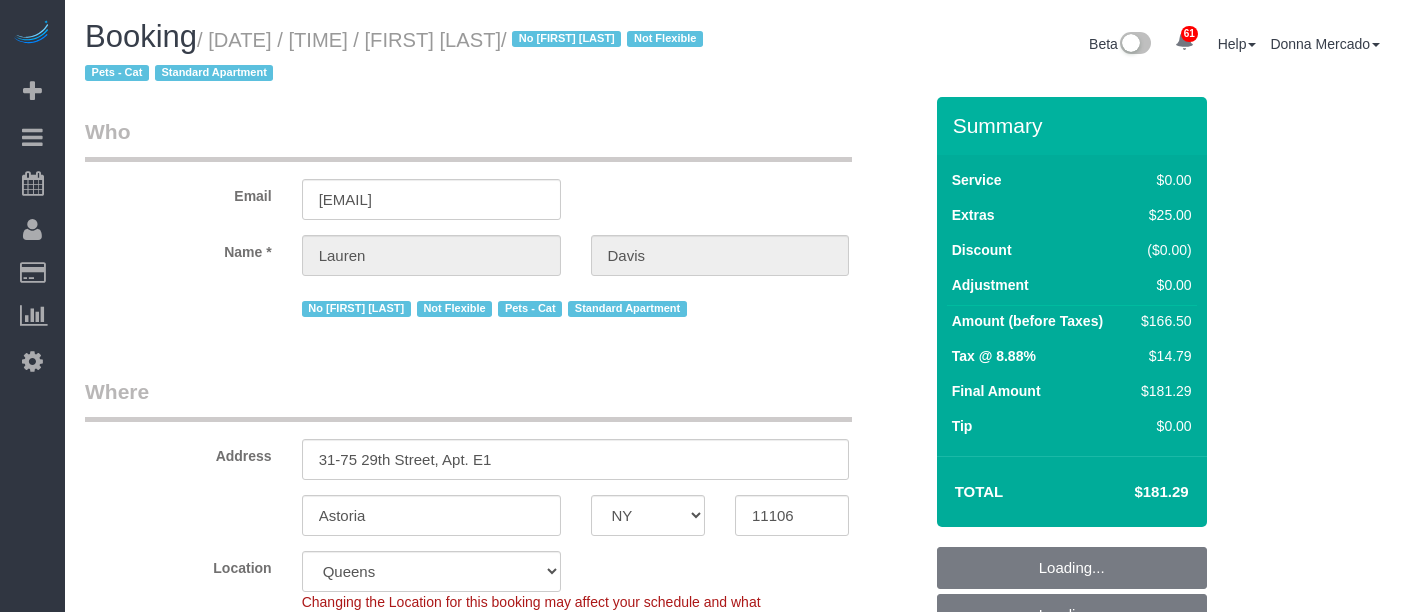 select on "NY" 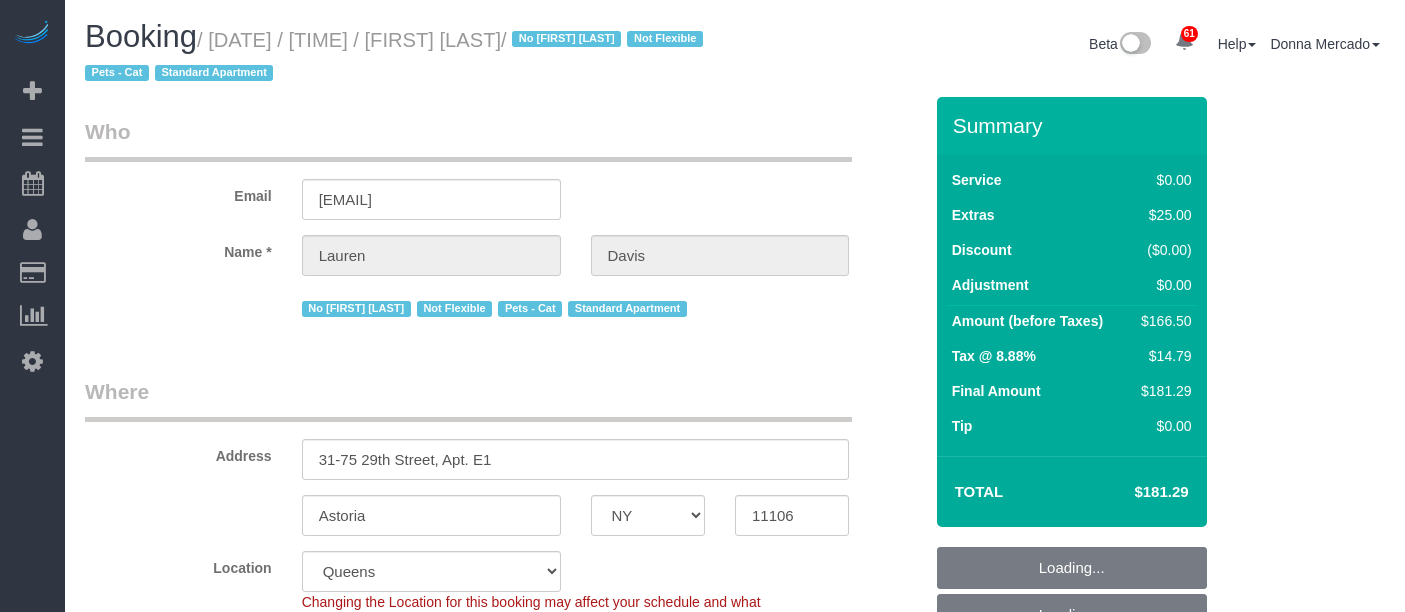 select on "string:US" 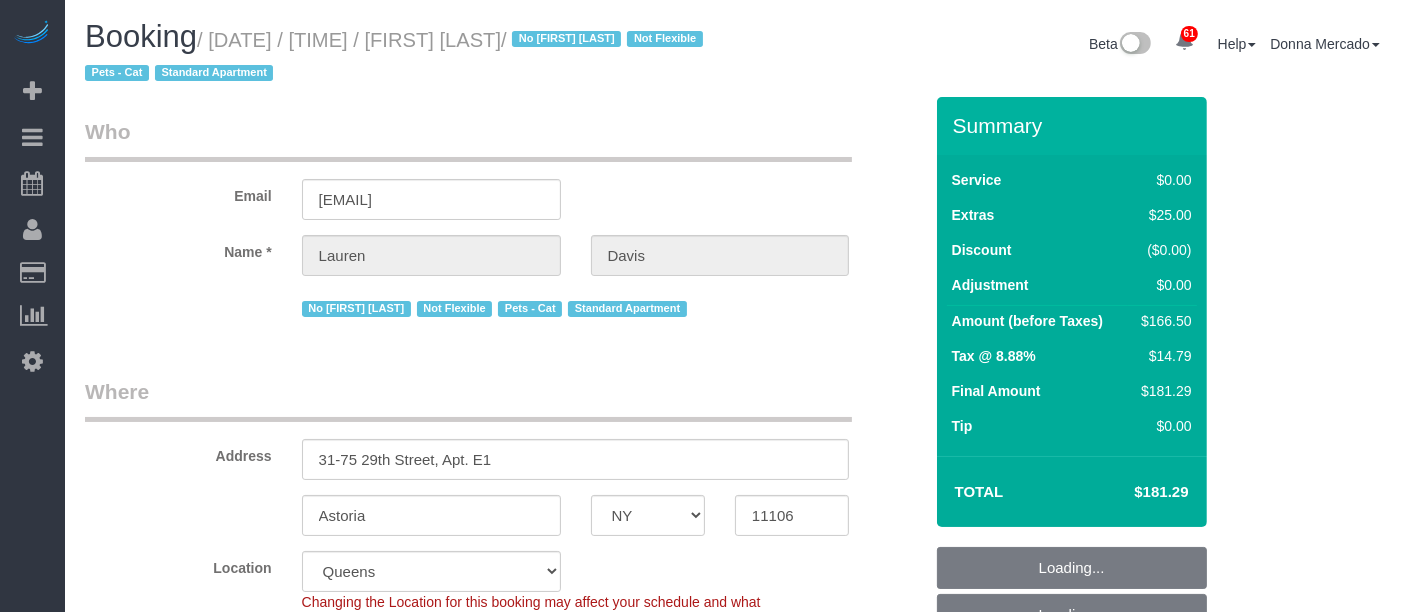 select on "object:1484" 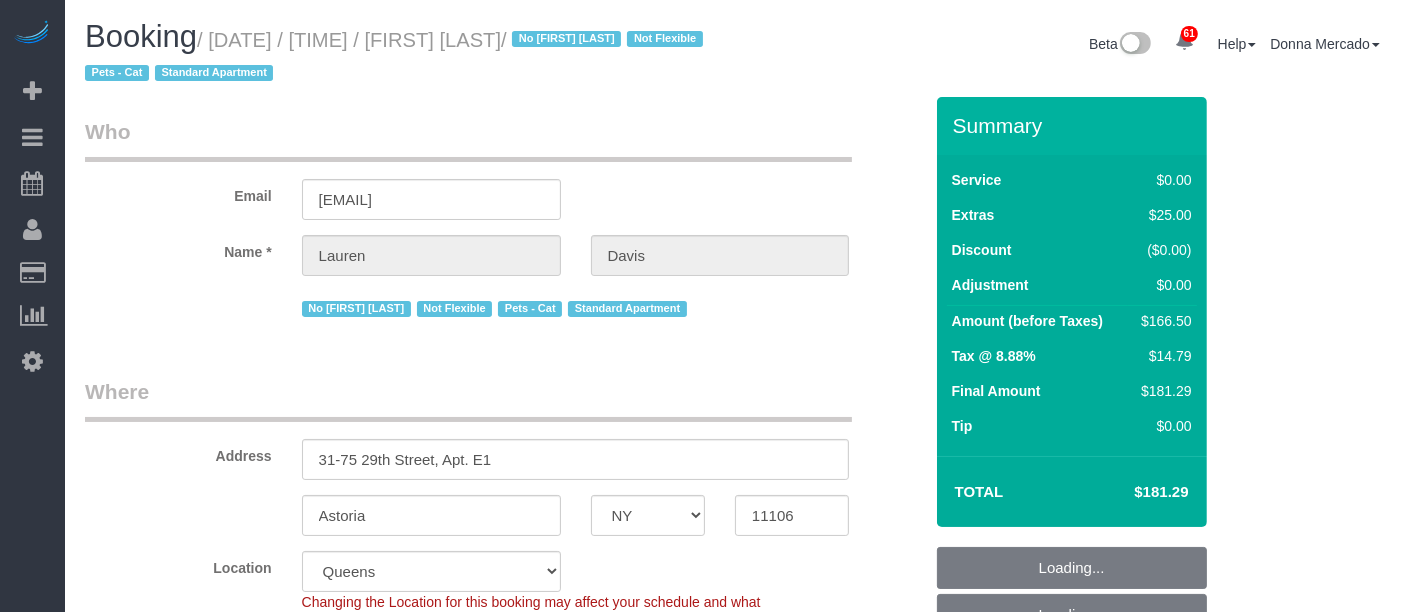 select on "spot1" 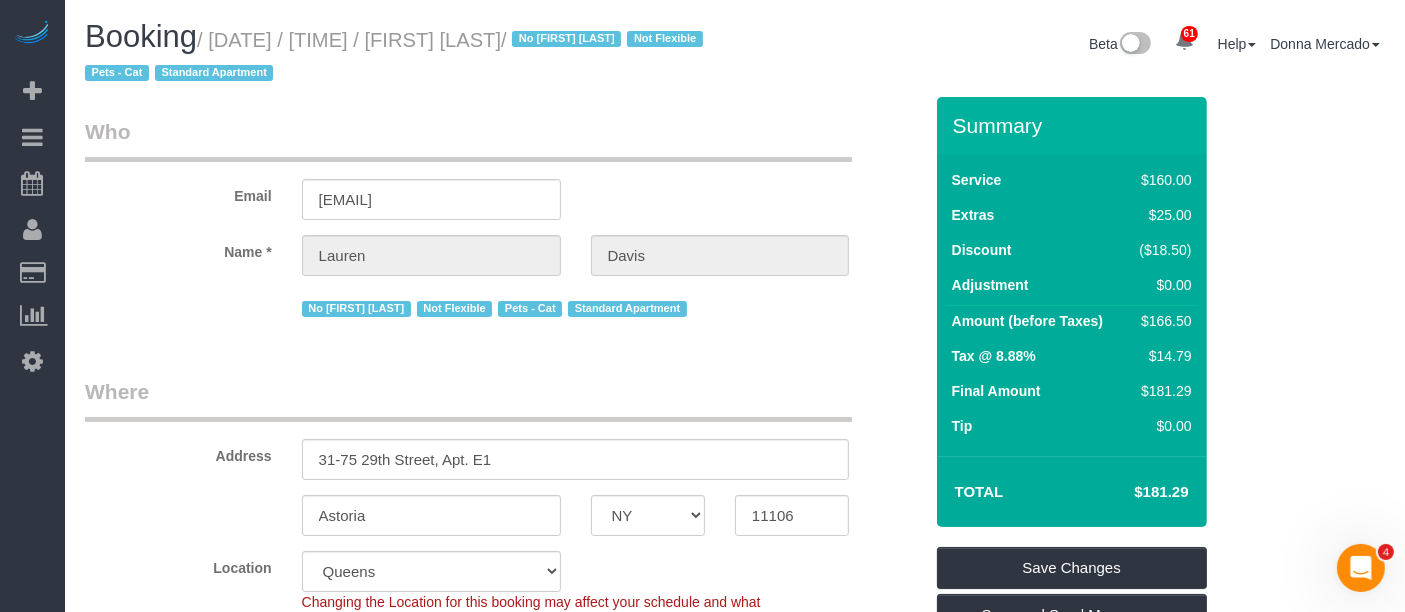 scroll, scrollTop: 0, scrollLeft: 0, axis: both 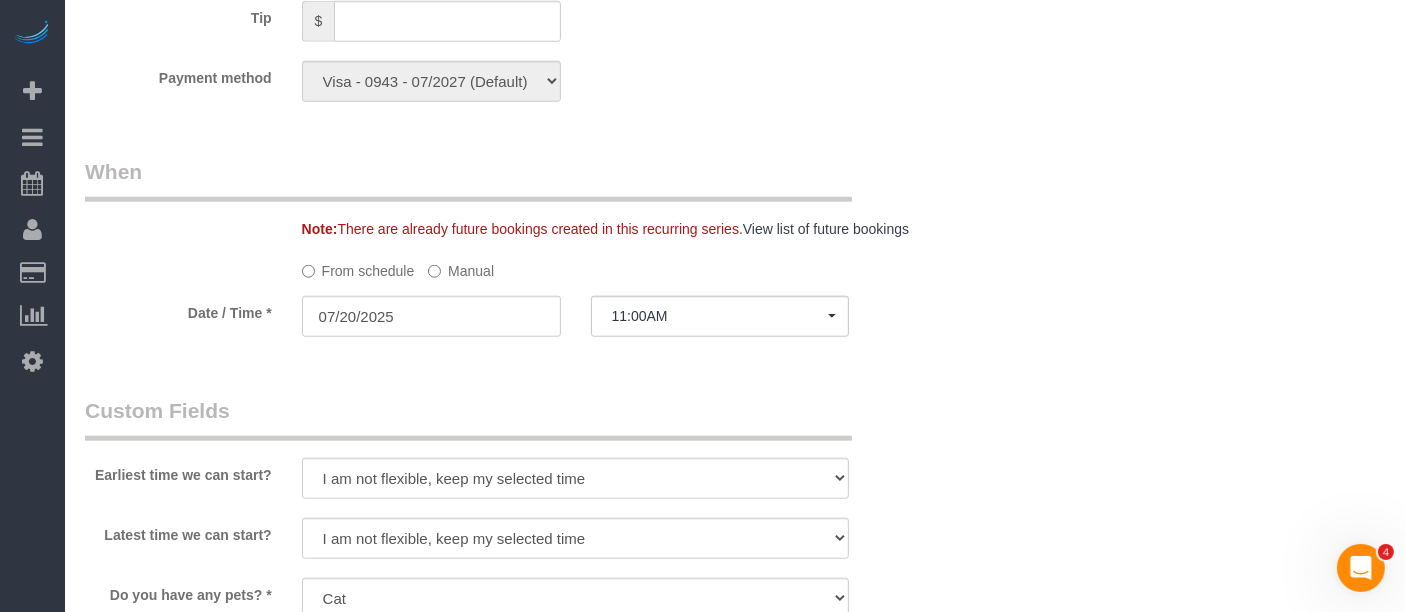 click on "Manual" 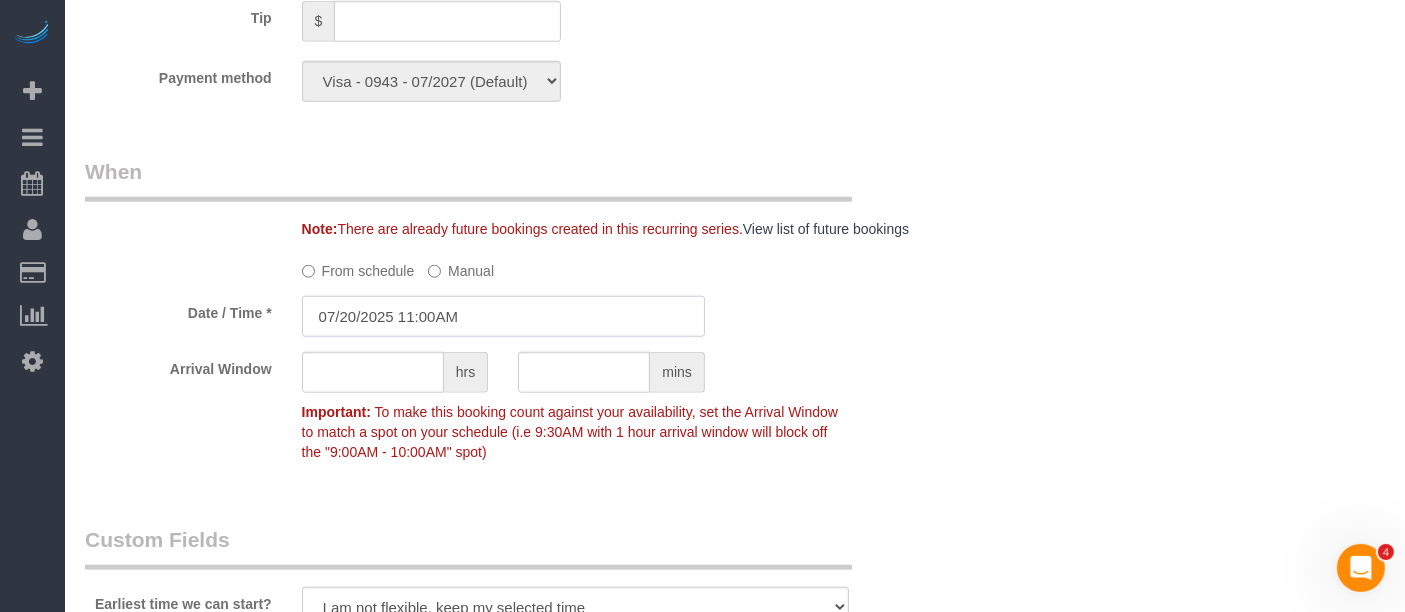 click on "07/20/2025 11:00AM" at bounding box center (503, 316) 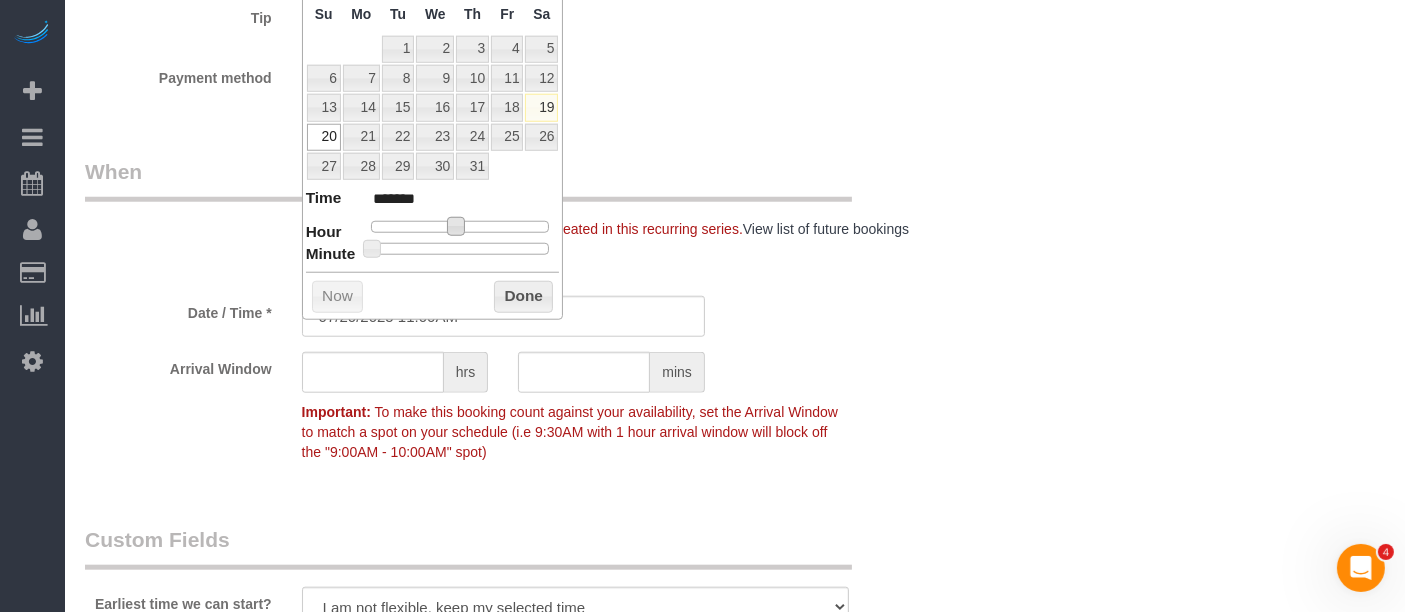 click at bounding box center (456, 226) 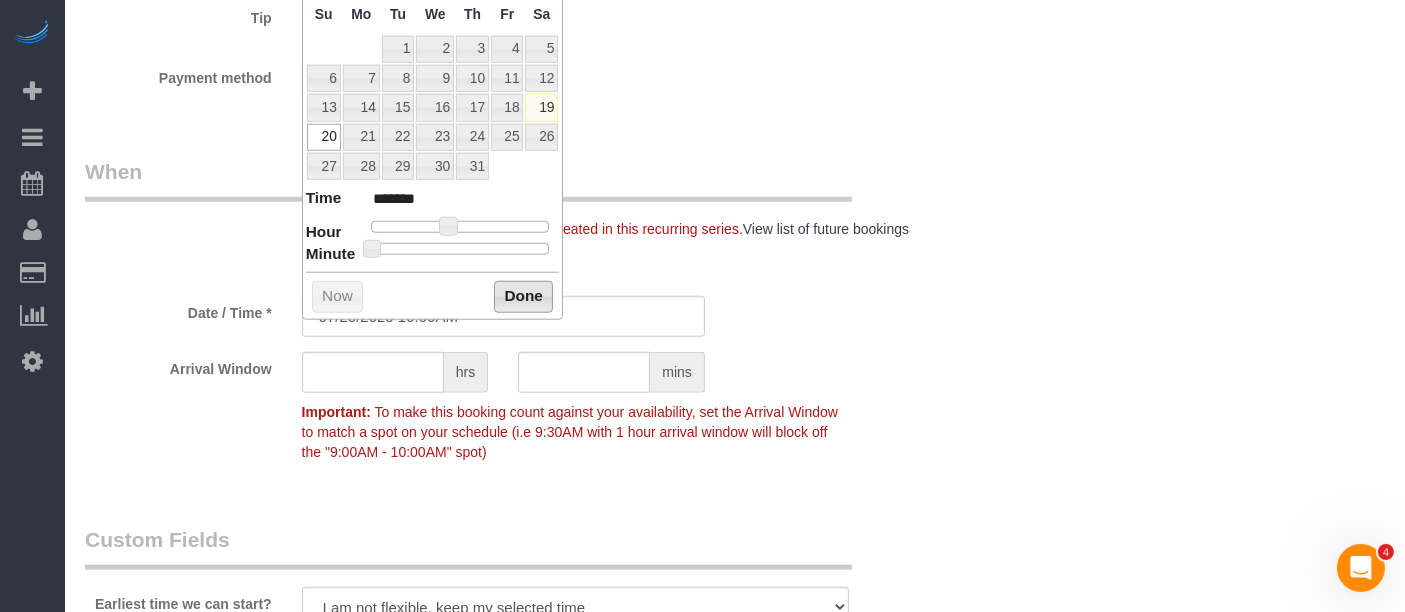 click on "Done" at bounding box center (523, 297) 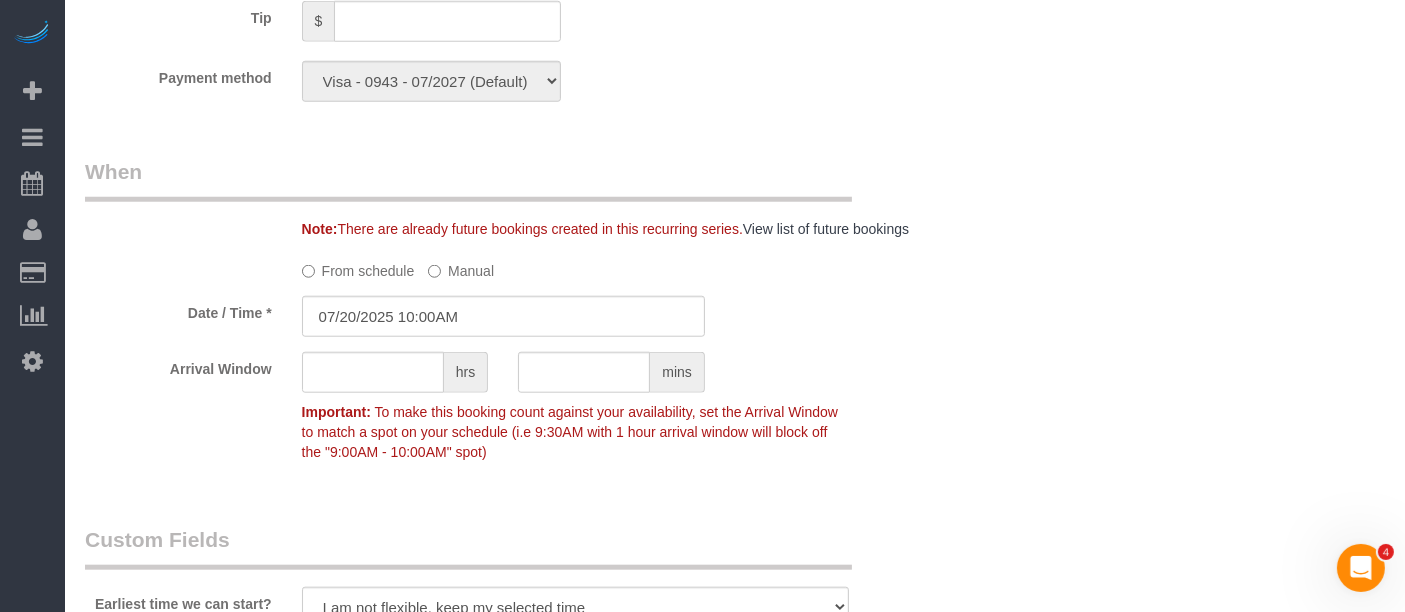 click on "Who
Email
lndavis0820@gmail.com
Name *
Lauren
Davis
No Anabel Clavijo
Not Flexible
Pets - Cat
Standard Apartment
Where
Address
31-75 29th Street, Apt. E1
Astoria
AK
AL
AR
AZ
CA
CO
CT
DC
DE
FL
GA
HI
IA
ID
IL
IN
KS
KY
LA
MA
MD
ME
MI
MN" at bounding box center (735, -25) 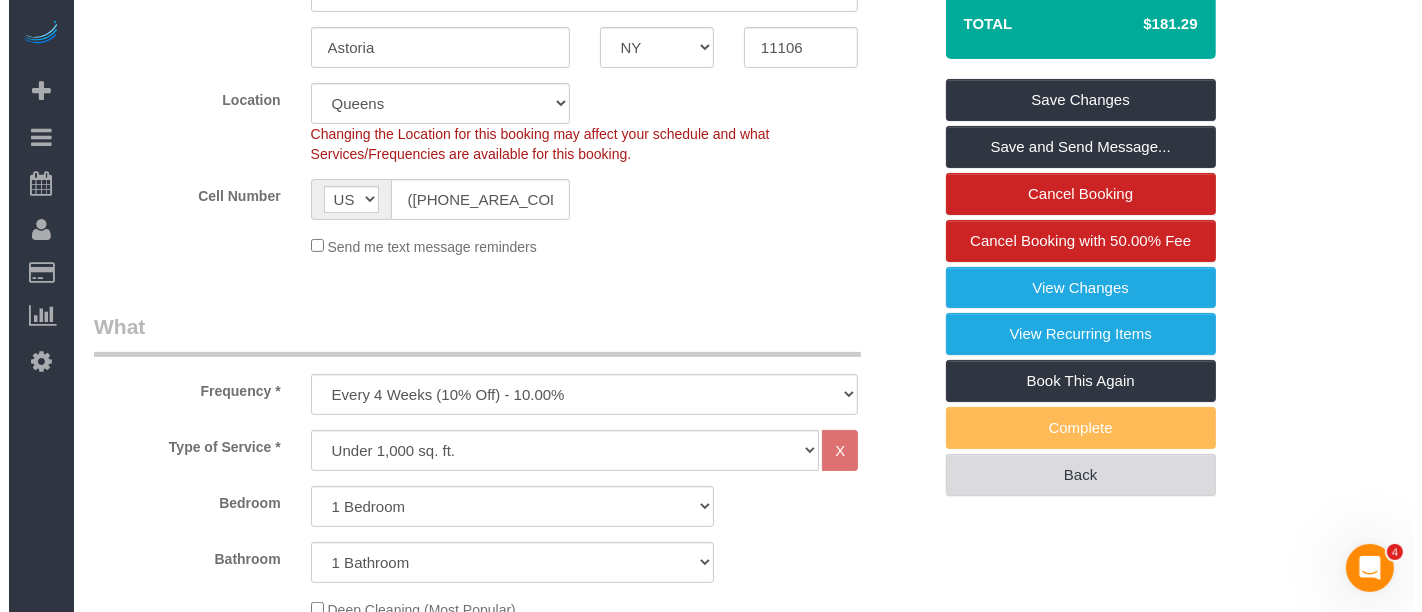 scroll, scrollTop: 222, scrollLeft: 0, axis: vertical 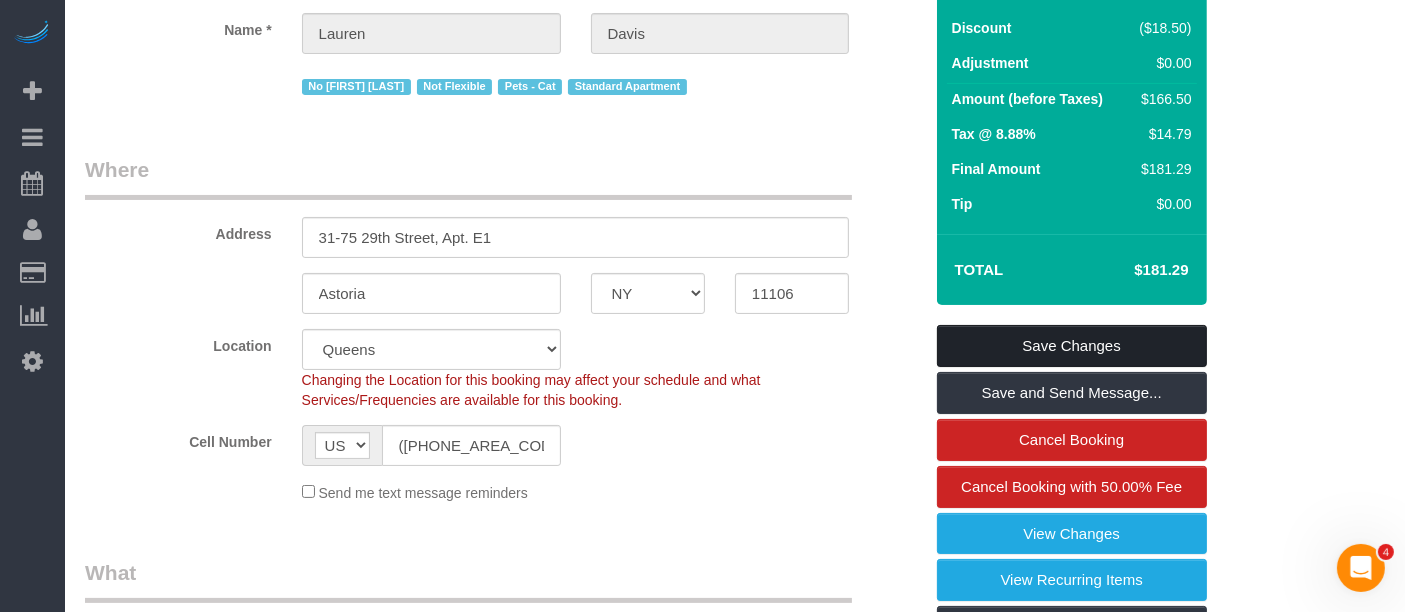 click on "Save Changes" at bounding box center [1072, 346] 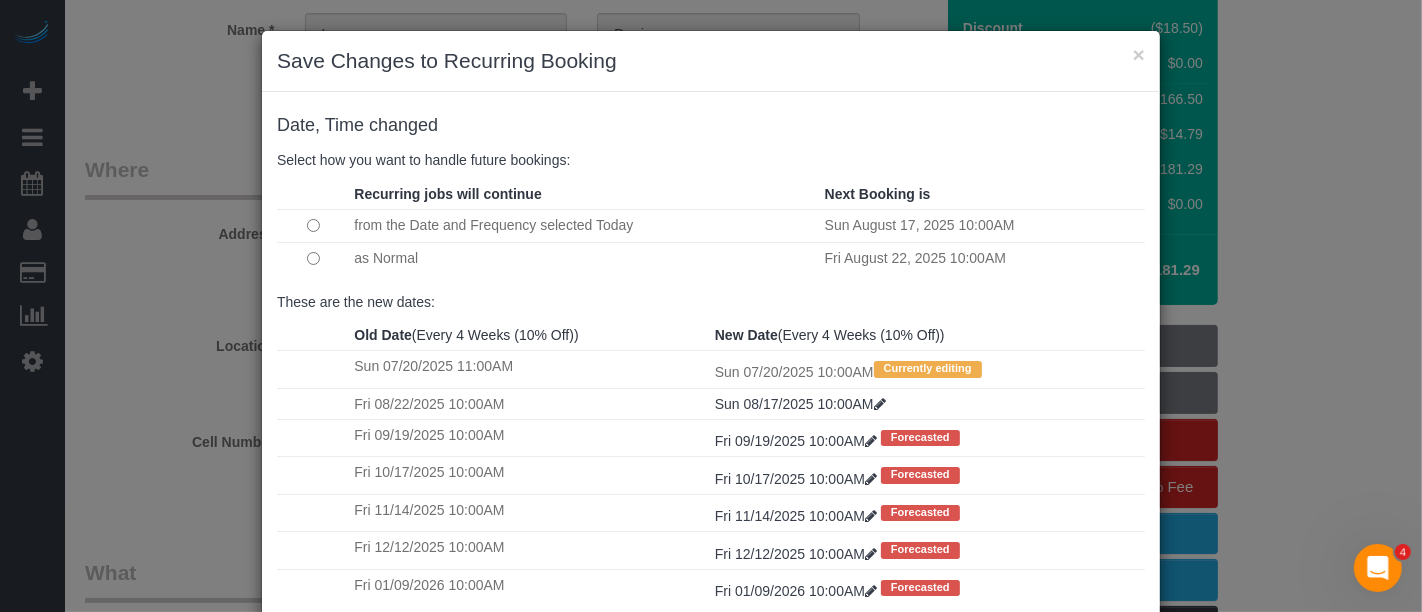 click at bounding box center [313, 258] 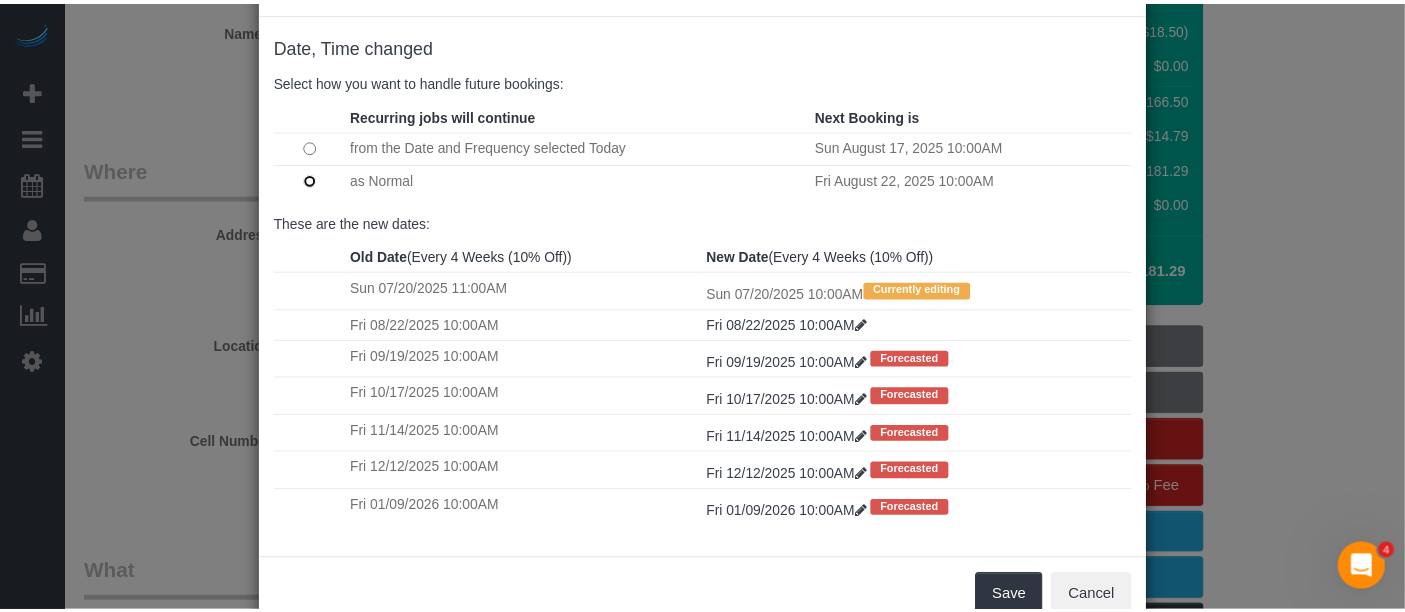 scroll, scrollTop: 126, scrollLeft: 0, axis: vertical 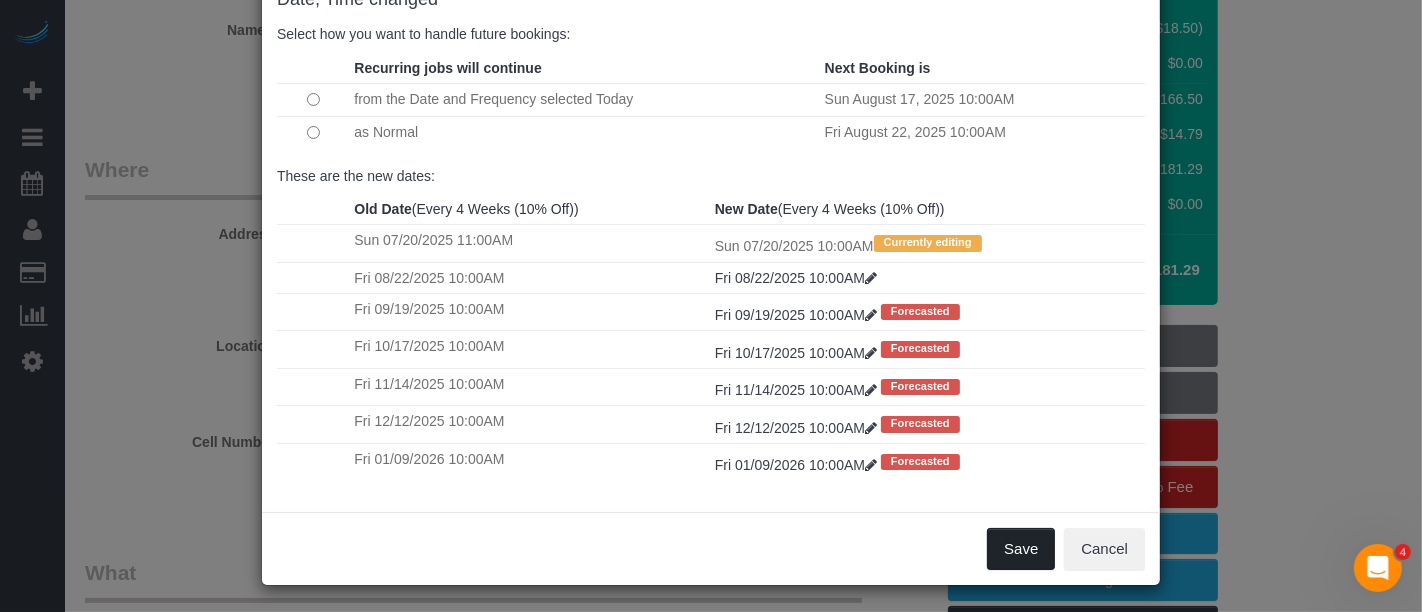 click on "Save" at bounding box center [1021, 549] 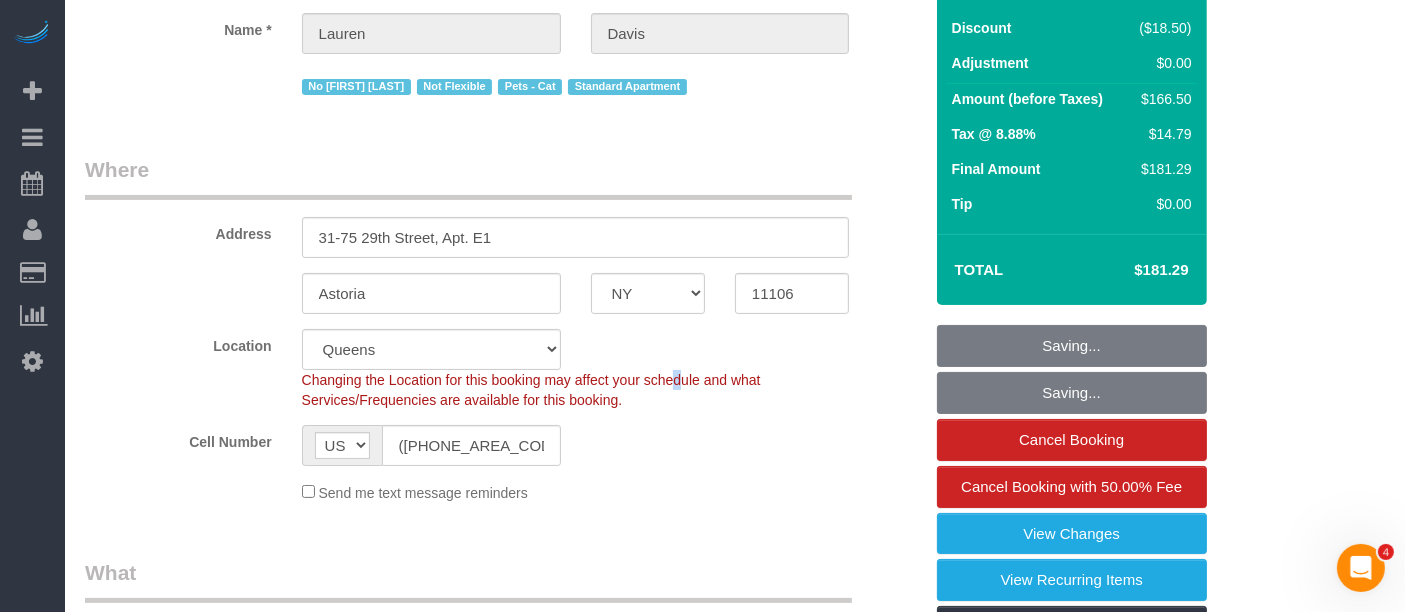 drag, startPoint x: 631, startPoint y: 369, endPoint x: 616, endPoint y: 364, distance: 15.811388 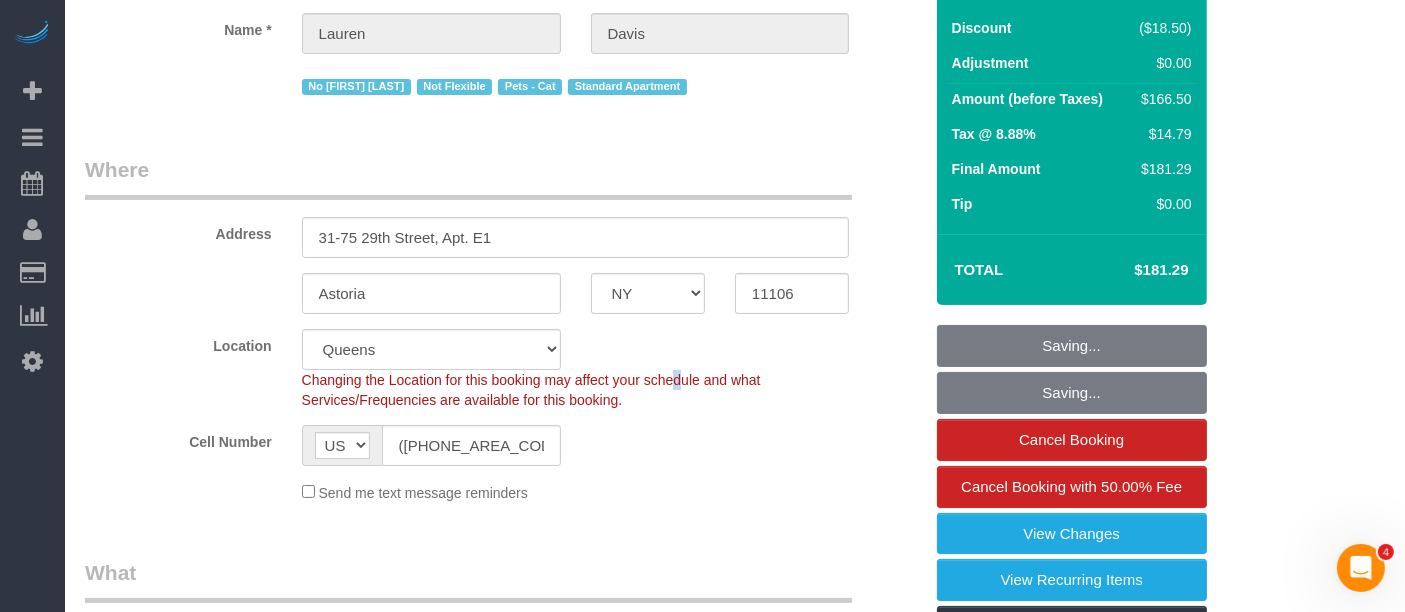 click on "Changing the Location for this booking may affect your schedule and what
Services/Frequencies are available for this booking." 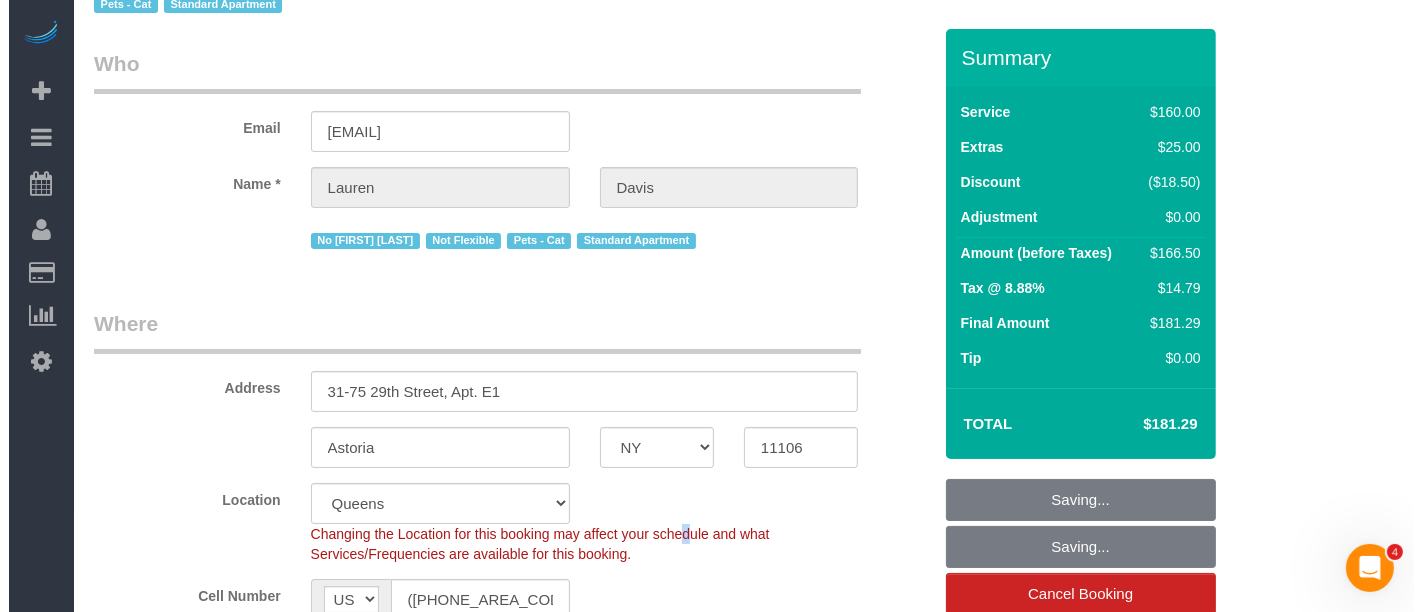 scroll, scrollTop: 0, scrollLeft: 0, axis: both 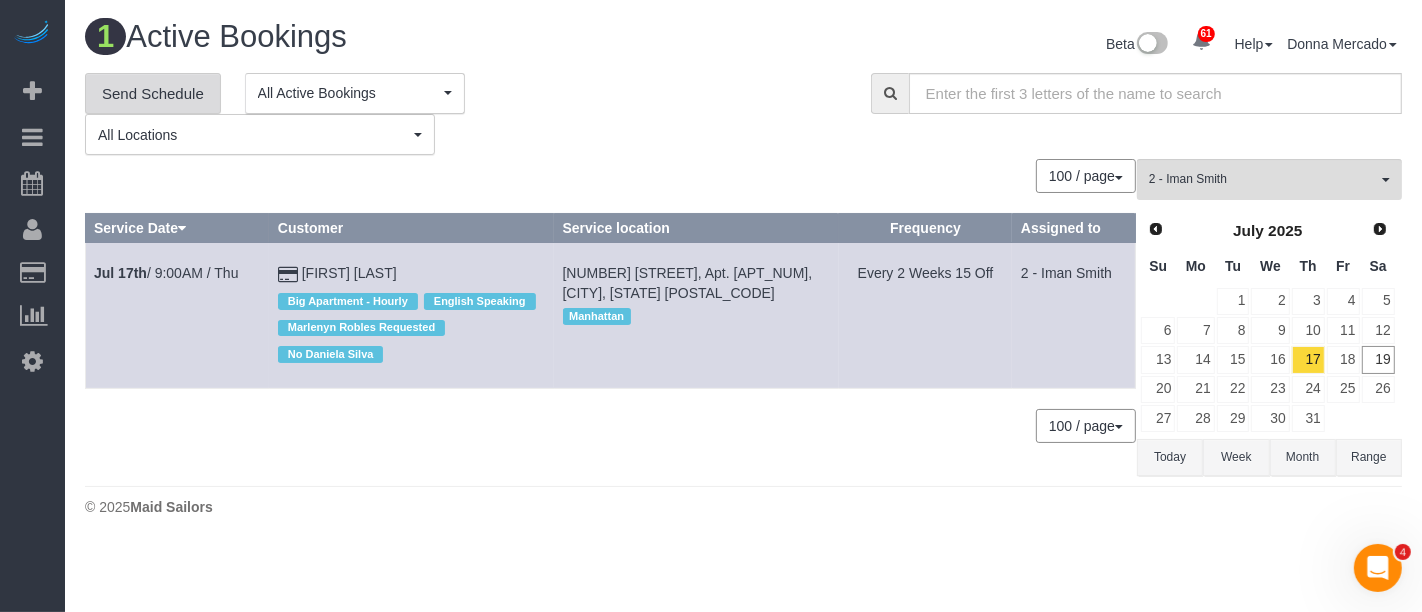 click on "Send Schedule" at bounding box center [153, 94] 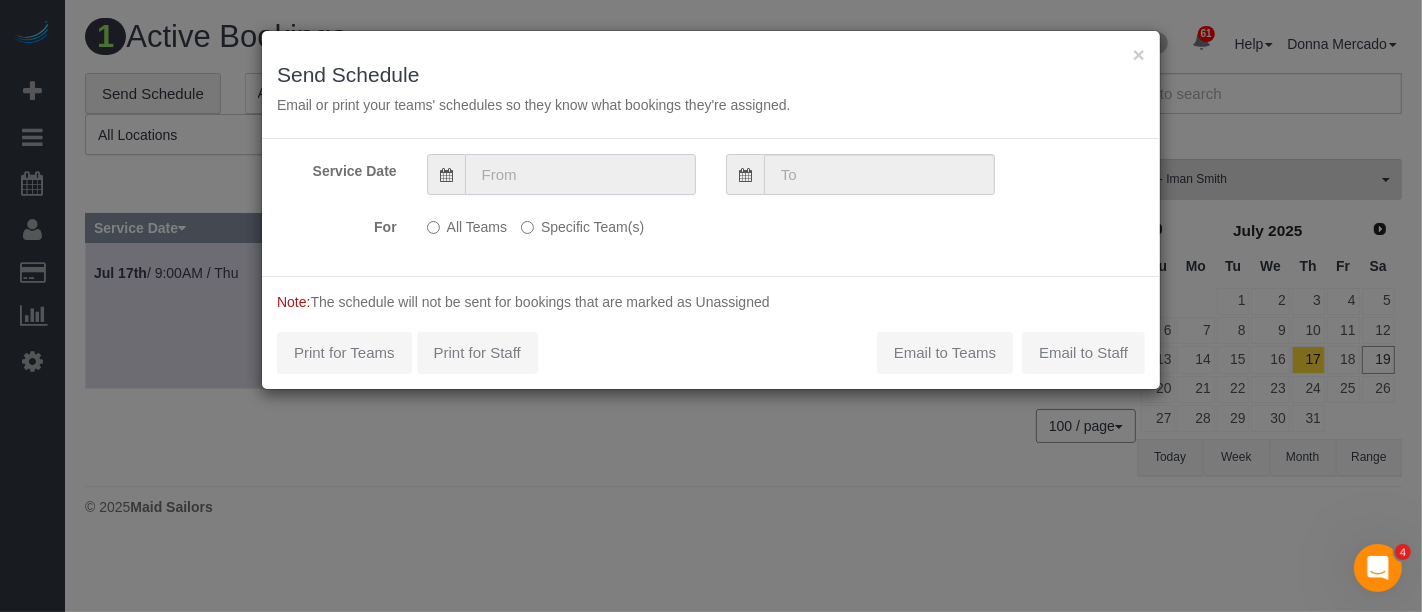 click at bounding box center (580, 174) 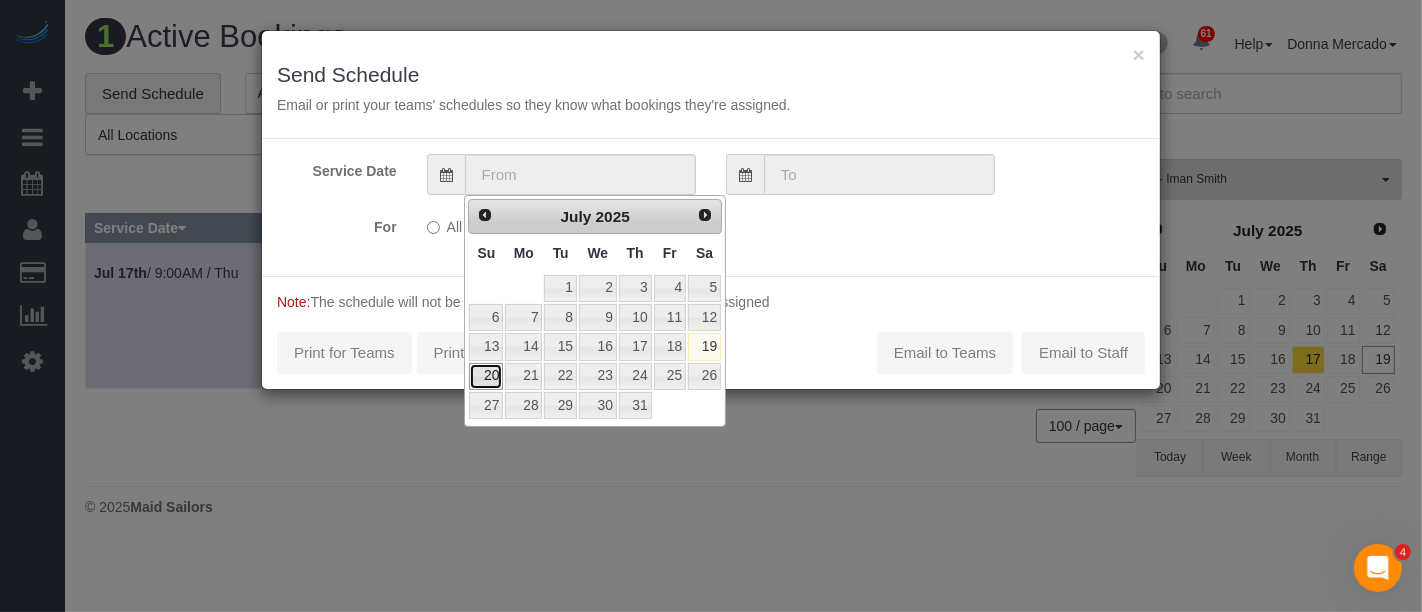 click on "20" at bounding box center (486, 376) 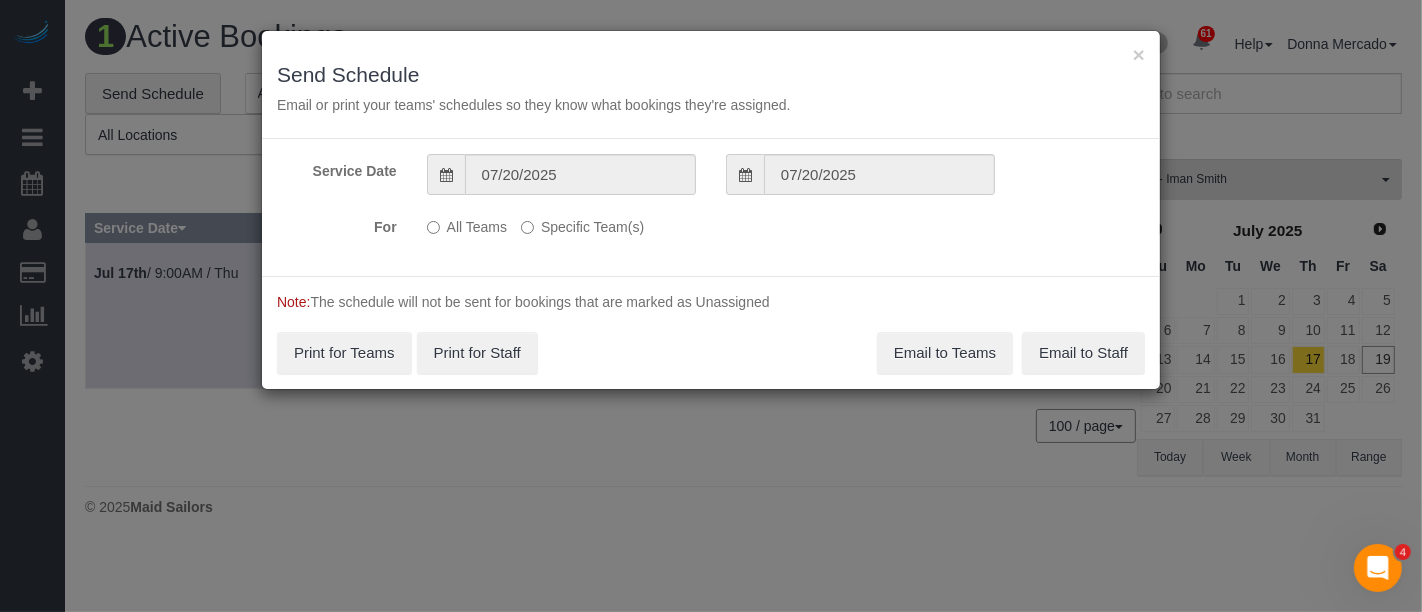 click on "Specific Team(s)" at bounding box center [582, 223] 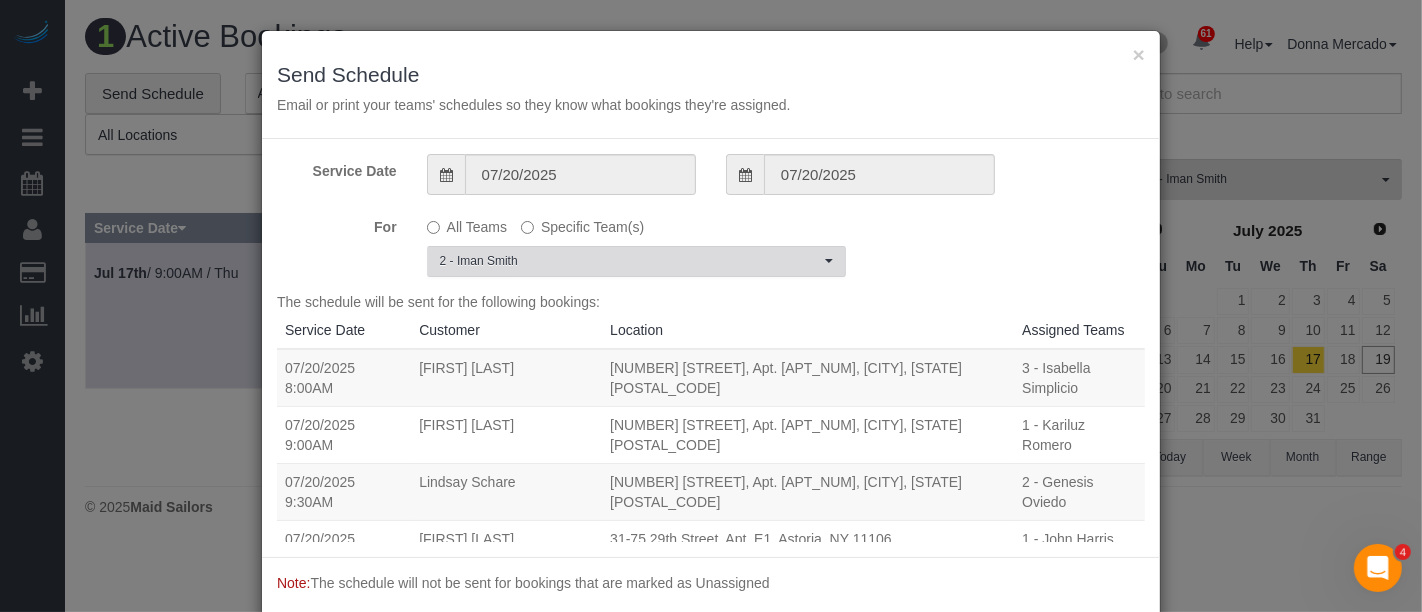 click on "2 - Iman Smith" at bounding box center [630, 261] 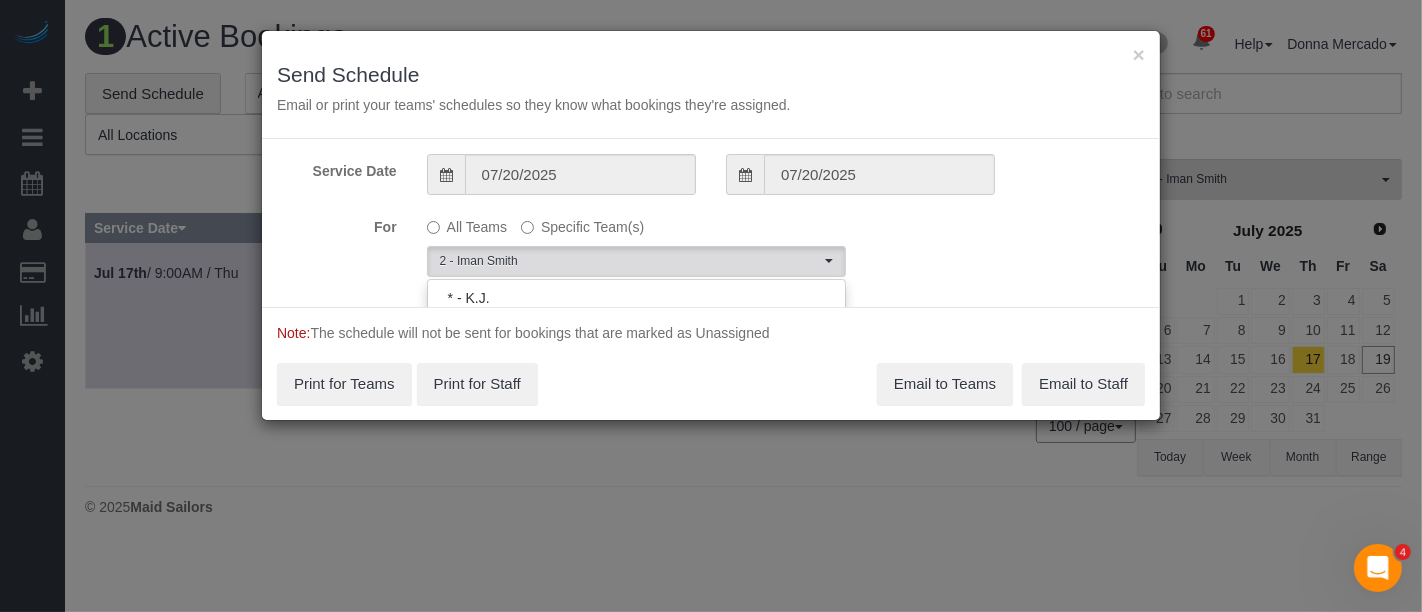 scroll, scrollTop: 1296, scrollLeft: 0, axis: vertical 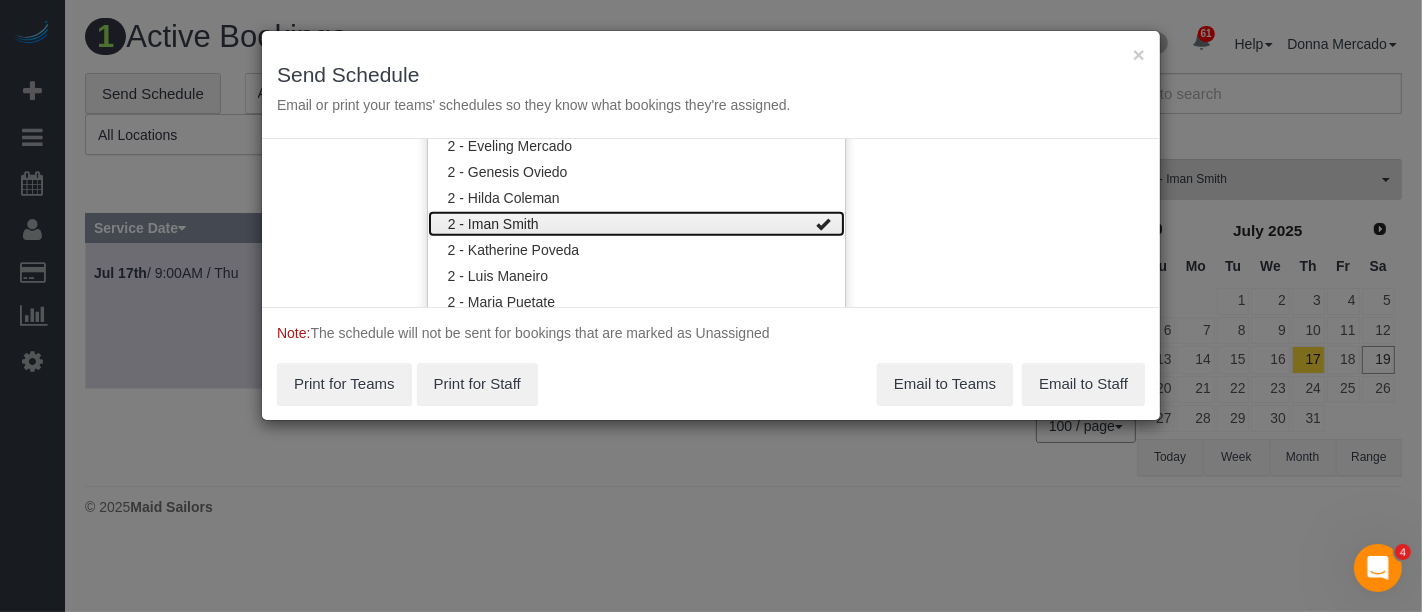 click on "2 - Iman Smith" at bounding box center [636, 224] 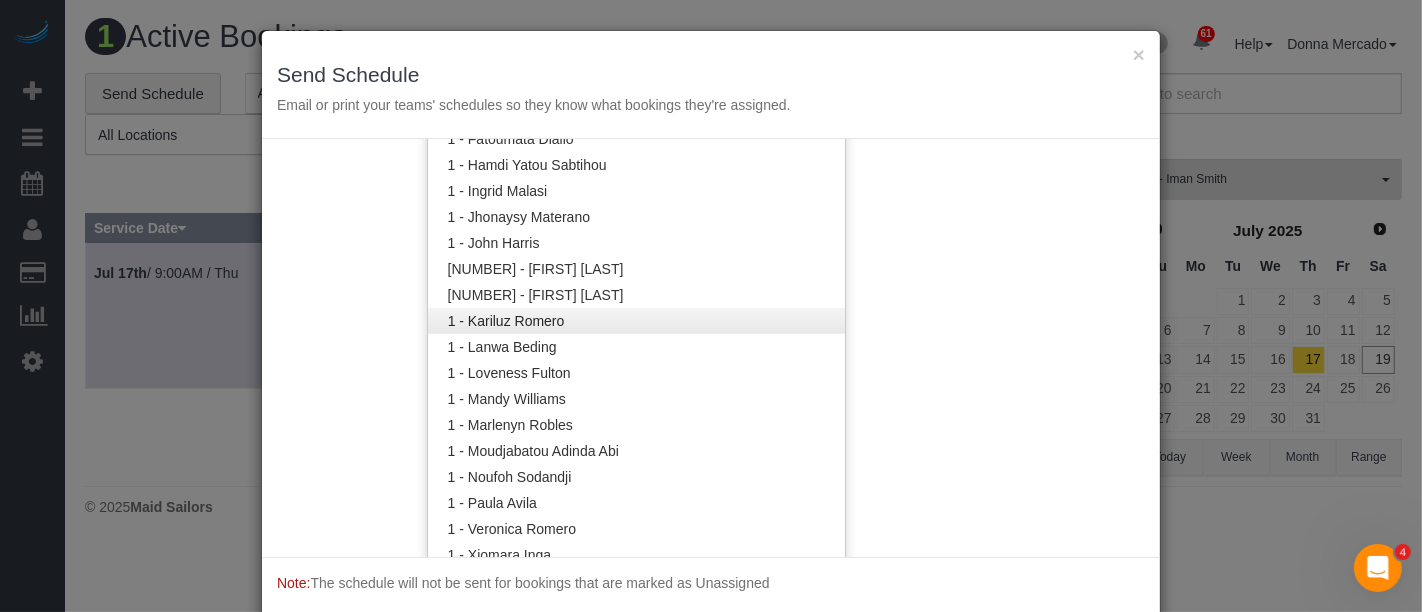 scroll, scrollTop: 629, scrollLeft: 0, axis: vertical 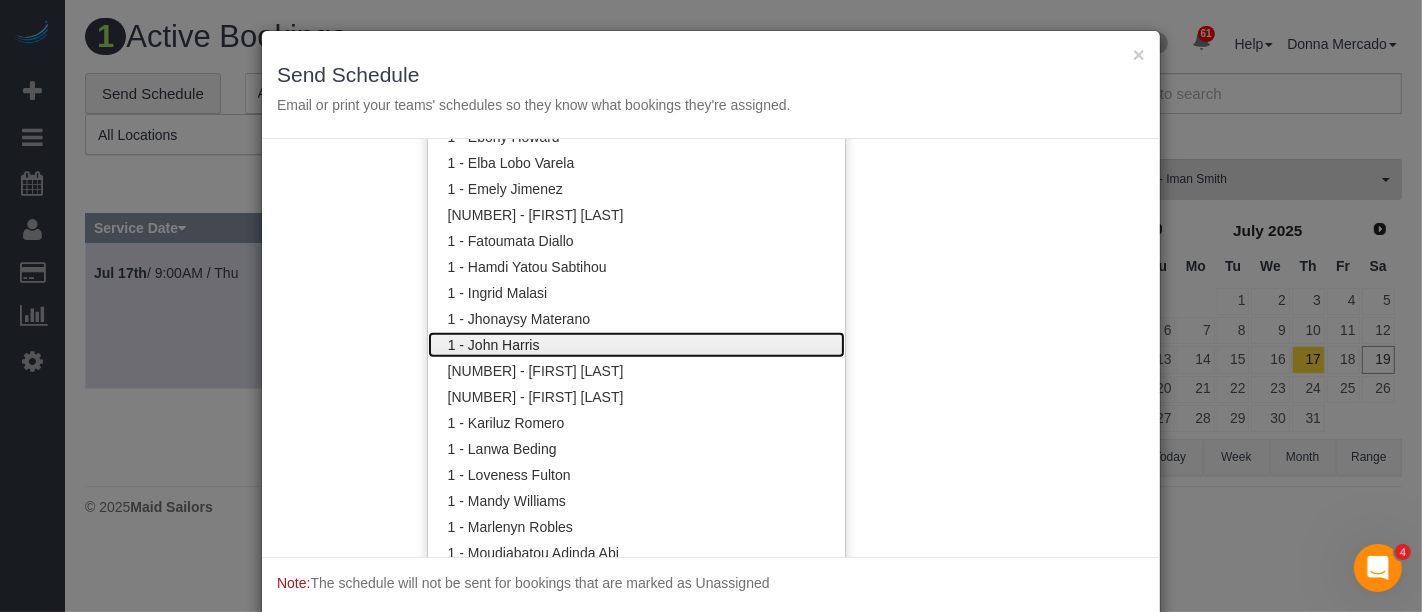 click on "1 - John Harris" at bounding box center [636, 345] 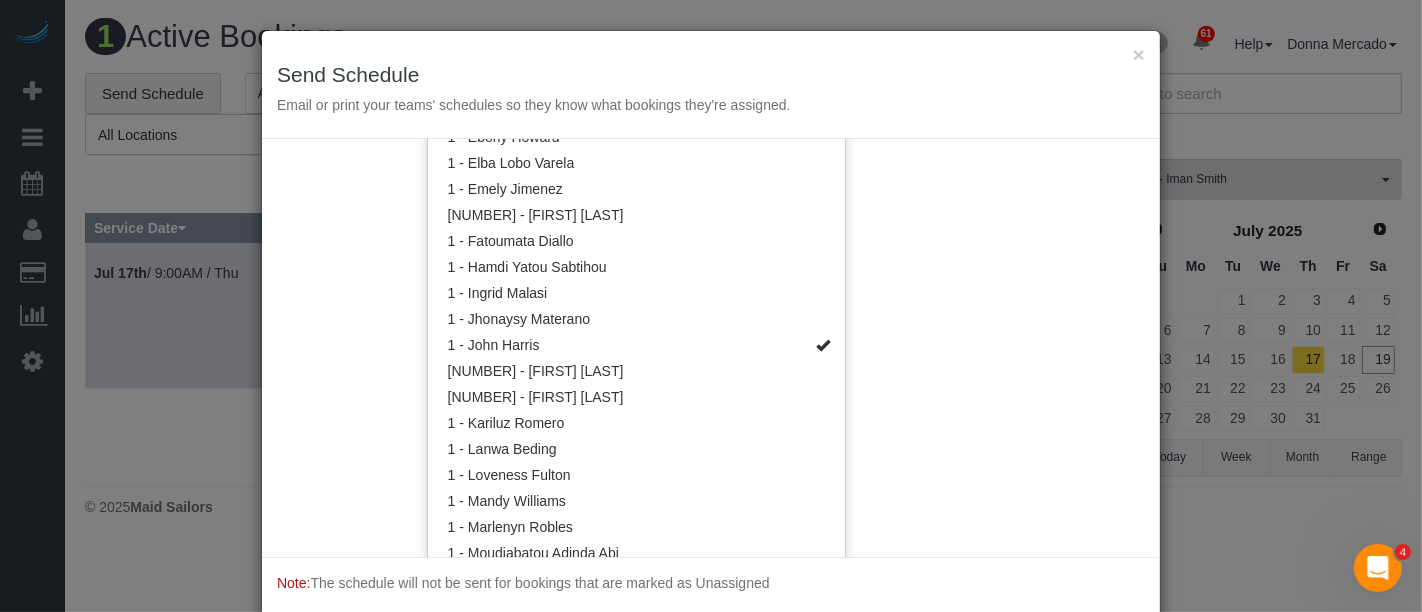 click on "Service Date
07/20/2025
07/20/2025
For
All Teams
Specific Team(s)
1 - John Harris
Choose Team(s)
* - K.J.
*Irene Flores - Test
0 - Donavon Stewart
0 - Doris Quinde" at bounding box center (711, 348) 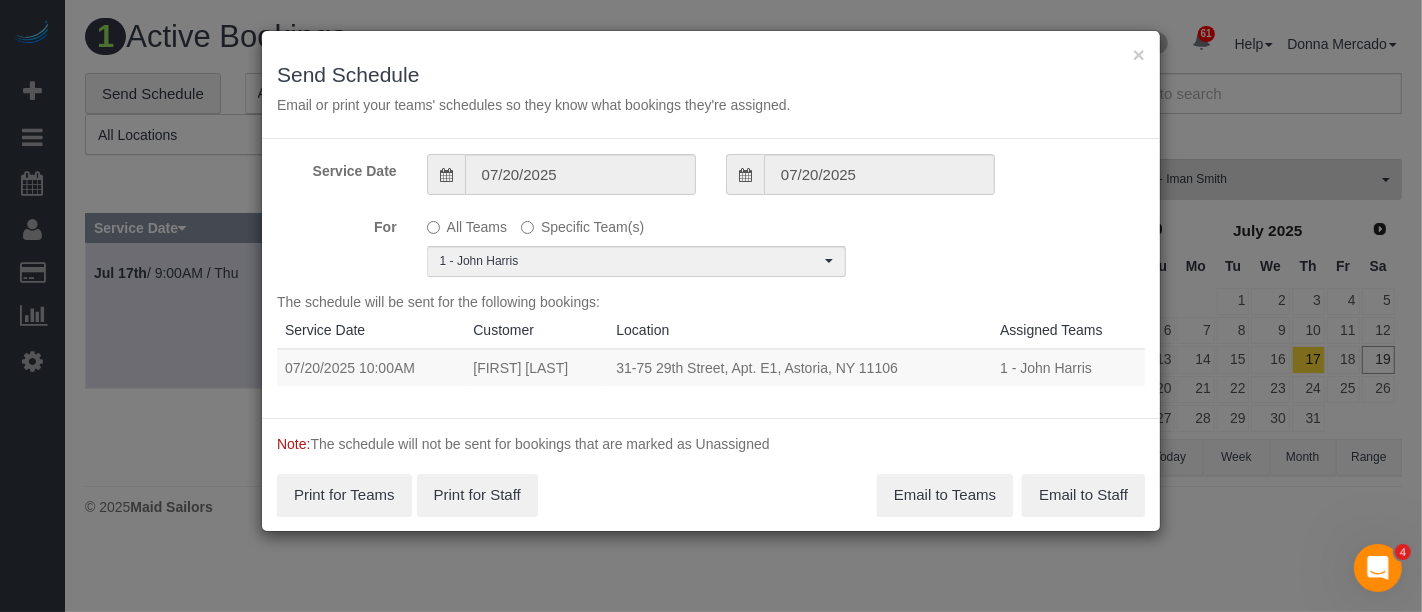 drag, startPoint x: 282, startPoint y: 372, endPoint x: 934, endPoint y: 426, distance: 654.23236 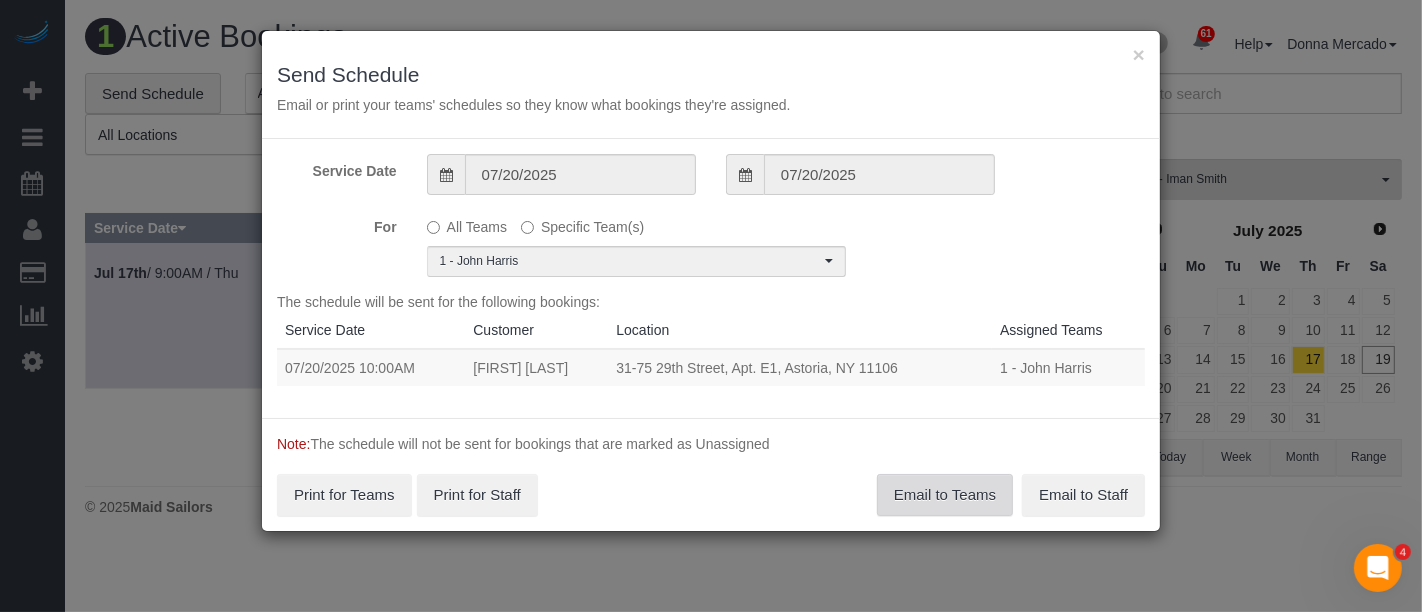 click on "Email to Teams" at bounding box center [945, 495] 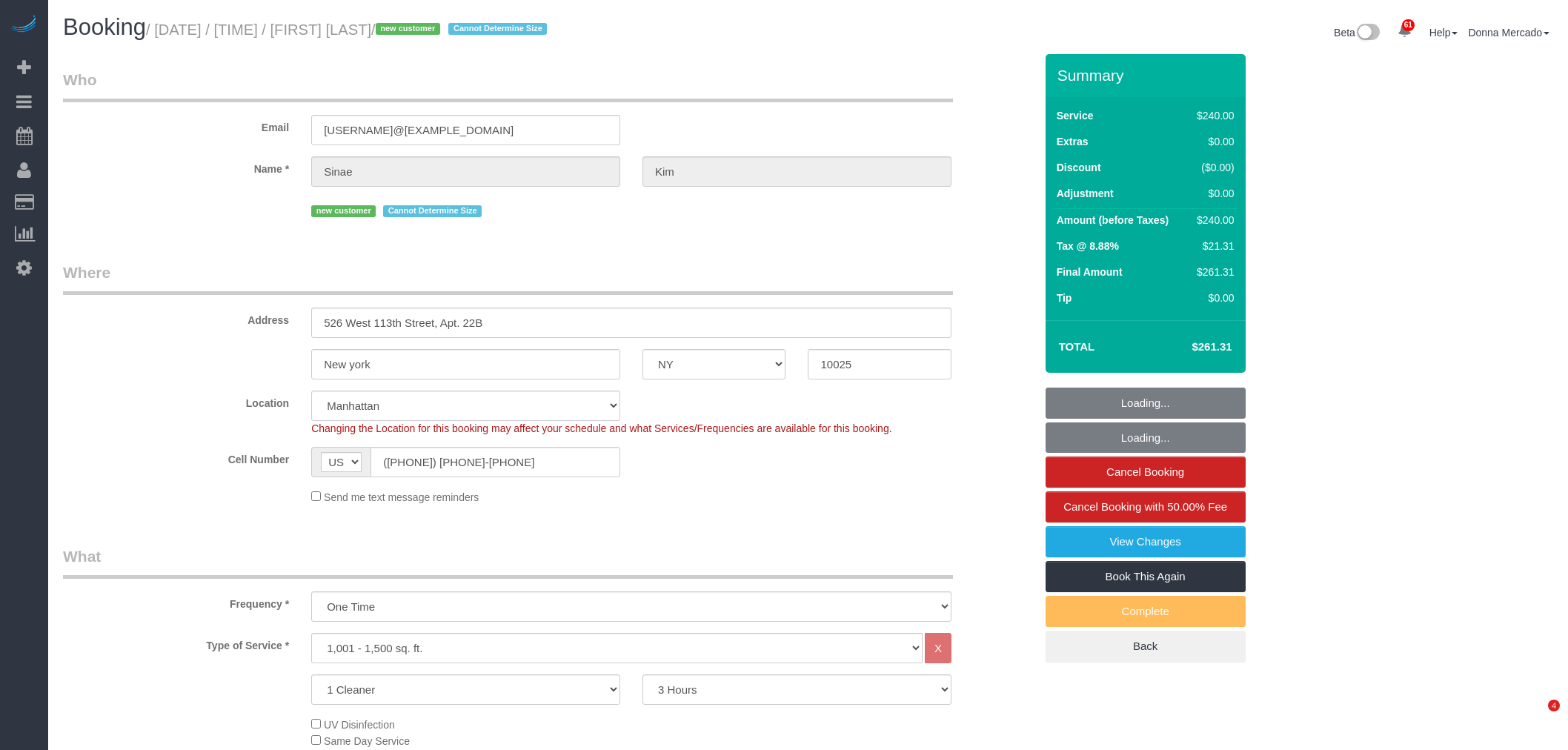 select on "NY" 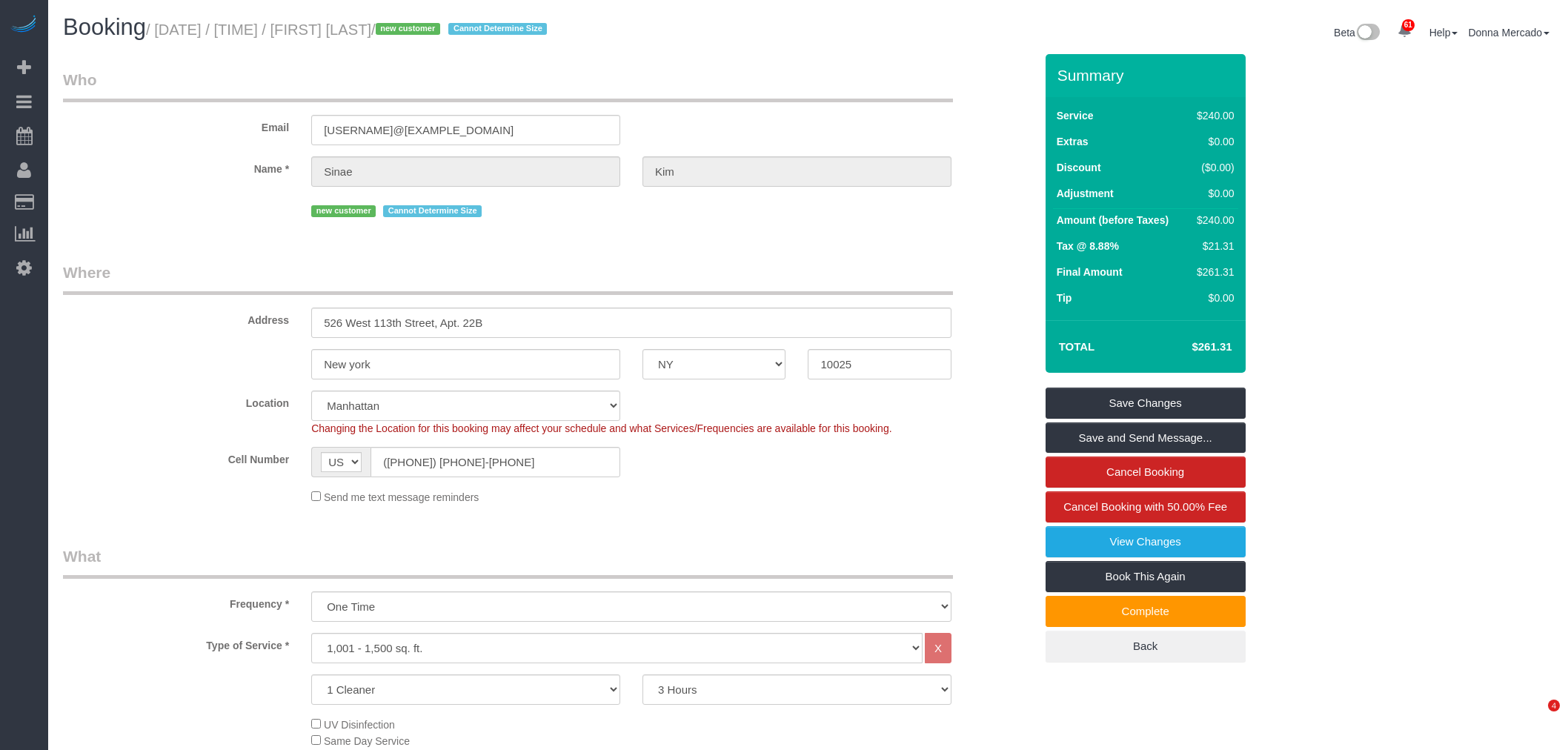 scroll, scrollTop: 0, scrollLeft: 0, axis: both 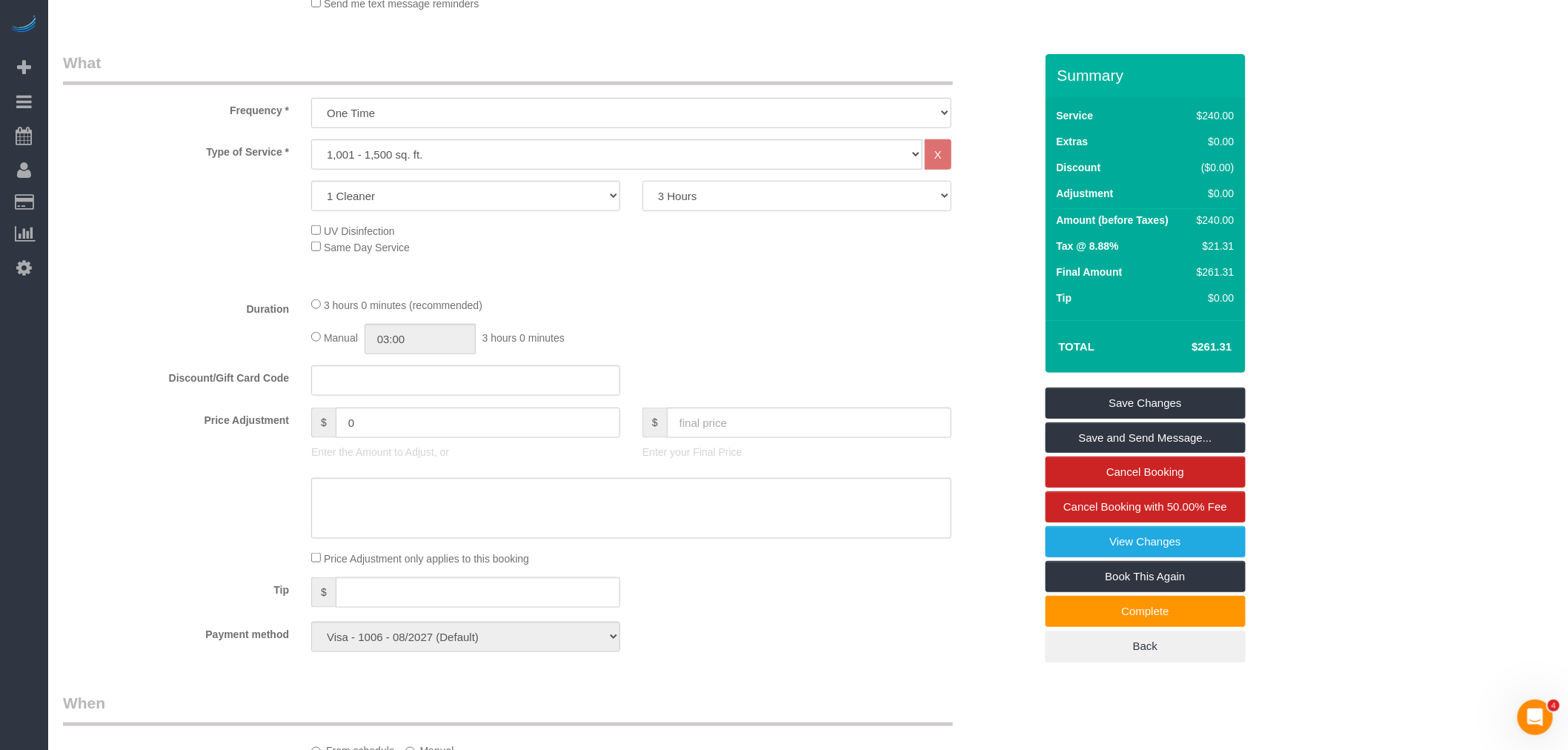 click on "2 Hours
2.5 Hours
3 Hours
3.5 Hours
4 Hours
4.5 Hours
5 Hours
5.5 Hours
6 Hours
6.5 Hours
7 Hours
7.5 Hours
8 Hours
8.5 Hours
9 Hours
9.5 Hours
10 Hours
10.5 Hours
11 Hours
11.5 Hours
12 Hours" 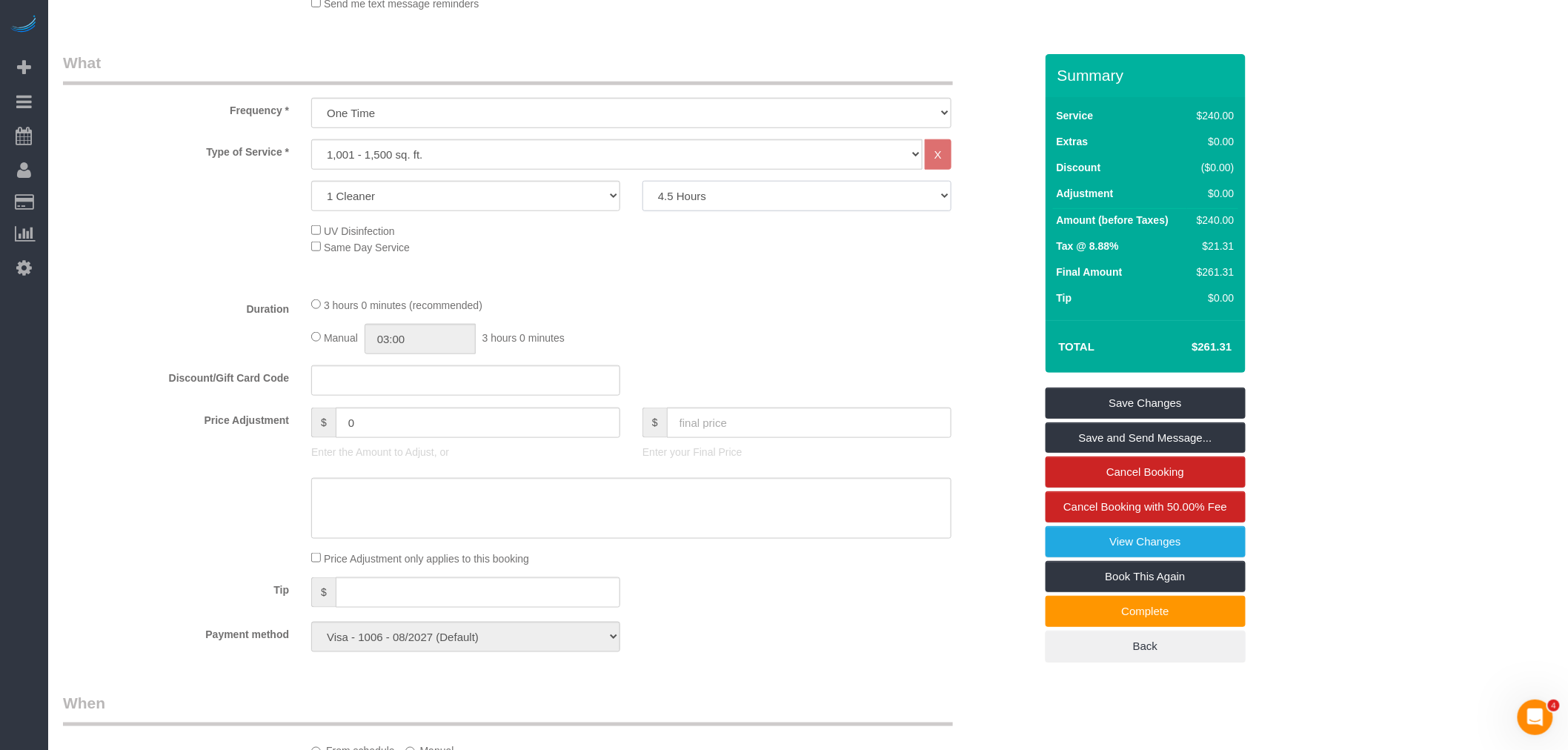 click on "2 Hours
2.5 Hours
3 Hours
3.5 Hours
4 Hours
4.5 Hours
5 Hours
5.5 Hours
6 Hours
6.5 Hours
7 Hours
7.5 Hours
8 Hours
8.5 Hours
9 Hours
9.5 Hours
10 Hours
10.5 Hours
11 Hours
11.5 Hours
12 Hours" 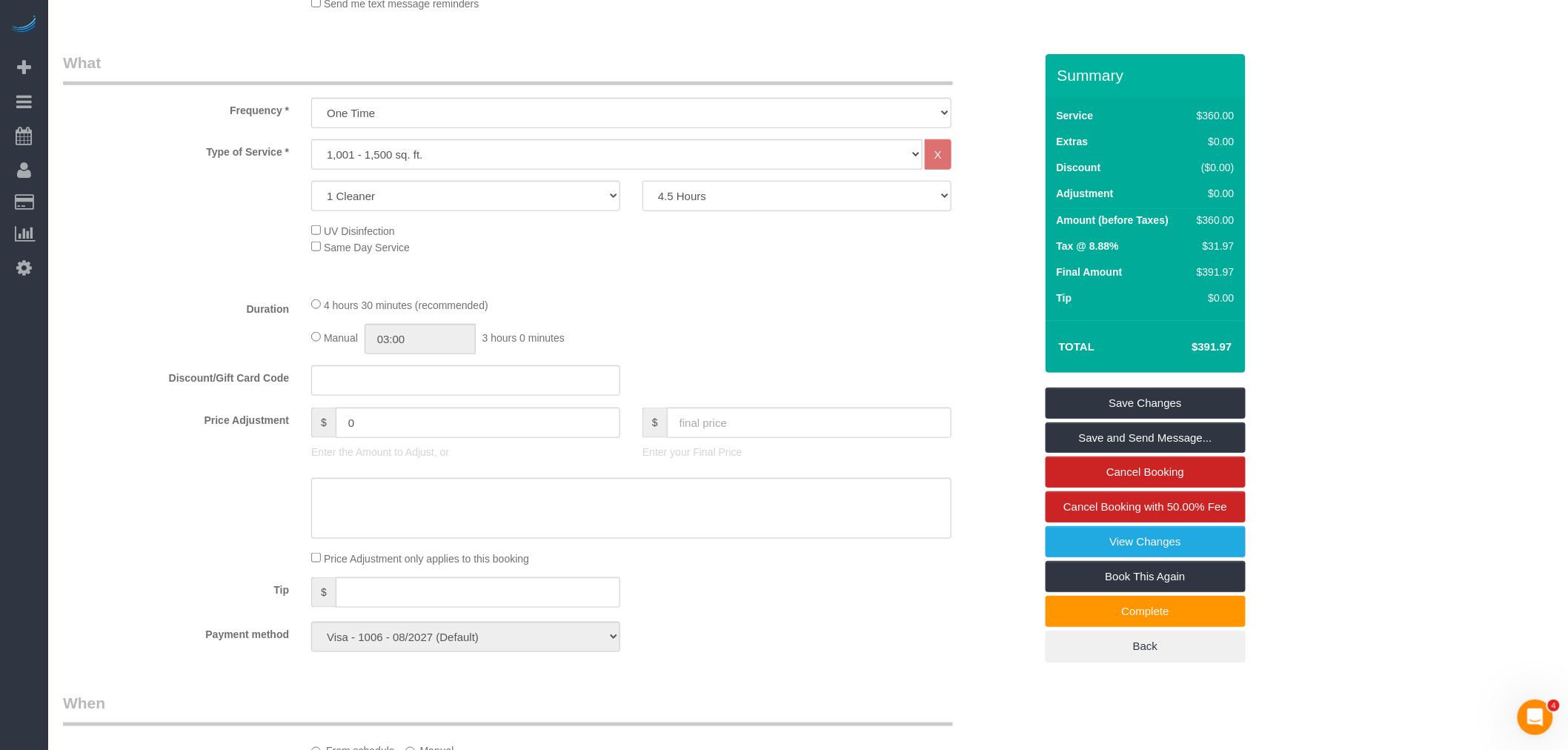 select on "spot38" 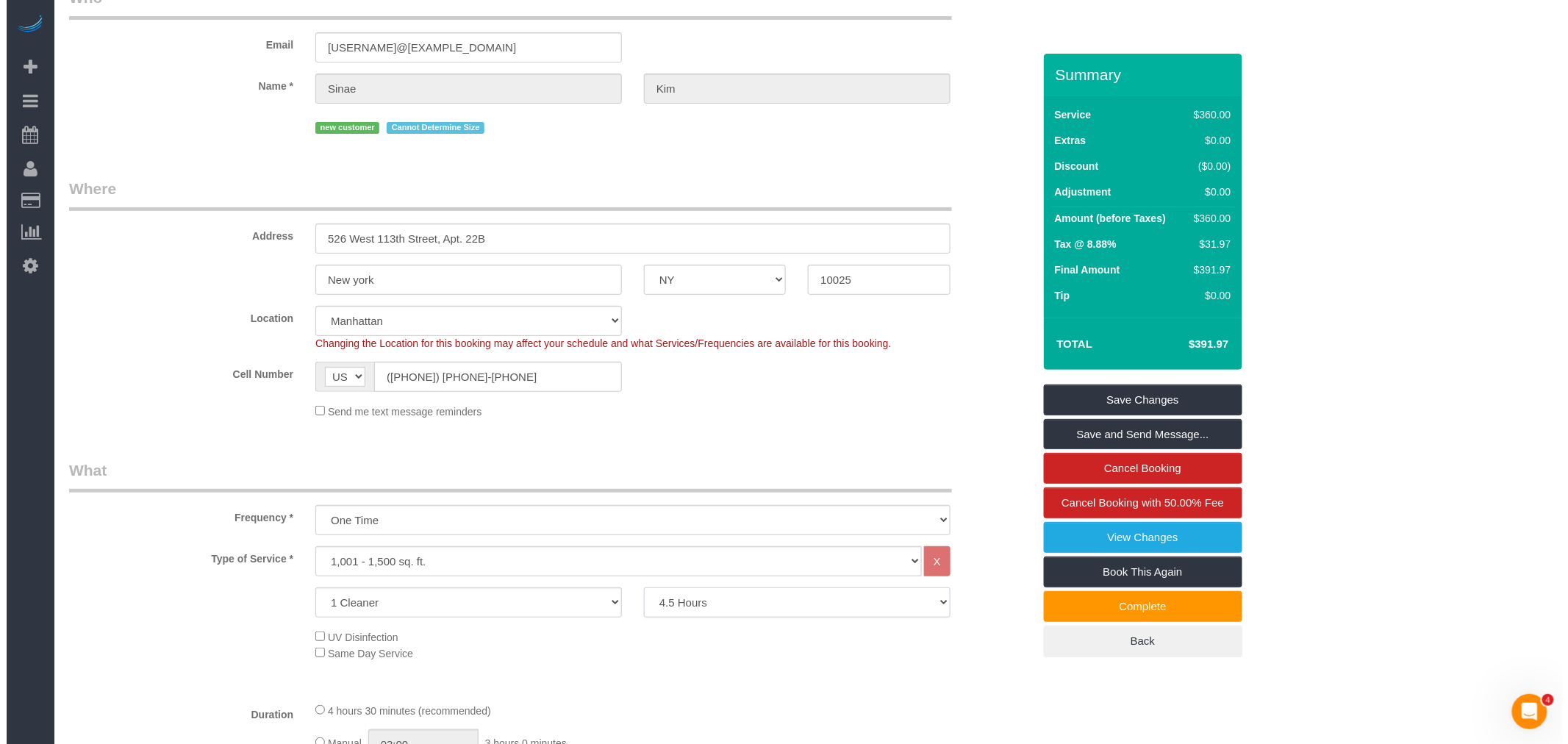 scroll, scrollTop: 0, scrollLeft: 0, axis: both 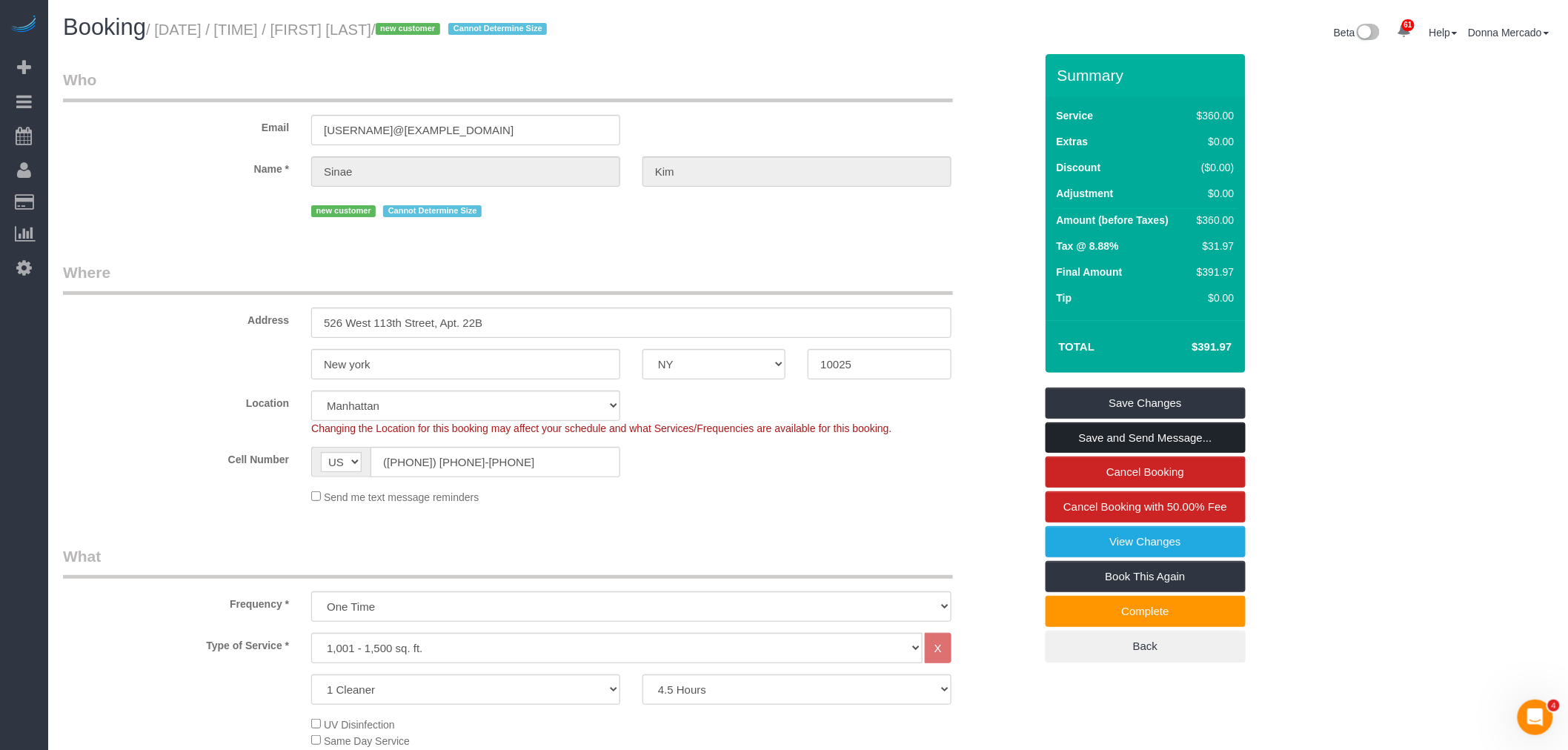 drag, startPoint x: 1139, startPoint y: 435, endPoint x: 1125, endPoint y: 411, distance: 27.784888 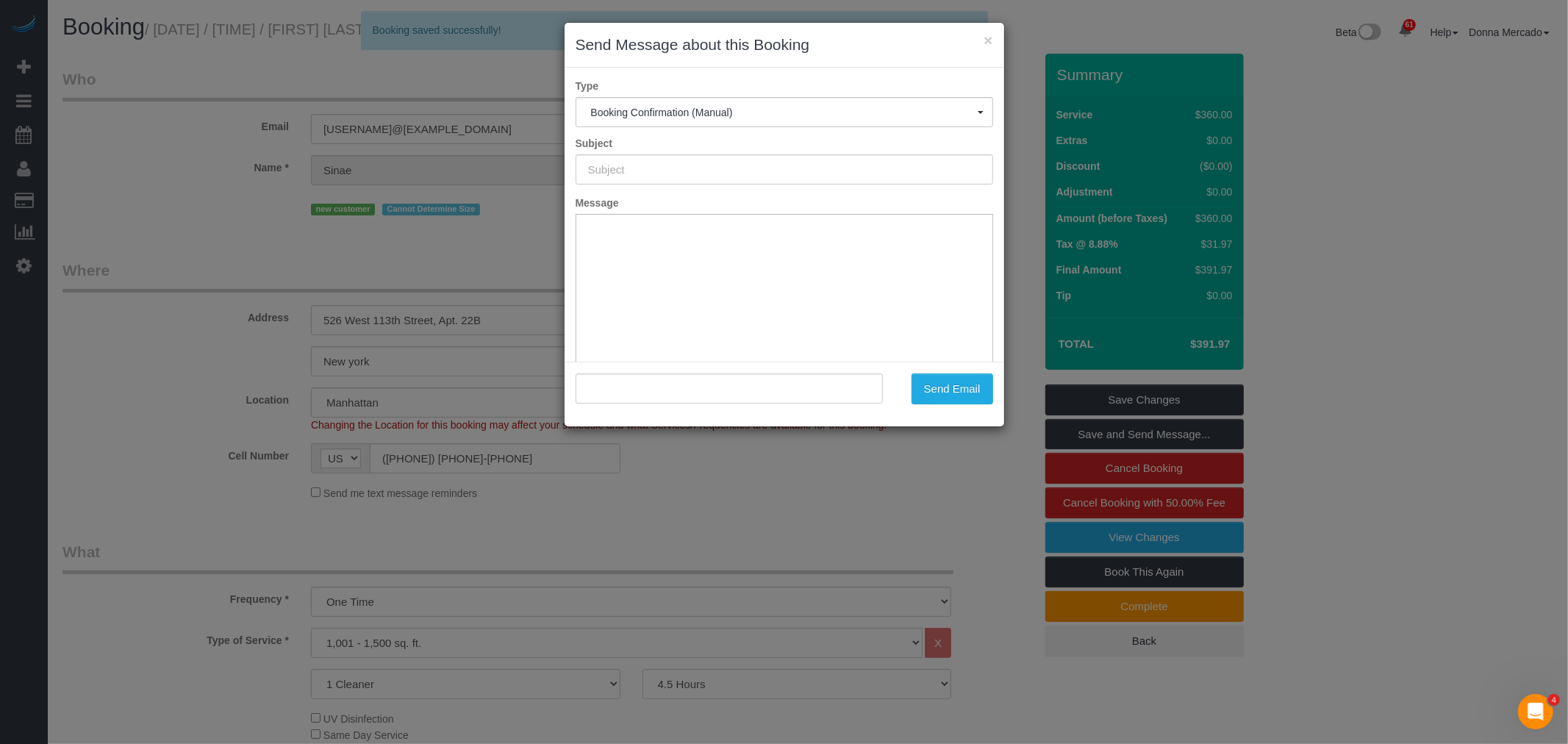 type on "Cleaning Confirmed for 07/19/2025 at 1:00pm" 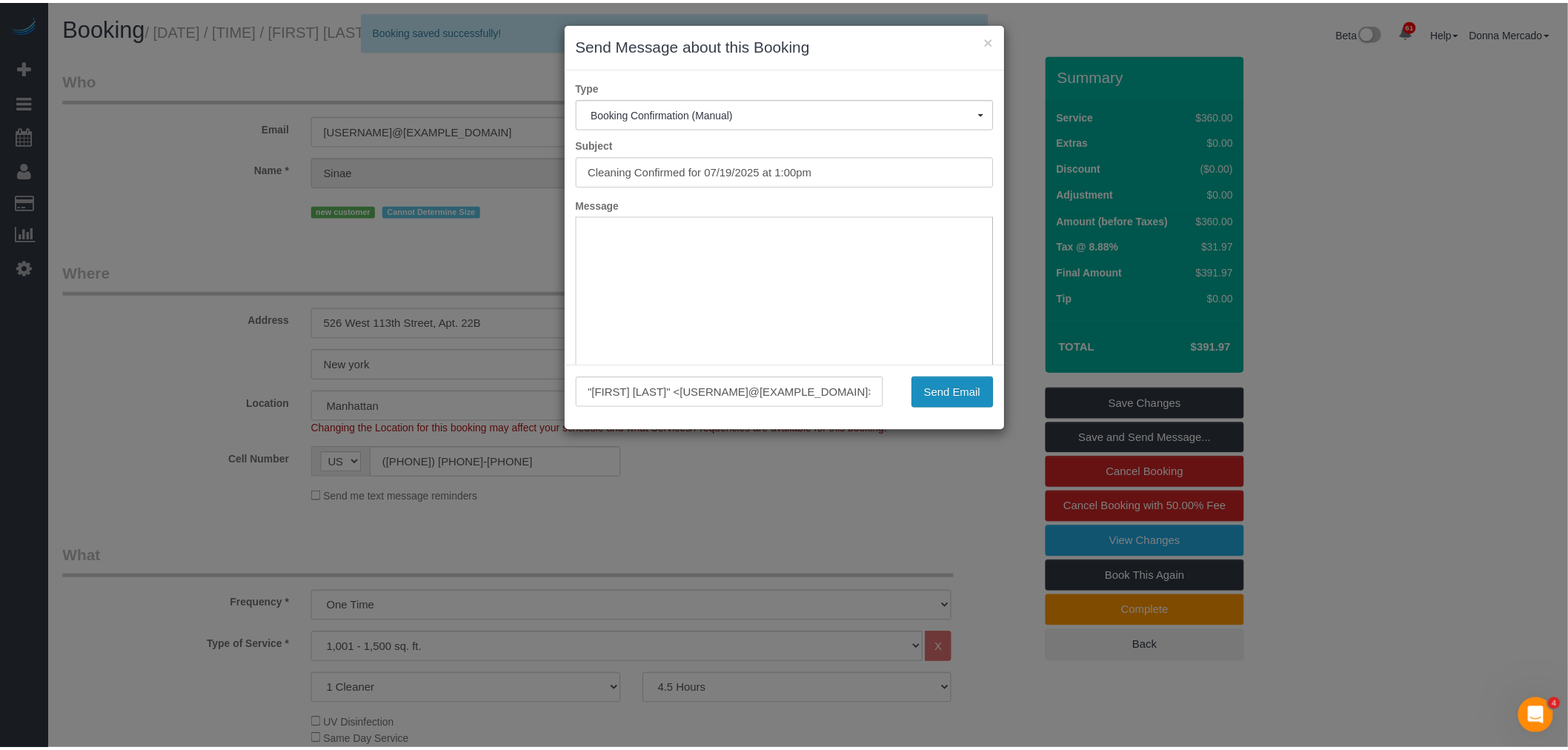 scroll, scrollTop: 0, scrollLeft: 0, axis: both 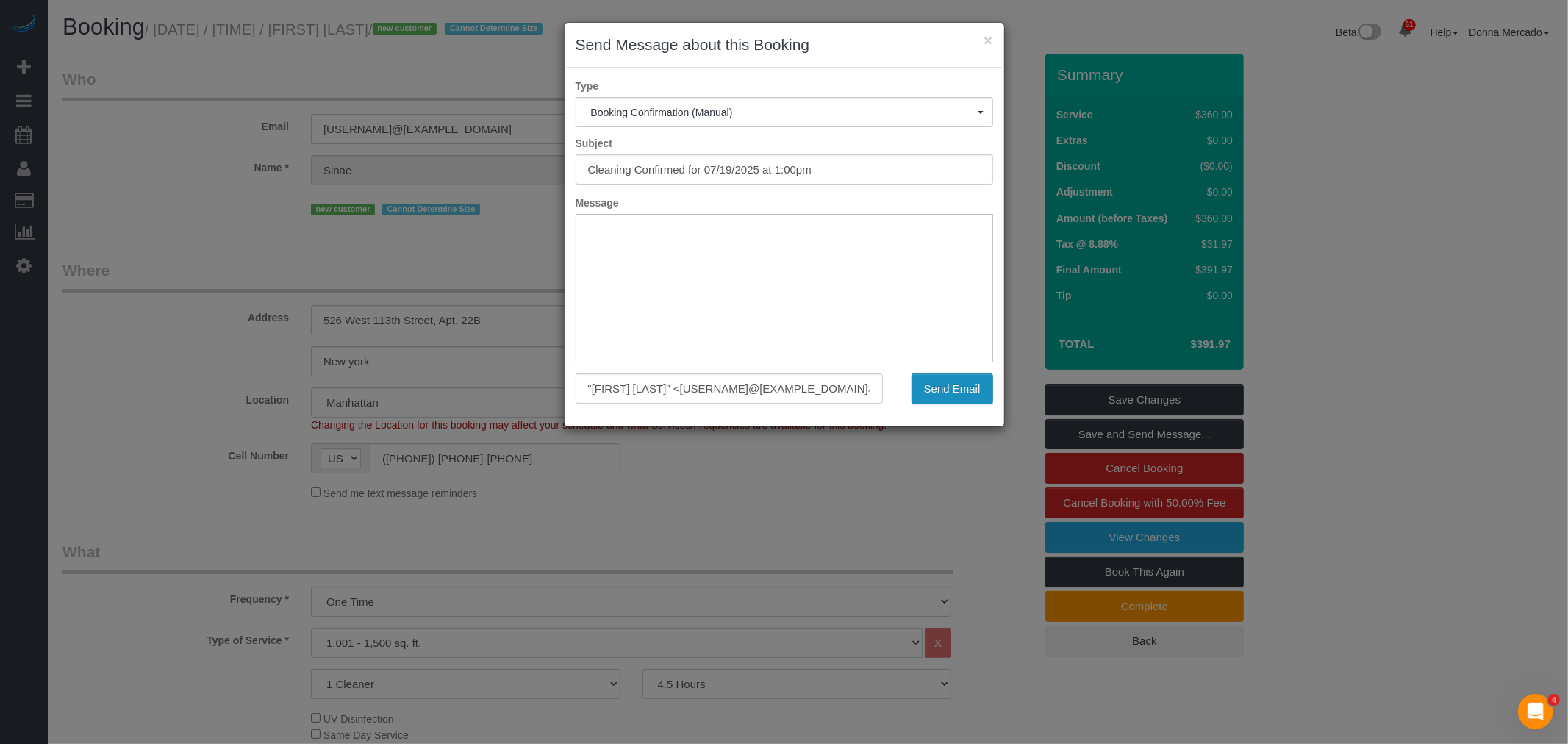 click on "Send Email" at bounding box center (952, 389) 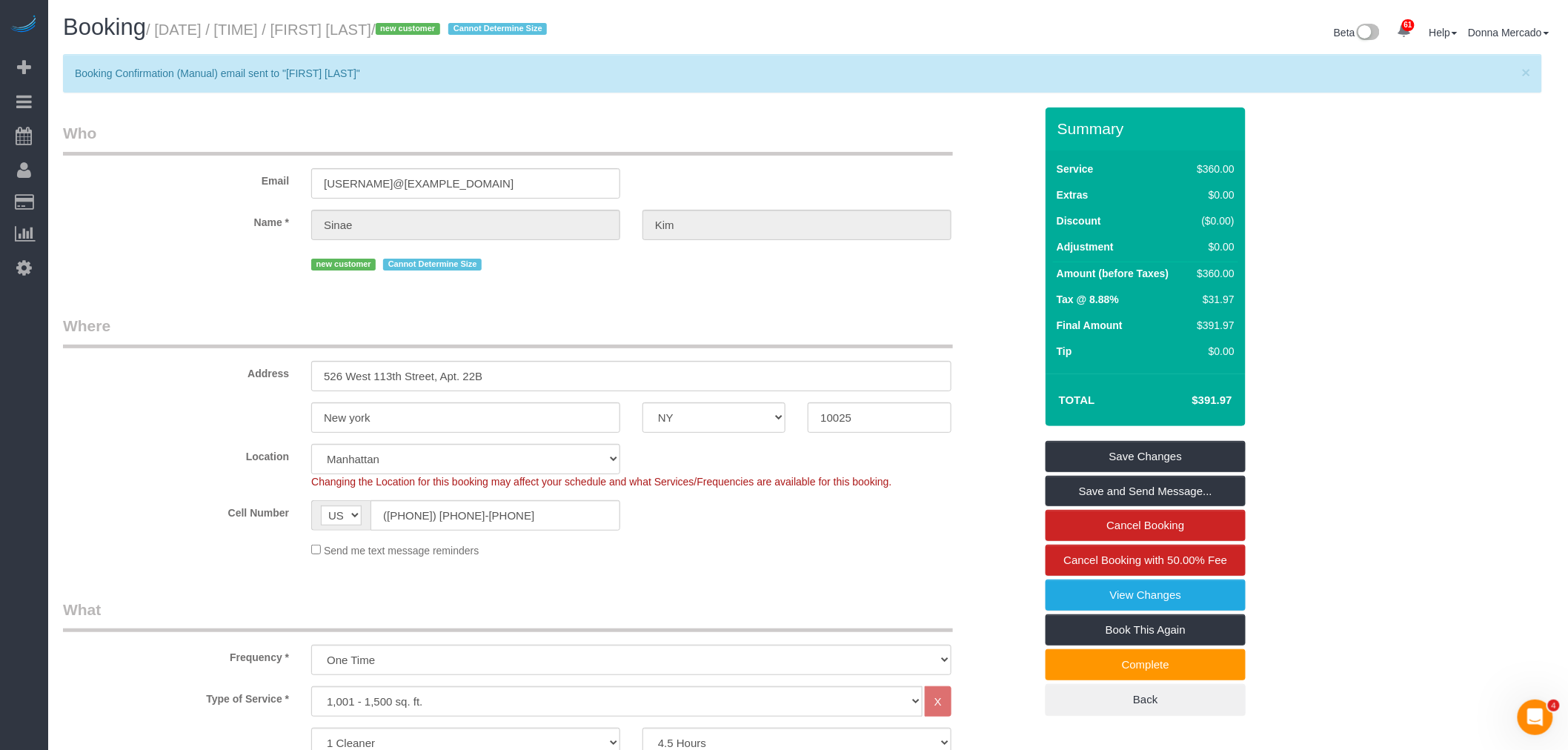 click on "Email
kimtlso135@gmail.com" at bounding box center [548, 160] 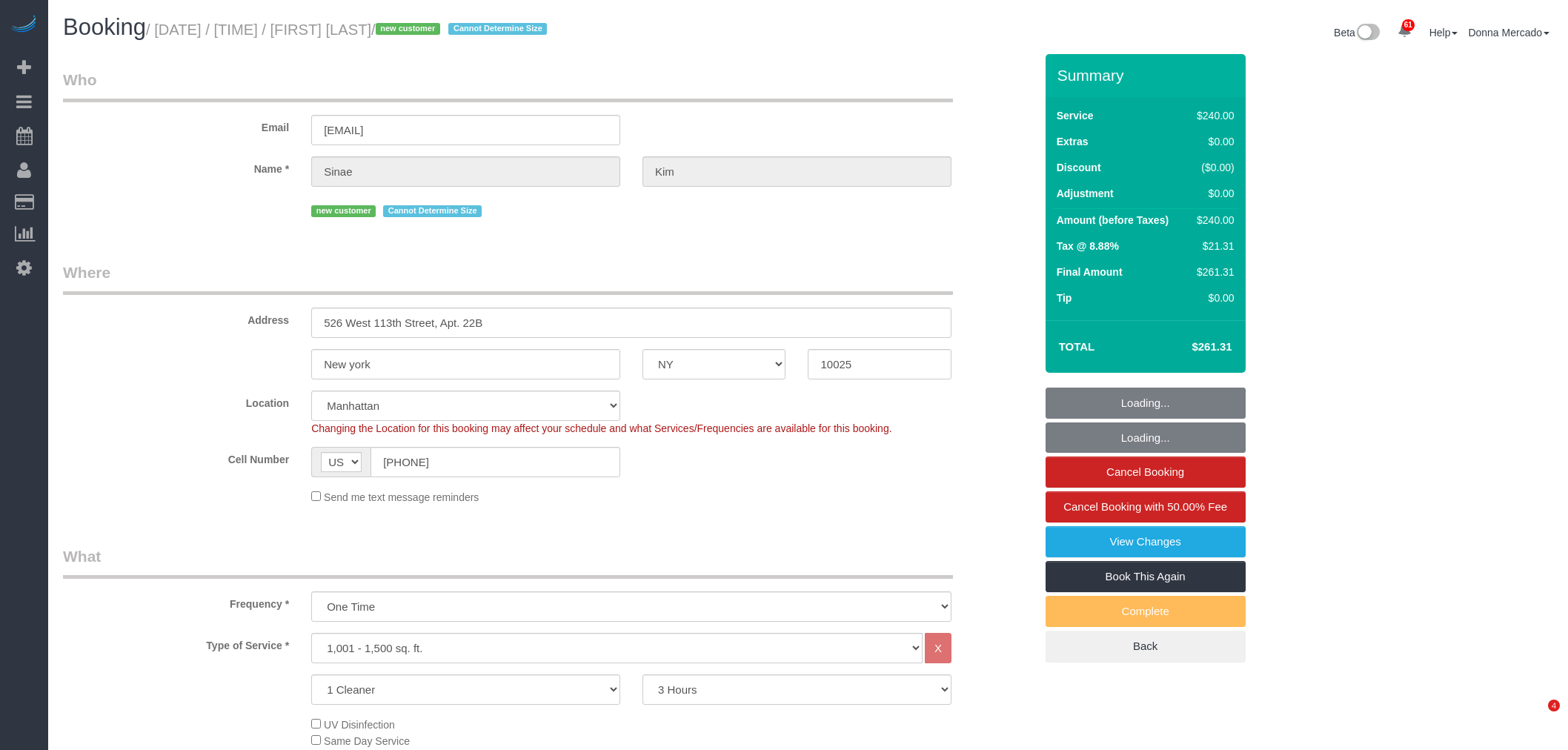 select on "NY" 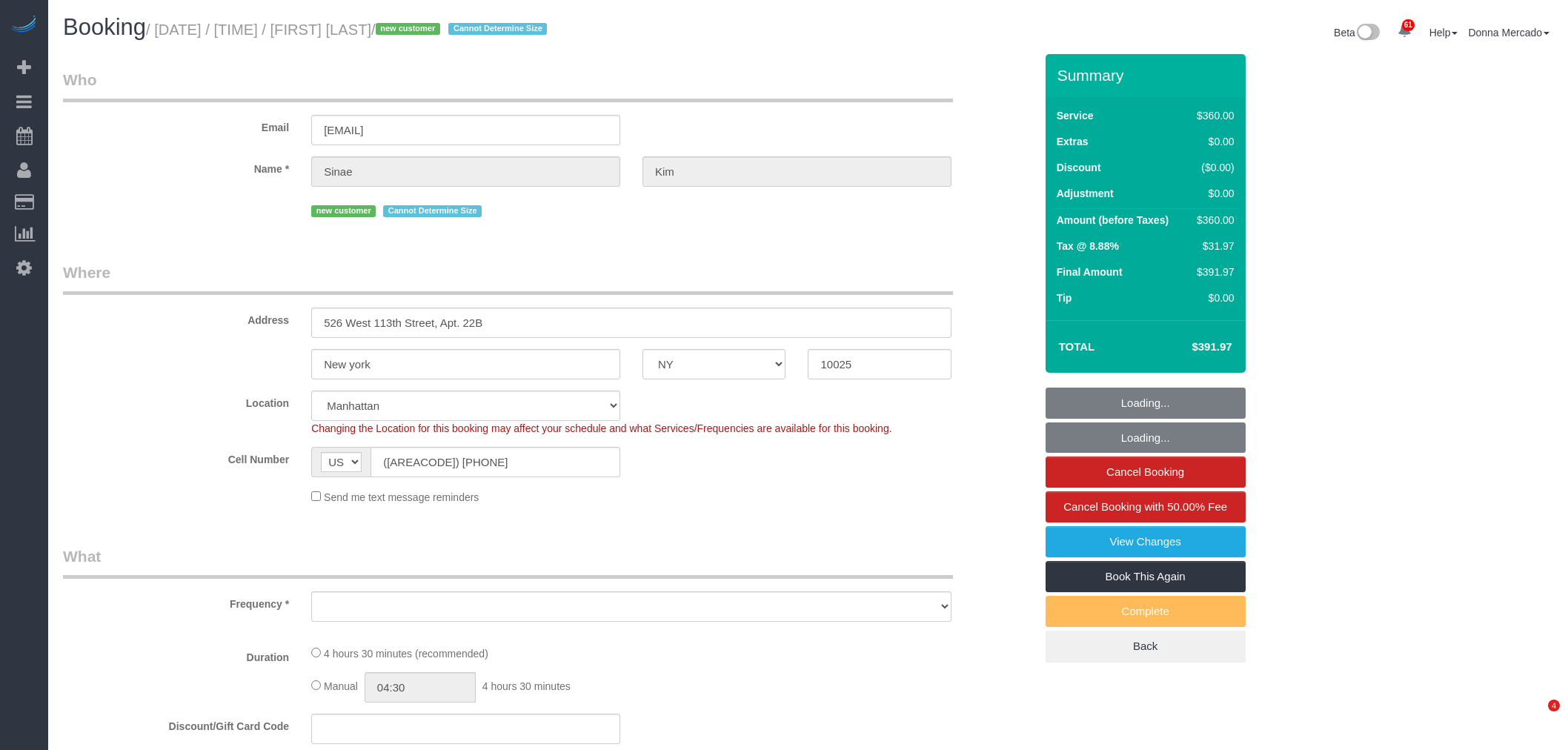 select on "NY" 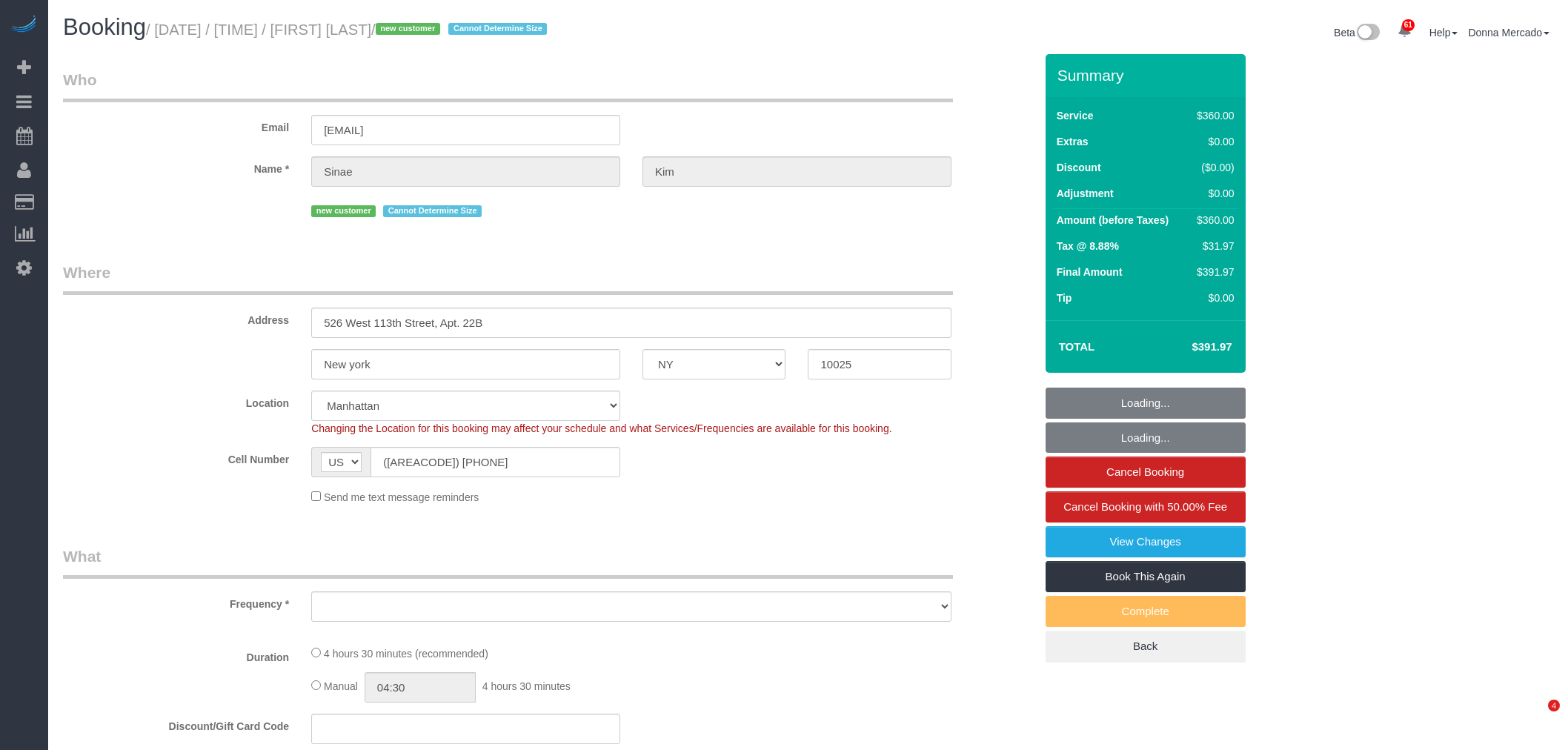 select on "object:1438" 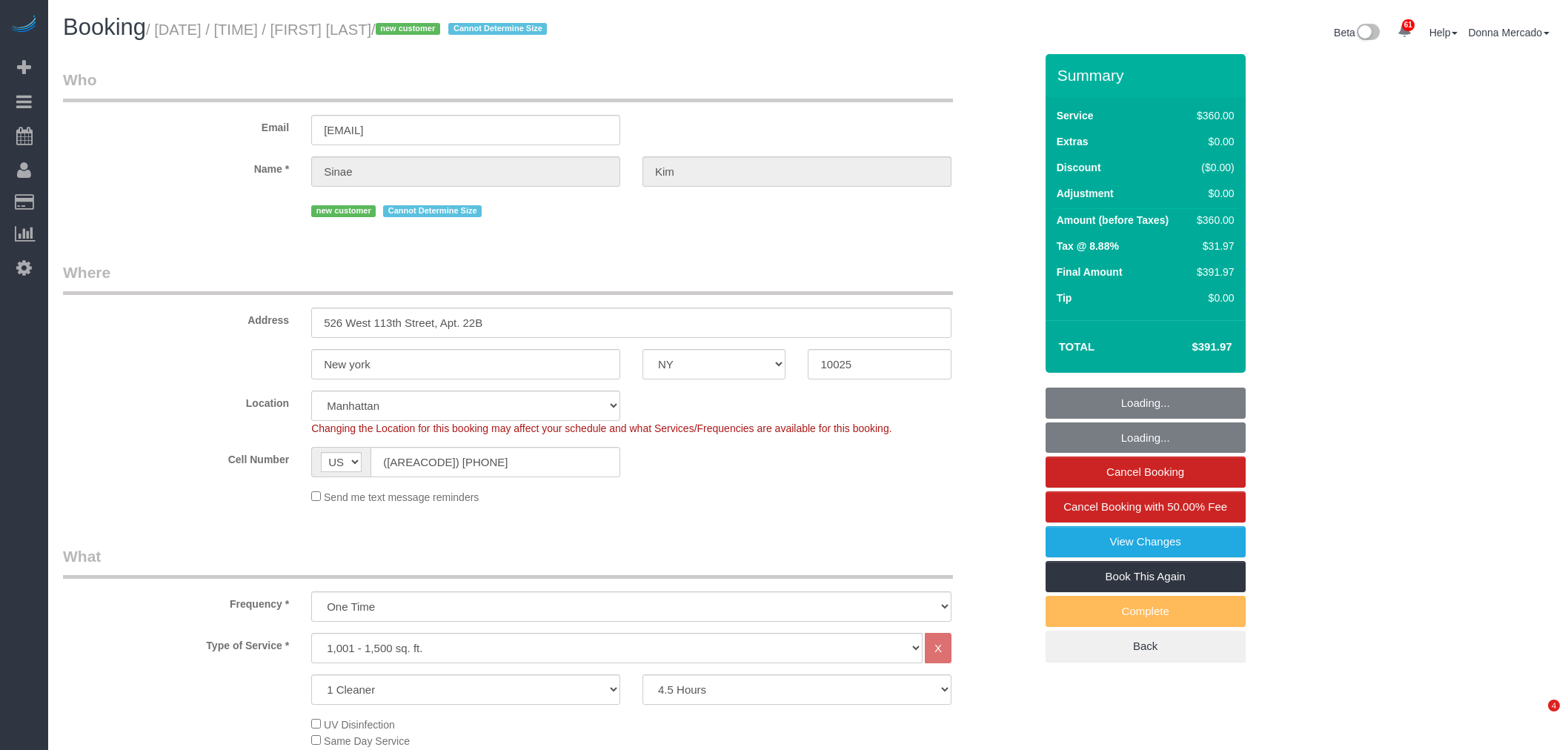 scroll, scrollTop: 0, scrollLeft: 0, axis: both 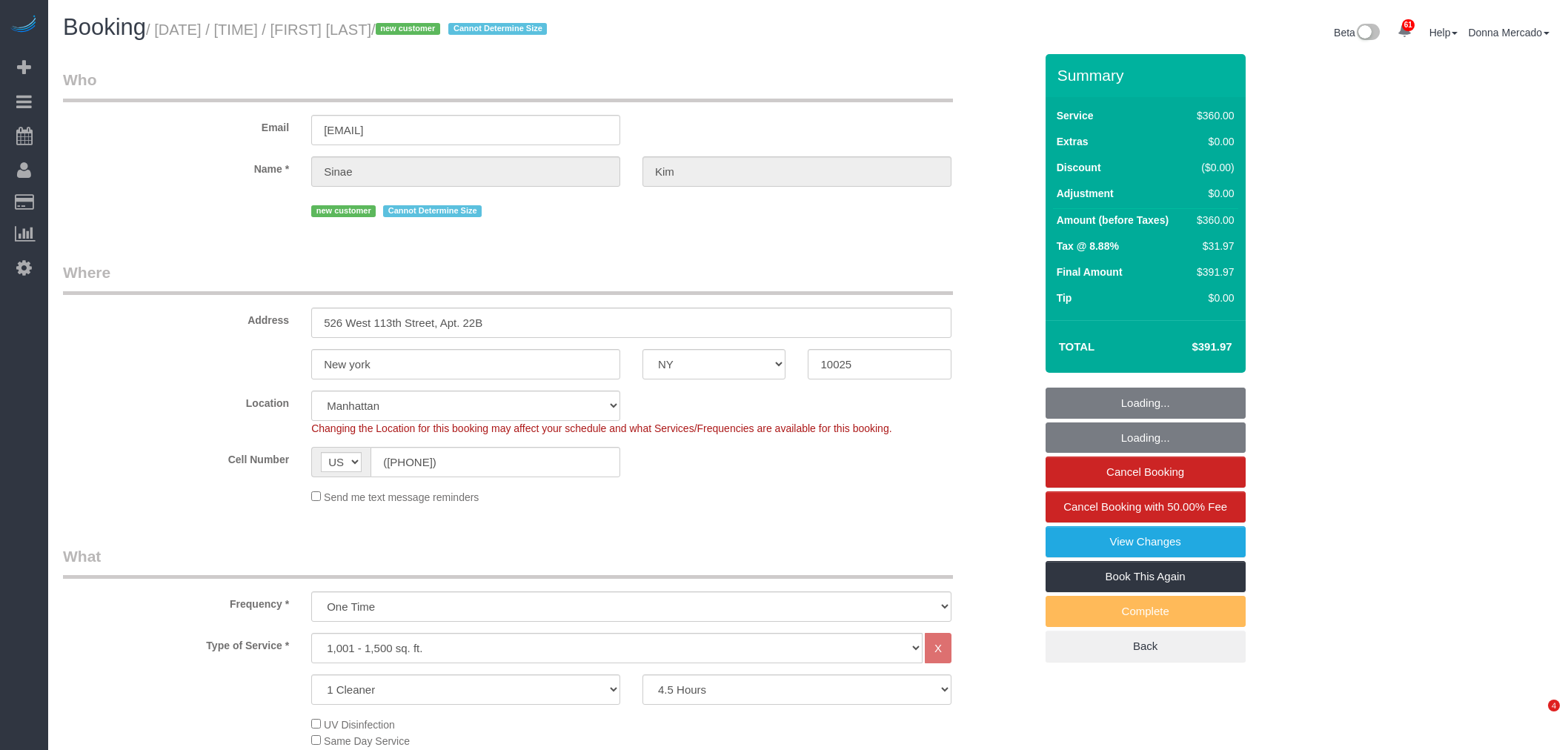 select on "NY" 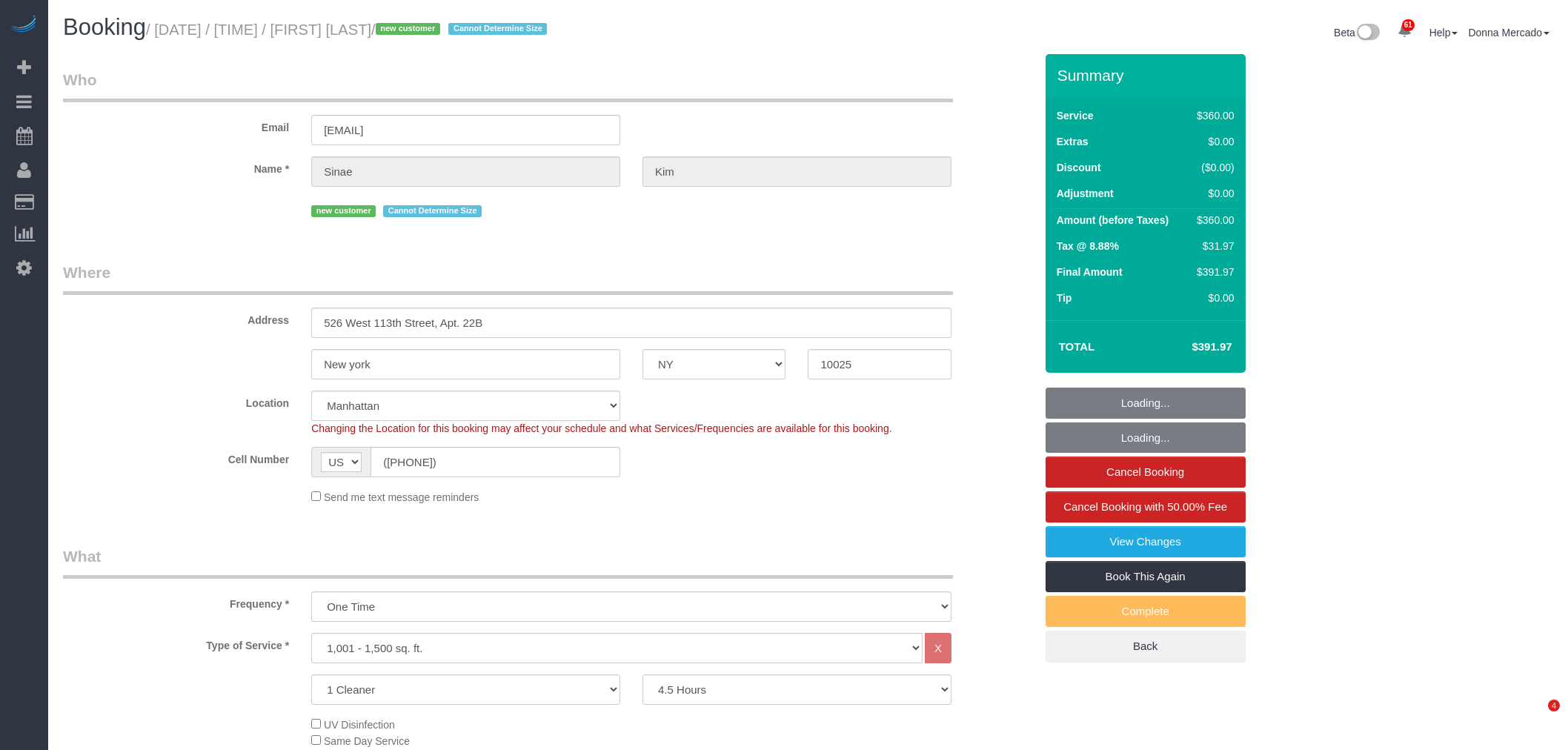 scroll, scrollTop: 0, scrollLeft: 0, axis: both 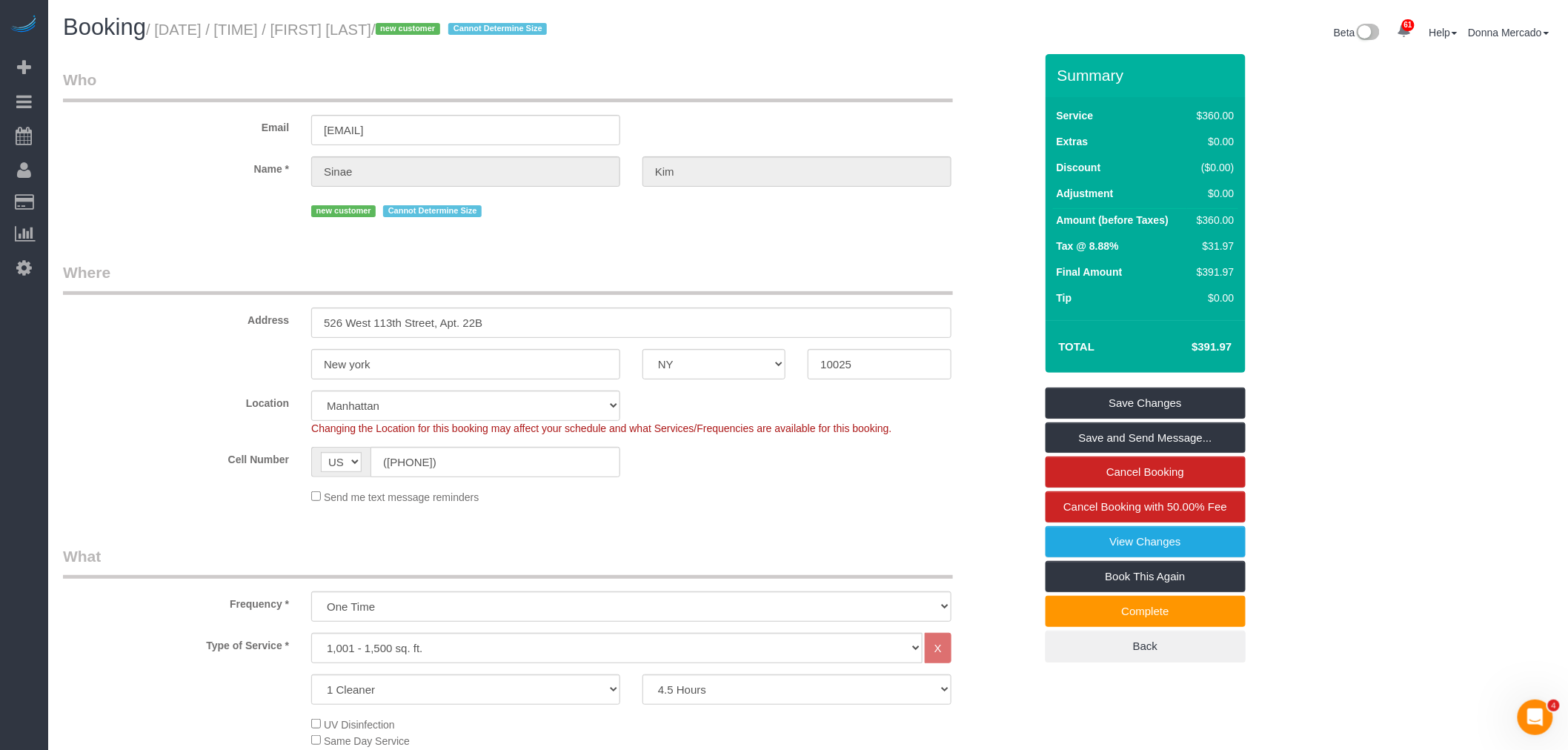 click on "Who
Email
kimtlso135@gmail.com
Name *
Sinae
Kim
new customer
Cannot Determine Size
Where
Address
526 West 113th Street, Apt. 22B
New york
AK
AL
AR
AZ
CA
CO
CT
DC
DE
FL
GA
HI
IA
ID
IL
IN
KS
KY
LA
MA
MD
ME
MI
MN
MO
MS
MT" at bounding box center [548, 1146] 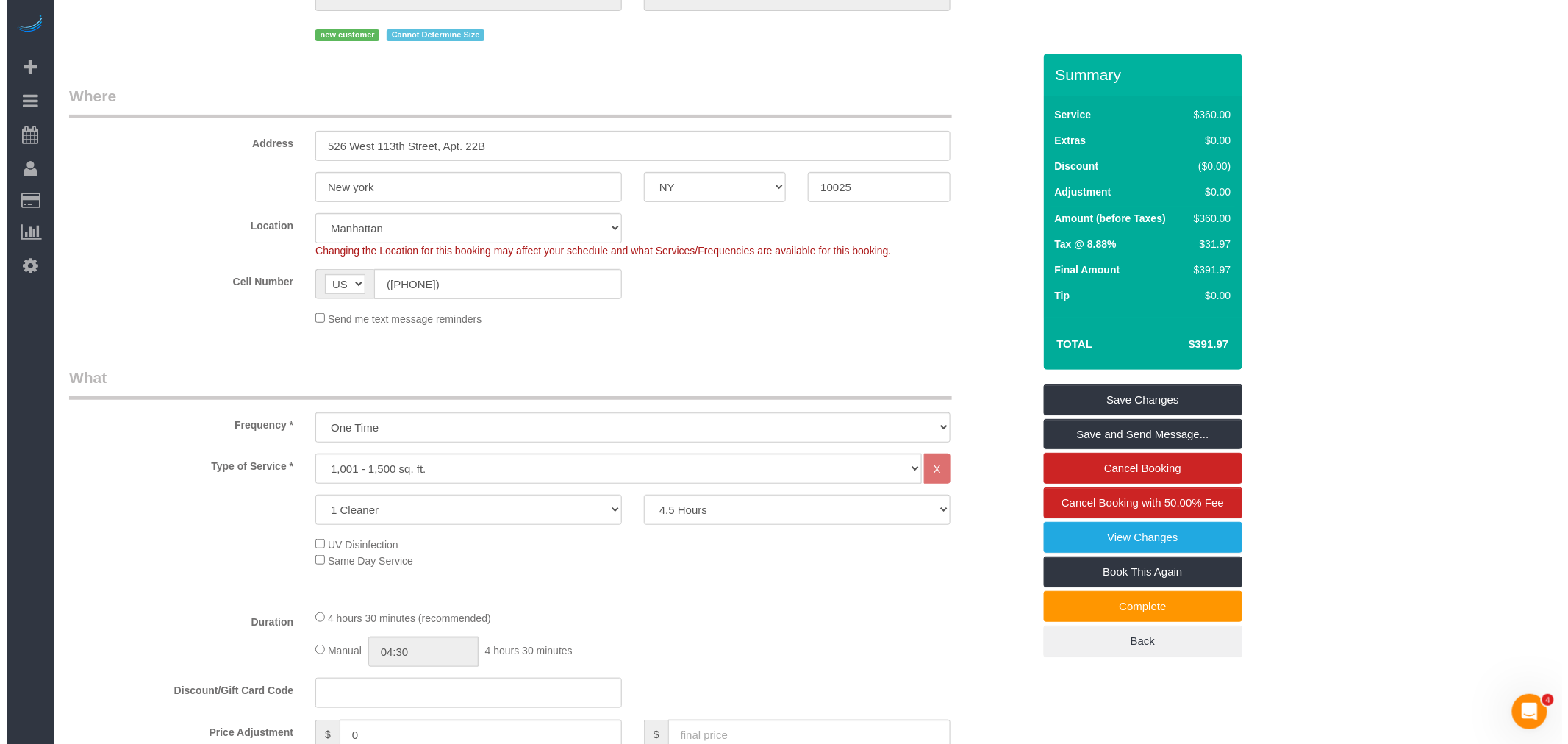 scroll, scrollTop: 326, scrollLeft: 0, axis: vertical 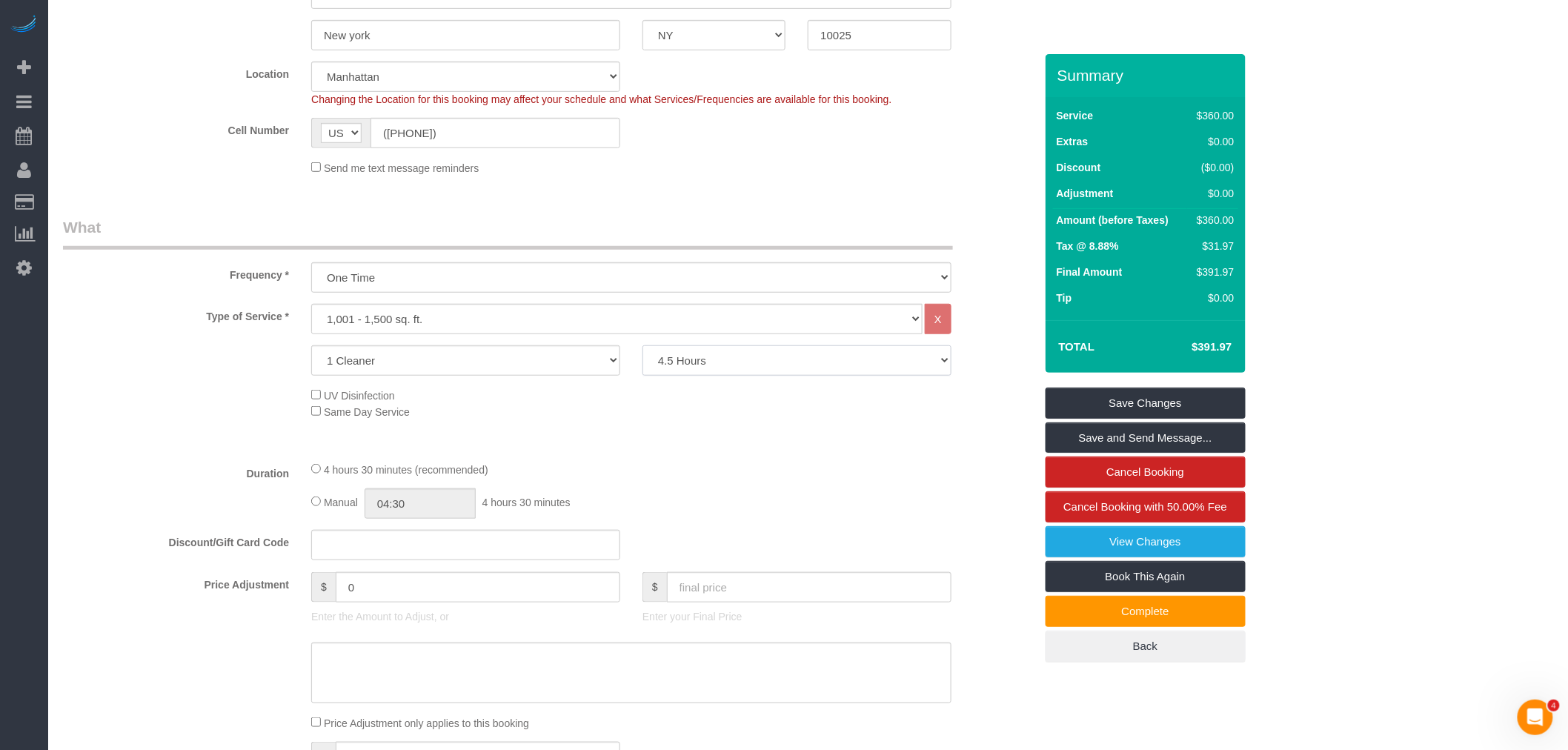 click on "2 Hours
2.5 Hours
3 Hours
3.5 Hours
4 Hours
4.5 Hours
5 Hours
5.5 Hours
6 Hours
6.5 Hours
7 Hours
7.5 Hours
8 Hours
8.5 Hours
9 Hours
9.5 Hours
10 Hours
10.5 Hours
11 Hours
11.5 Hours
12 Hours" 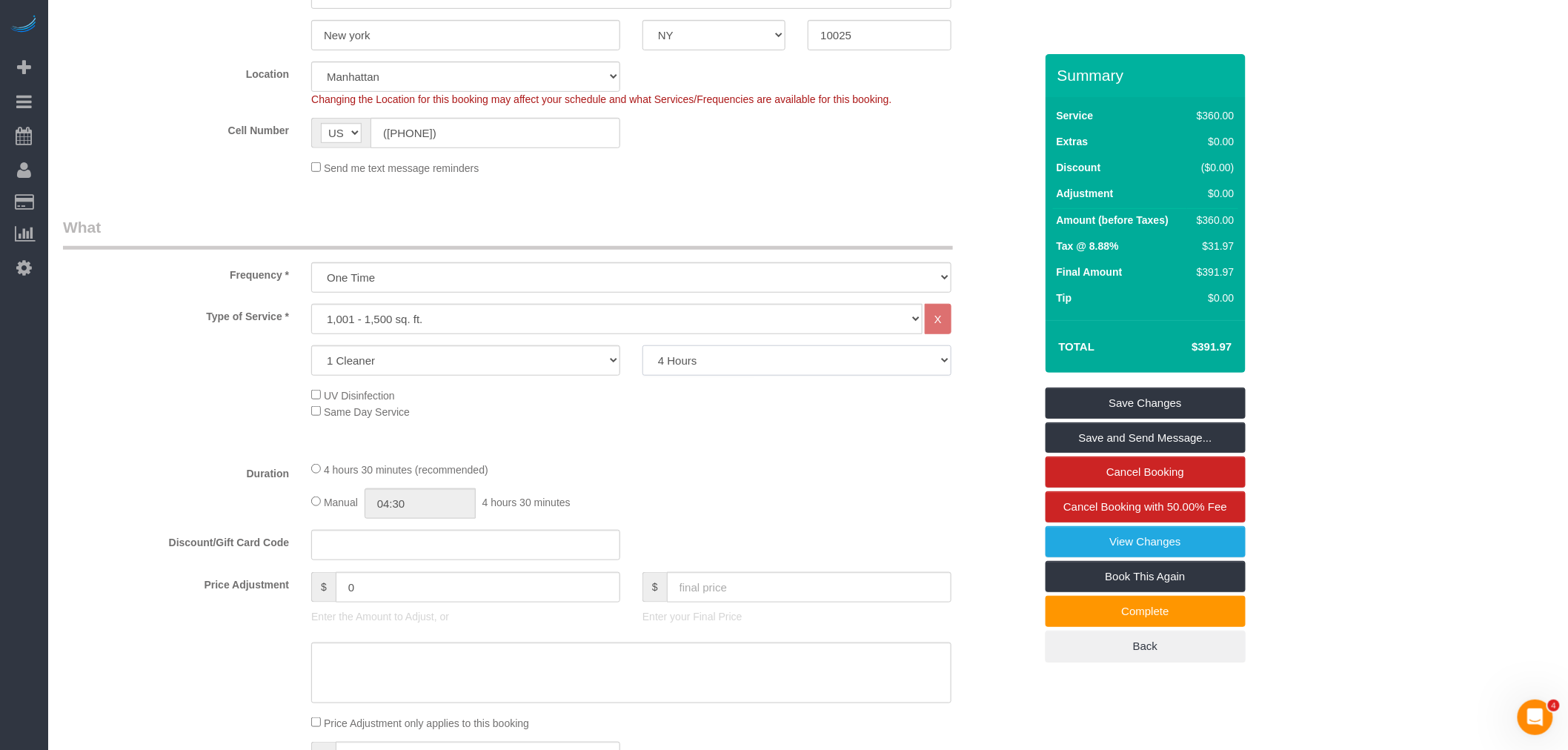 click on "2 Hours
2.5 Hours
3 Hours
3.5 Hours
4 Hours
4.5 Hours
5 Hours
5.5 Hours
6 Hours
6.5 Hours
7 Hours
7.5 Hours
8 Hours
8.5 Hours
9 Hours
9.5 Hours
10 Hours
10.5 Hours
11 Hours
11.5 Hours
12 Hours" 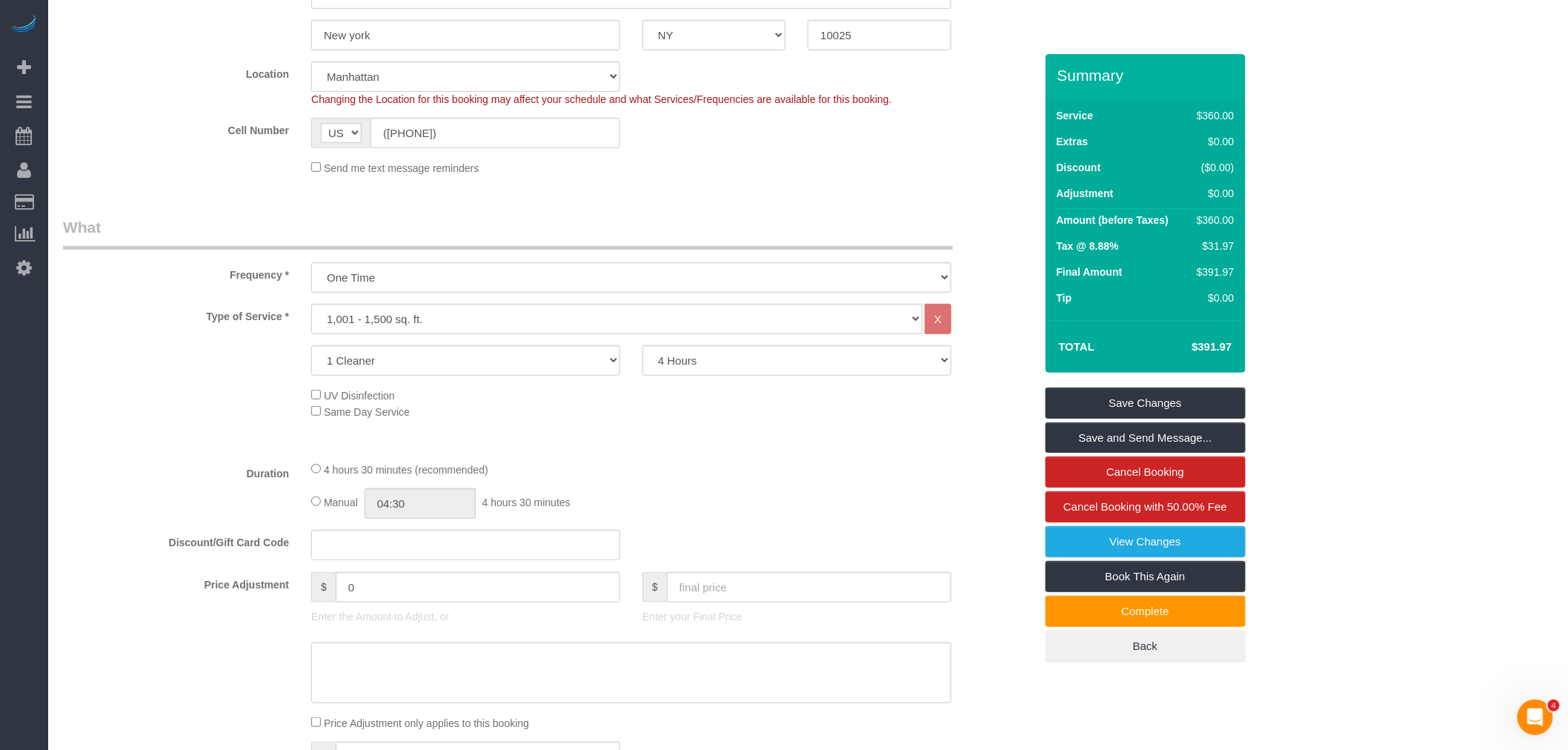 click on "What
Frequency *
One Time Weekly (20% Off) - 20.00% Every 2 Weeks (15% Off) - 15.00% Every 4 Weeks (10% Off) - 10.00%
Type of Service *
Under 1,000 sq. ft. 1,001 - 1,500 sq. ft. 1,500+ sq. ft. Custom Cleaning Office Cleaning Airbnb Cleaning Post Construction Cleaning RE-CLEAN Hourly Rate - 8.0 Hourly Rate - 7.5 Late Cancellation - Invoice Purposes Hourly Rate (30% OFF) Bungalow Living Hello Alfred - Standard Cleaning Hello Alfred - Hourly Rate TULU - Standard Cleaning TULU - Hourly Rate Hourly Rate (15% OFF) Hourly Rate (20% OFF) Hourly Rate (25% OFF) Hourly Rate (22.5% OFF) Charity Clean Outsite - Hourly Rate Floor Cleaning 100/hr 140/hr Upholstery Cleaning Hourly Rate (Comped Cleaning) Power Washing Carpet/Rug Cleaning Floor Cleaning - 25% OFF Couch Cleaning Partnership Pricing
X" at bounding box center [548, 522] 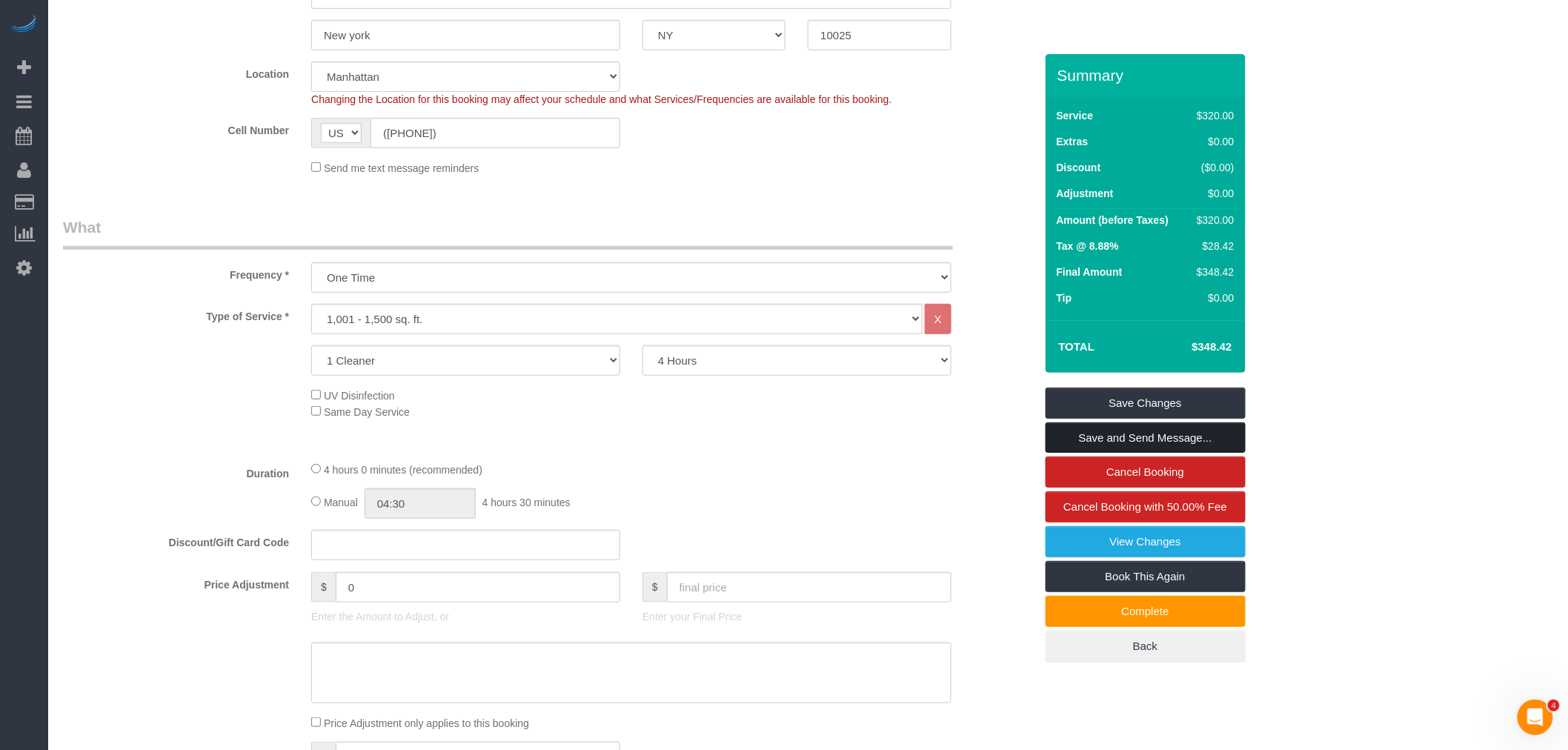 click on "Save and Send Message..." at bounding box center (1146, 438) 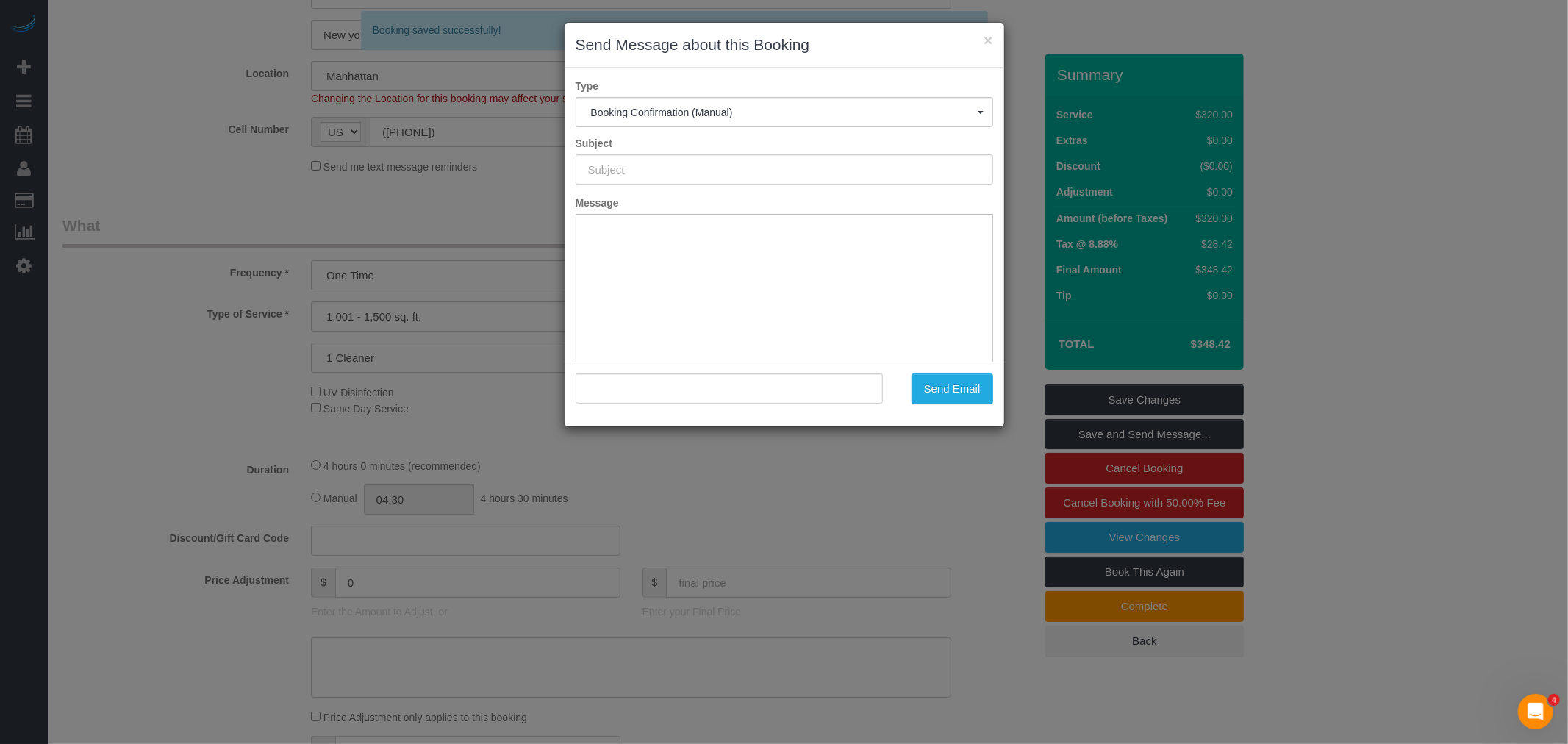 type on "Cleaning Confirmed for 07/19/2025 at 1:00pm" 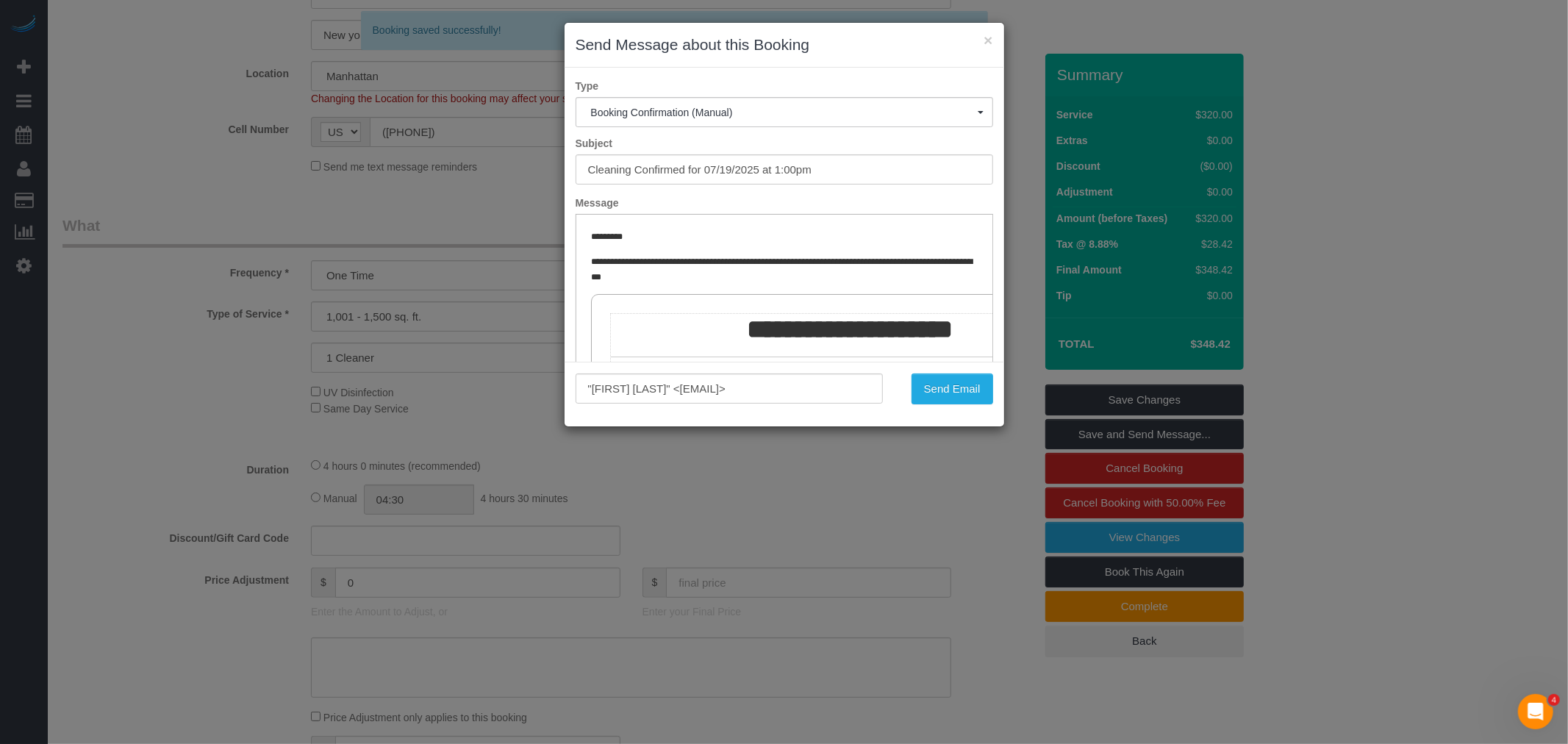 scroll, scrollTop: 0, scrollLeft: 0, axis: both 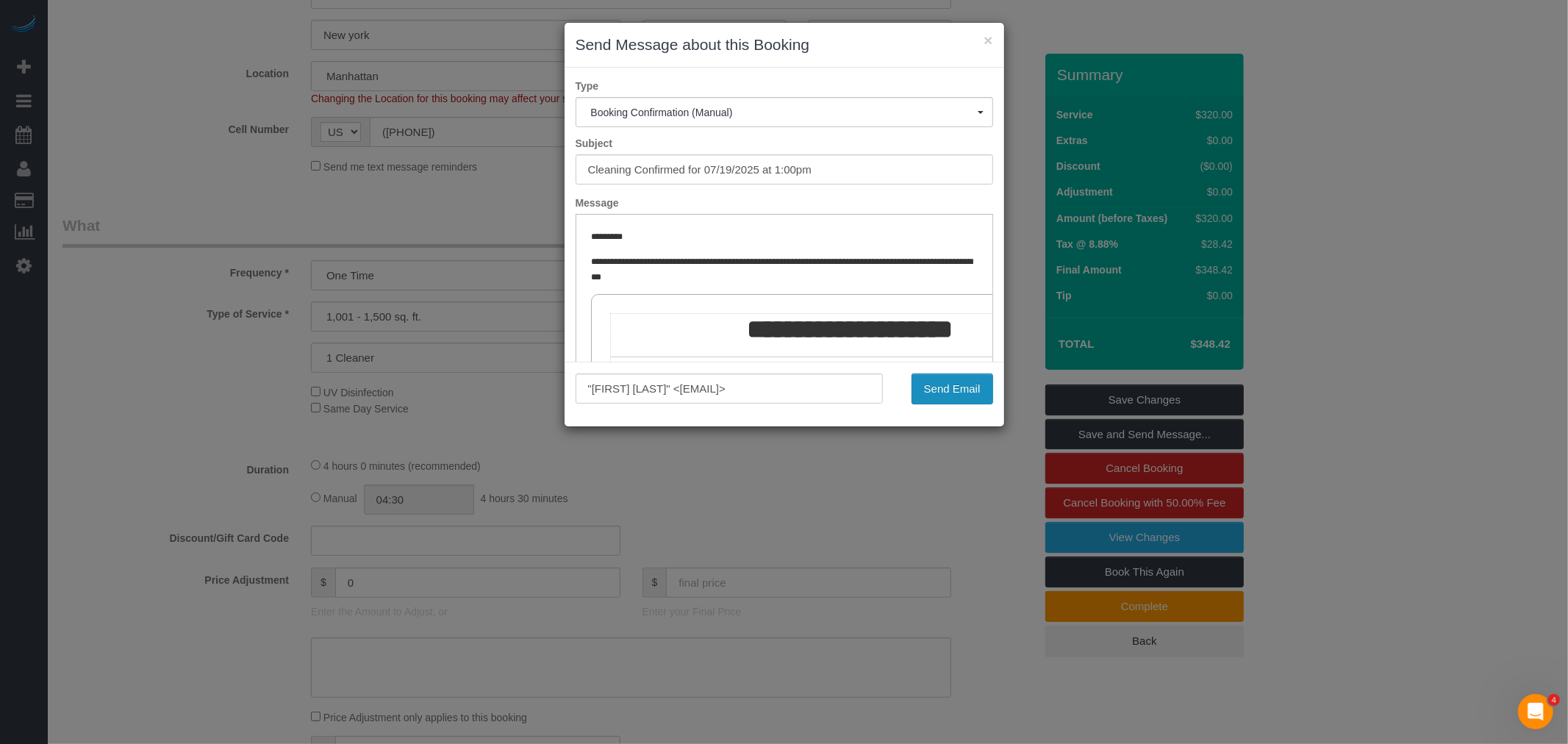 click on "Send Email" at bounding box center [952, 389] 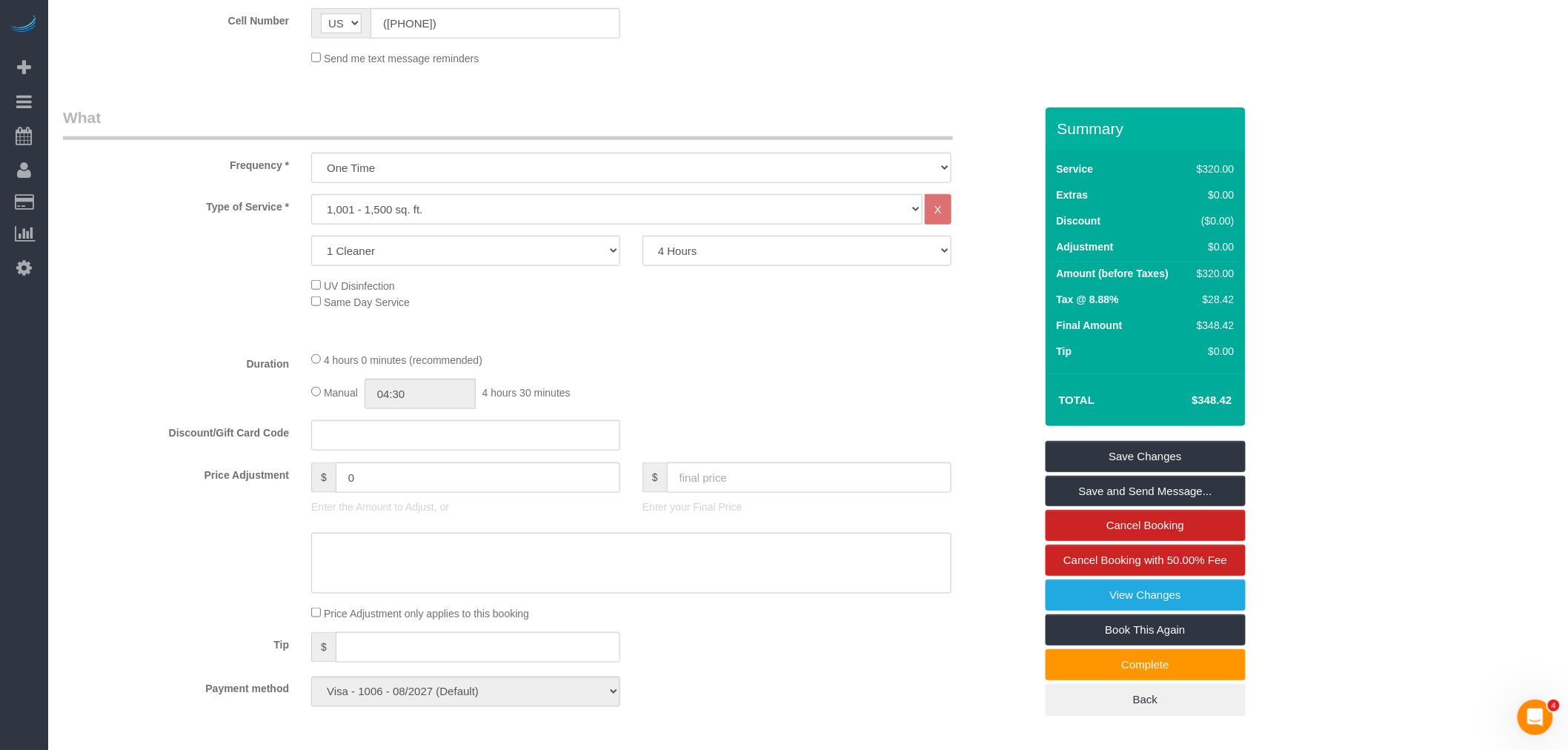 scroll, scrollTop: 494, scrollLeft: 0, axis: vertical 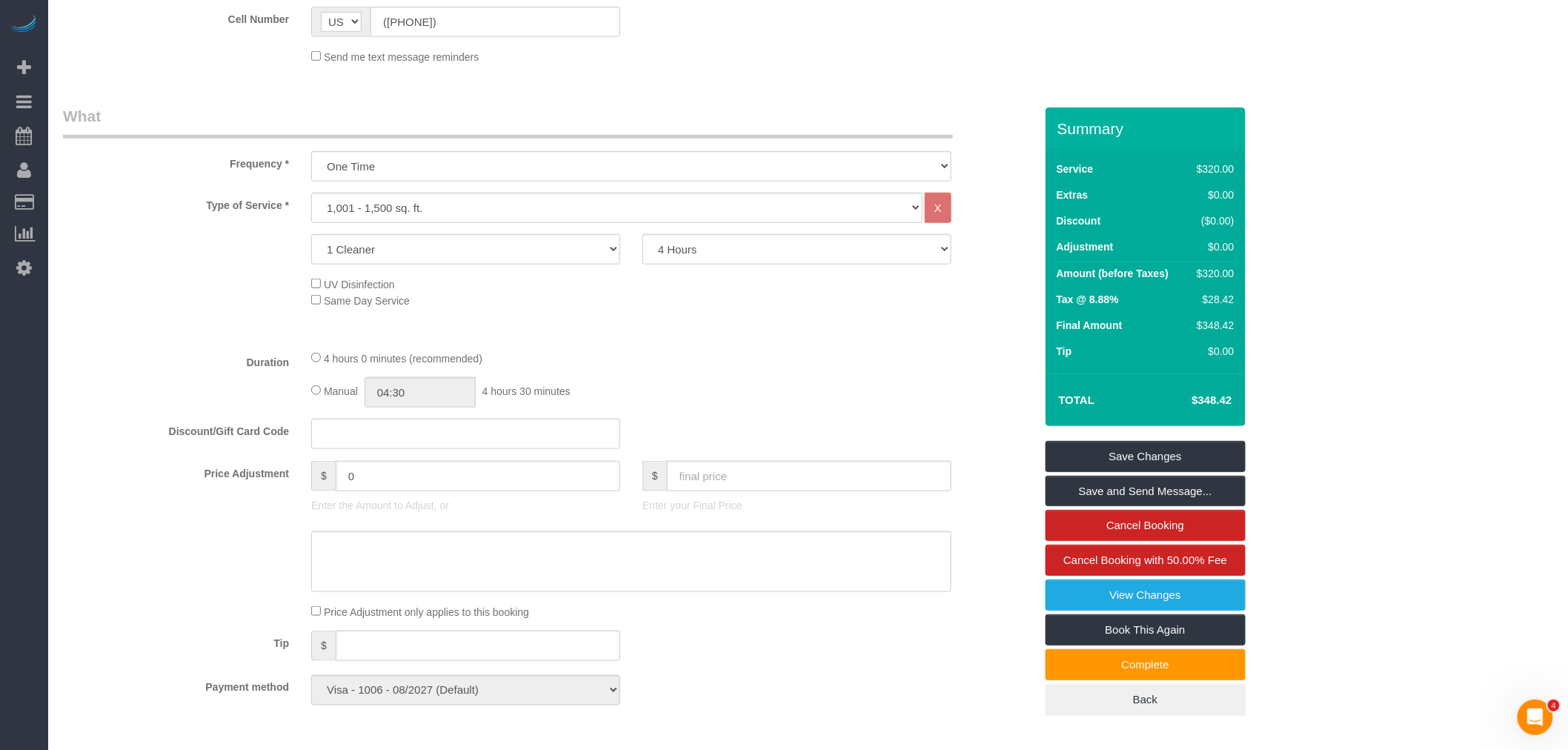 click on "Who
Email
kimtlso135@gmail.com
Name *
Sinae
Kim
new customer
Cannot Determine Size
Where
Address
526 West 113th Street, Apt. 22B
New york
AK
AL
AR
AZ
CA
CO
CT
DC
DE
FL
GA
HI
IA
ID
IL
IN
KS
KY
LA
MA
MD
ME
MI
MN
MO
MS
MT" at bounding box center (548, 706) 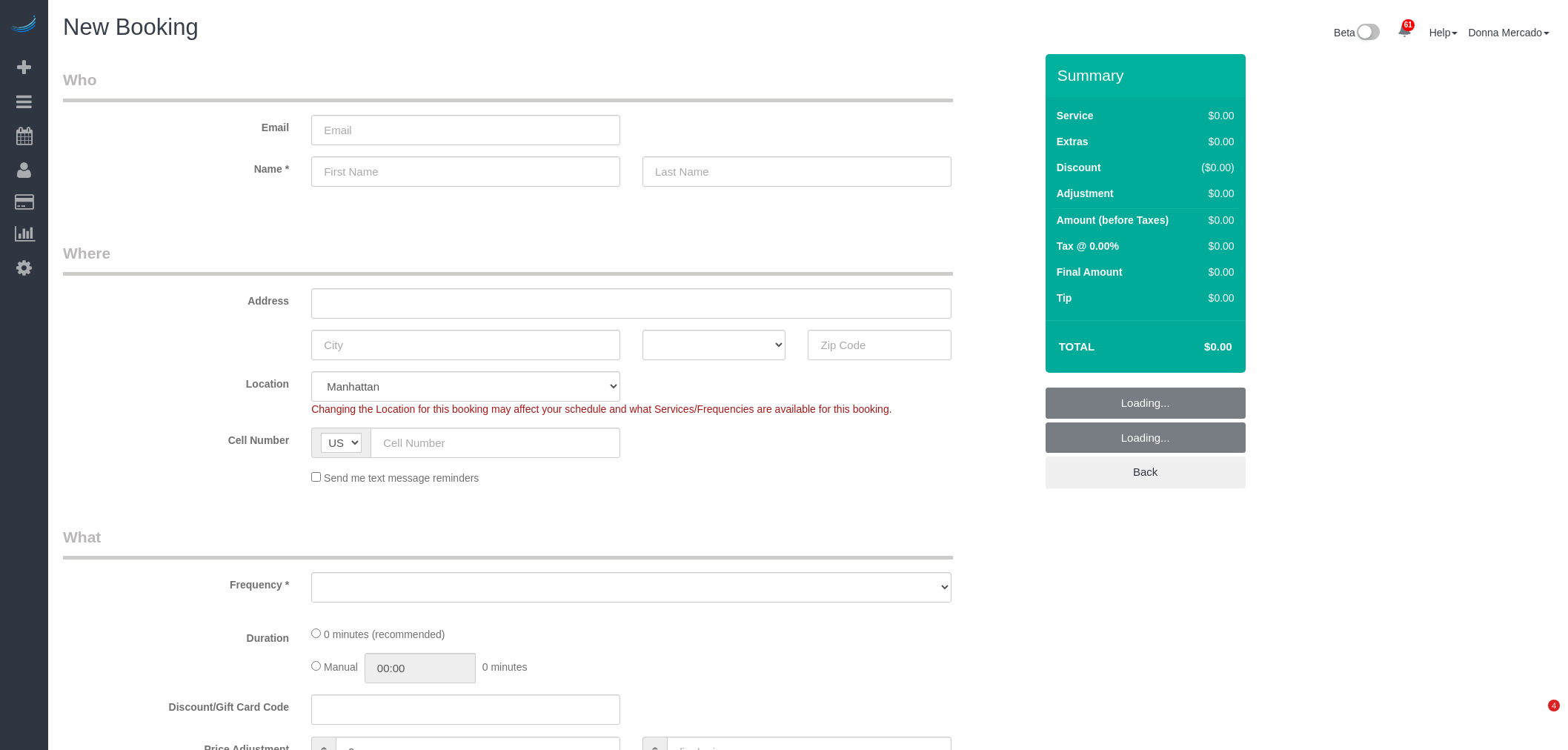 select on "number:89" 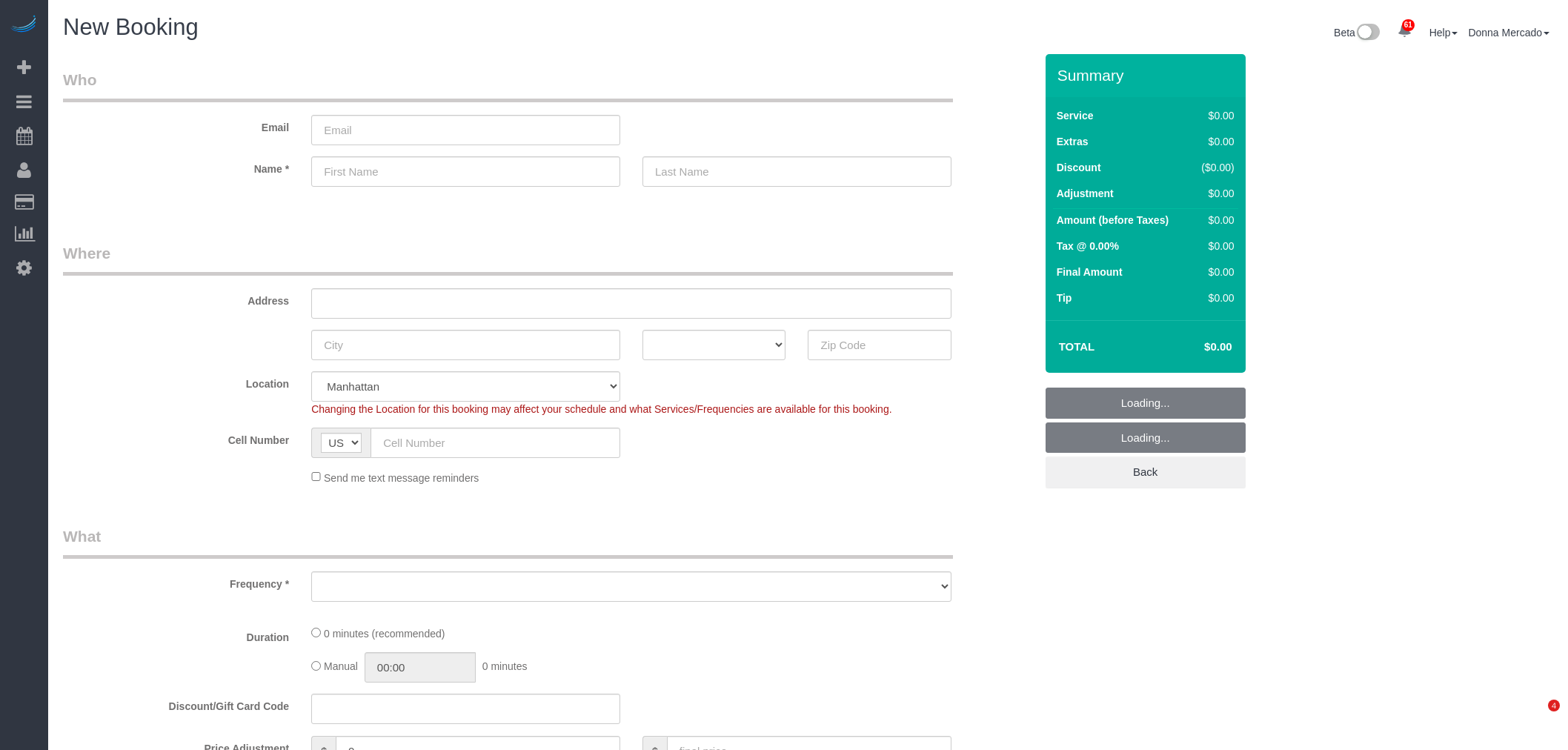 scroll, scrollTop: 0, scrollLeft: 0, axis: both 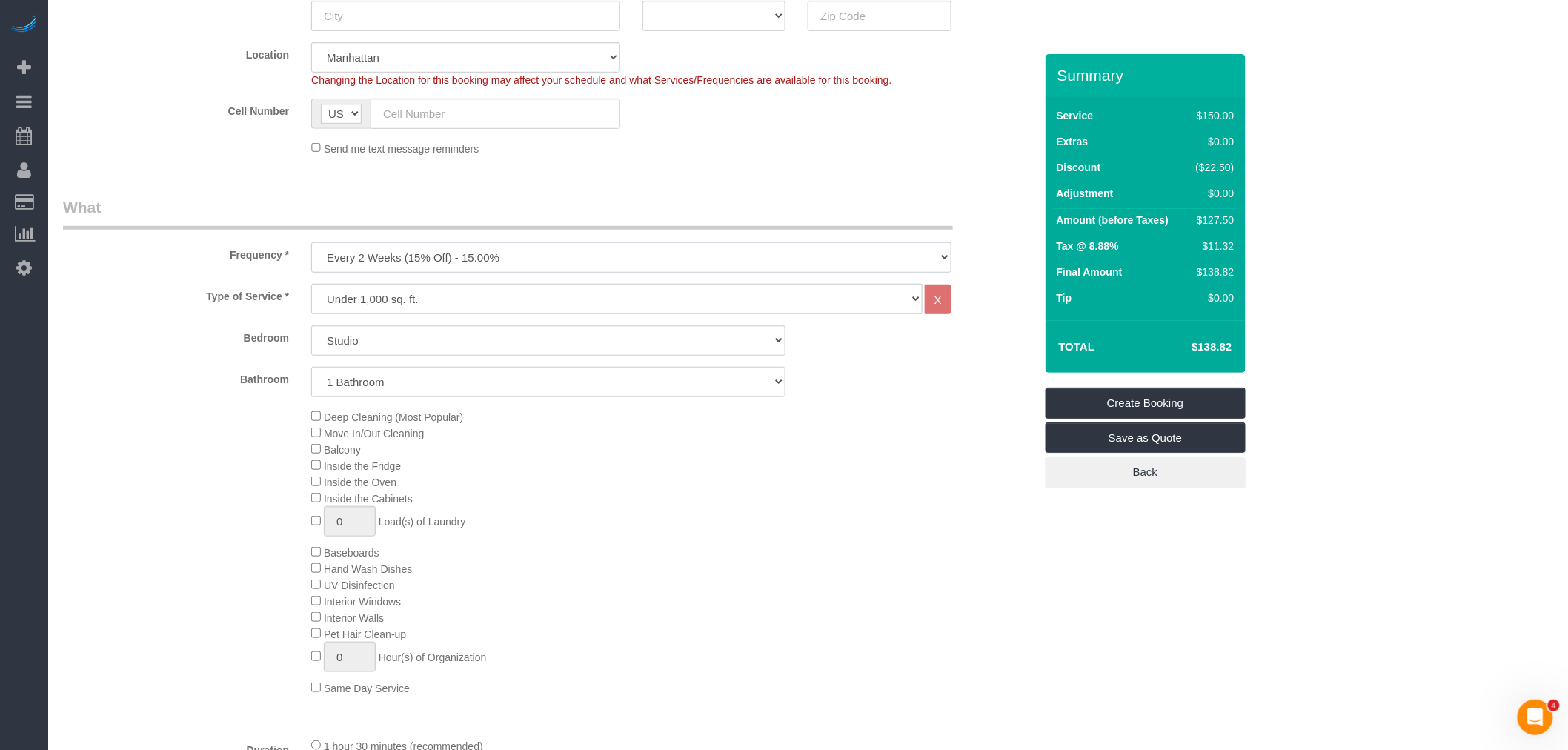 click on "One Time Weekly (20% Off) - 20.00% Every 2 Weeks (15% Off) - 15.00% Every 4 Weeks (10% Off) - 10.00%" at bounding box center [631, 257] 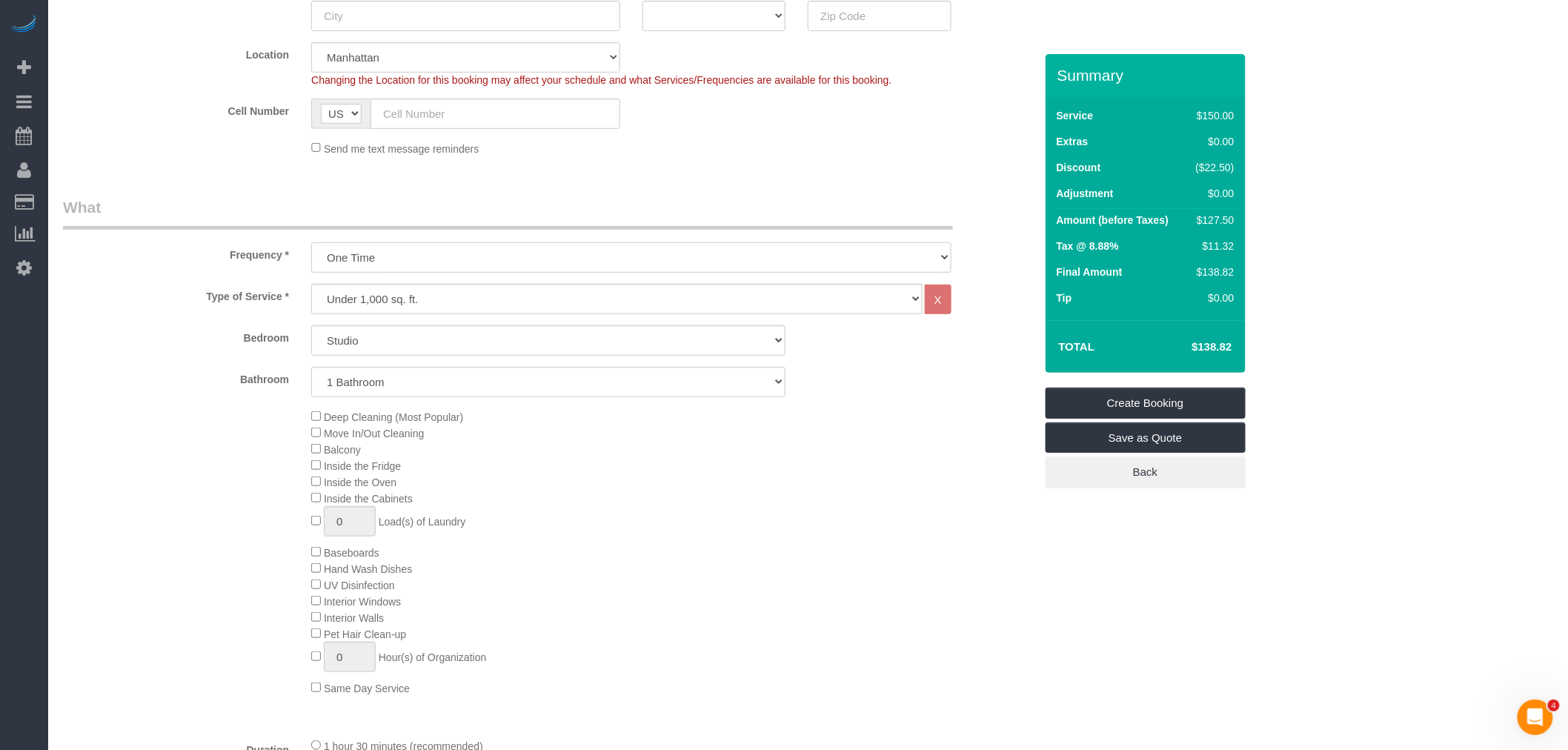 click on "One Time Weekly (20% Off) - 20.00% Every 2 Weeks (15% Off) - 15.00% Every 4 Weeks (10% Off) - 10.00%" at bounding box center (631, 257) 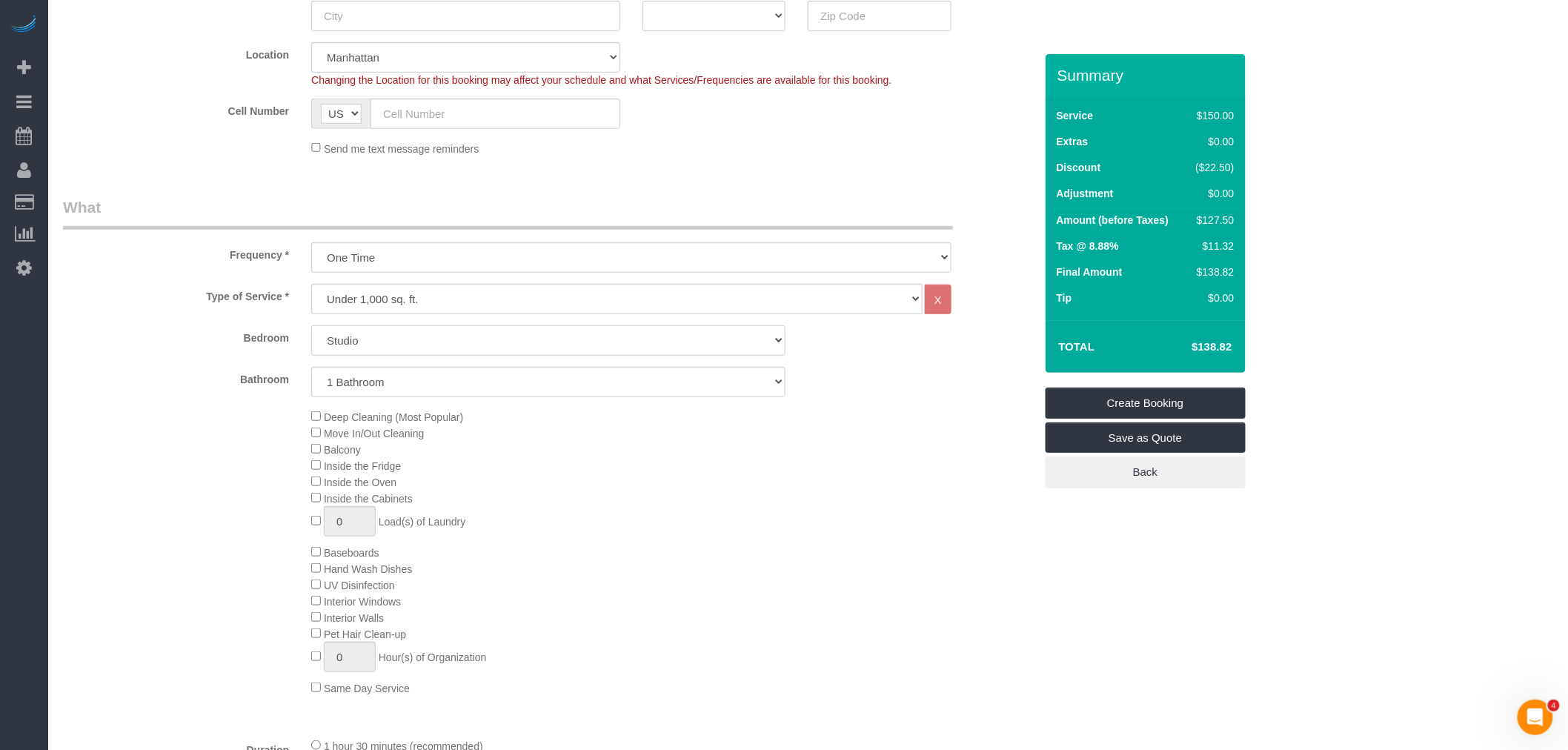 drag, startPoint x: 520, startPoint y: 345, endPoint x: 517, endPoint y: 354, distance: 9.486833 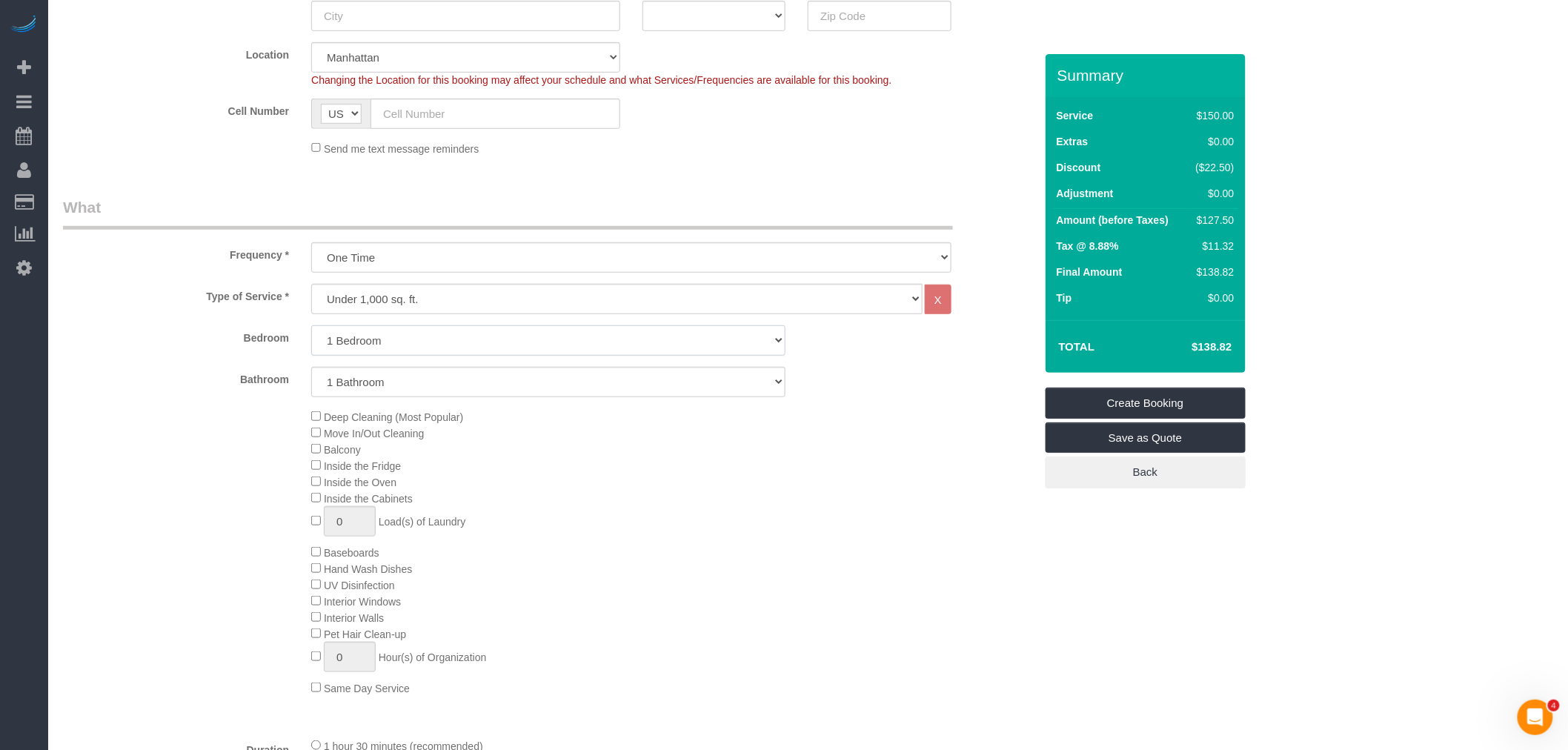 click on "Studio
1 Bedroom
2 Bedrooms
3 Bedrooms" 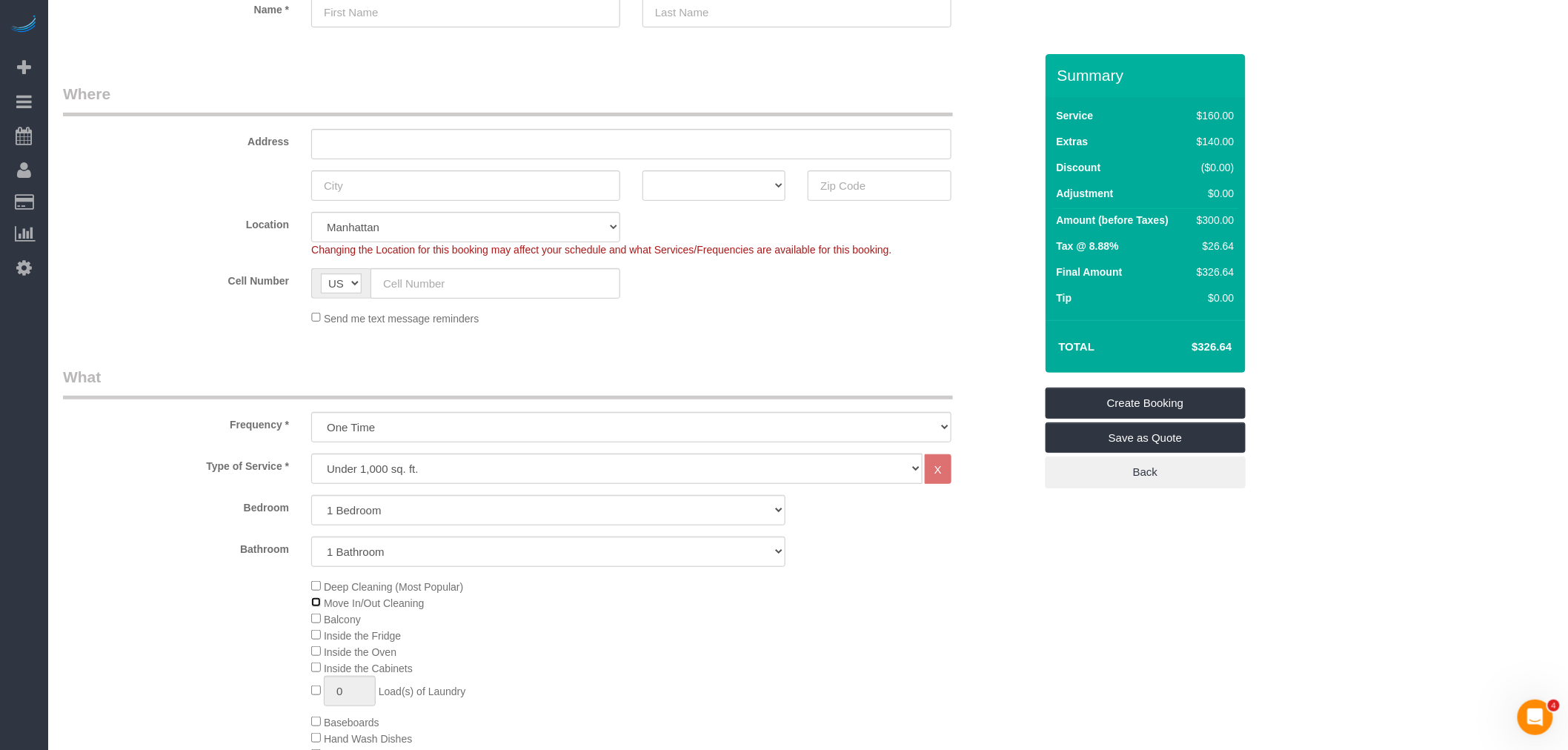 scroll, scrollTop: 0, scrollLeft: 0, axis: both 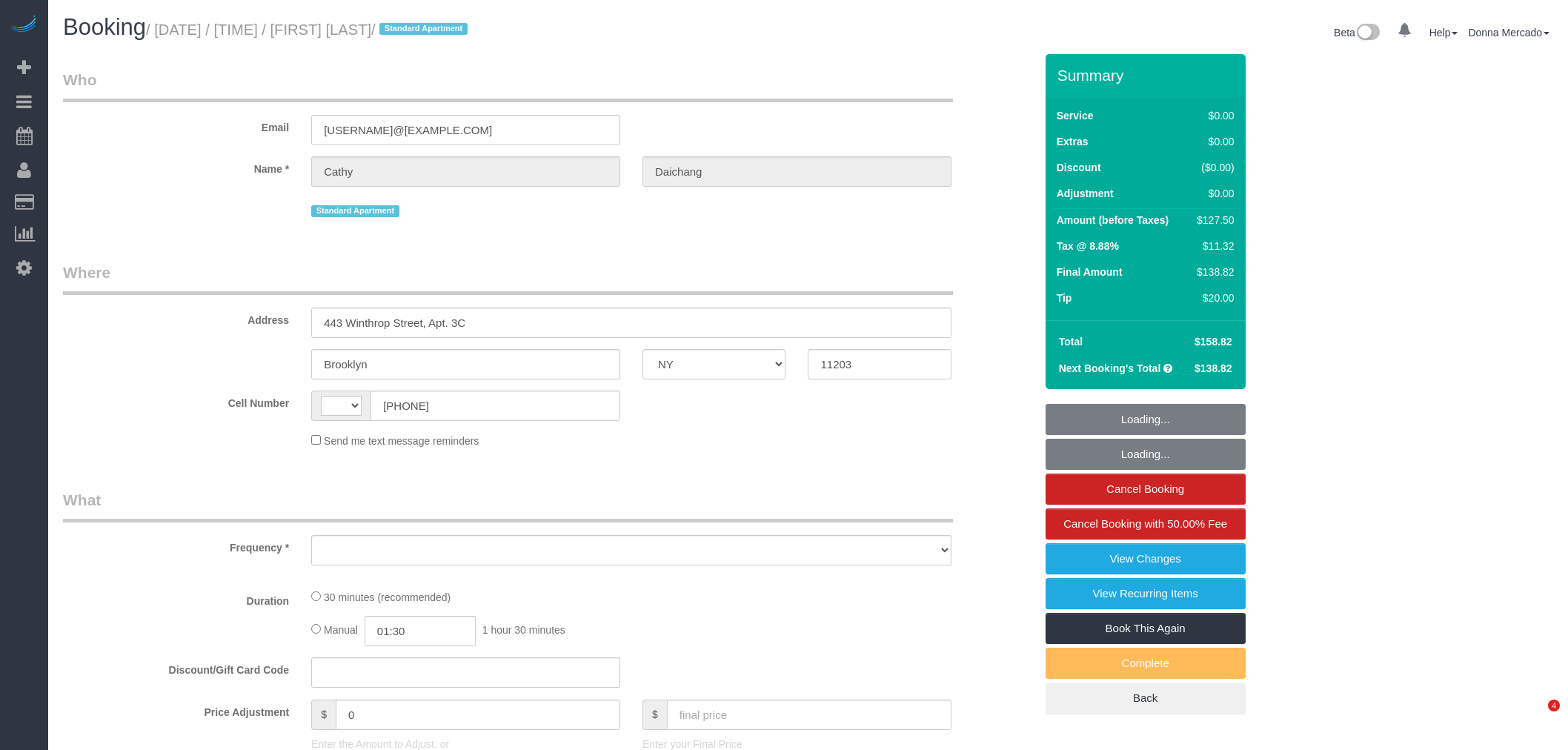 select on "NY" 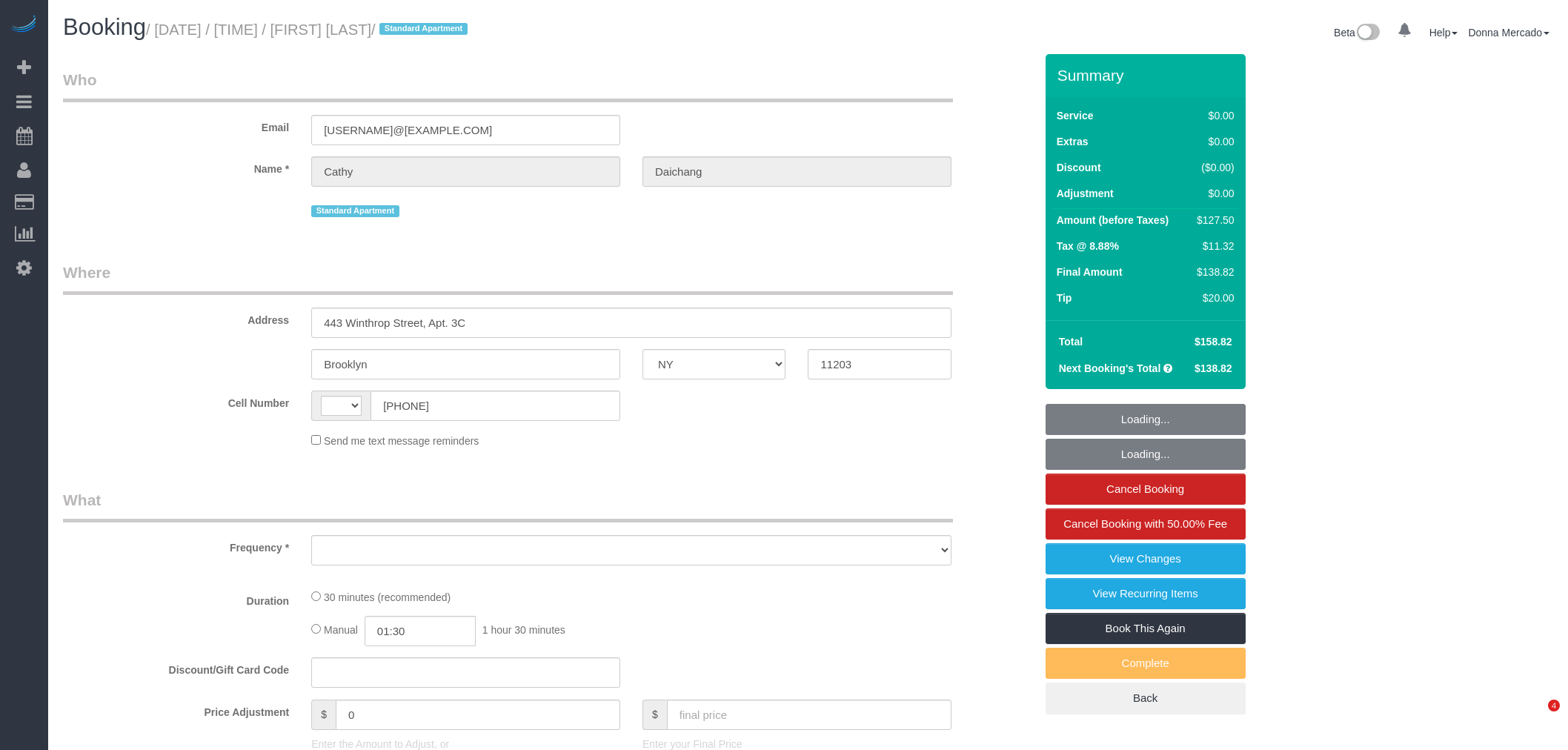 scroll, scrollTop: 0, scrollLeft: 0, axis: both 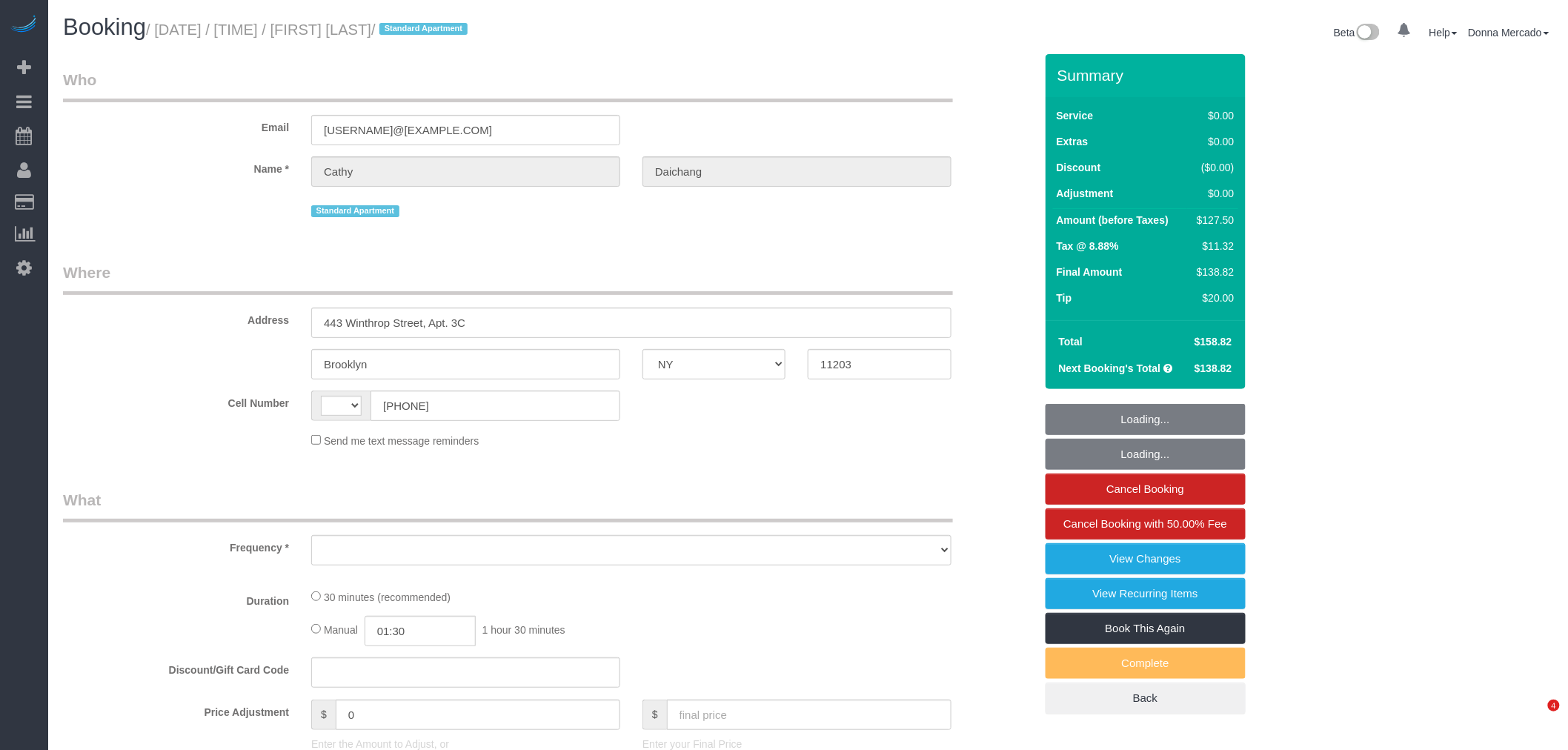 select on "string:stripe-pm_1RIKcH4VGloSiKo7JoBuM6ig" 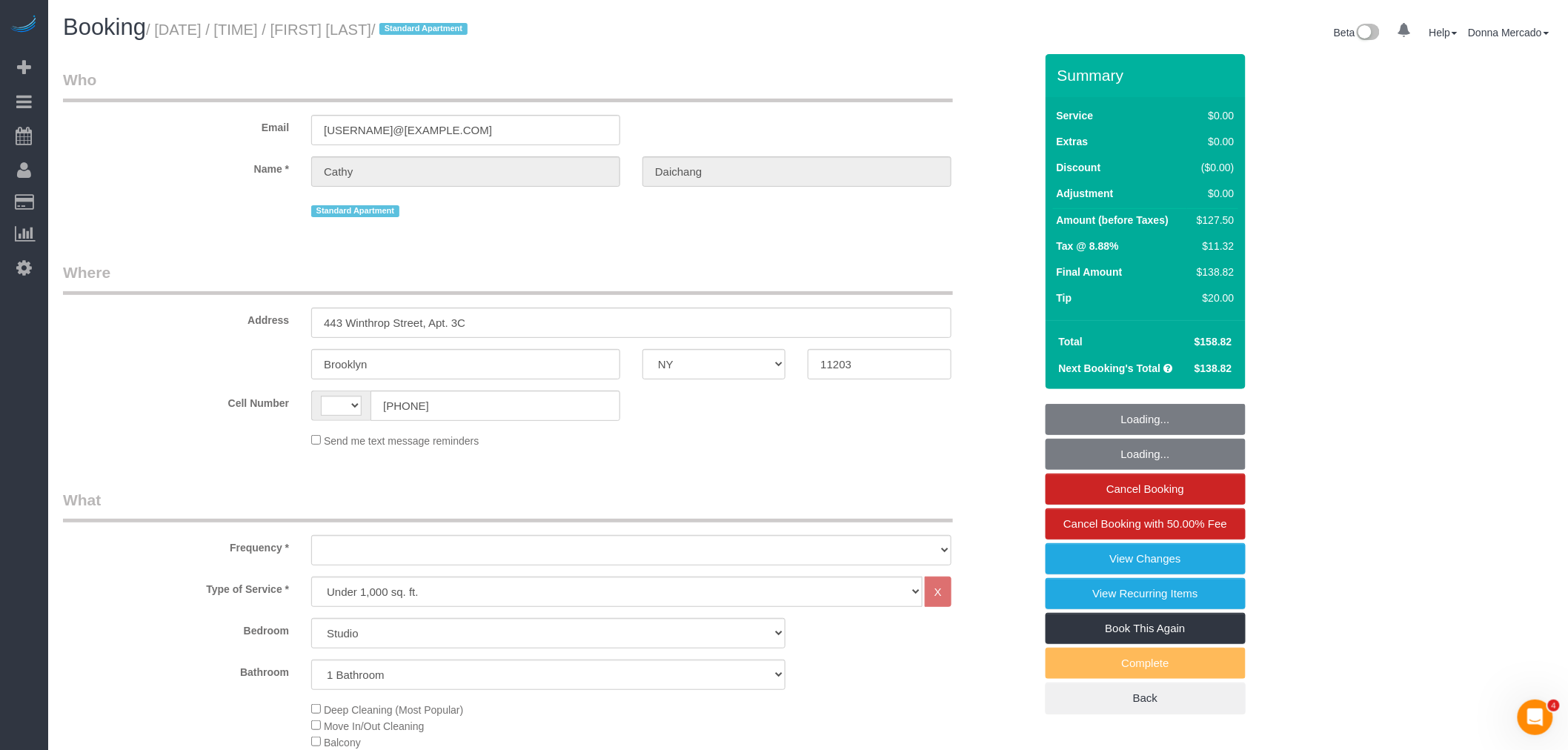 scroll, scrollTop: 0, scrollLeft: 0, axis: both 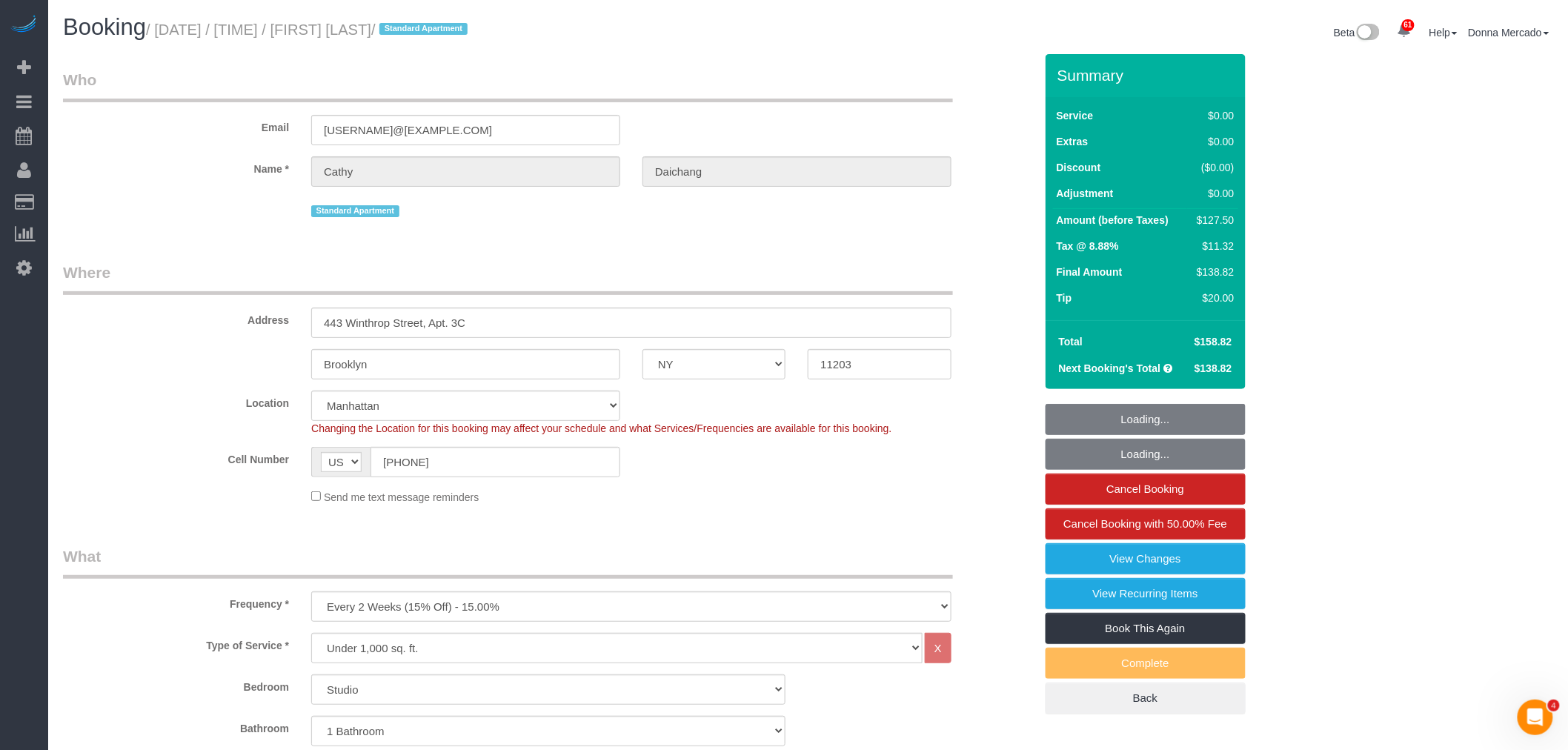 select on "spot1" 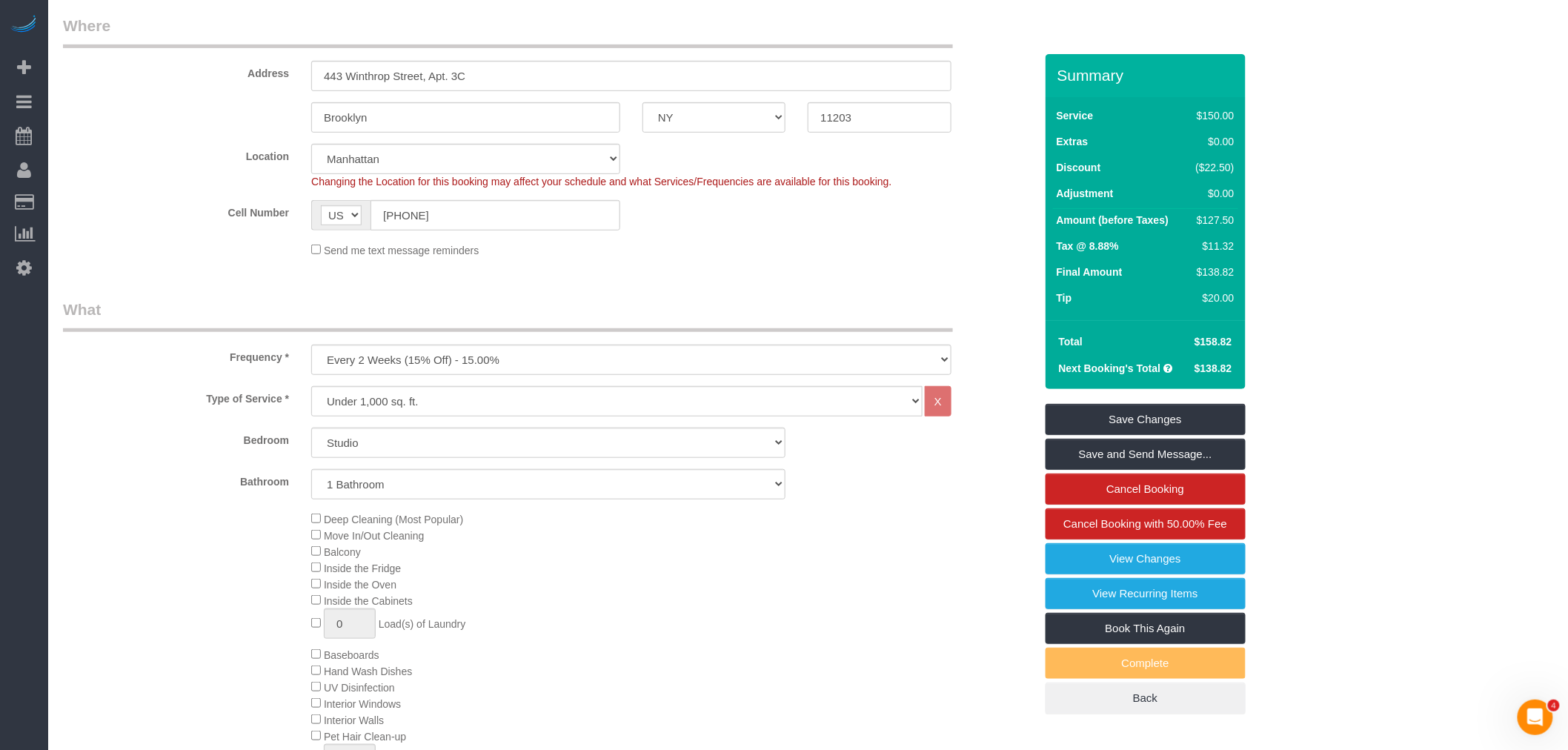 scroll, scrollTop: 0, scrollLeft: 0, axis: both 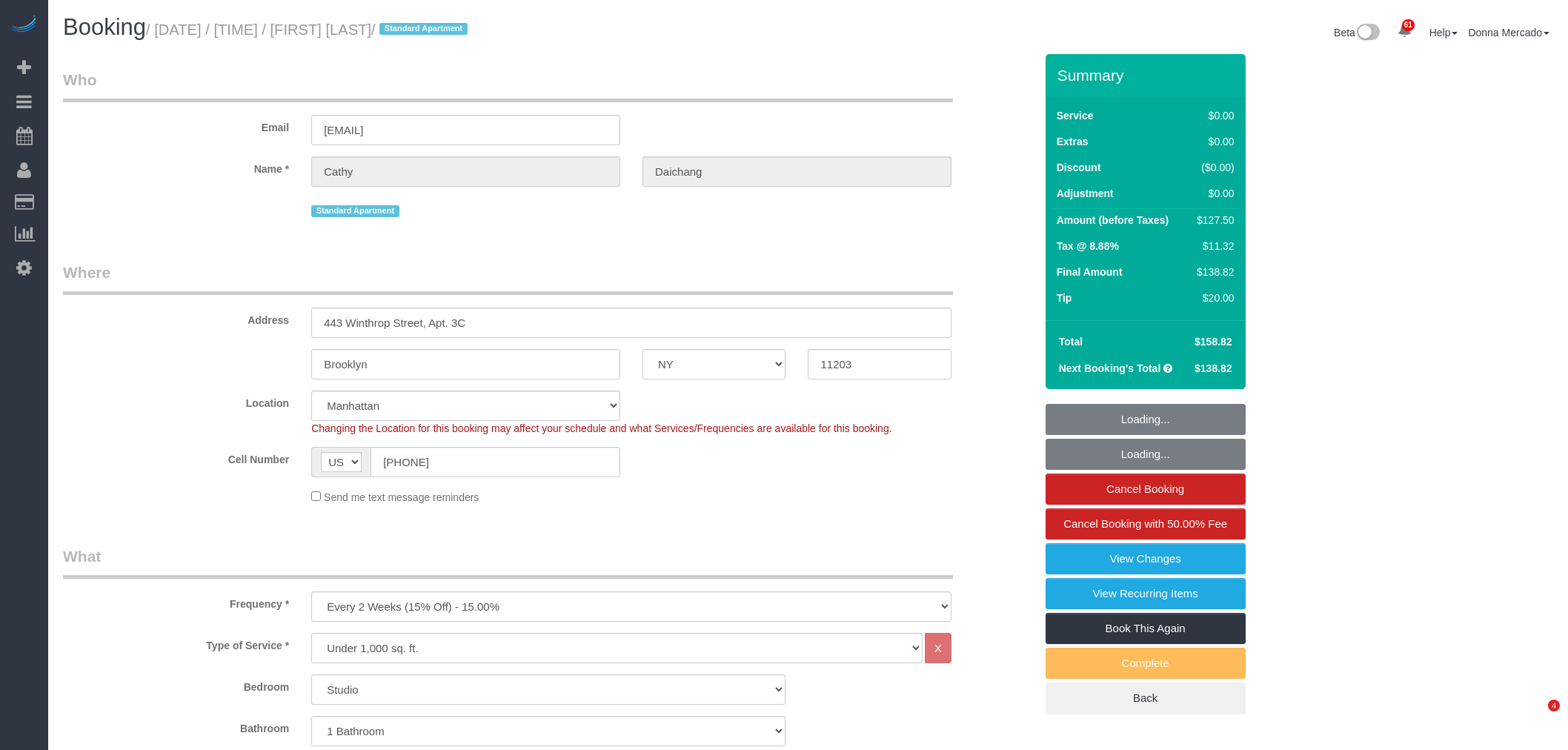 select on "NY" 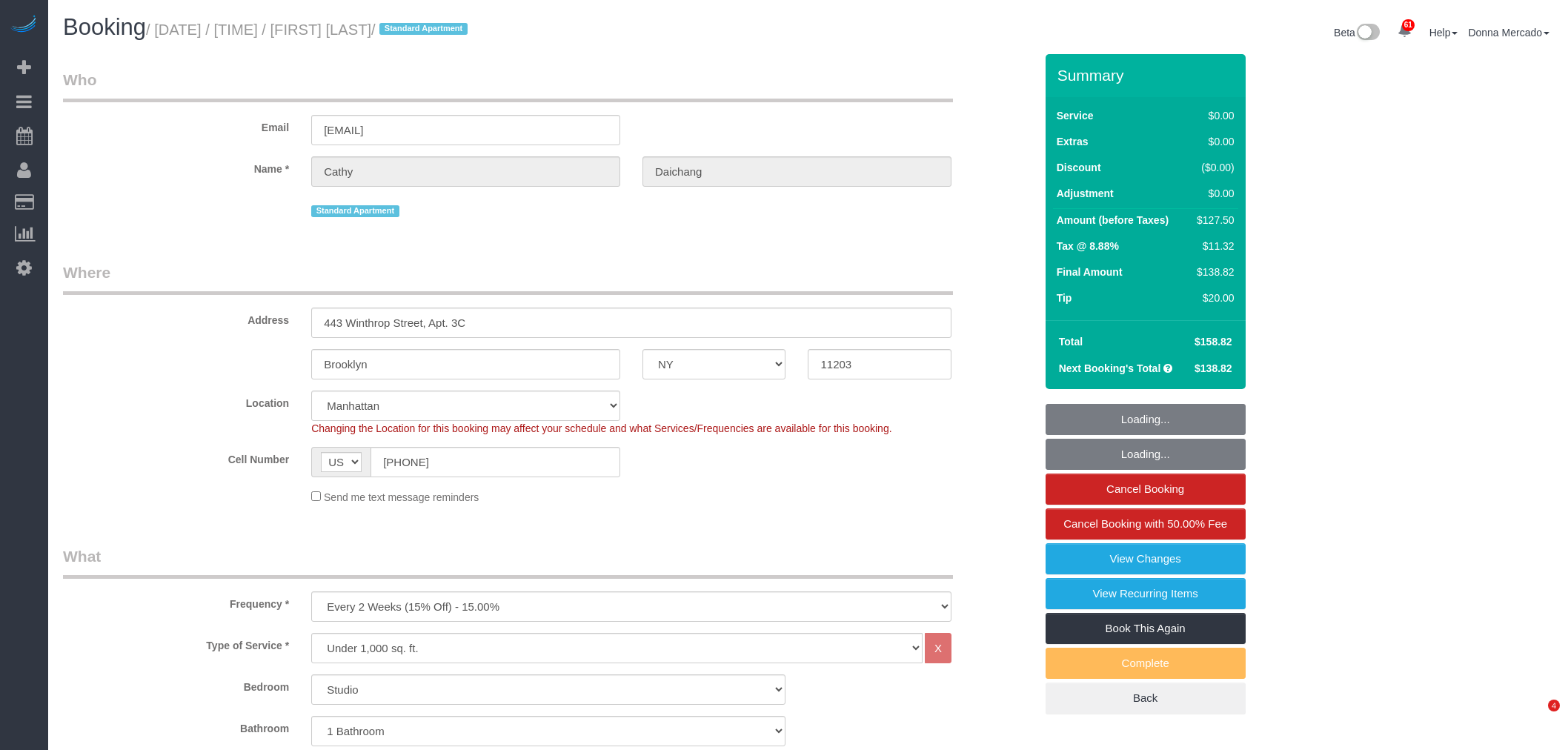 scroll, scrollTop: 494, scrollLeft: 0, axis: vertical 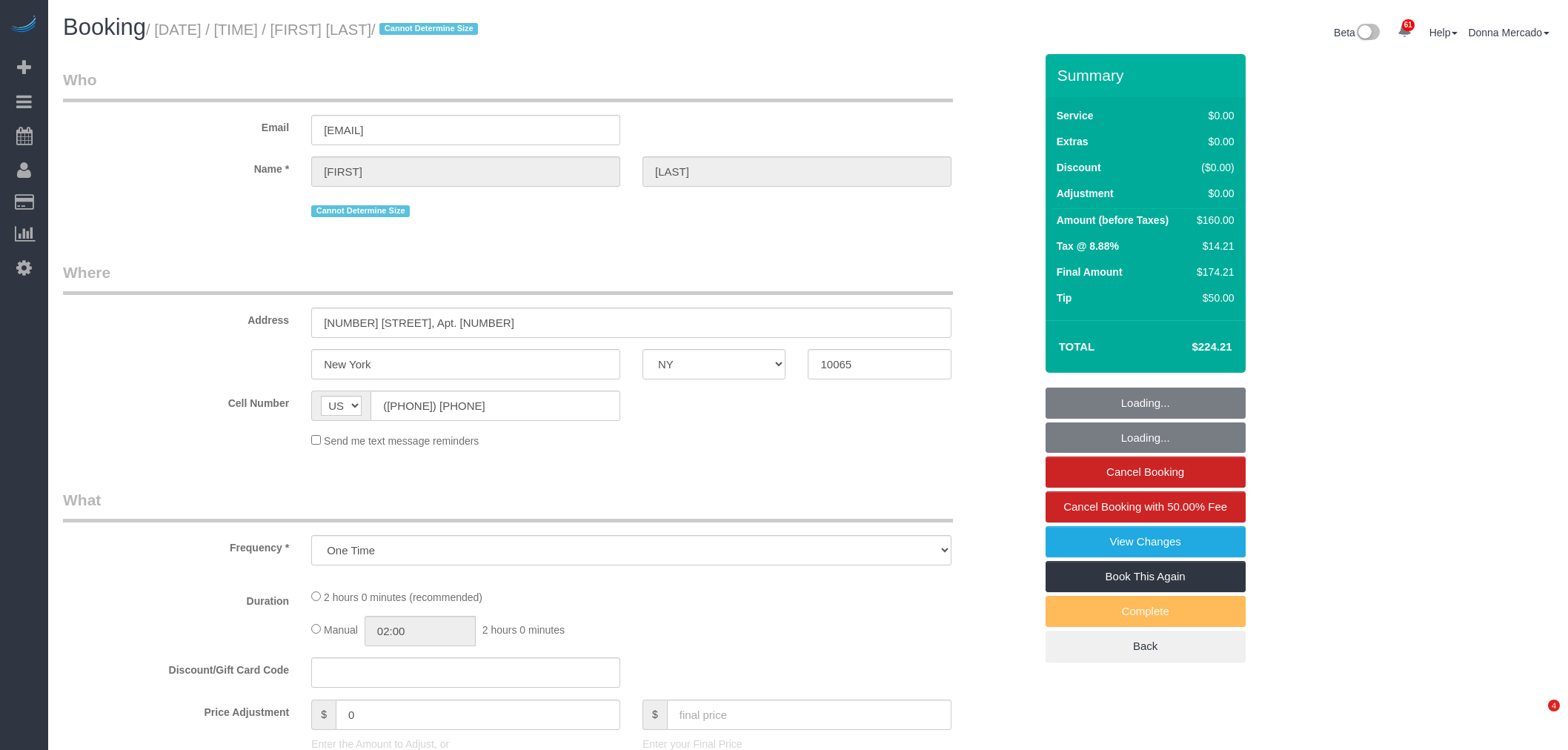 select on "NY" 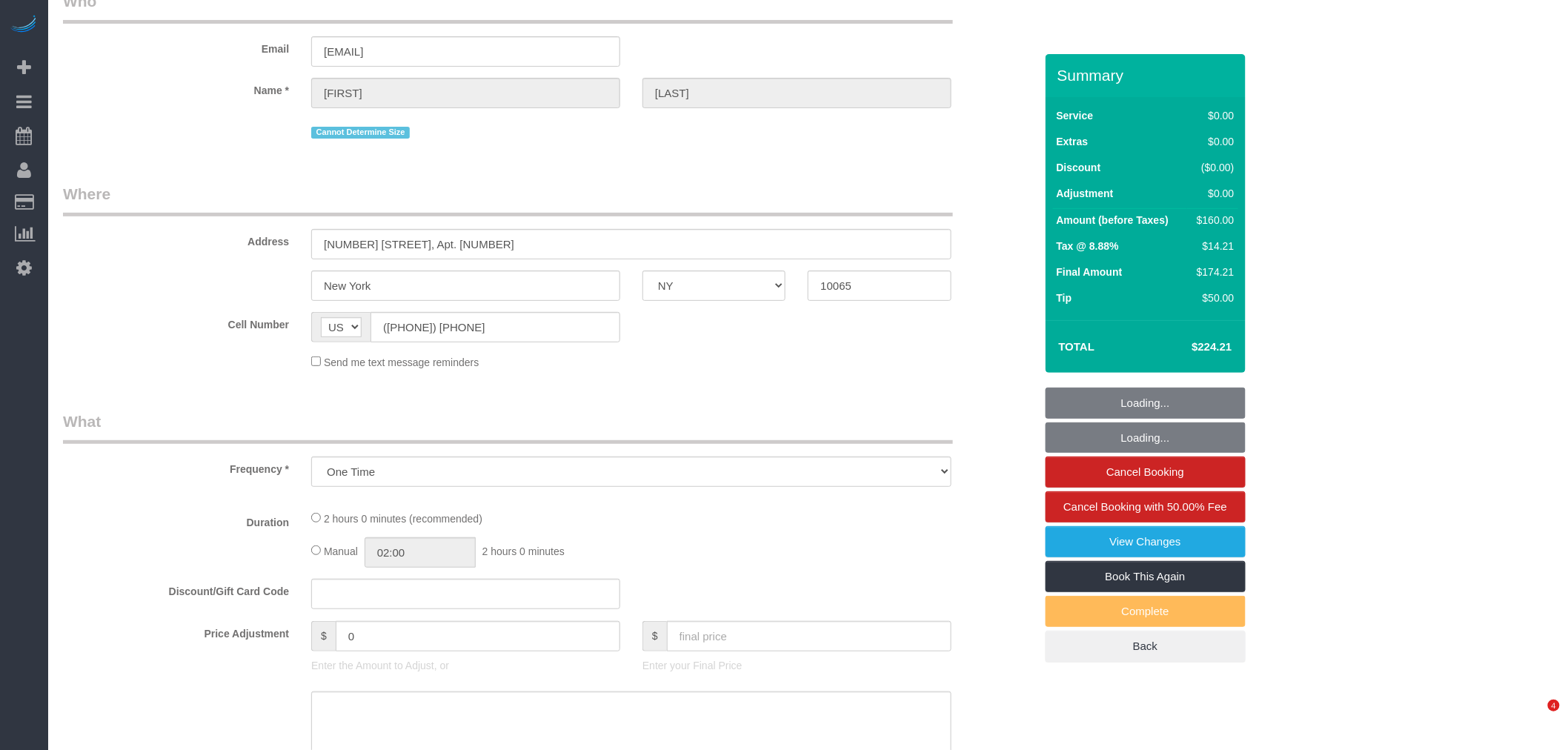 select on "spot1" 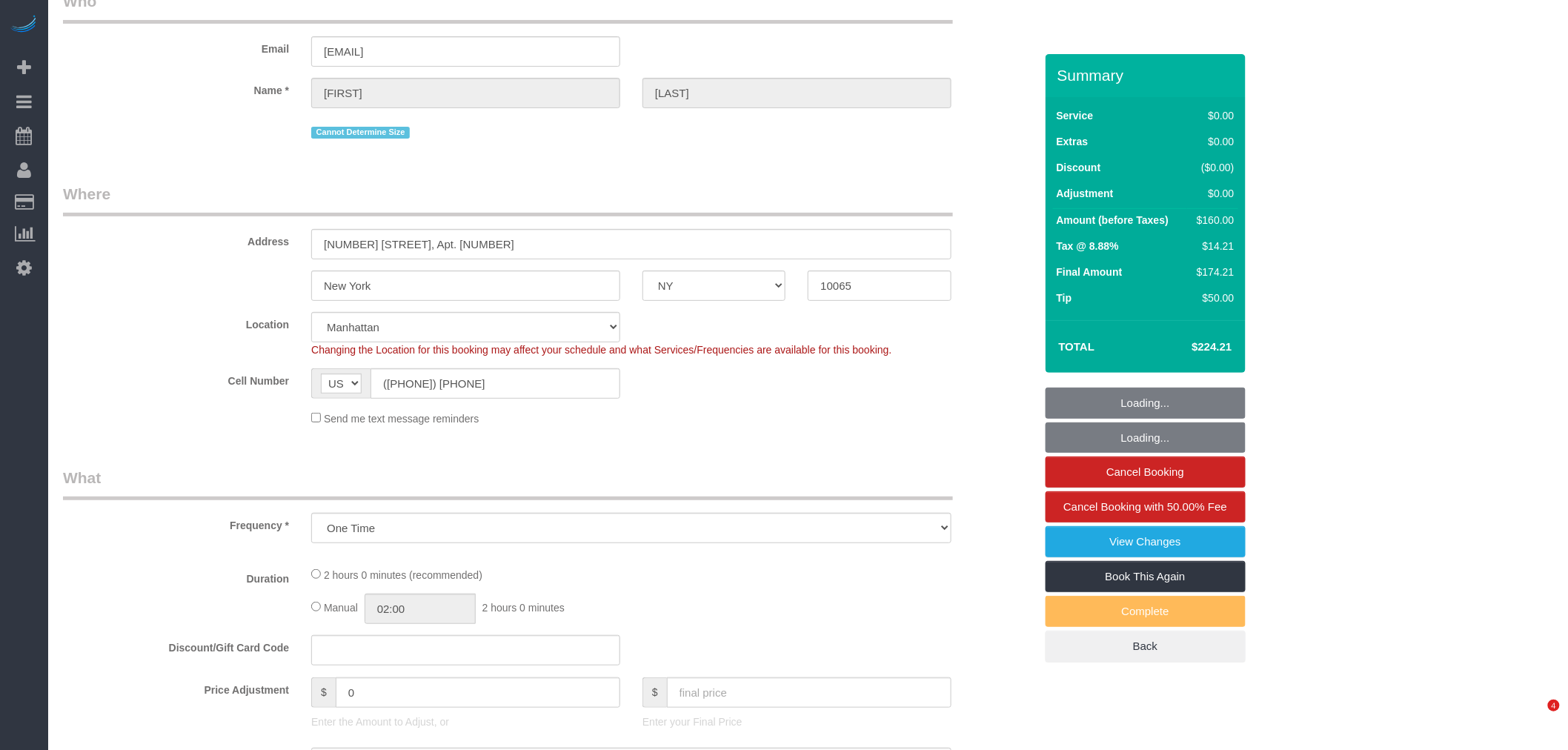 select on "object:1353" 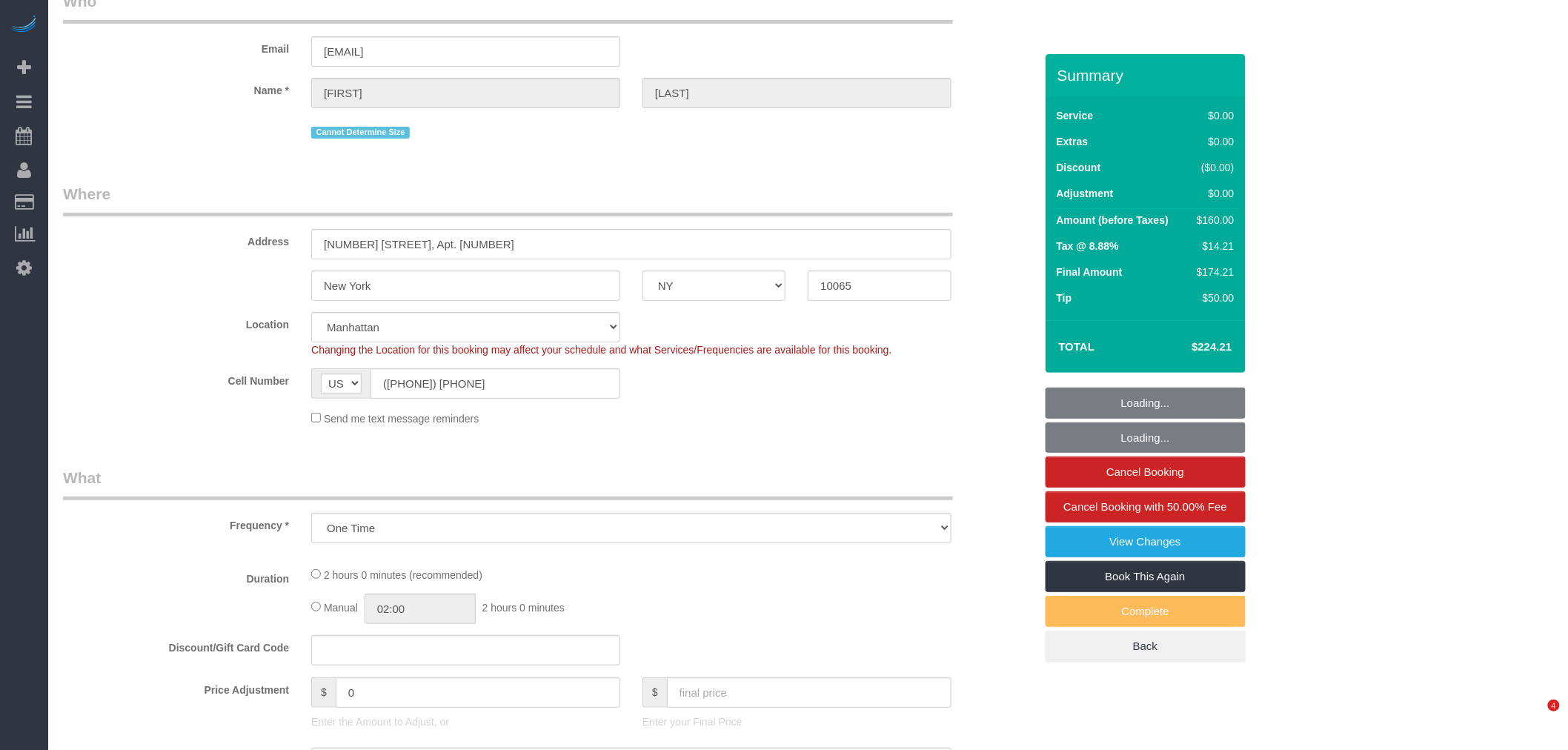 select on "1" 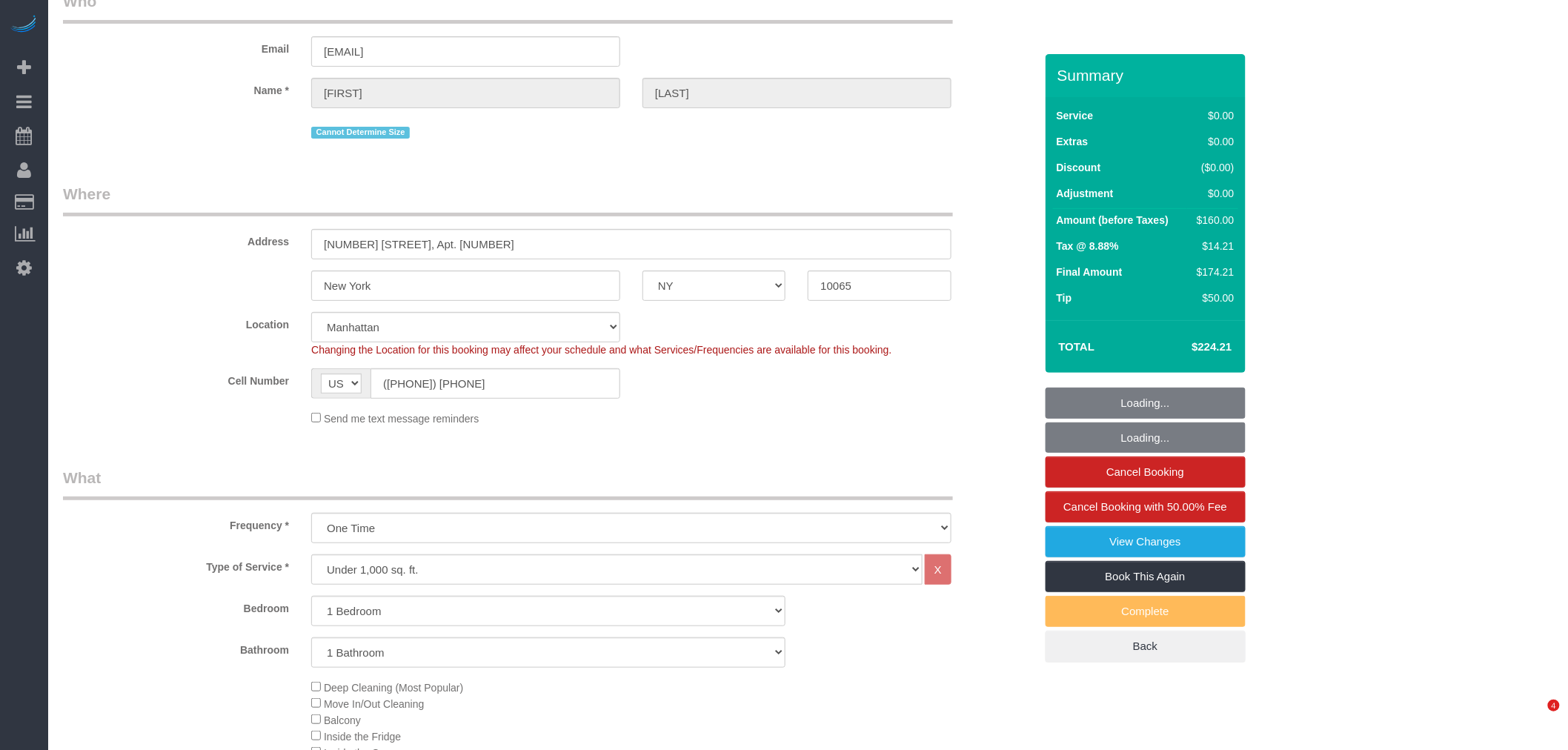 scroll, scrollTop: 411, scrollLeft: 0, axis: vertical 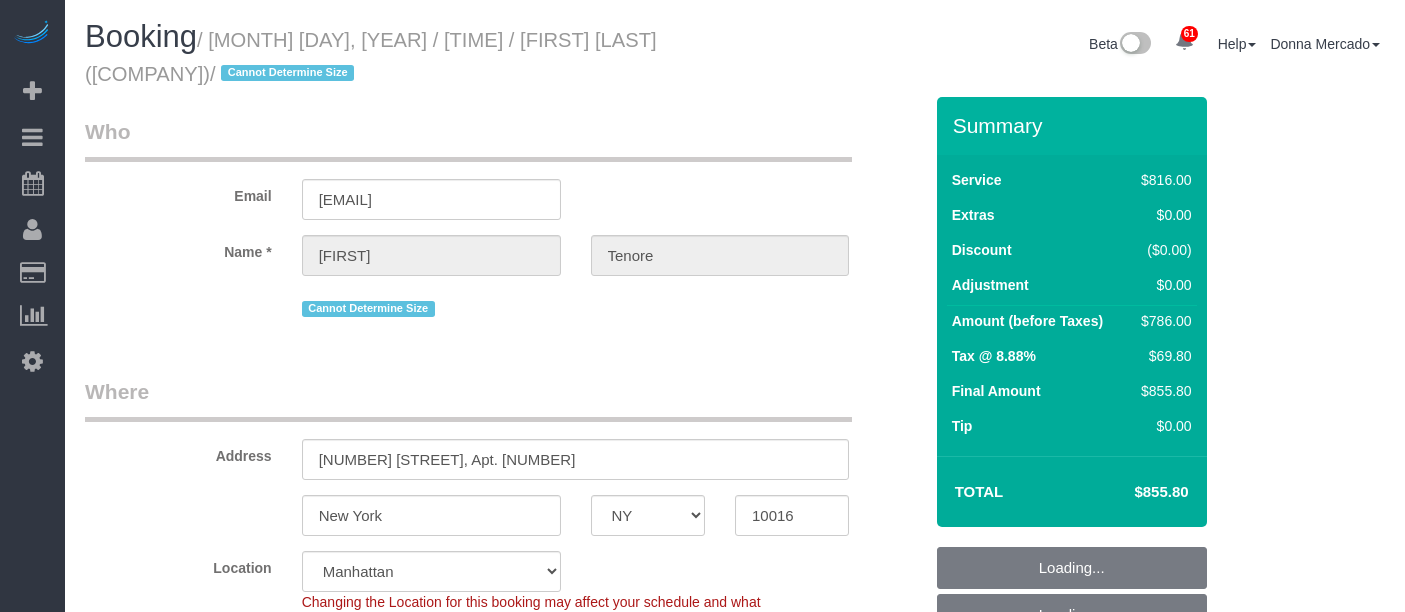 select on "NY" 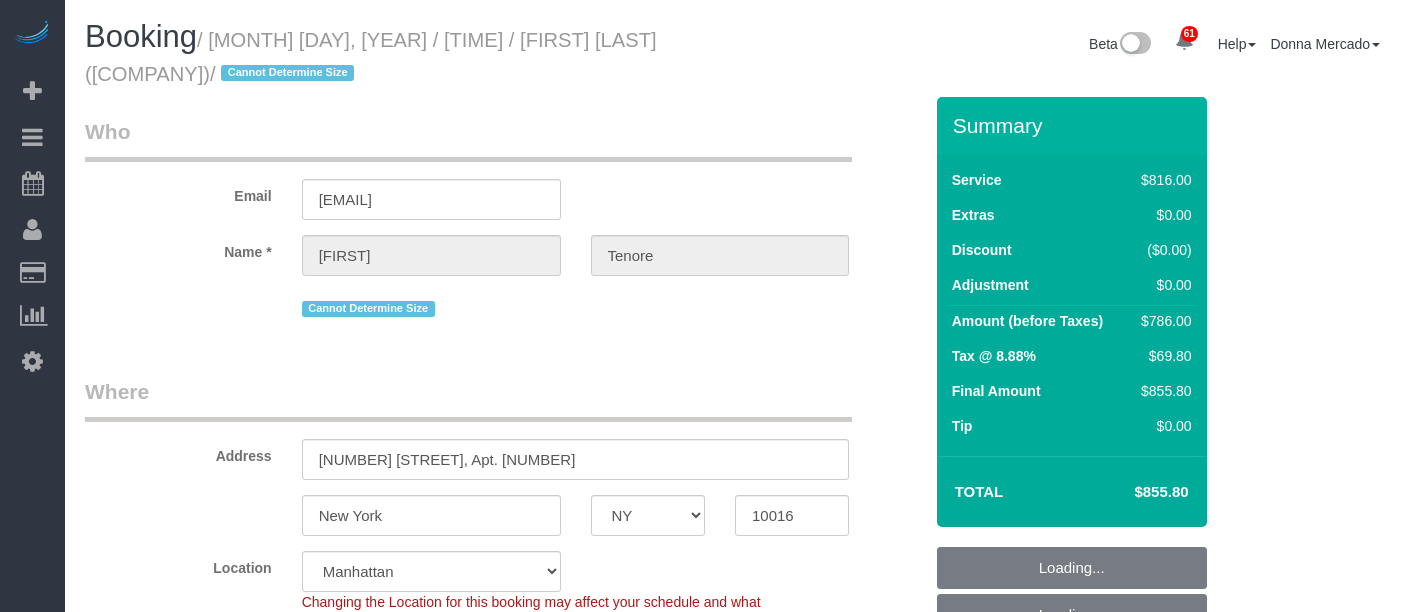 scroll, scrollTop: 0, scrollLeft: 0, axis: both 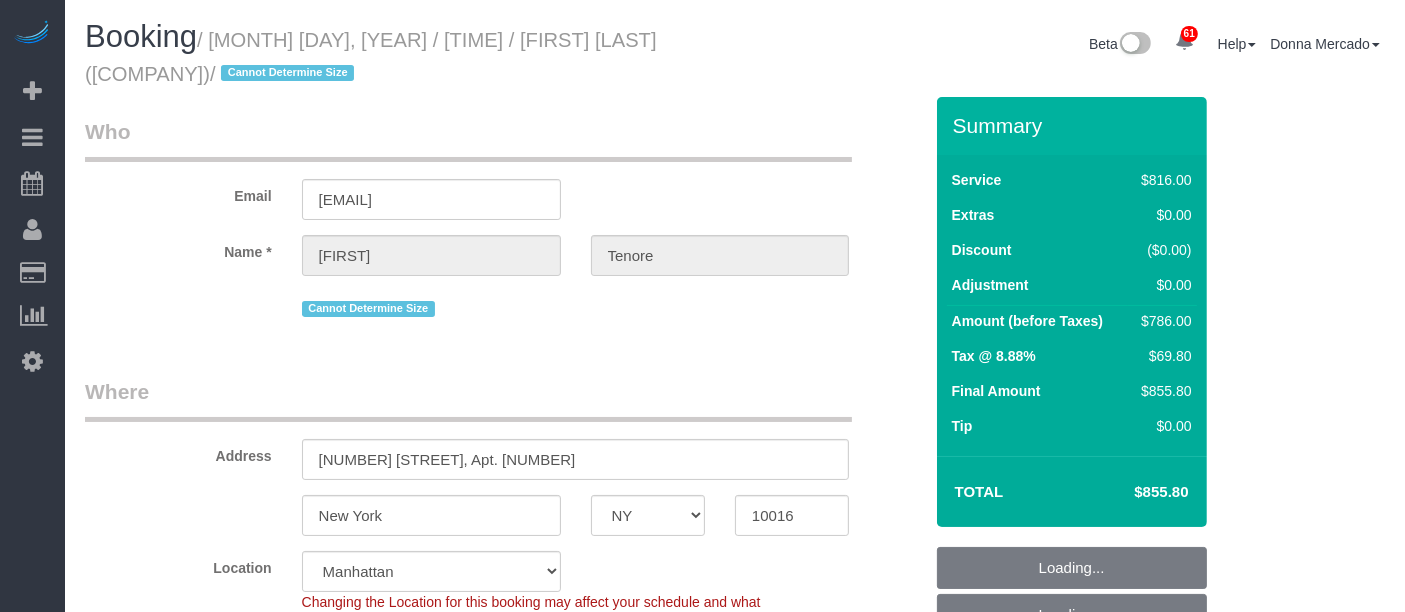 select on "string:stripe-pm_1RjsFs4VGloSiKo7UzvzYJbZ" 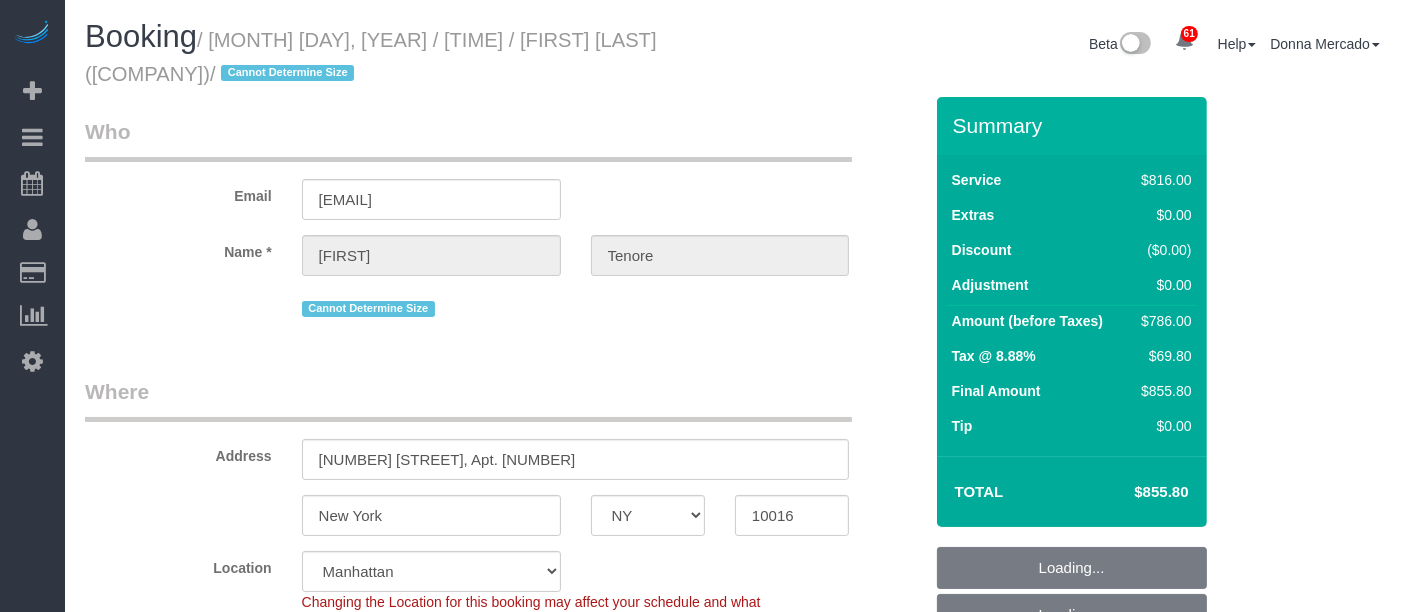 select on "spot1" 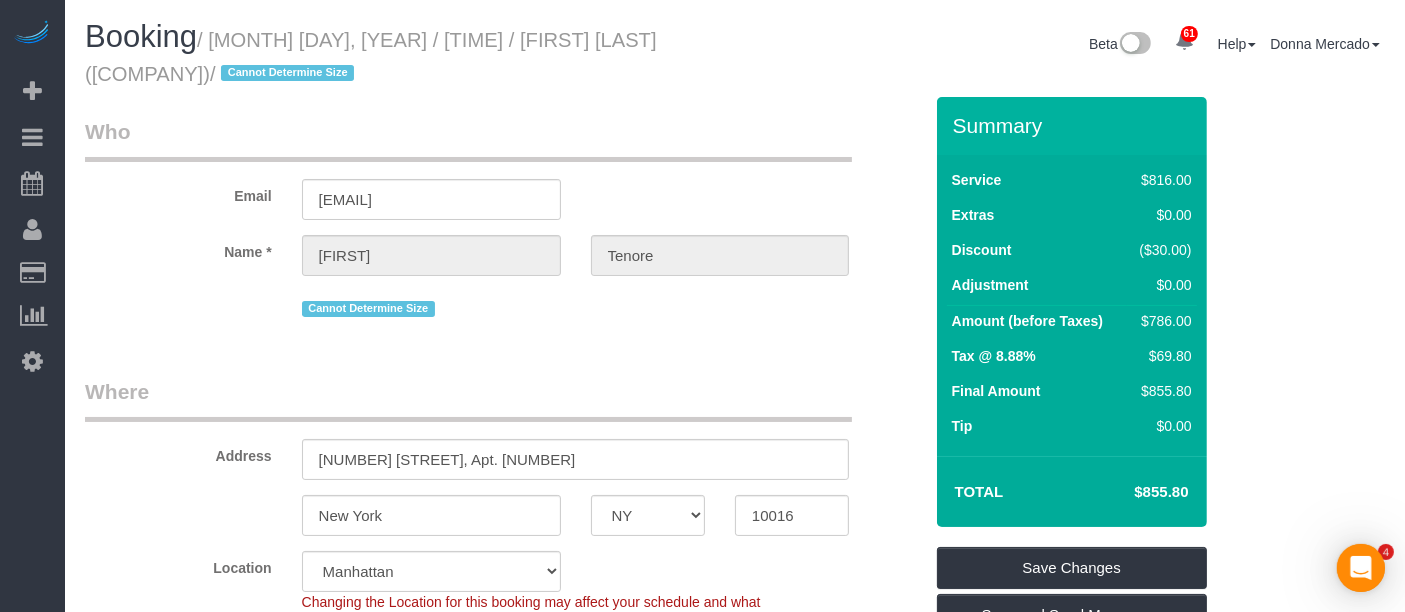 scroll, scrollTop: 0, scrollLeft: 0, axis: both 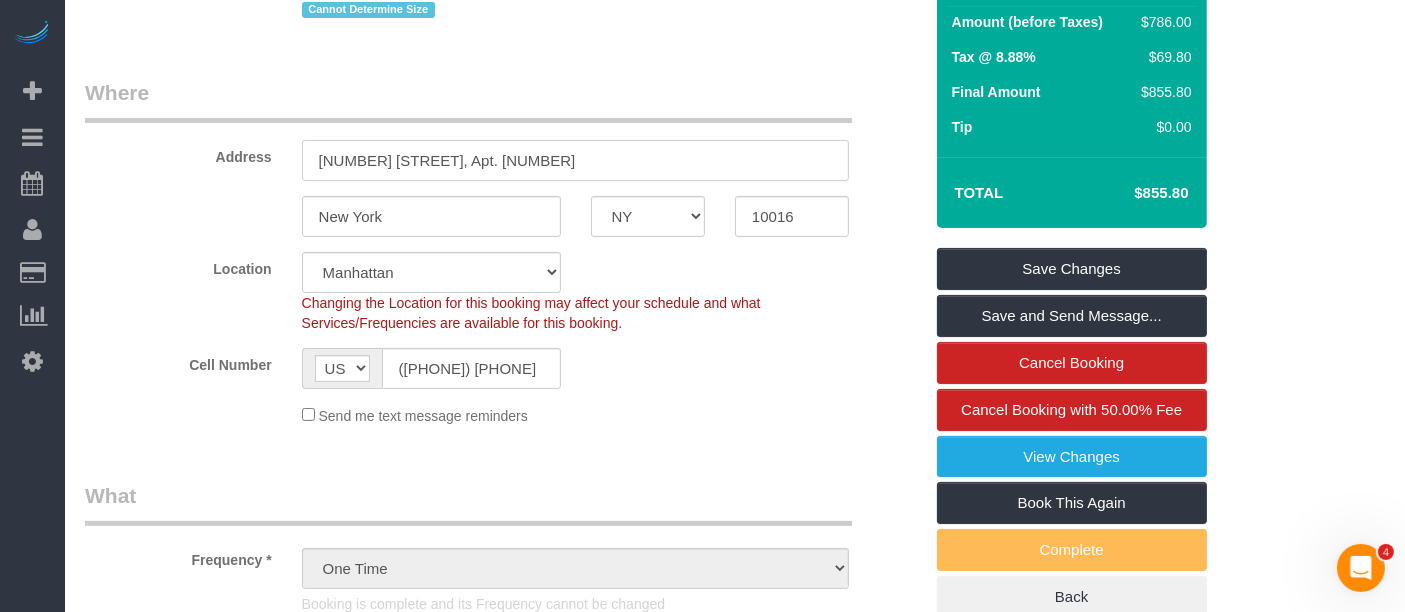 drag, startPoint x: 312, startPoint y: 164, endPoint x: 331, endPoint y: 167, distance: 19.235384 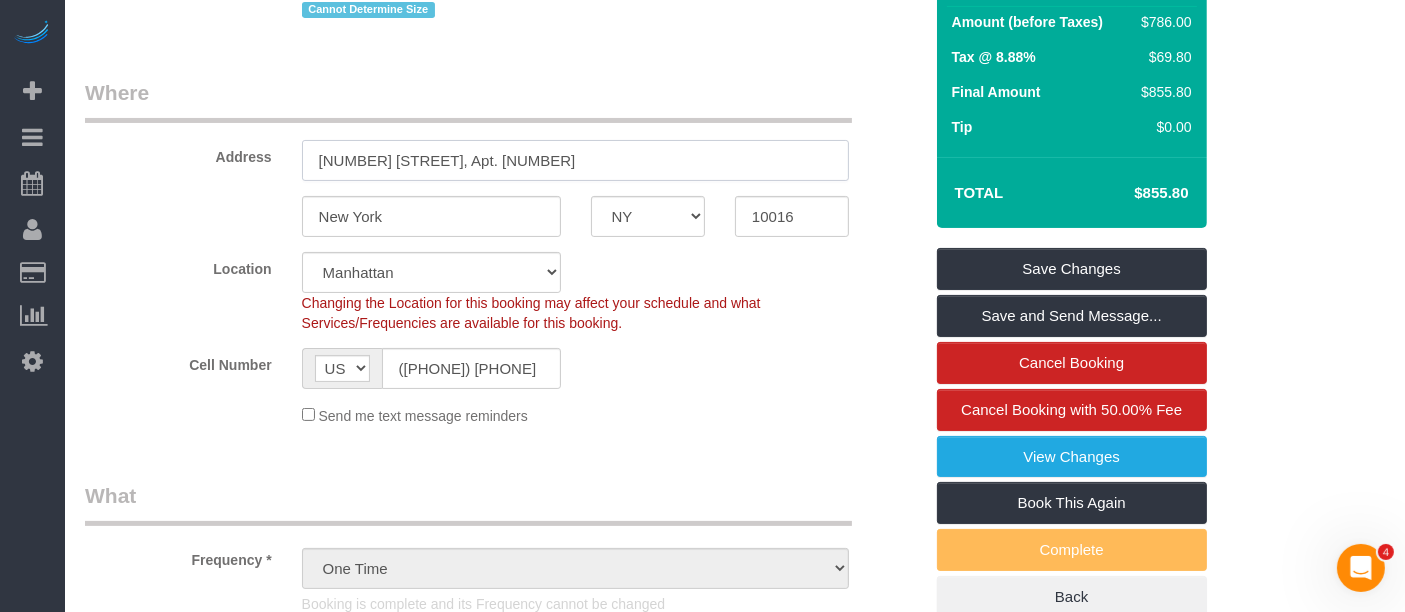 click on "Address
331 East 29th Street, Apt. 11N" at bounding box center (503, 129) 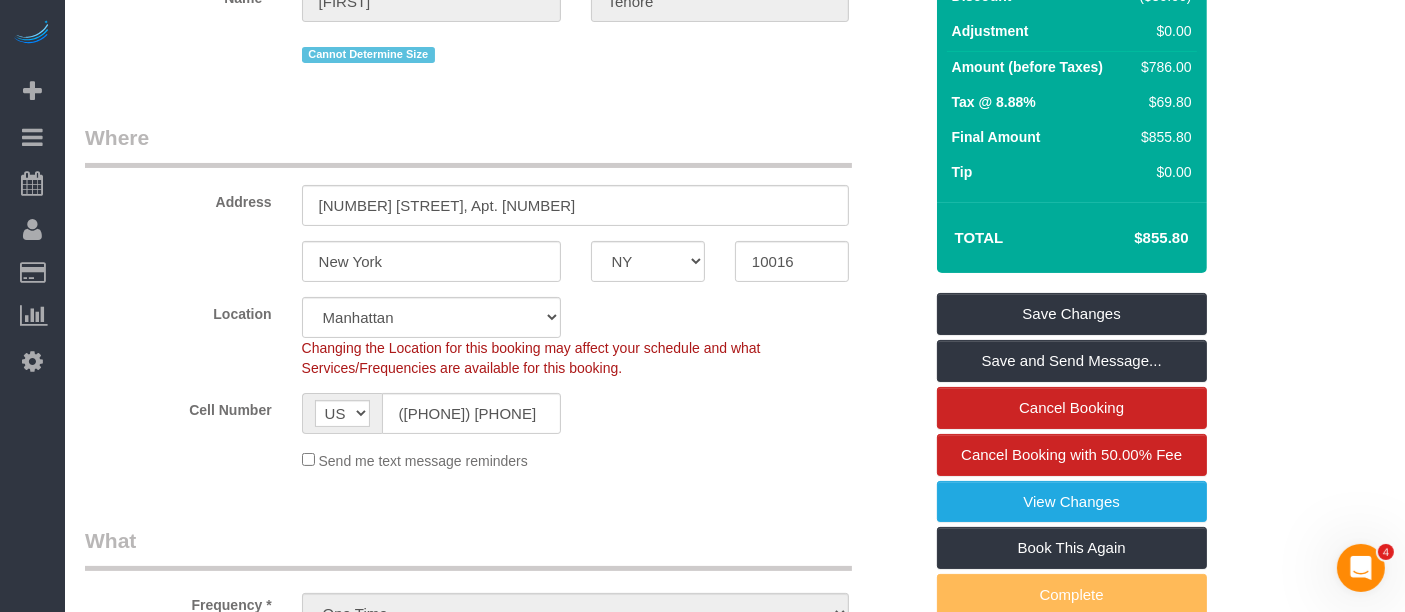 scroll, scrollTop: 0, scrollLeft: 0, axis: both 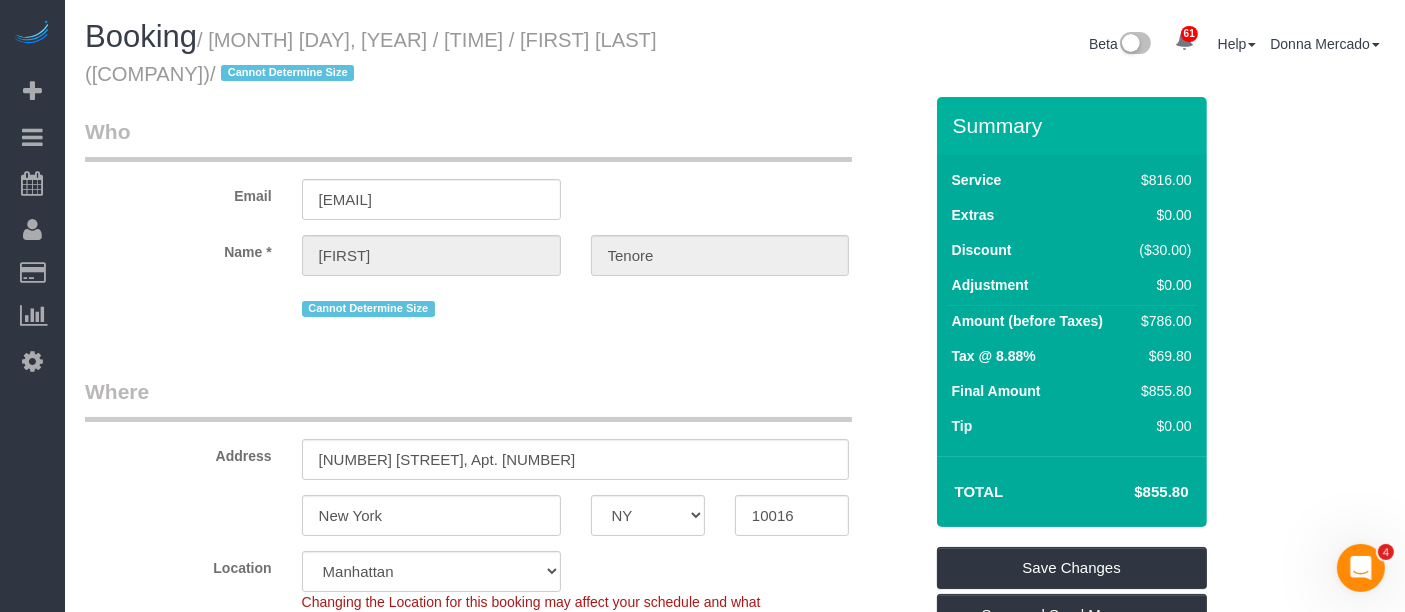 click on "/ July 17, 2025 / 9:00AM / Donato Tenore (Bravado International Group)
/
Cannot Determine Size" at bounding box center [371, 57] 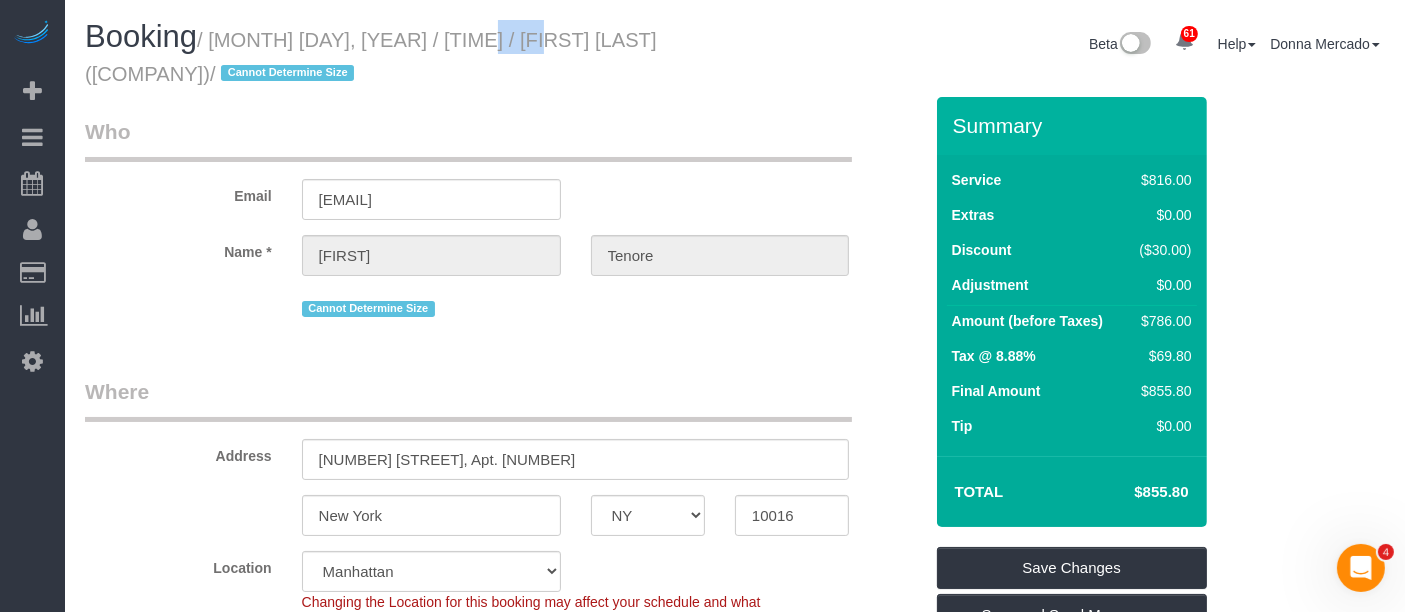click on "/ July 17, 2025 / 9:00AM / Donato Tenore (Bravado International Group)
/
Cannot Determine Size" at bounding box center (371, 57) 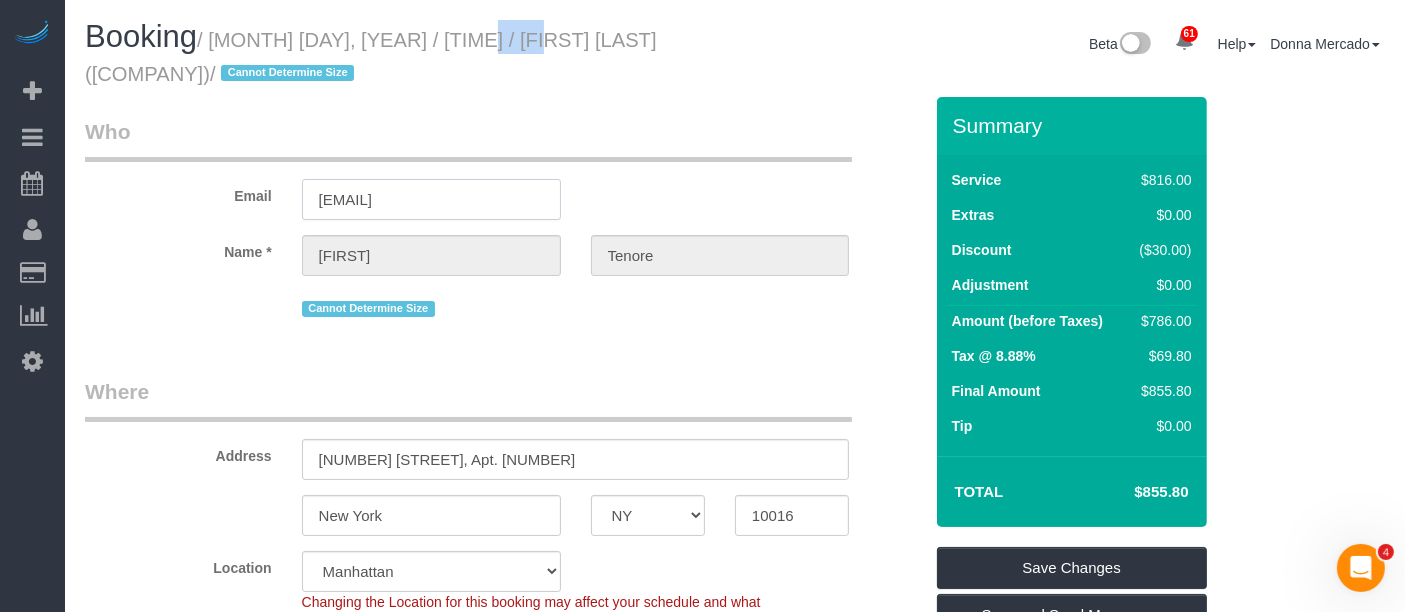 click on "donato.tenore@bravado.com" at bounding box center [431, 199] 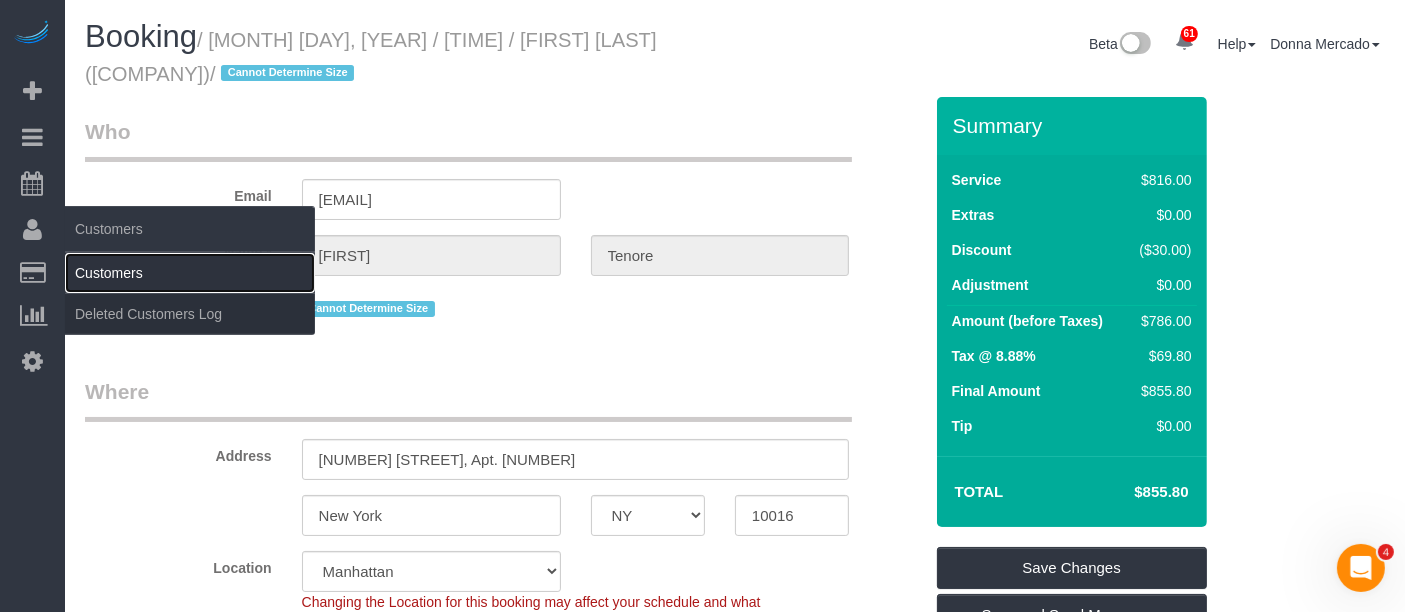 click on "Customers" at bounding box center (190, 273) 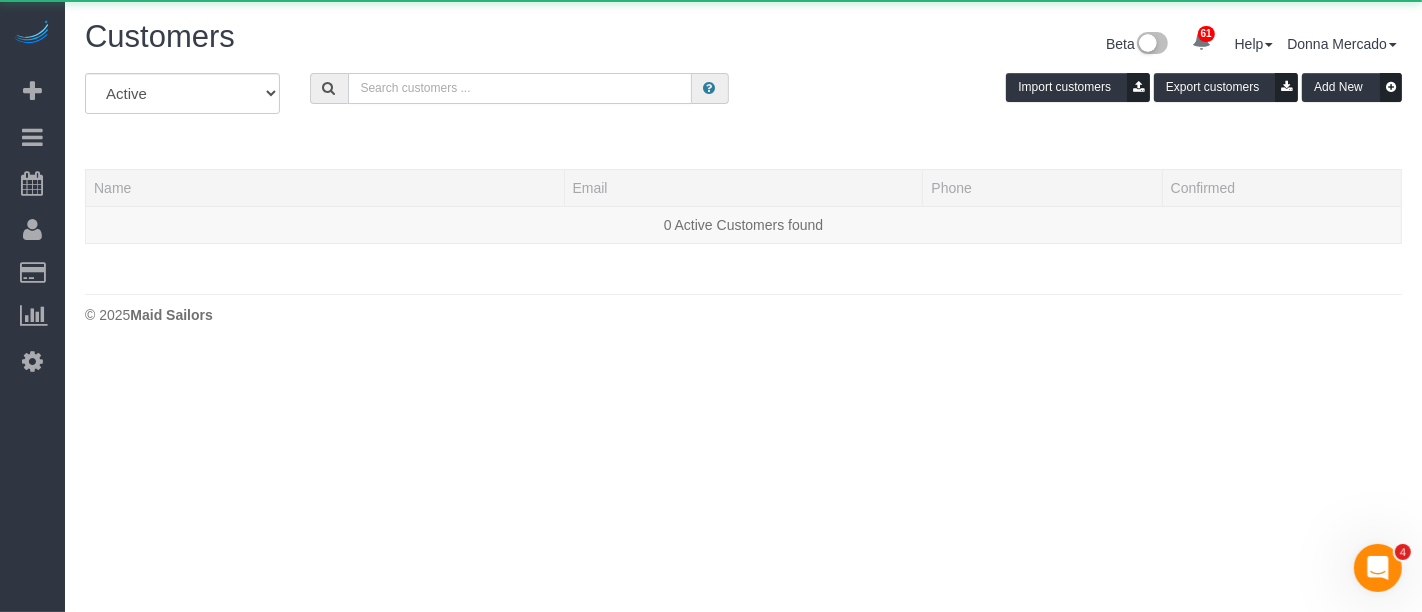 click at bounding box center [520, 88] 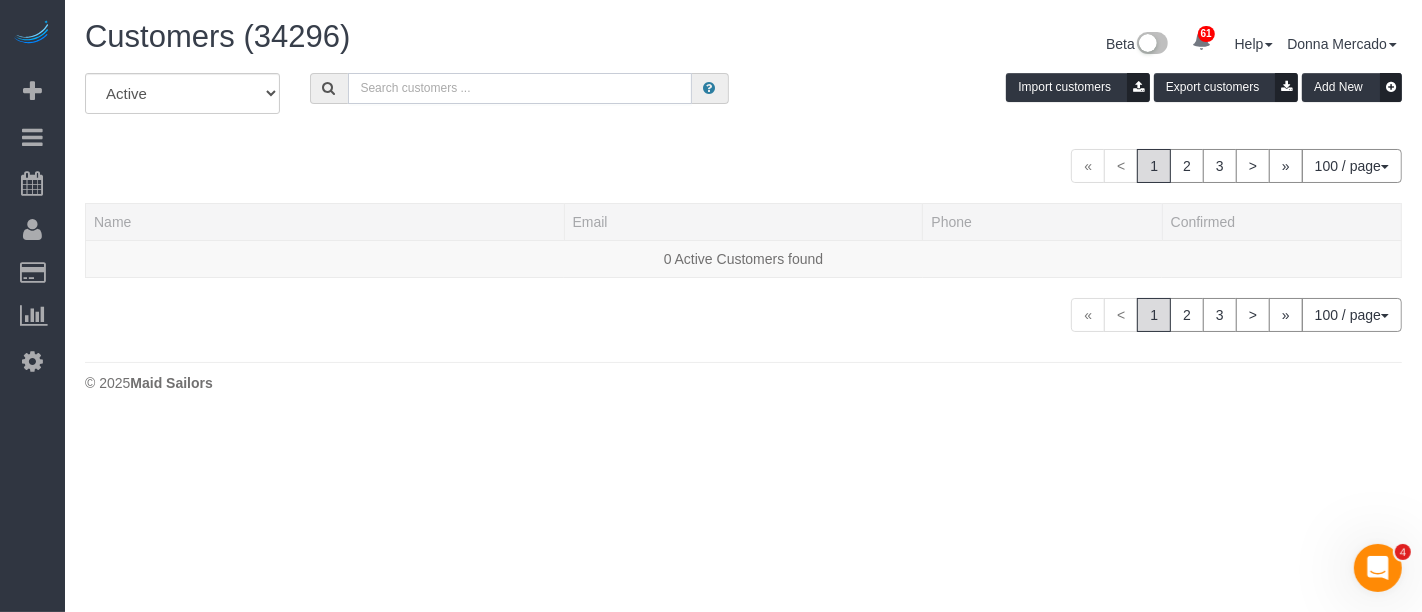 paste on "donato.tenore@bravado.com" 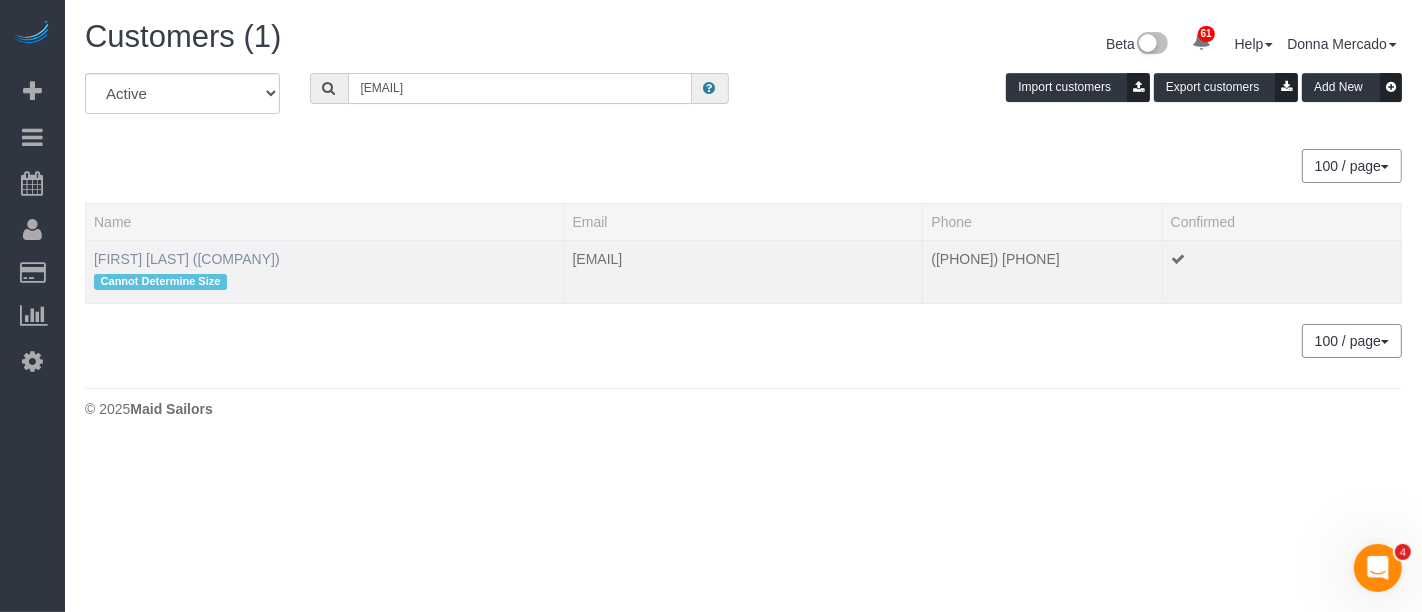 type on "donato.tenore@bravado.com" 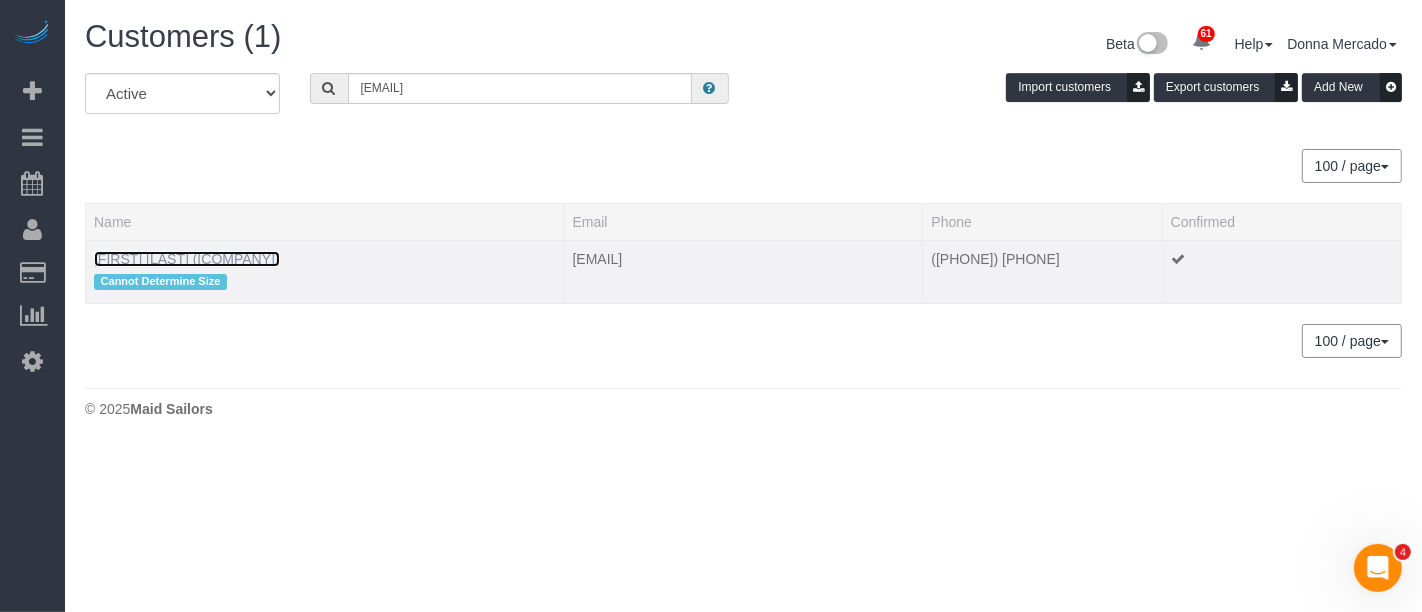 click on "Donato Tenore (Bravado International Group)" at bounding box center [187, 259] 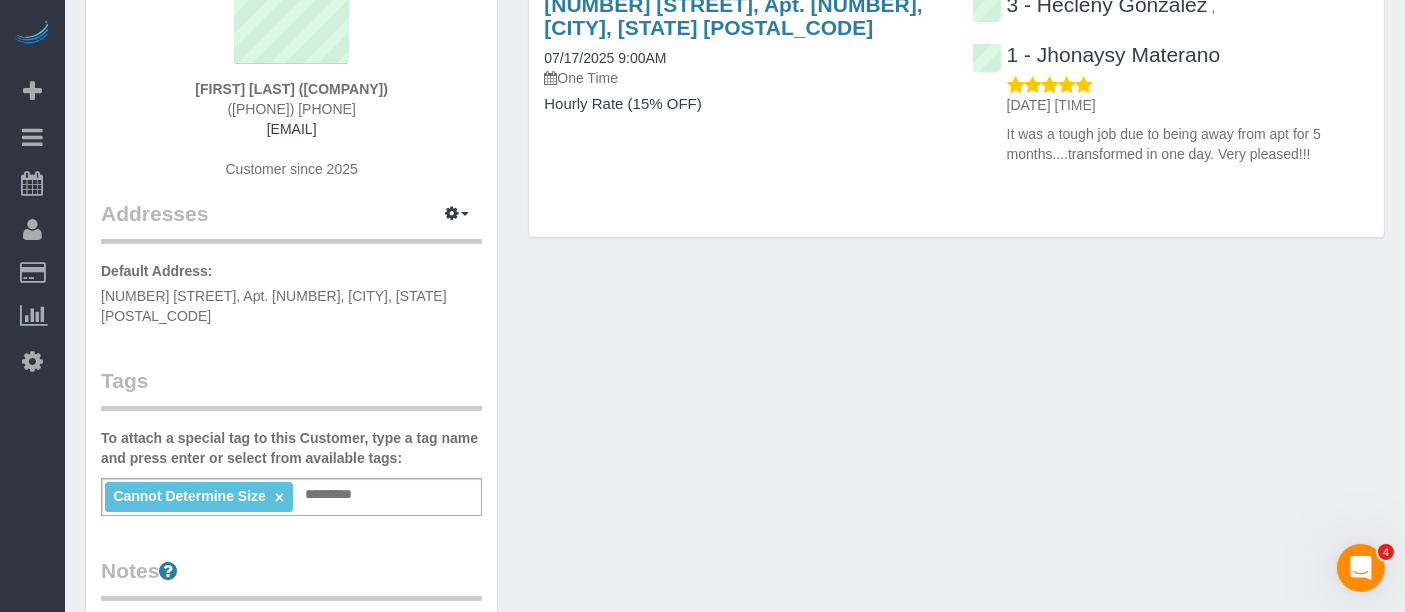 scroll, scrollTop: 0, scrollLeft: 0, axis: both 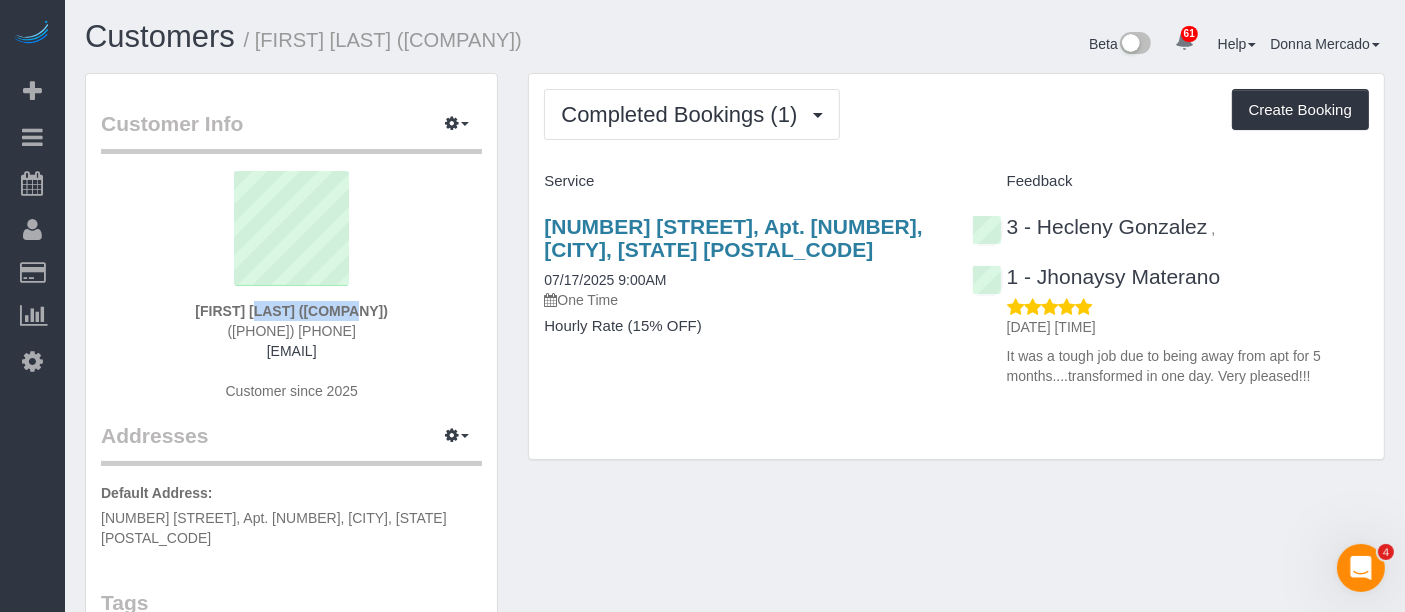 drag, startPoint x: 124, startPoint y: 310, endPoint x: 236, endPoint y: 313, distance: 112.04017 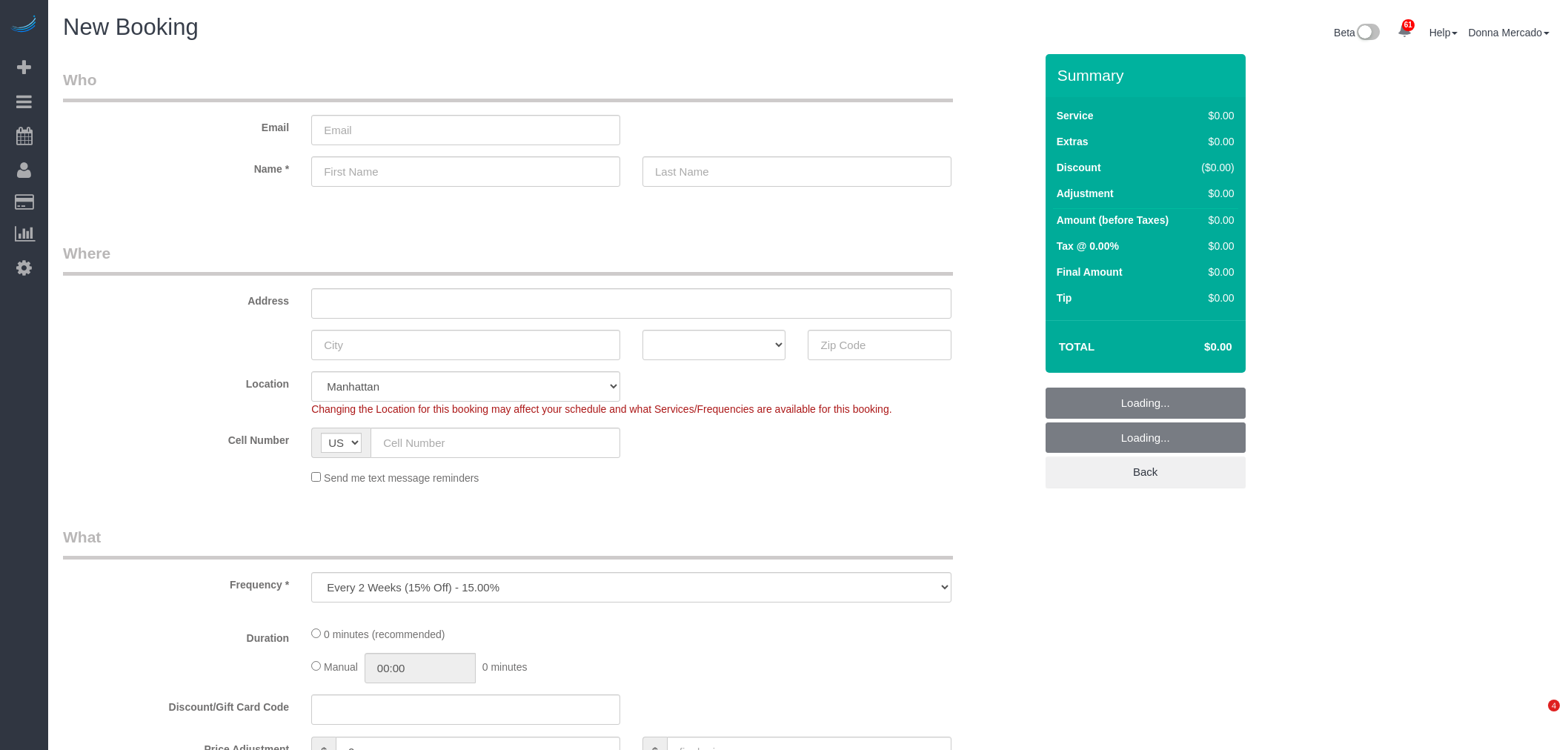 select on "number:89" 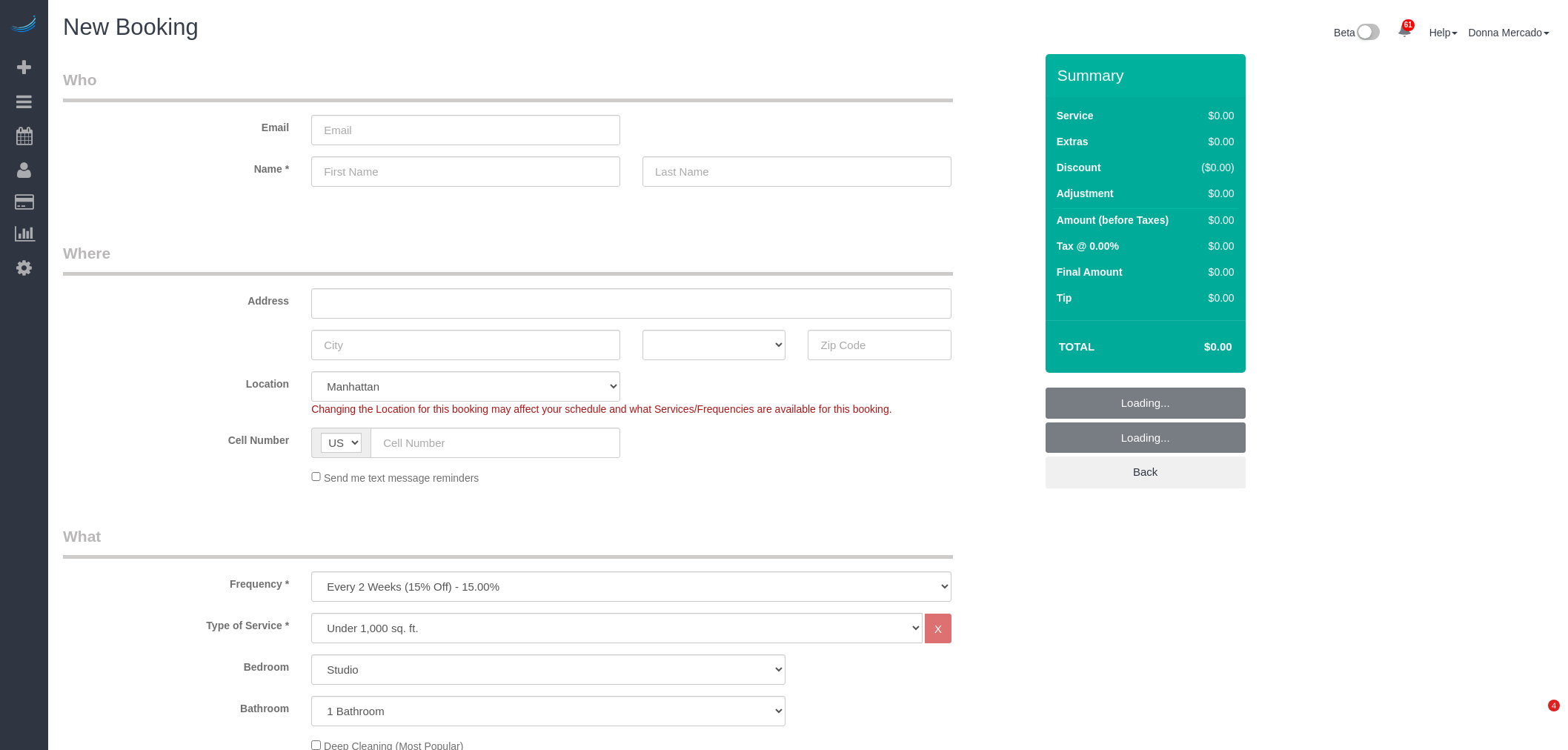 scroll, scrollTop: 0, scrollLeft: 0, axis: both 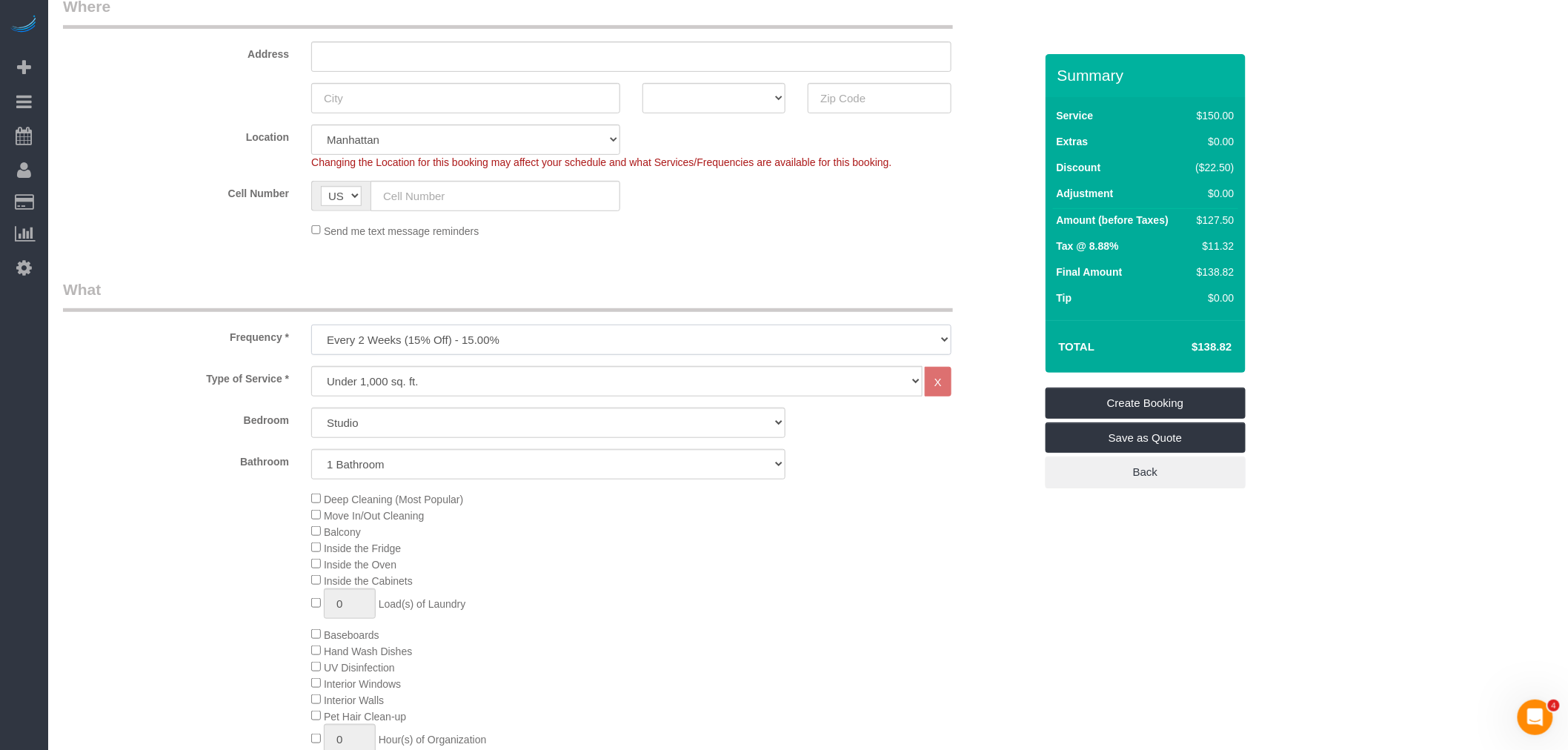 click on "One Time Weekly (20% Off) - 20.00% Every 2 Weeks (15% Off) - 15.00% Every 4 Weeks (10% Off) - 10.00%" at bounding box center (631, 339) 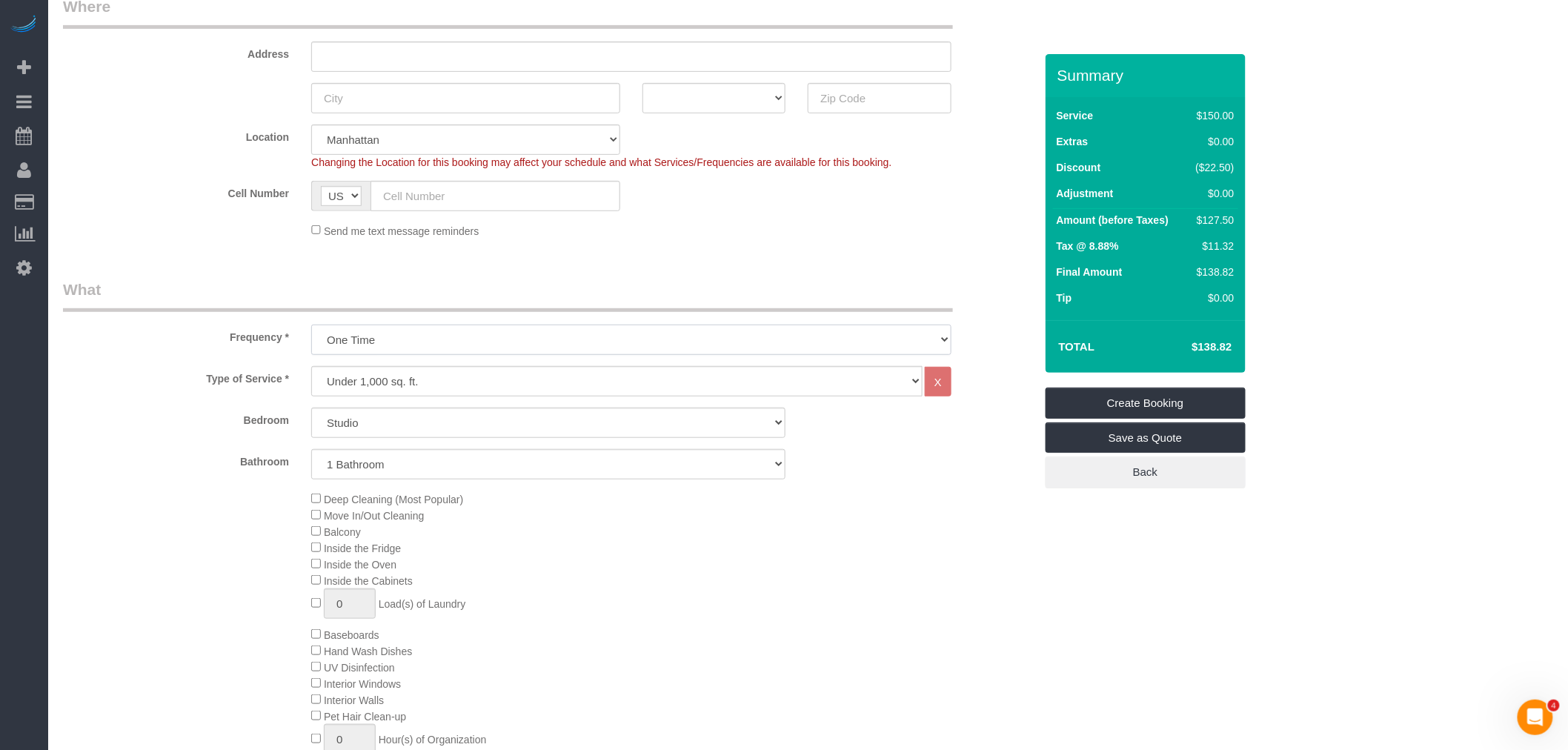 click on "One Time Weekly (20% Off) - 20.00% Every 2 Weeks (15% Off) - 15.00% Every 4 Weeks (10% Off) - 10.00%" at bounding box center [631, 339] 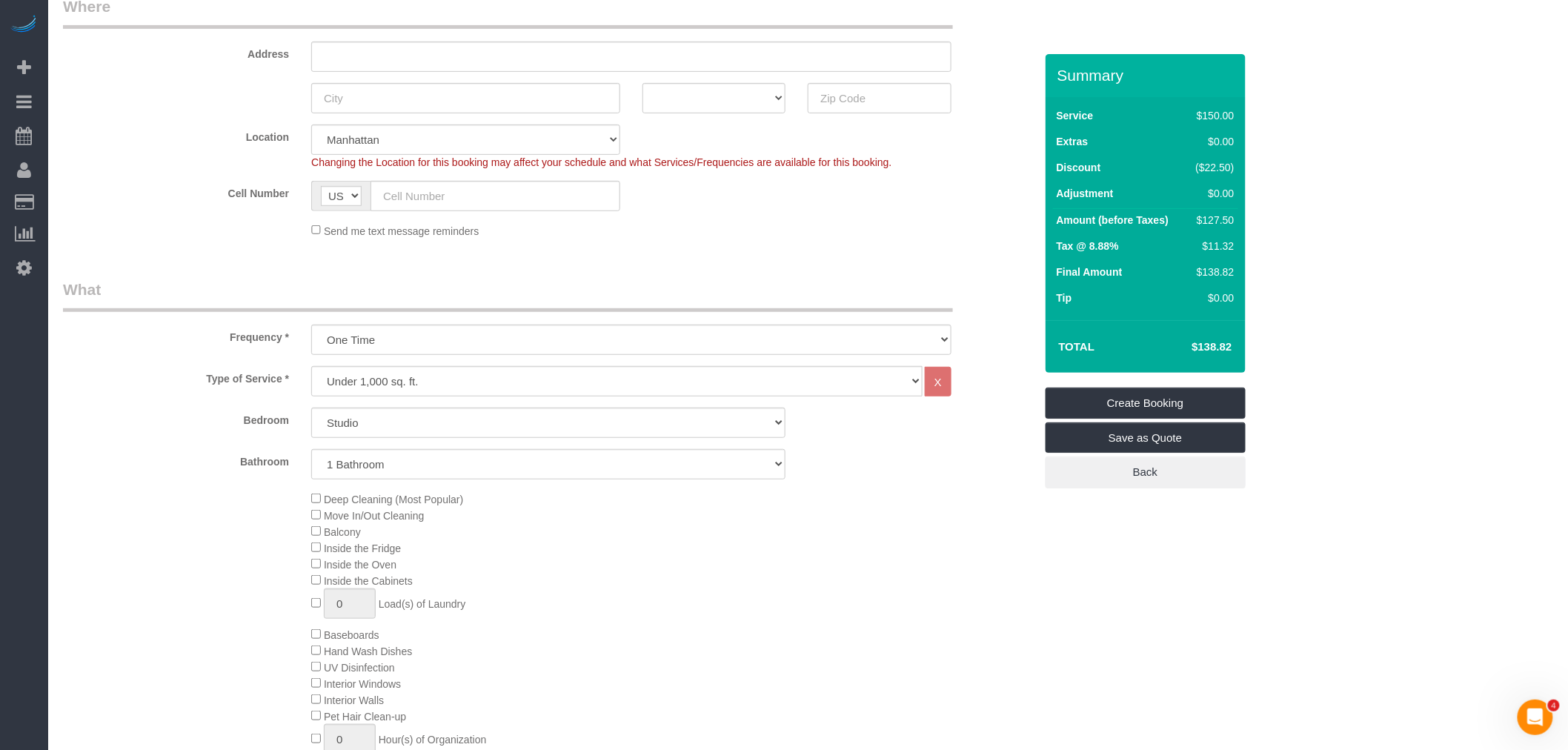 click on "Who
Email
Name *
Where
Address
AK
AL
AR
AZ
CA
CO
CT
DC
DE
FL
GA
HI
IA
ID
IL
IN
KS
KY
LA
MA
MD
ME
MI
MN
MO
MS
MT
NC
ND
NE
NH
NJ
NM
NV" at bounding box center (548, 1004) 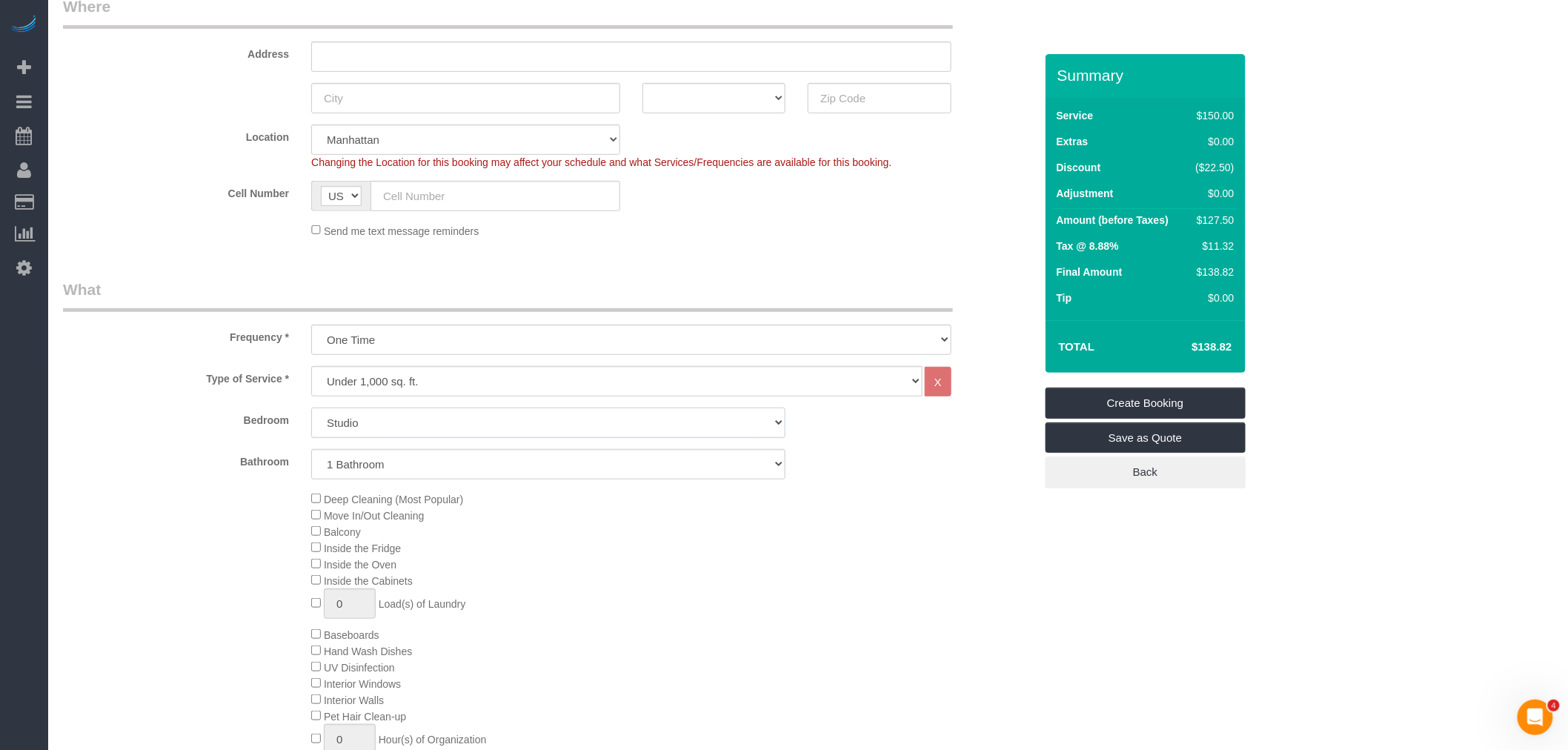 click on "Studio
1 Bedroom
2 Bedrooms
3 Bedrooms" 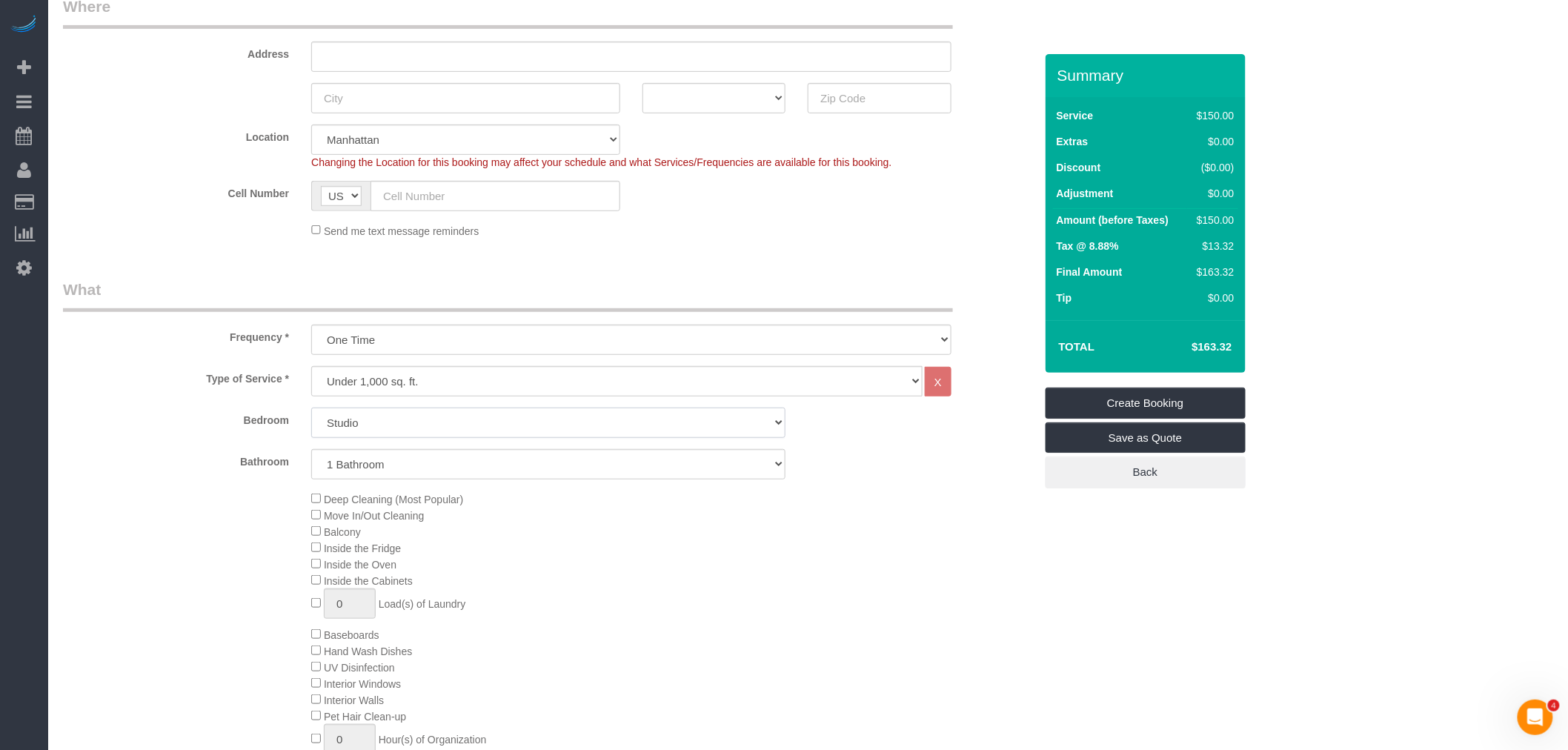 select on "1" 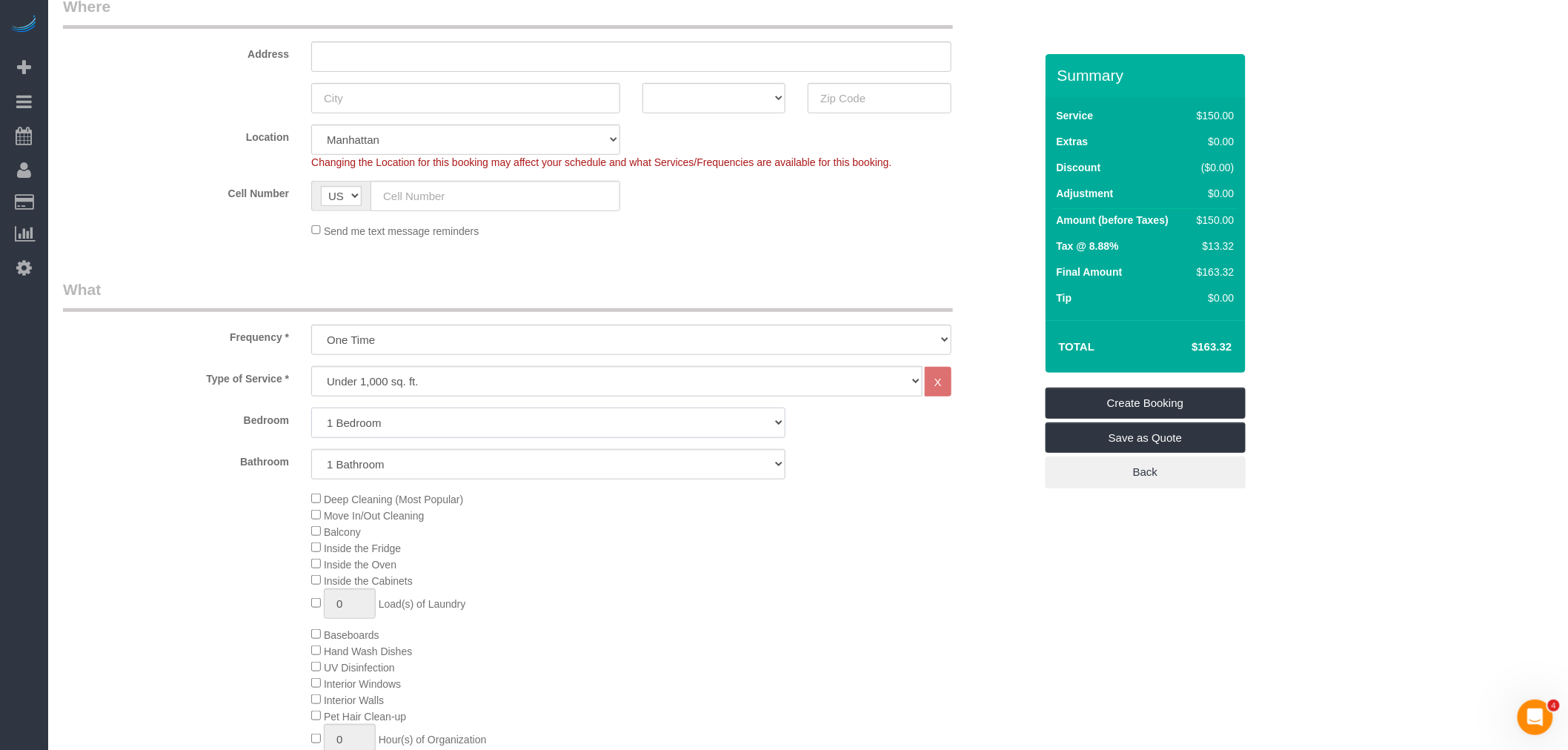 click on "Studio
1 Bedroom
2 Bedrooms
3 Bedrooms" 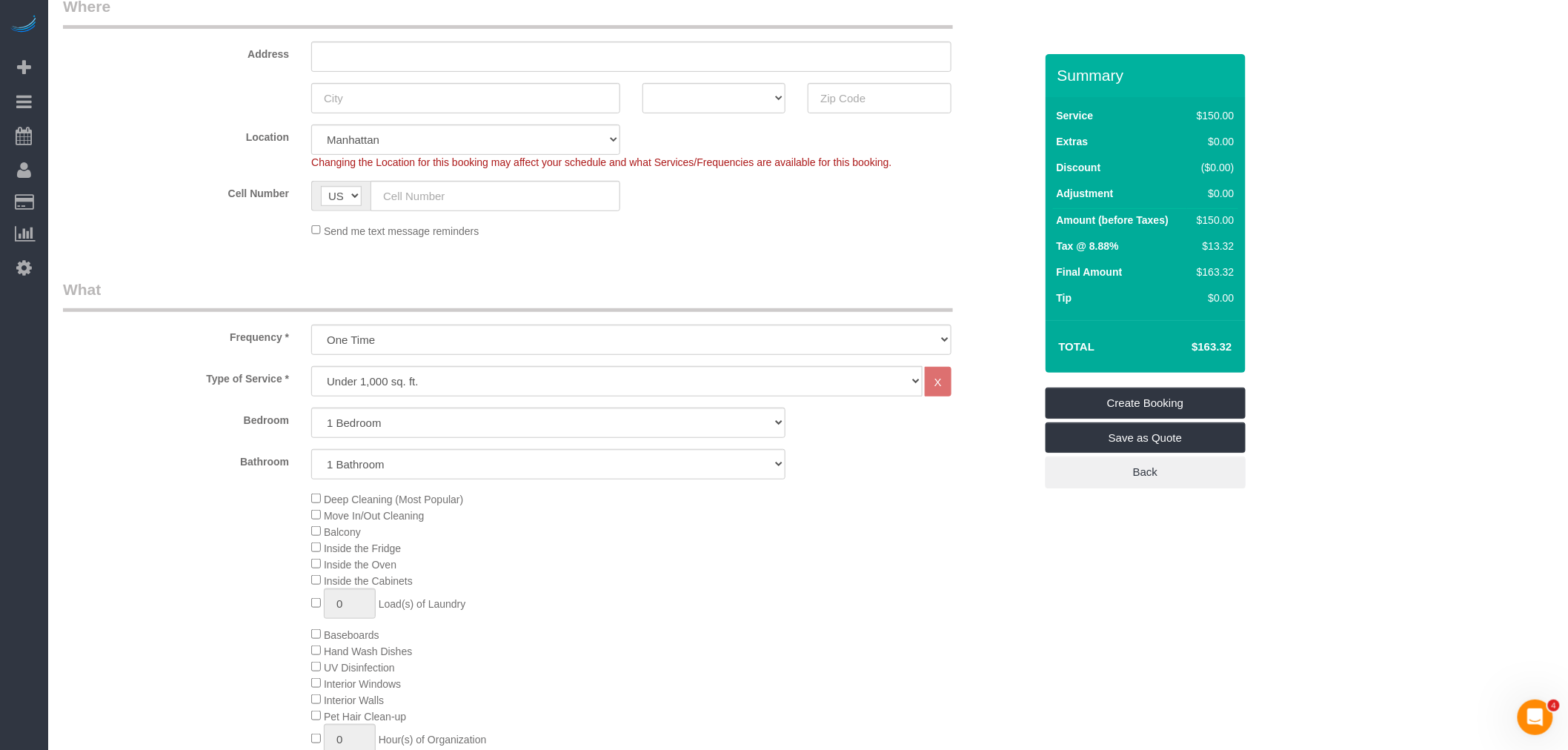 drag, startPoint x: 837, startPoint y: 520, endPoint x: 827, endPoint y: 527, distance: 12.20656 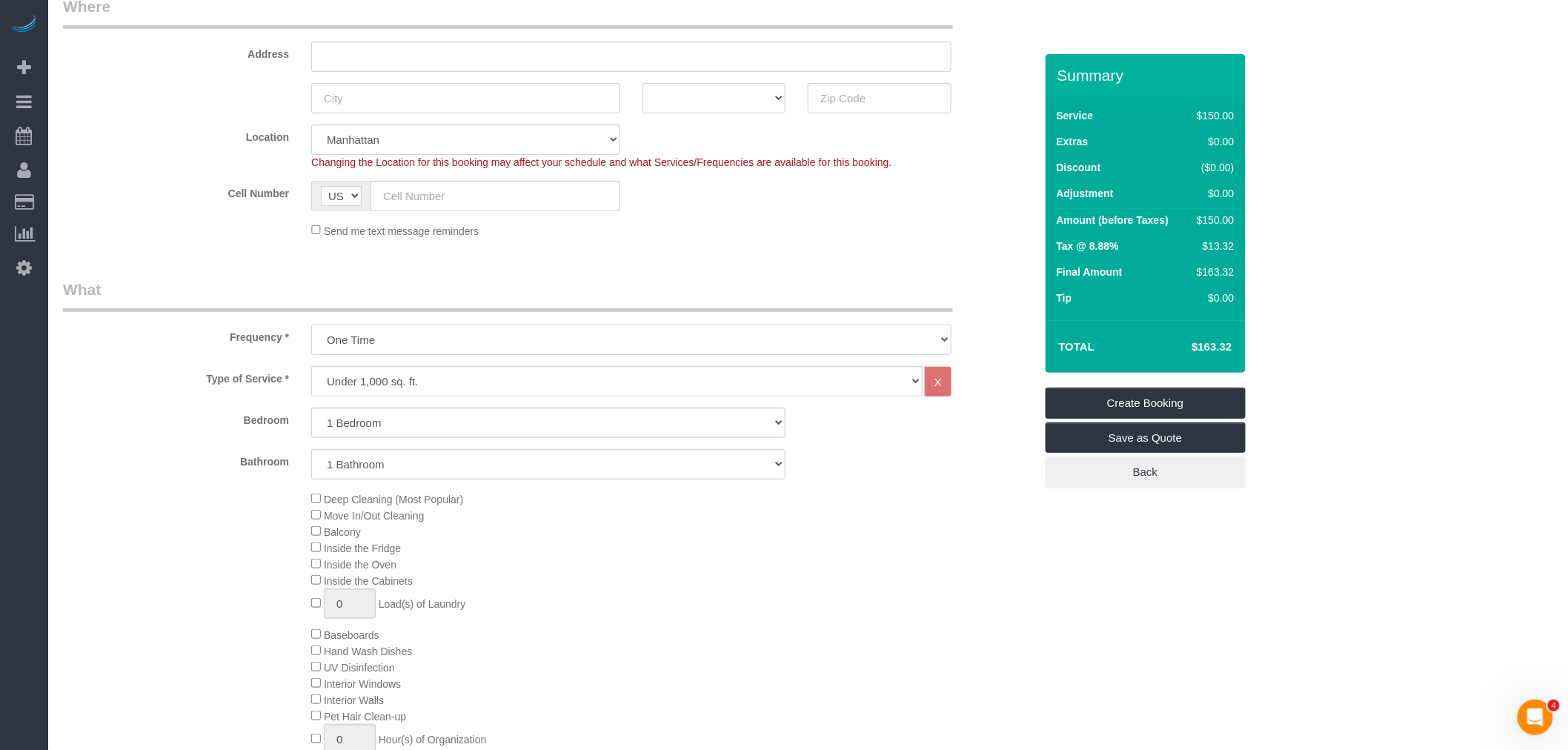 drag, startPoint x: 532, startPoint y: 337, endPoint x: 527, endPoint y: 345, distance: 9.433981 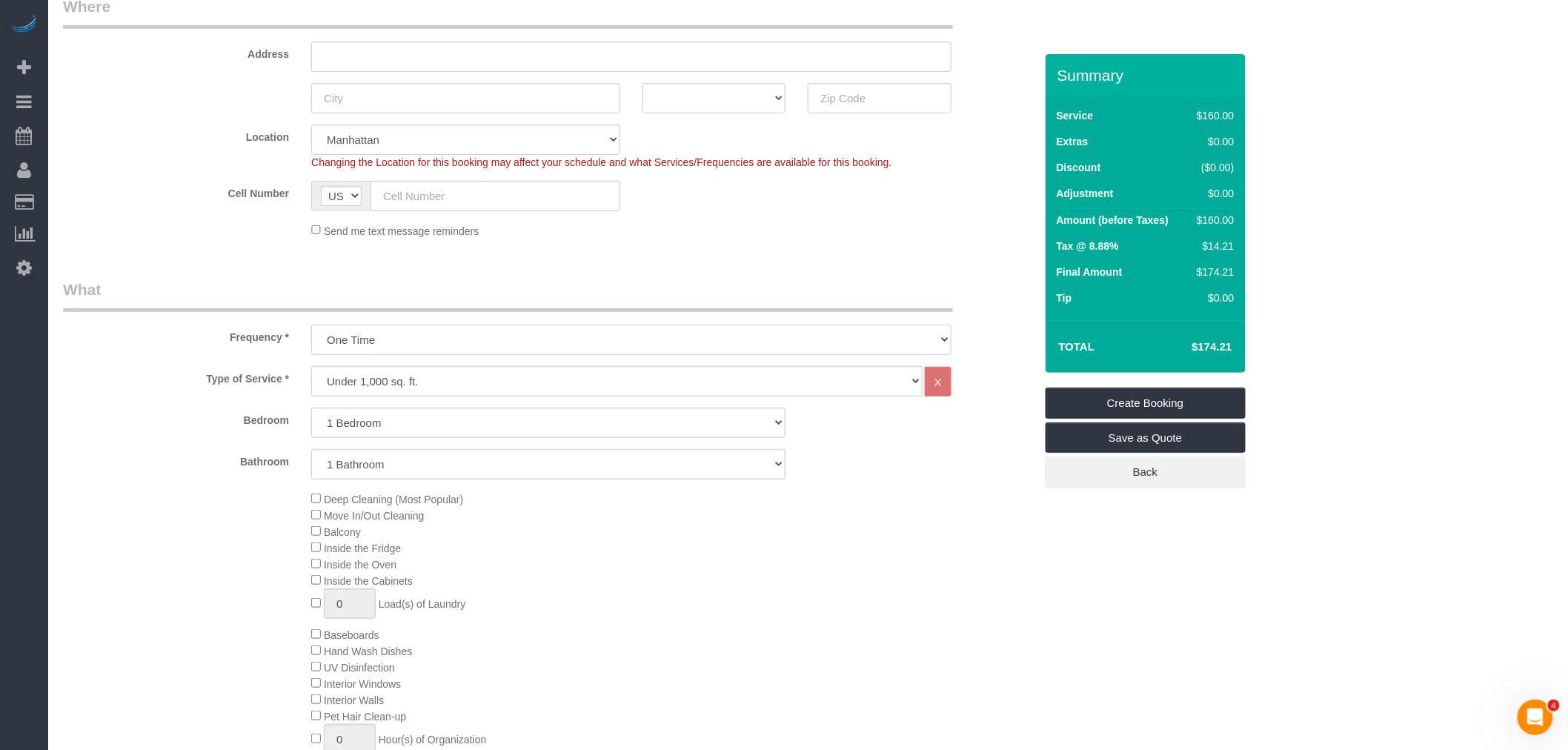 select on "object:1663" 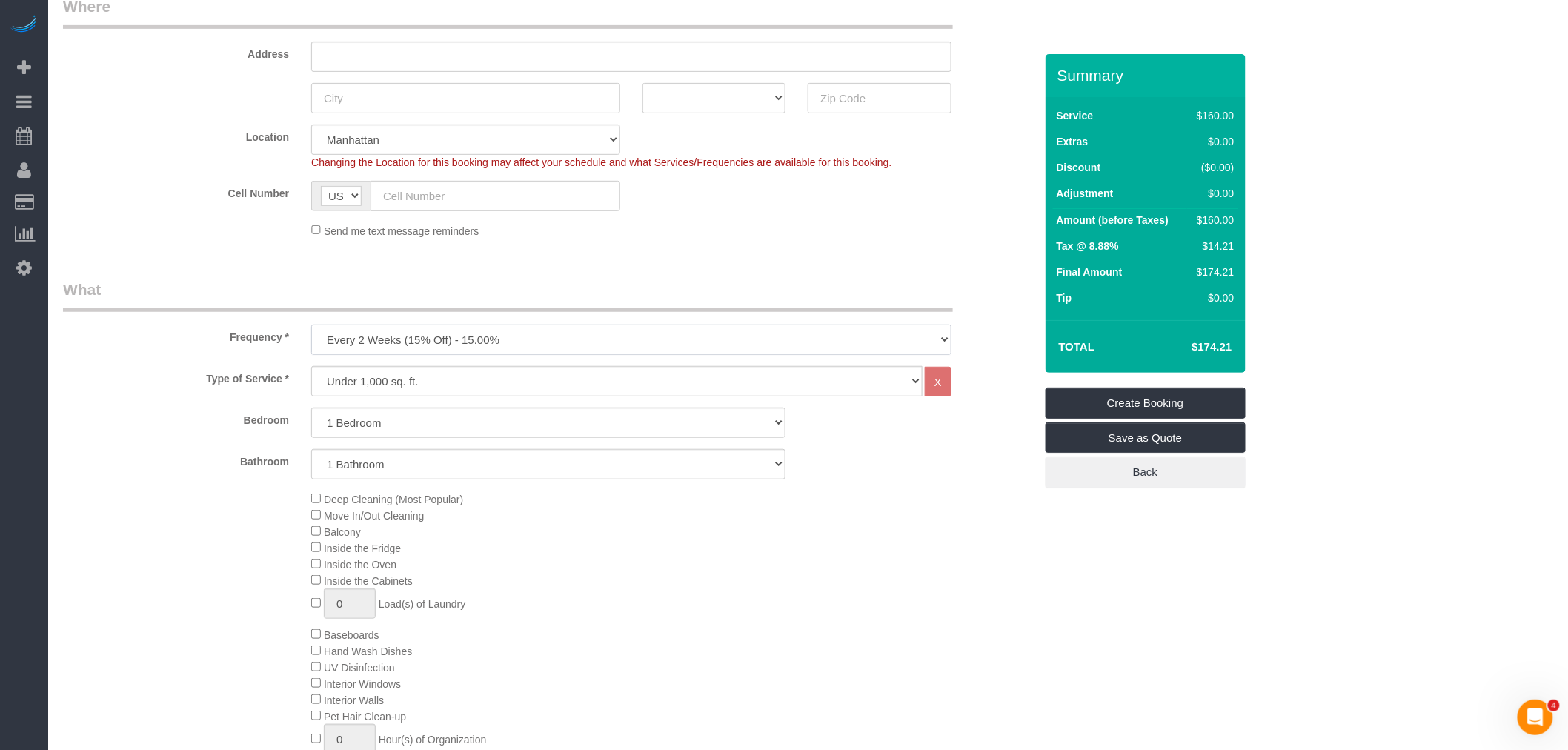 click on "One Time Weekly (20% Off) - 20.00% Every 2 Weeks (15% Off) - 15.00% Every 4 Weeks (10% Off) - 10.00%" at bounding box center [631, 339] 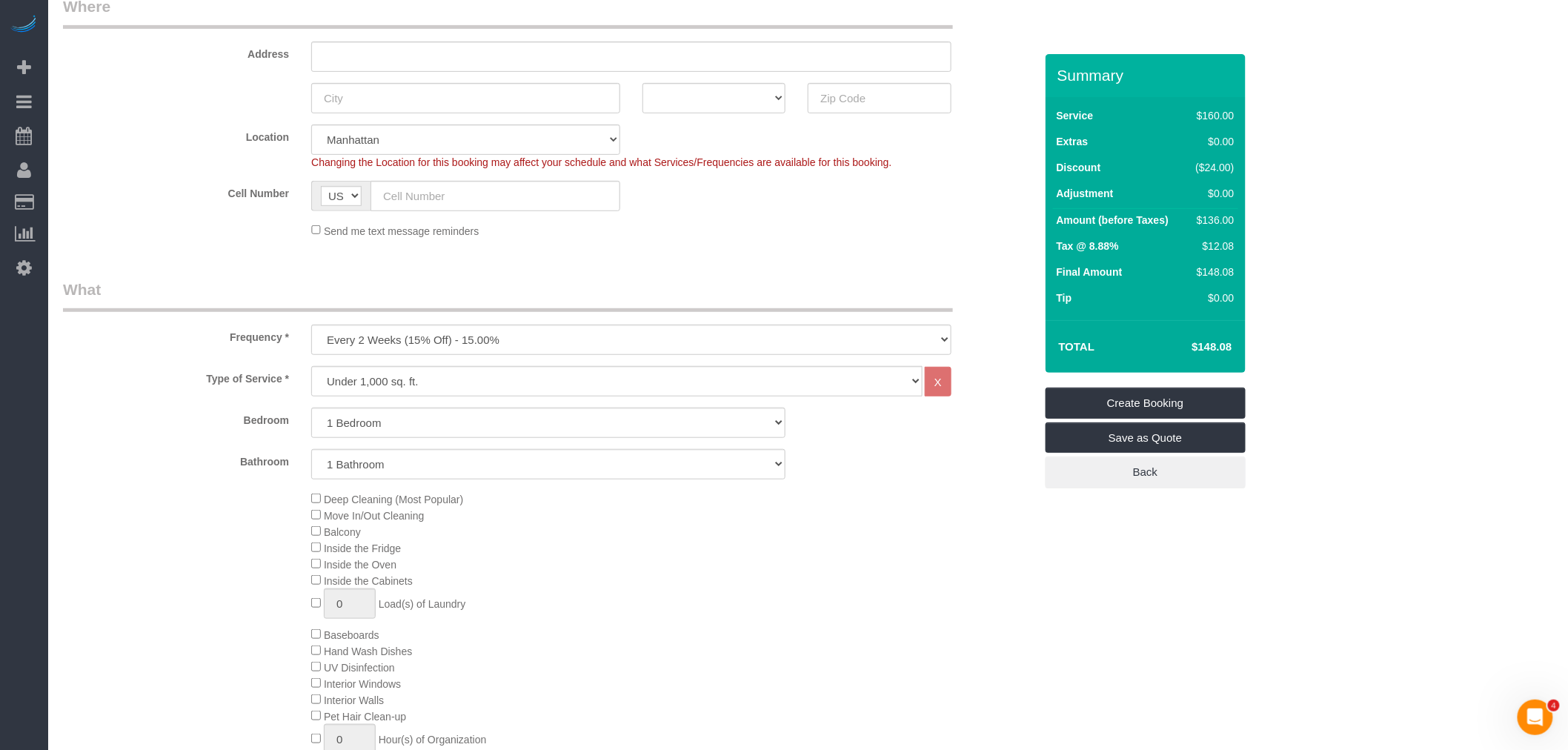 click on "What" at bounding box center [508, 295] 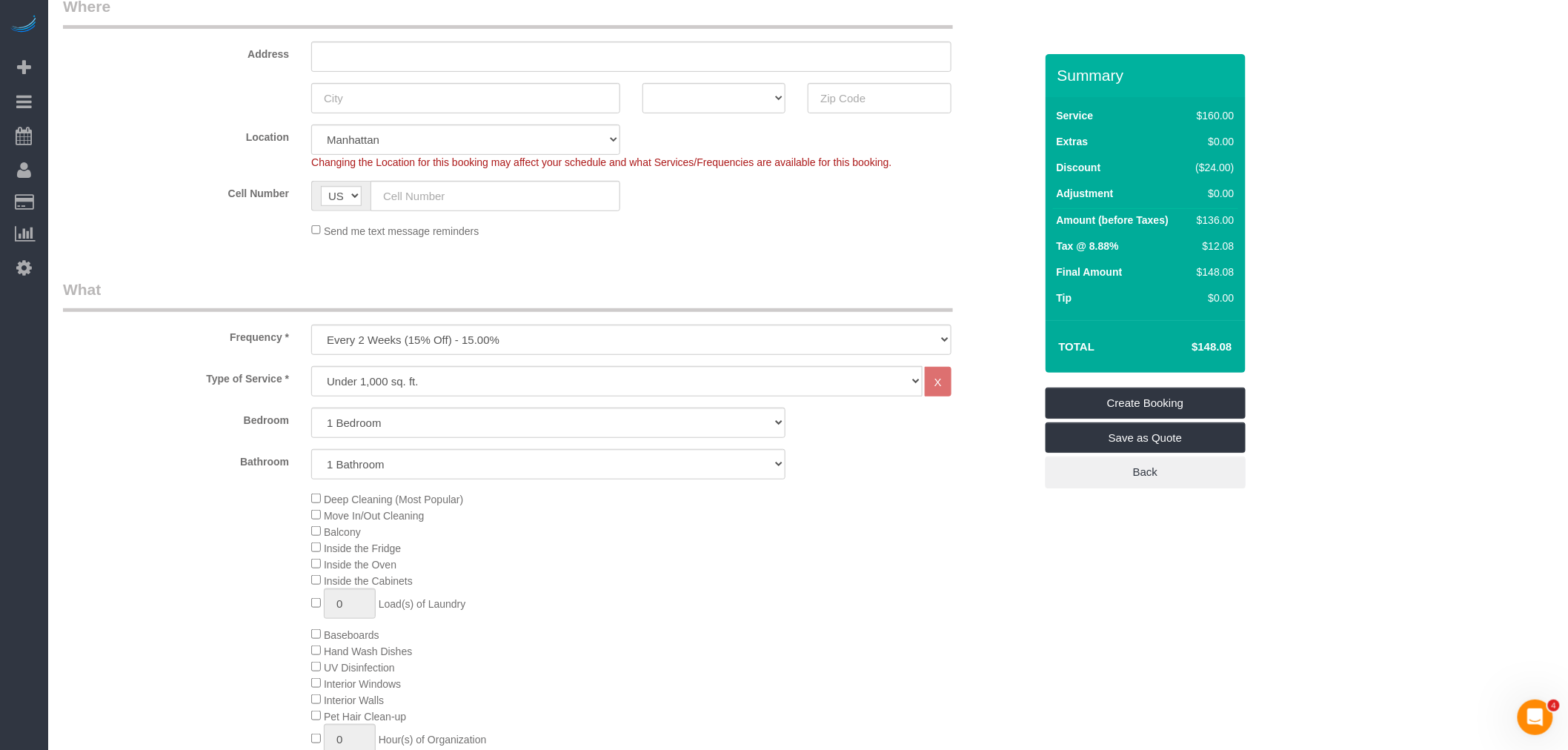 drag, startPoint x: 1194, startPoint y: 219, endPoint x: 1325, endPoint y: 267, distance: 139.517 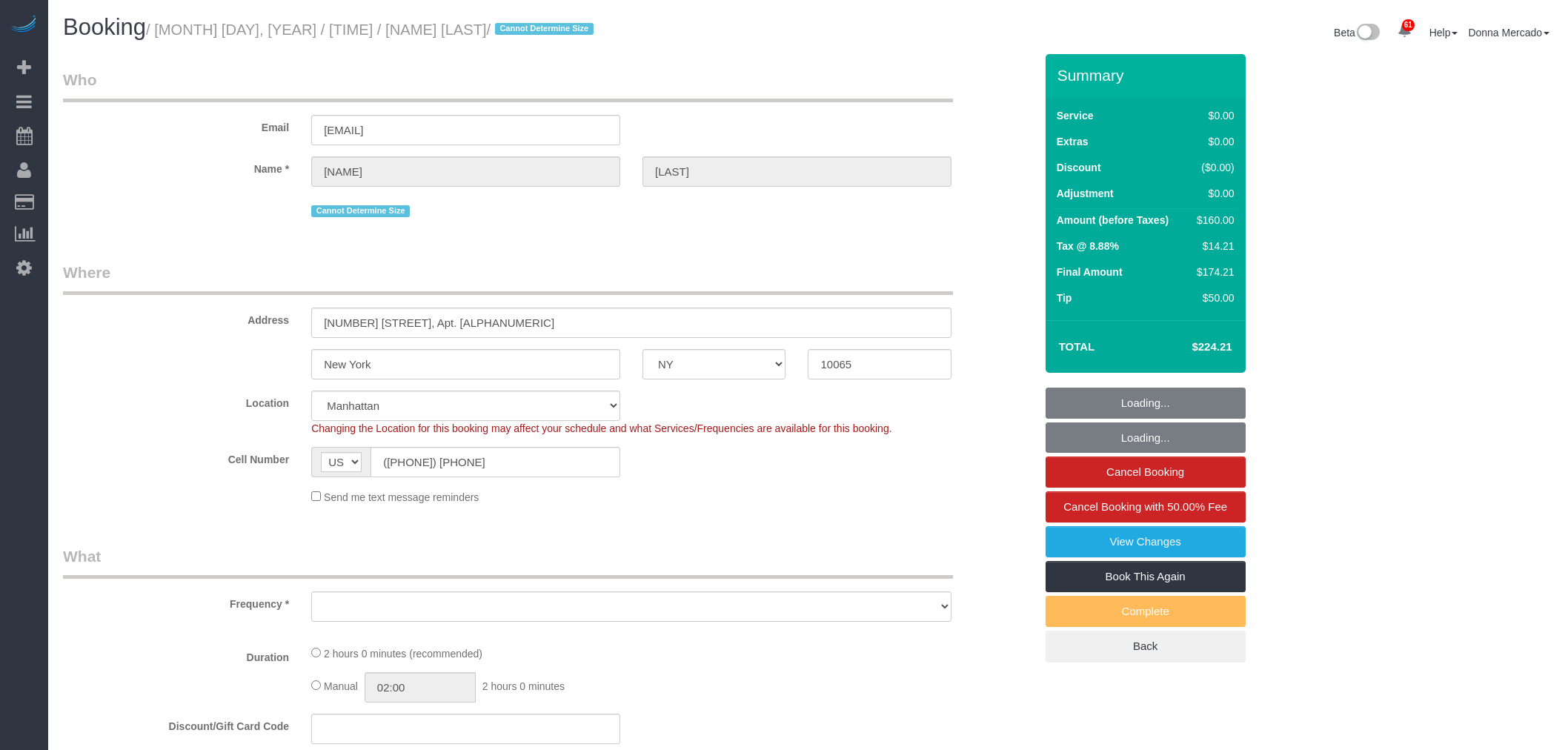 select on "NY" 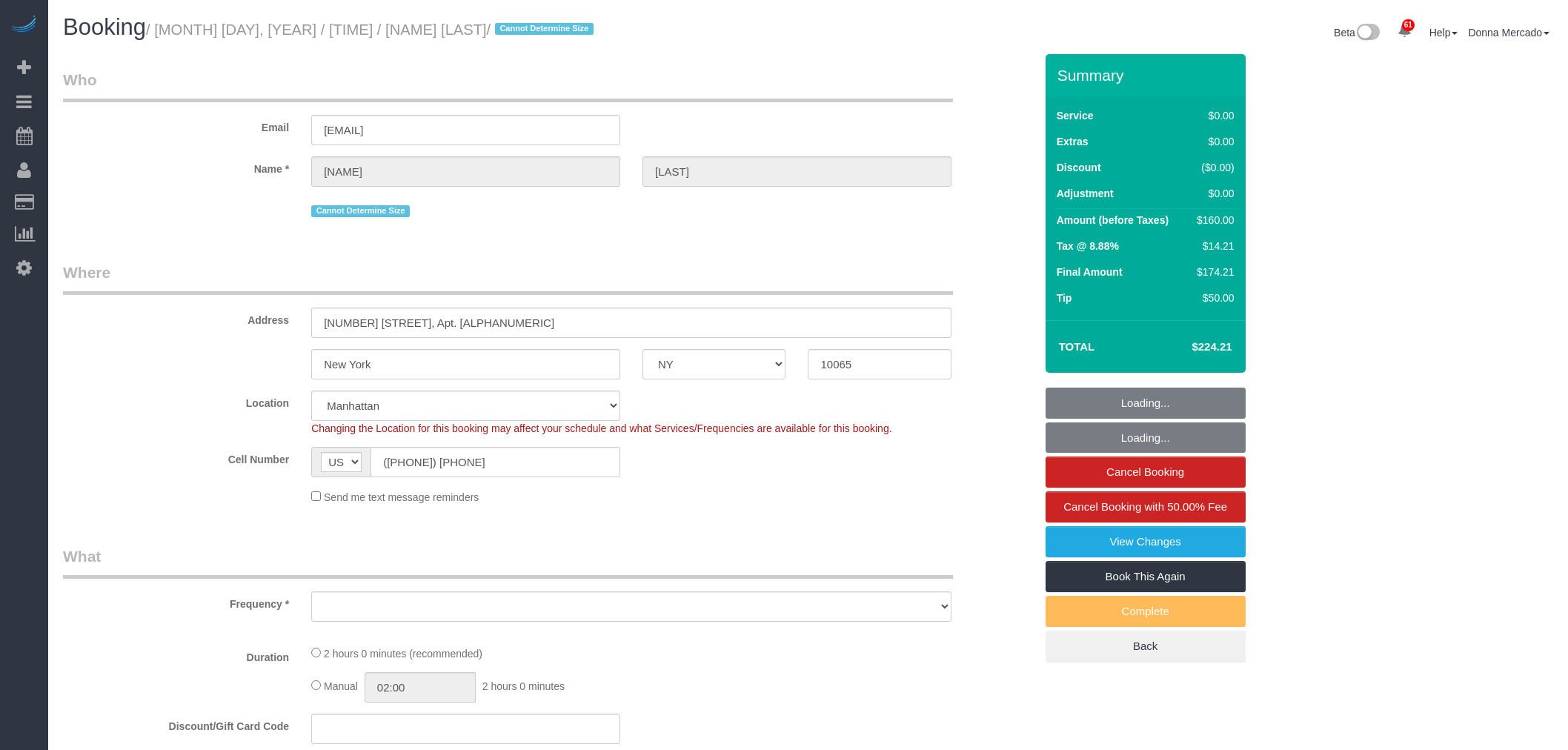 scroll, scrollTop: 0, scrollLeft: 0, axis: both 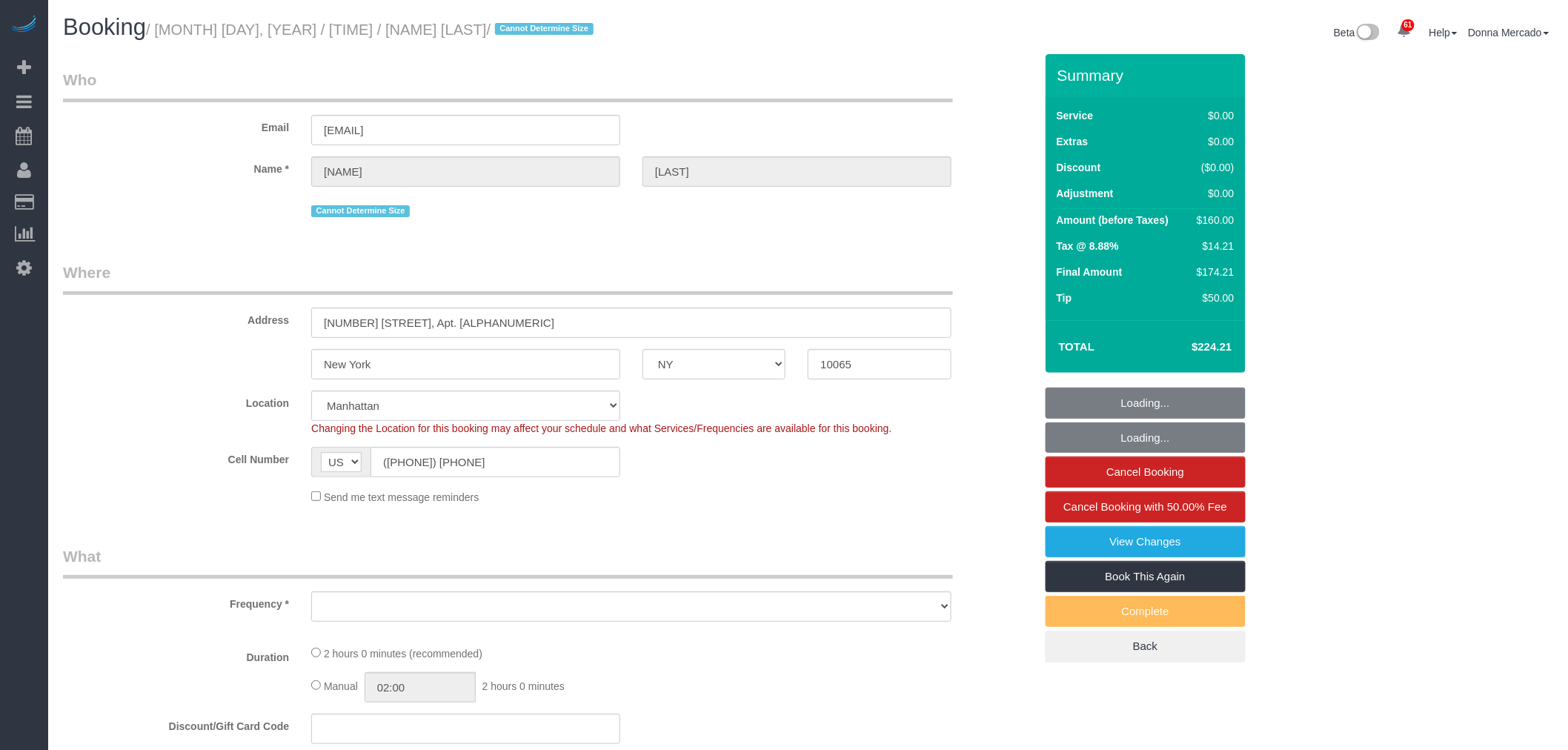 select on "string:stripe-pm_1RmJOs4VGloSiKo70PMXhl9p" 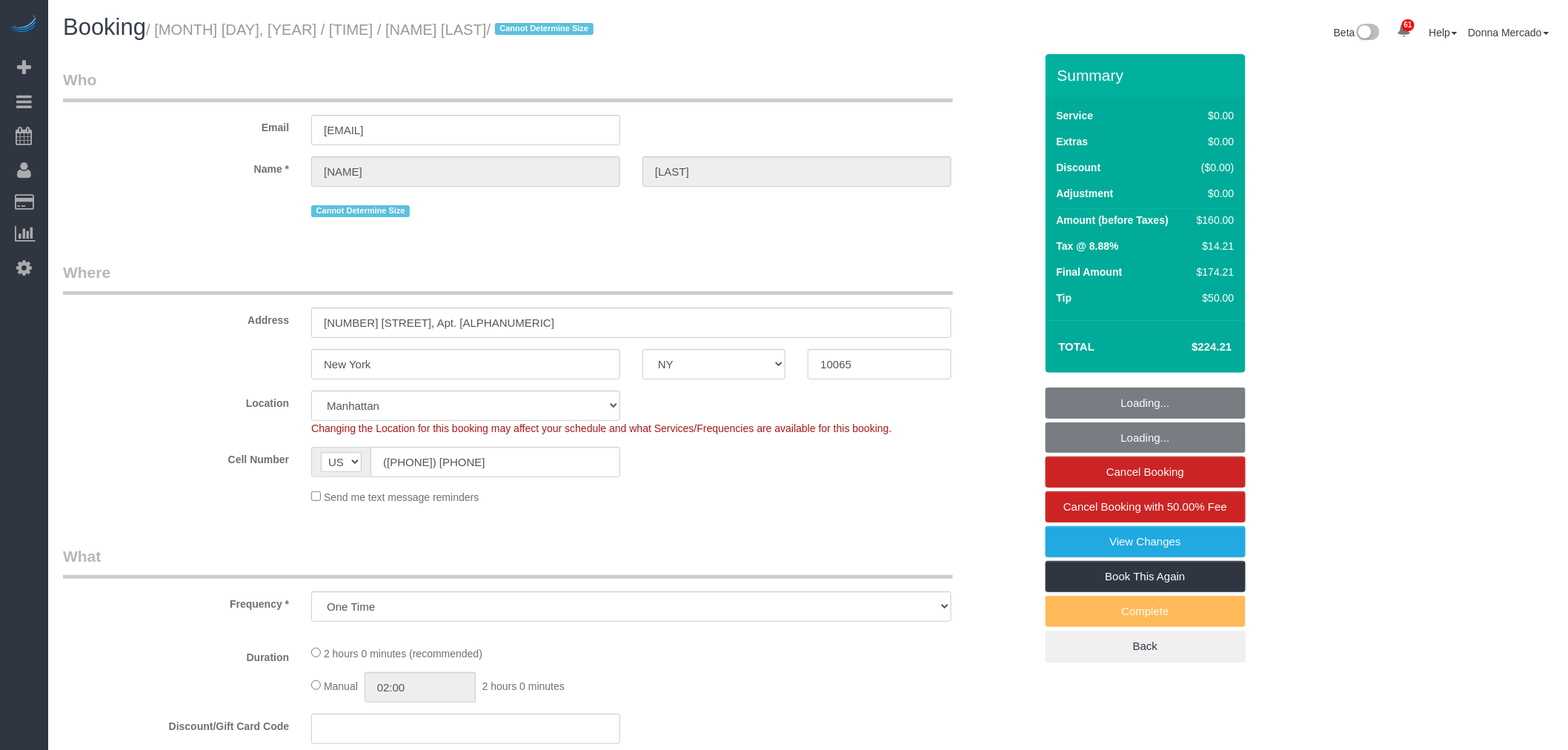 select on "1" 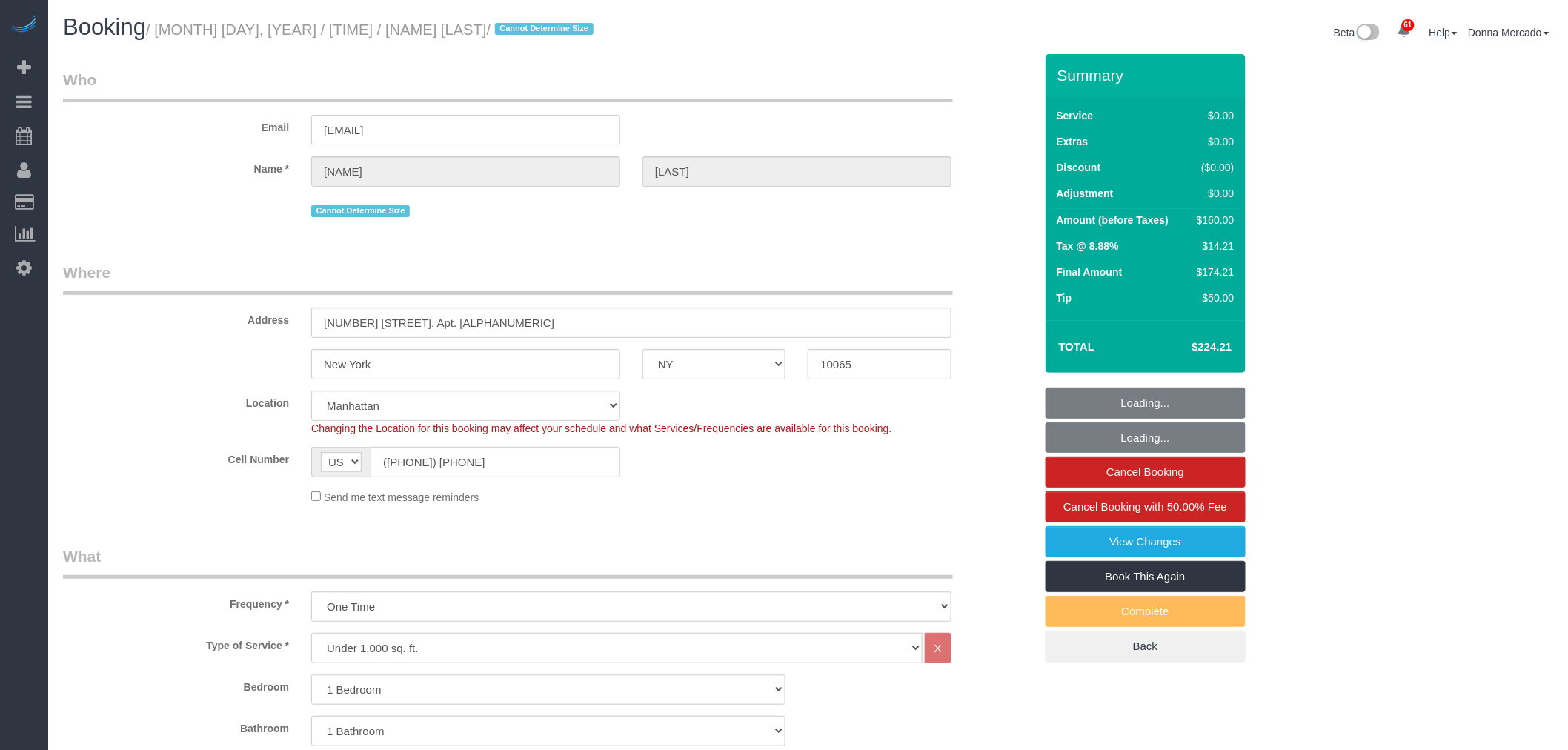 select on "object:1456" 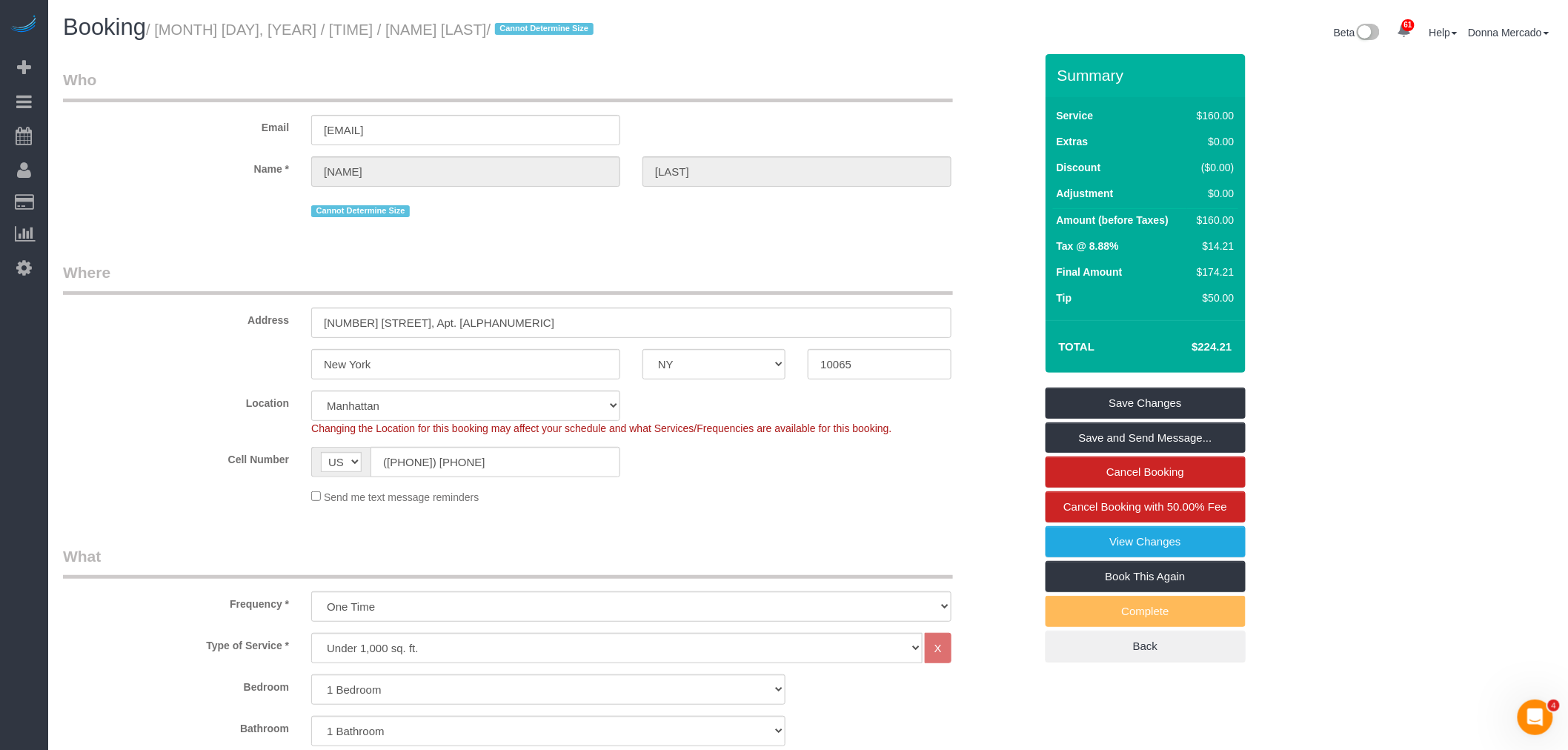 scroll, scrollTop: 0, scrollLeft: 0, axis: both 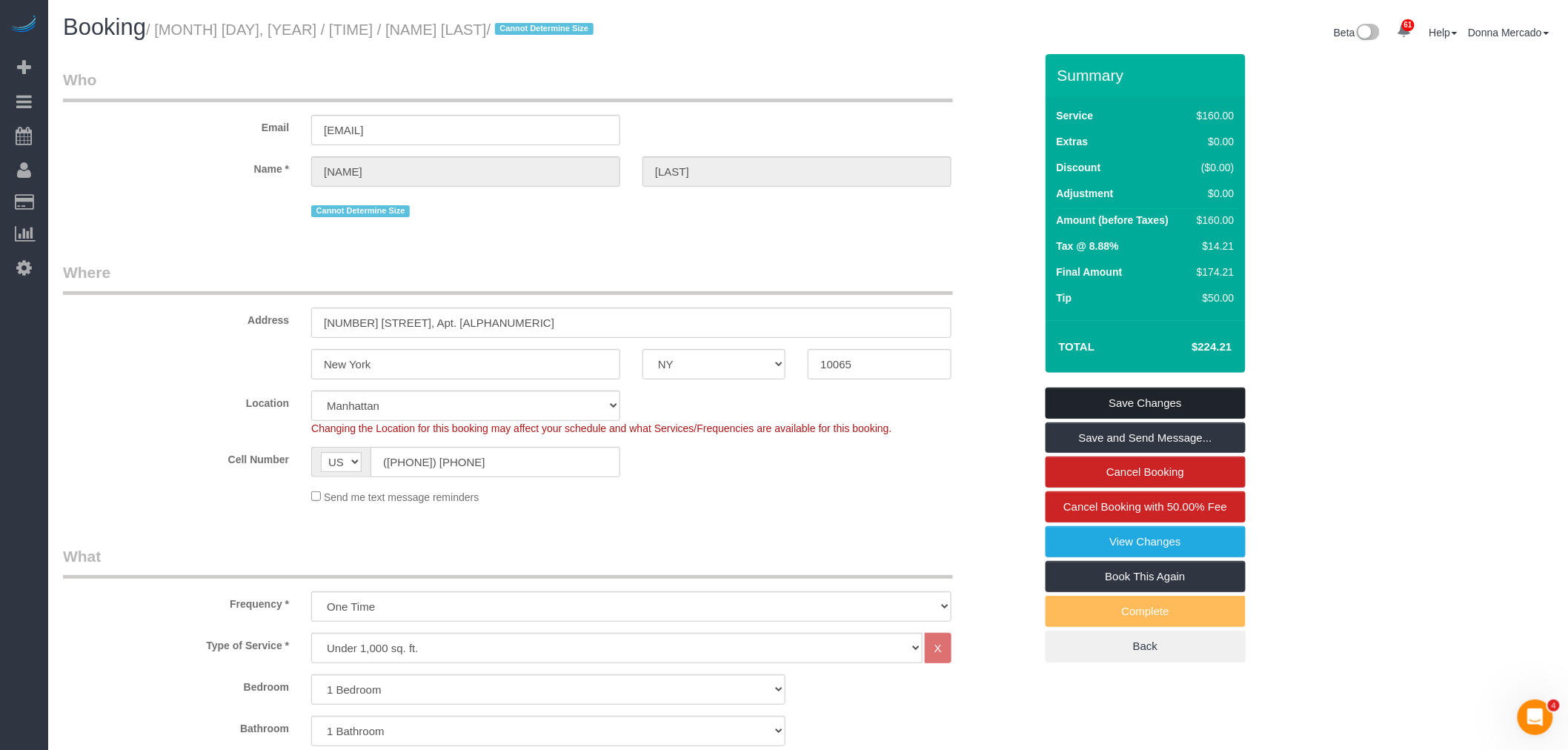 drag, startPoint x: 1154, startPoint y: 398, endPoint x: 1078, endPoint y: 385, distance: 77.10383 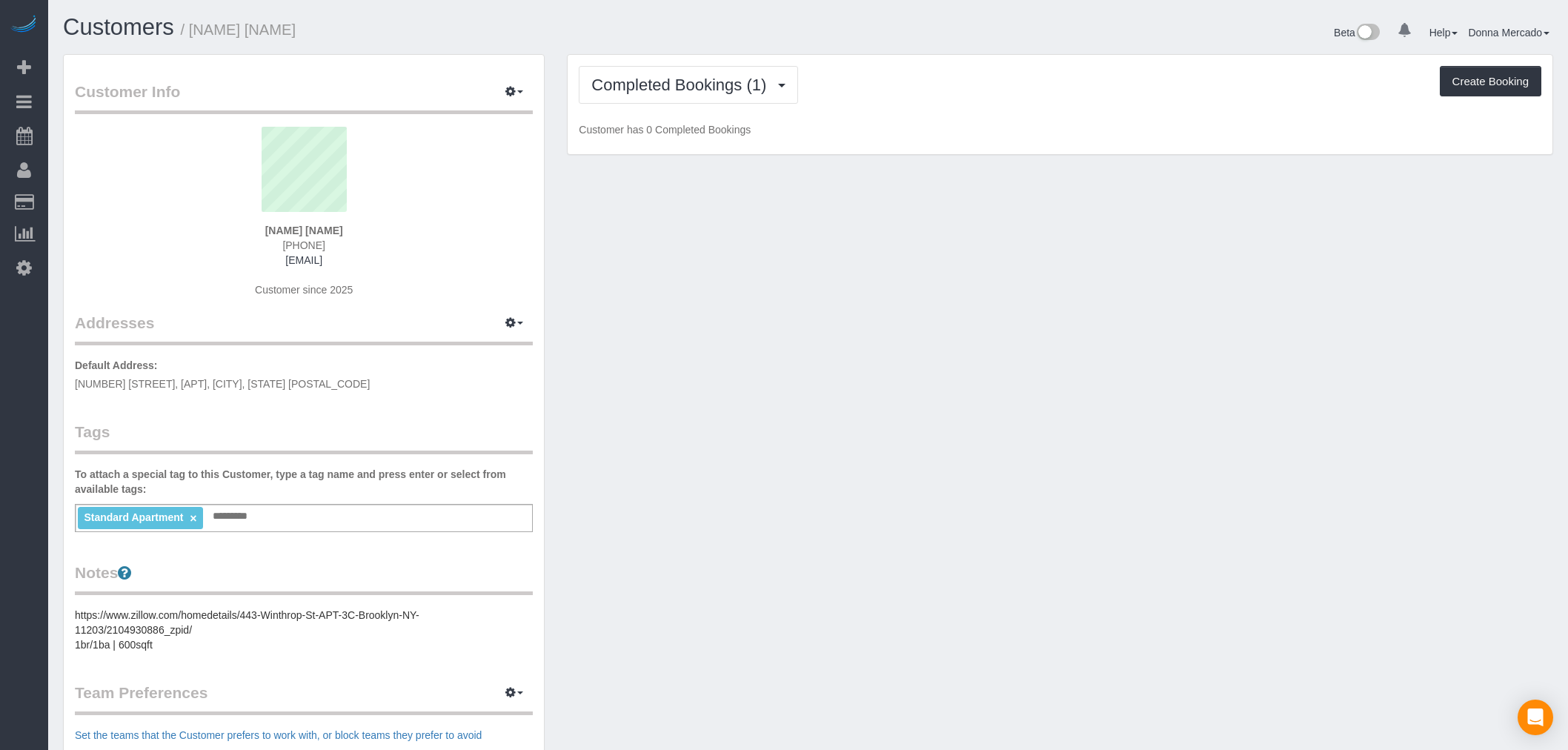scroll, scrollTop: 0, scrollLeft: 0, axis: both 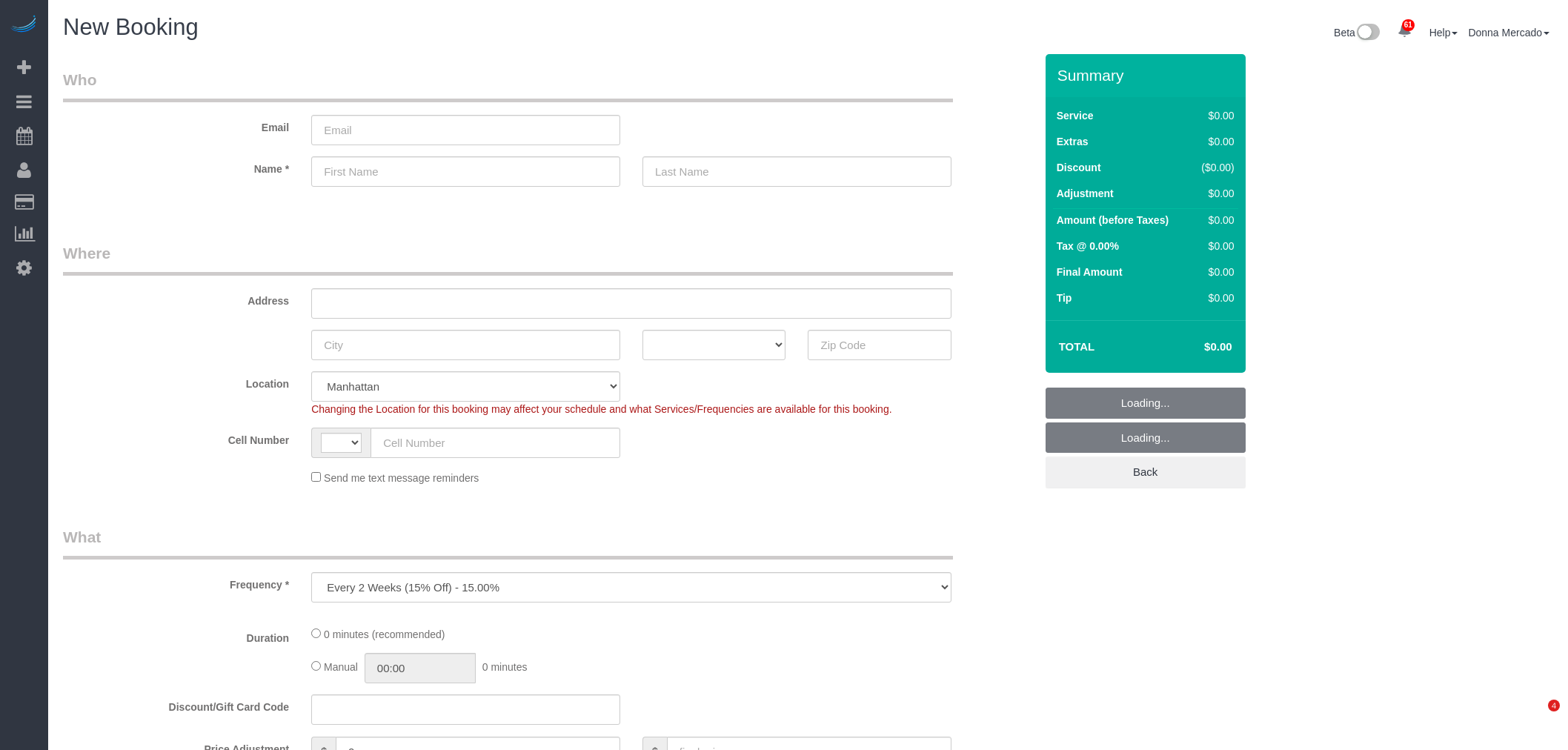 select on "number:89" 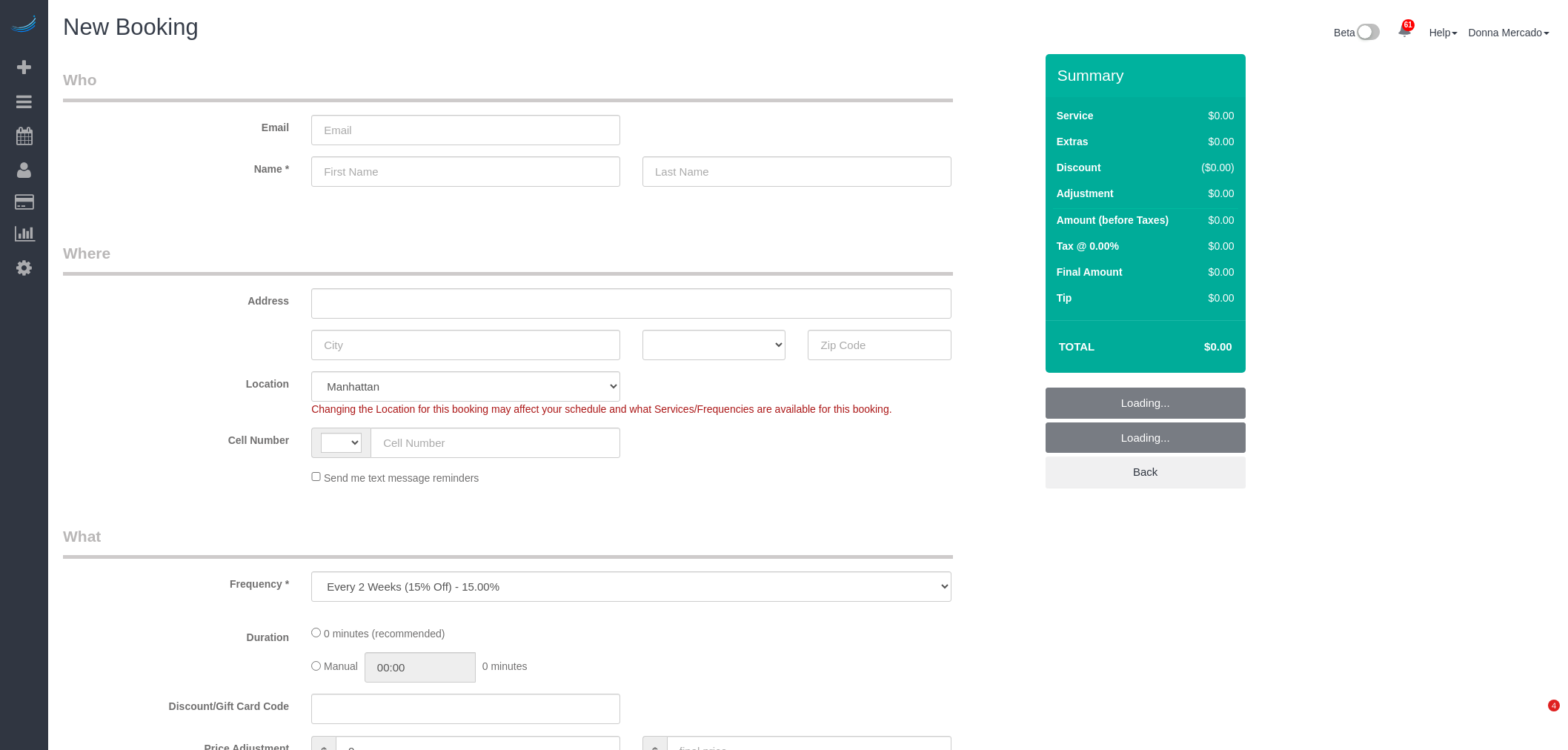 scroll, scrollTop: 0, scrollLeft: 0, axis: both 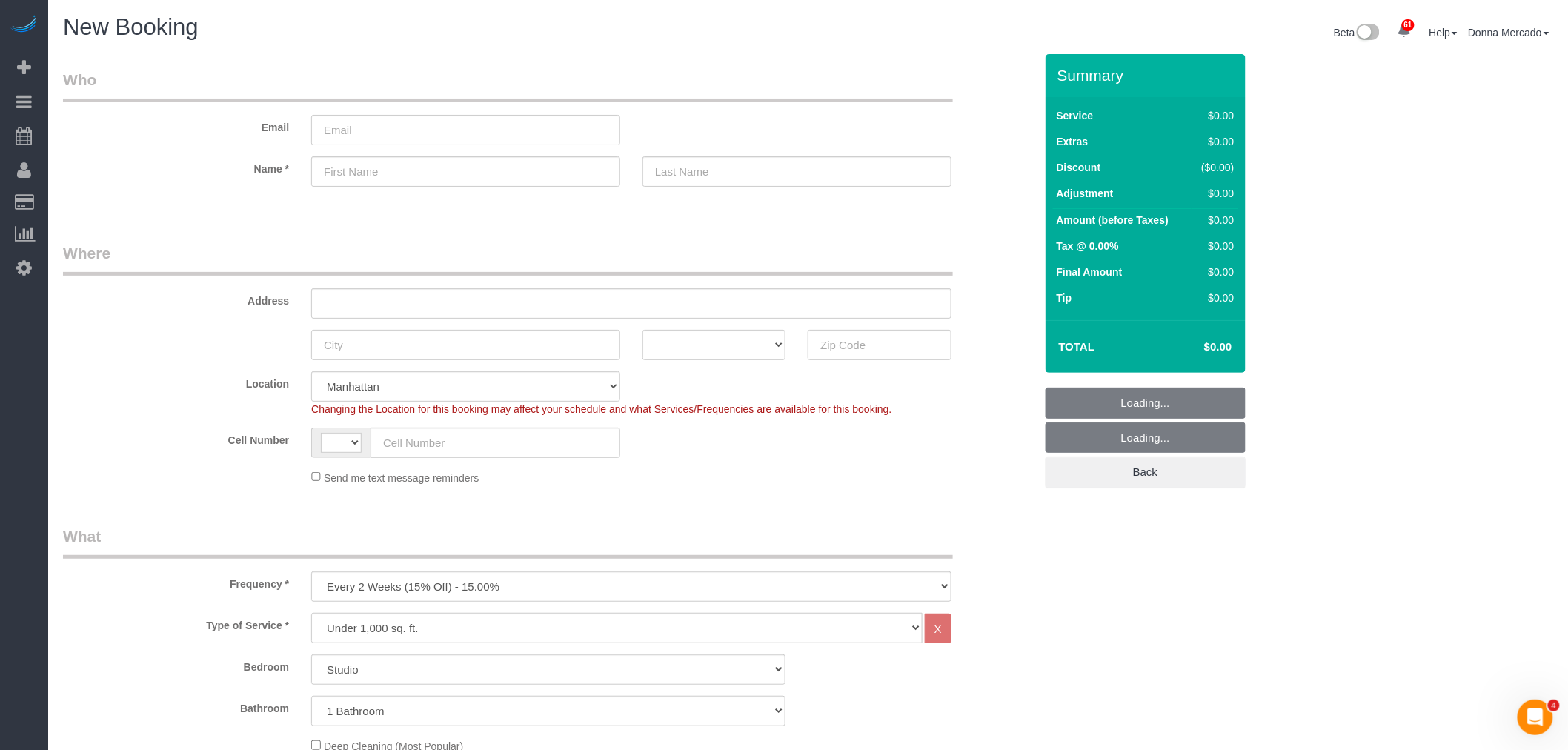 select on "object:1040" 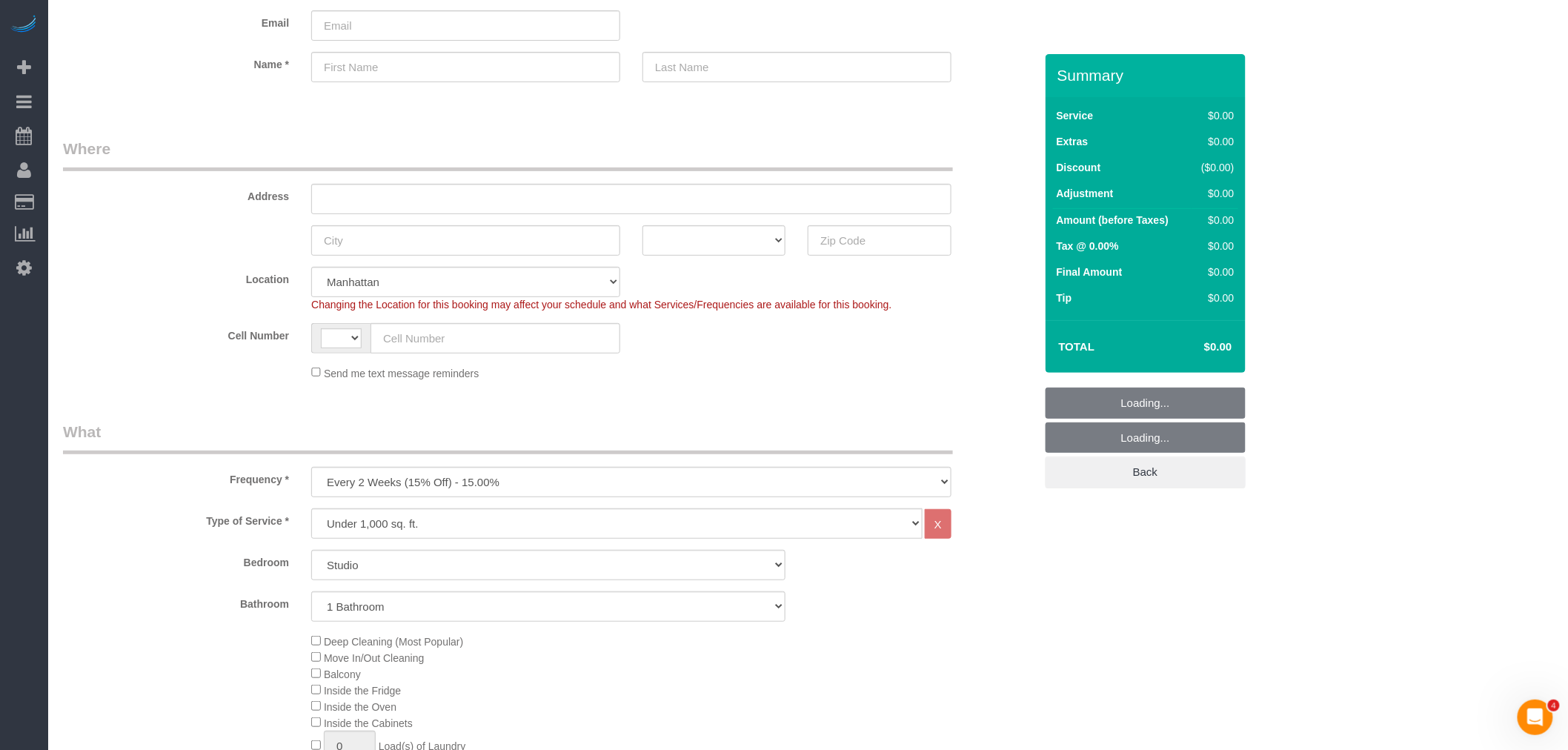 select on "string:US" 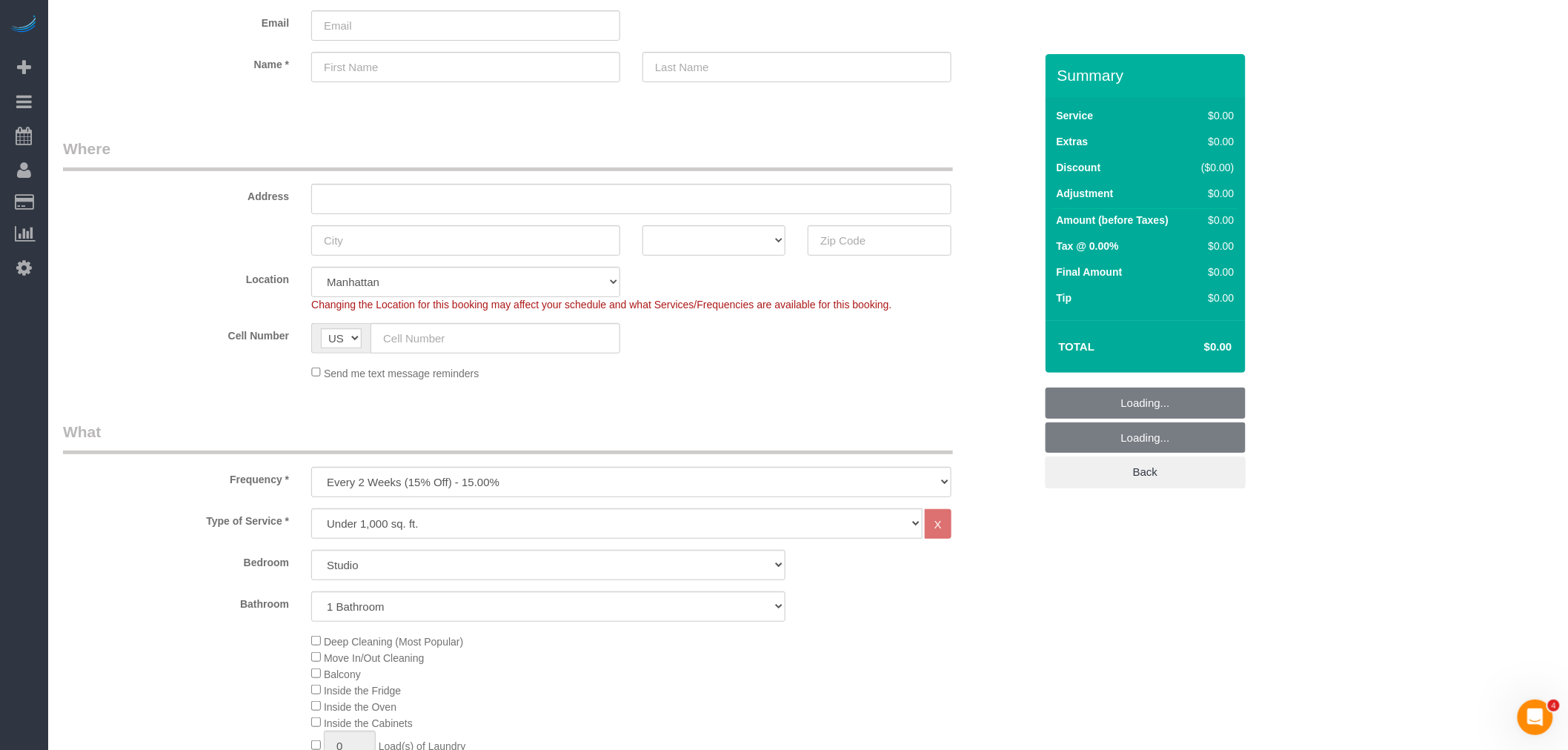 scroll, scrollTop: 329, scrollLeft: 0, axis: vertical 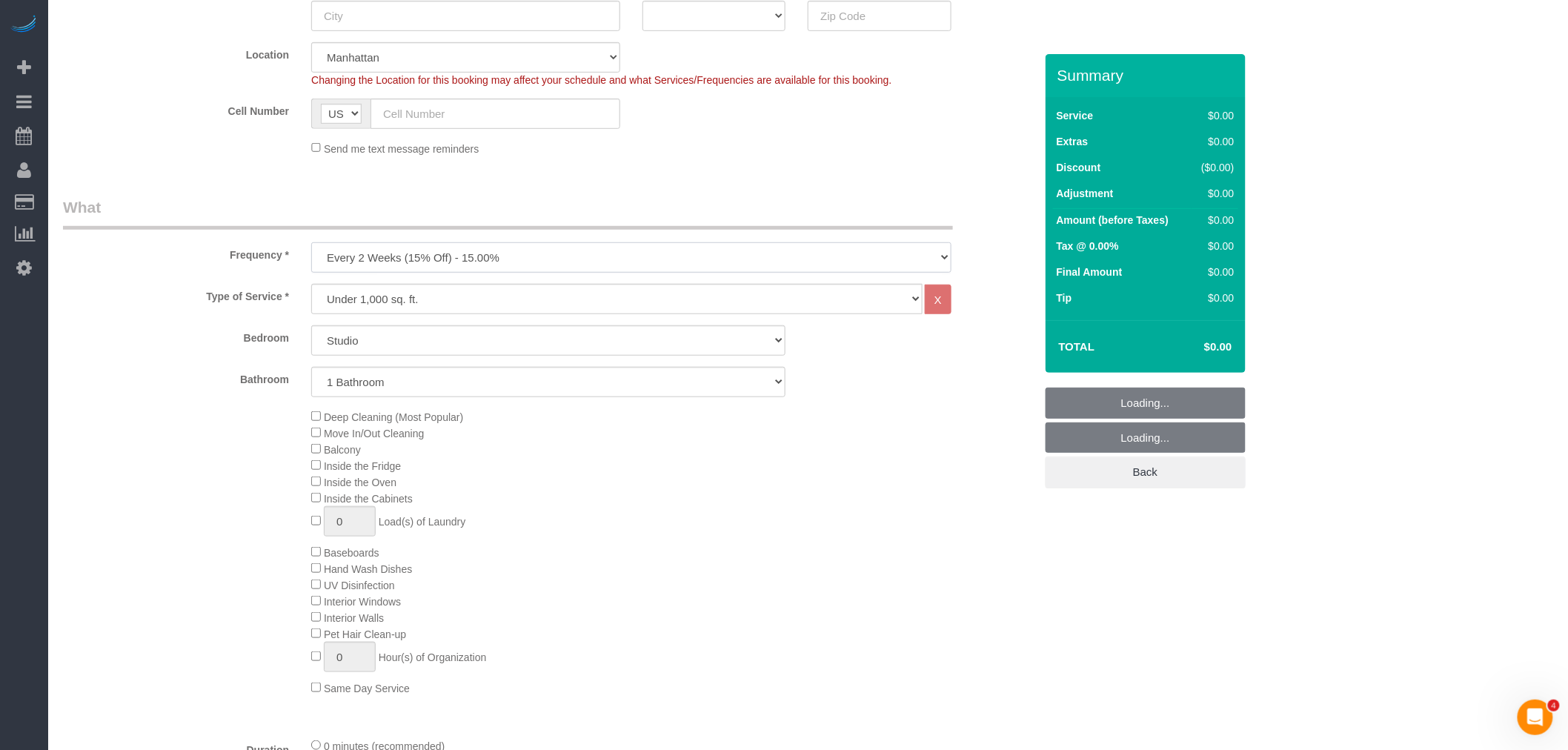 drag, startPoint x: 530, startPoint y: 253, endPoint x: 523, endPoint y: 262, distance: 11 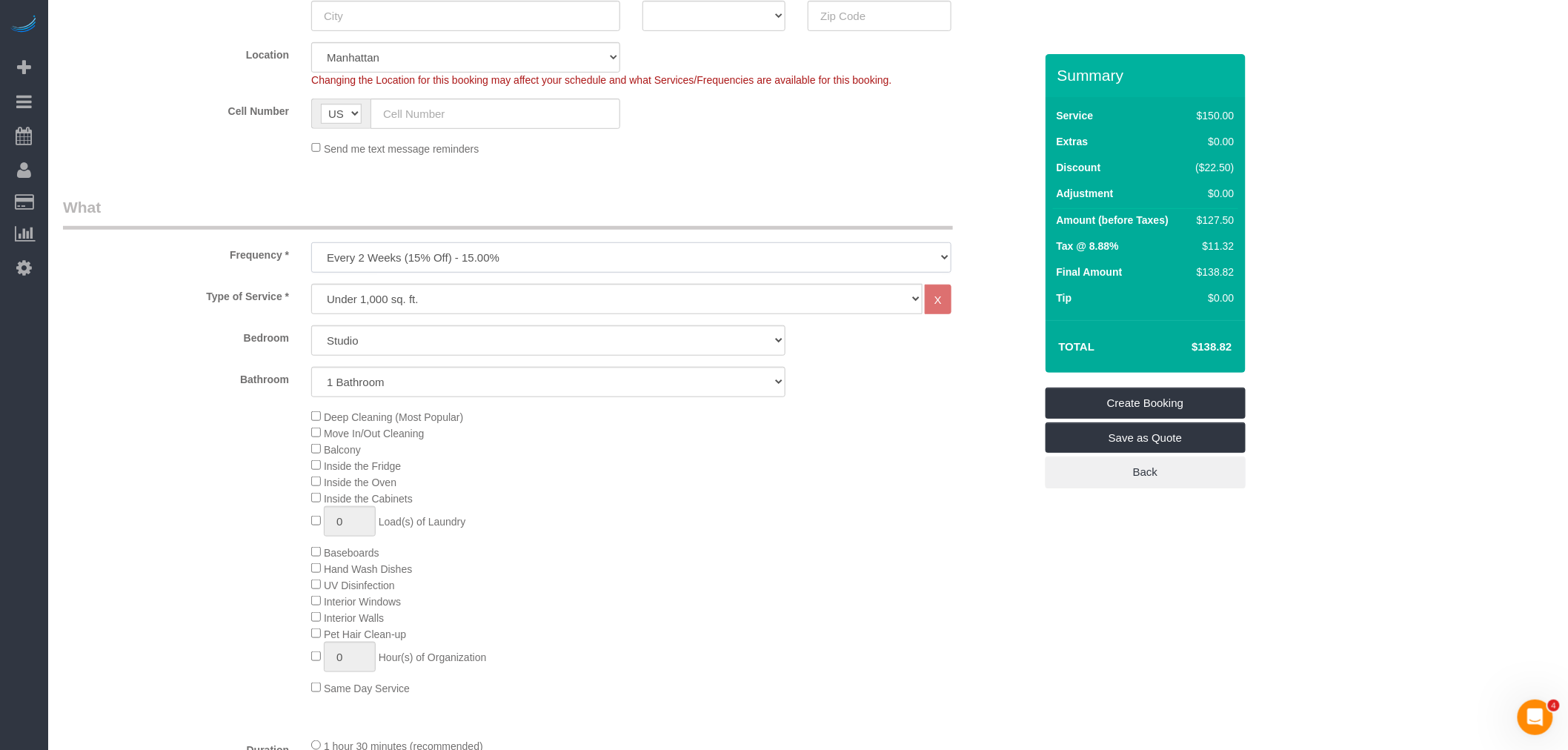 select on "object:1041" 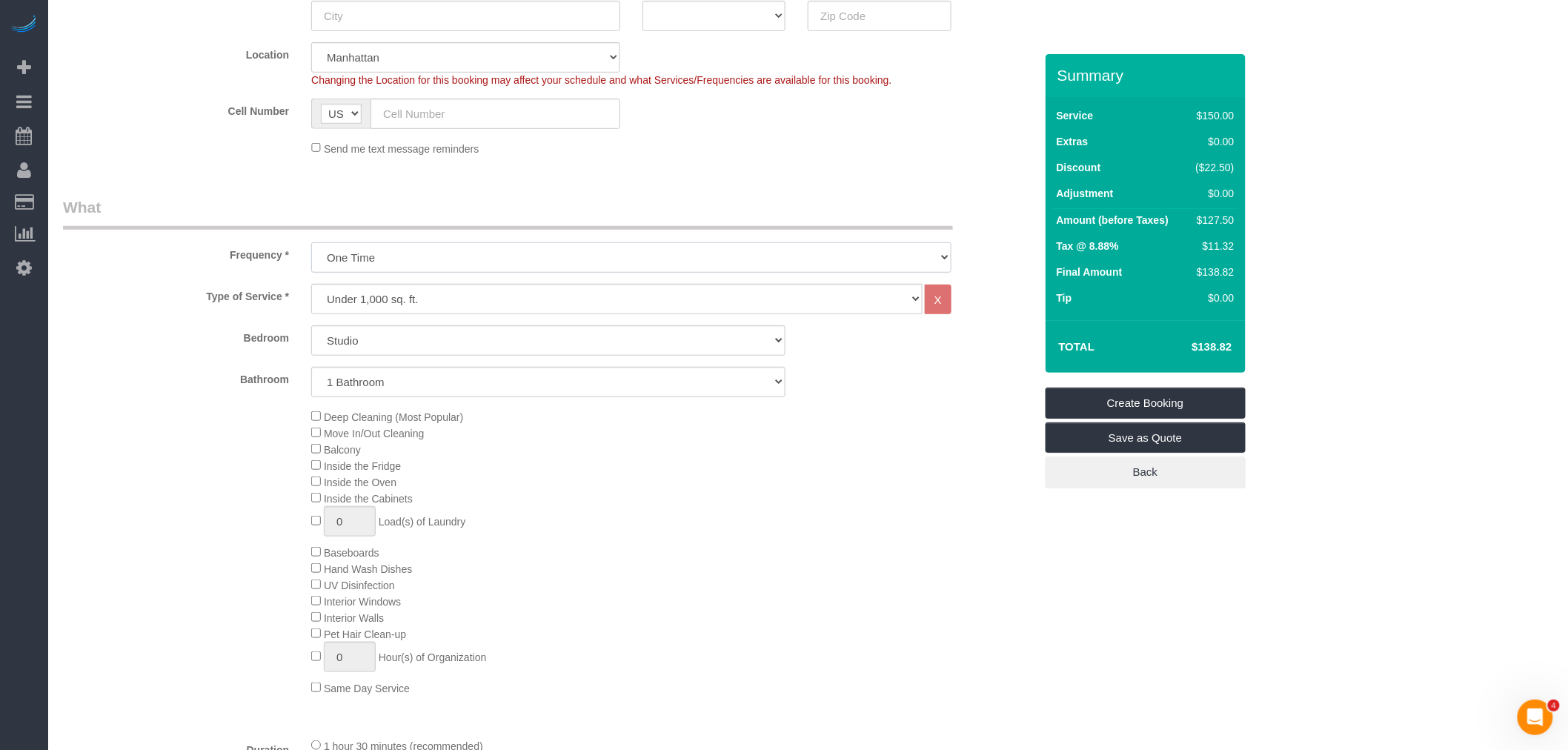 click on "One Time Weekly (20% Off) - 20.00% Every 2 Weeks (15% Off) - 15.00% Every 4 Weeks (10% Off) - 10.00%" at bounding box center (631, 257) 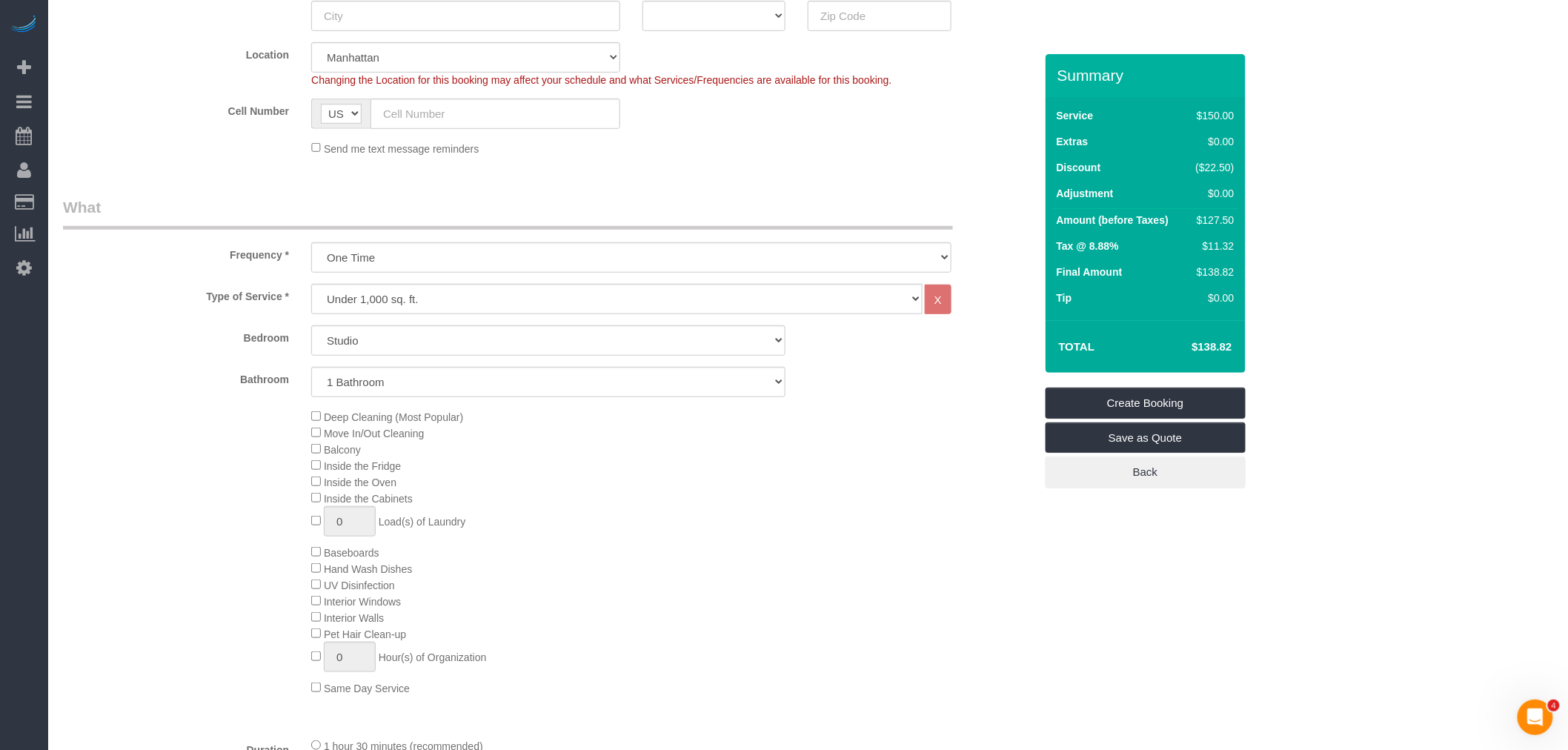 click on "What" at bounding box center (508, 213) 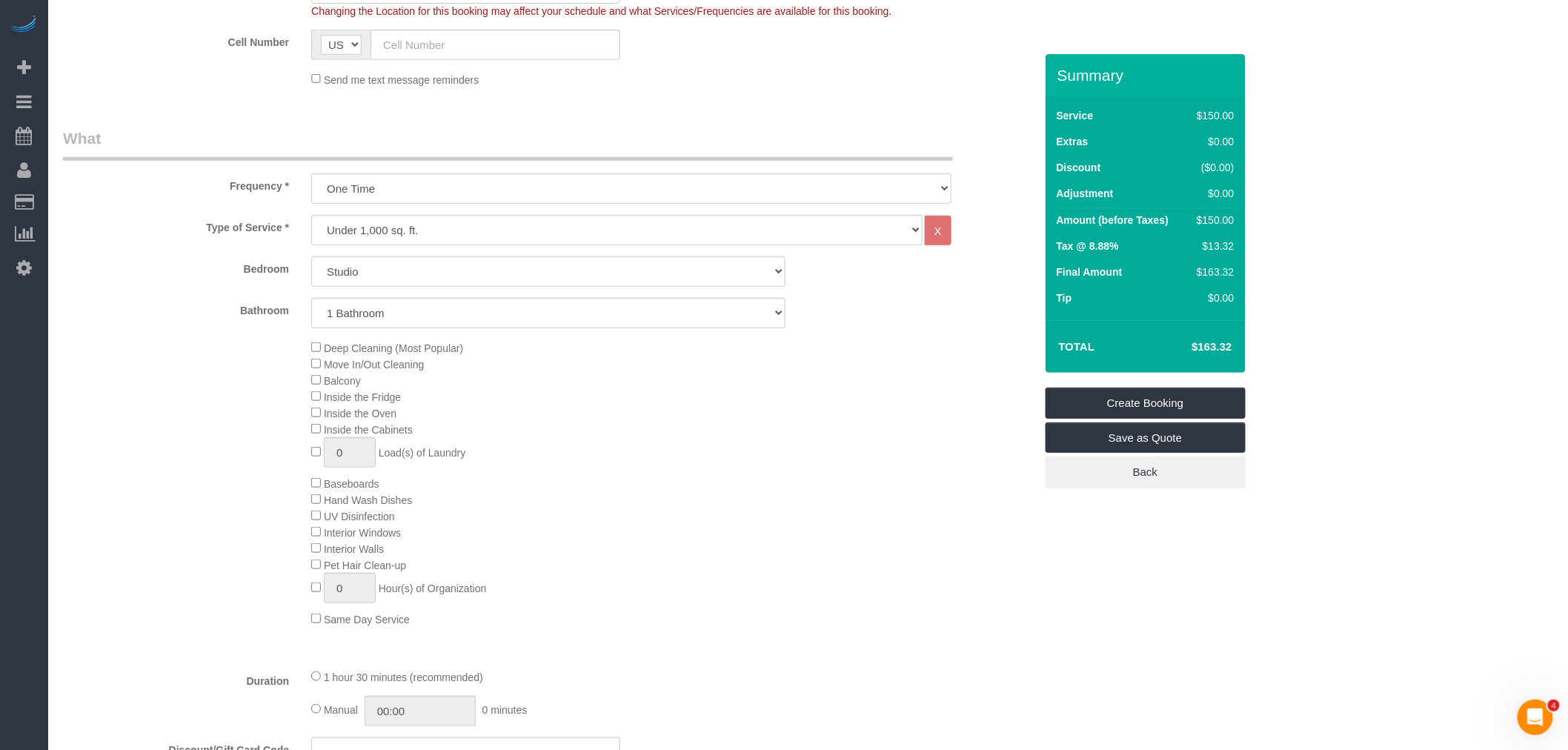 scroll, scrollTop: 494, scrollLeft: 0, axis: vertical 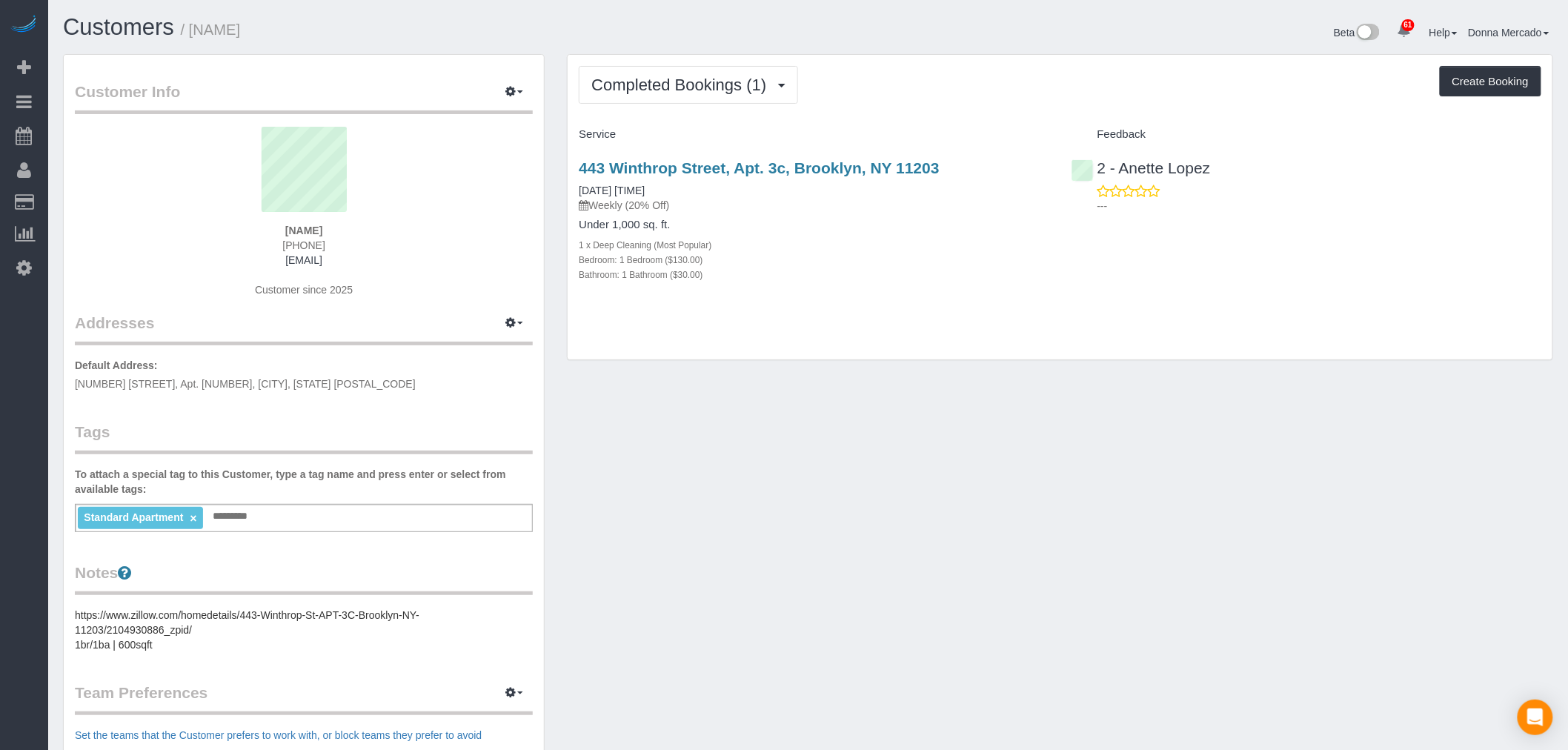 click on "Completed Bookings (1)
Completed Bookings (1)
Upcoming Bookings (6)
Cancelled Bookings (1)
Charges (2)
Feedback (0)
Create Booking
Service
Feedback" at bounding box center (1060, 208) 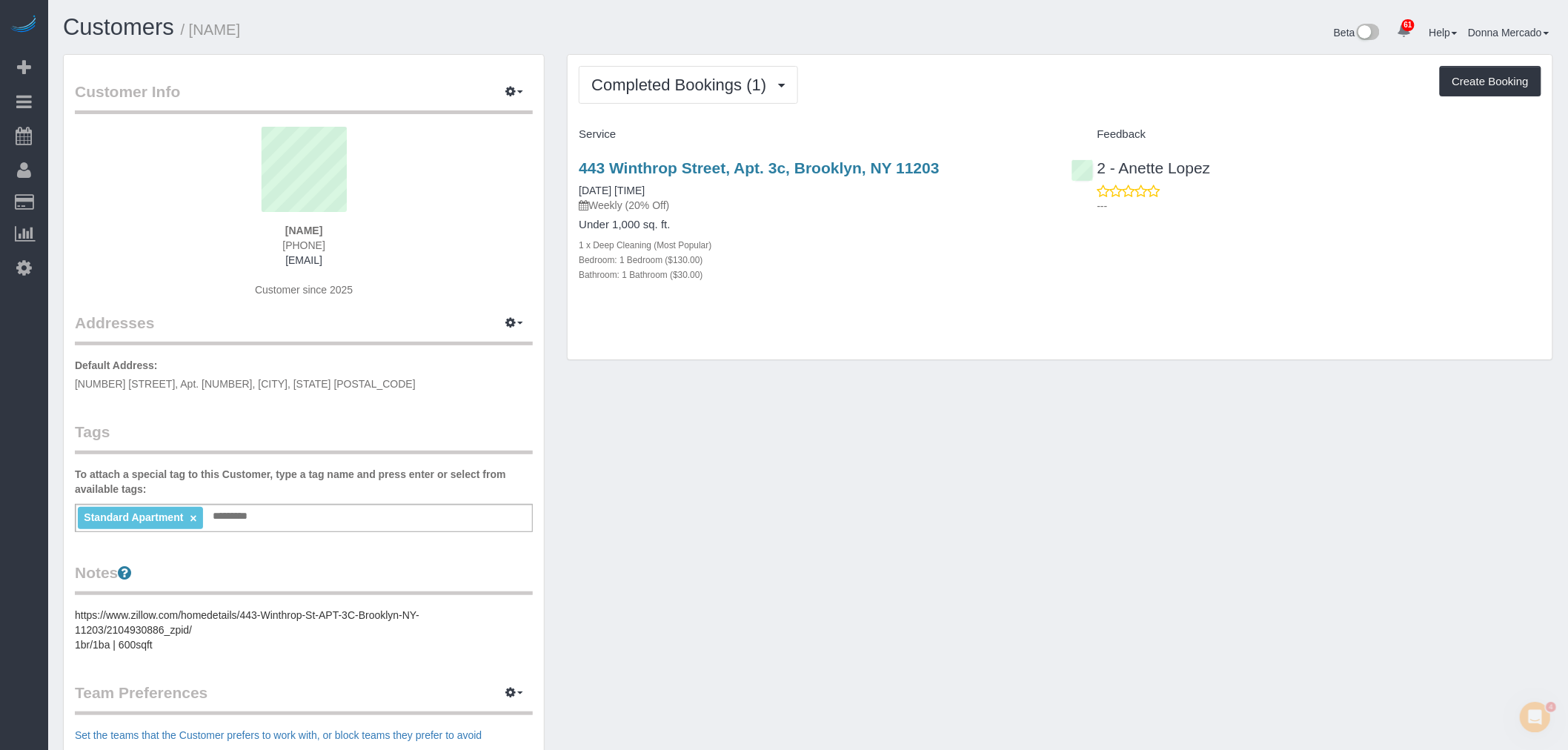 scroll, scrollTop: 0, scrollLeft: 0, axis: both 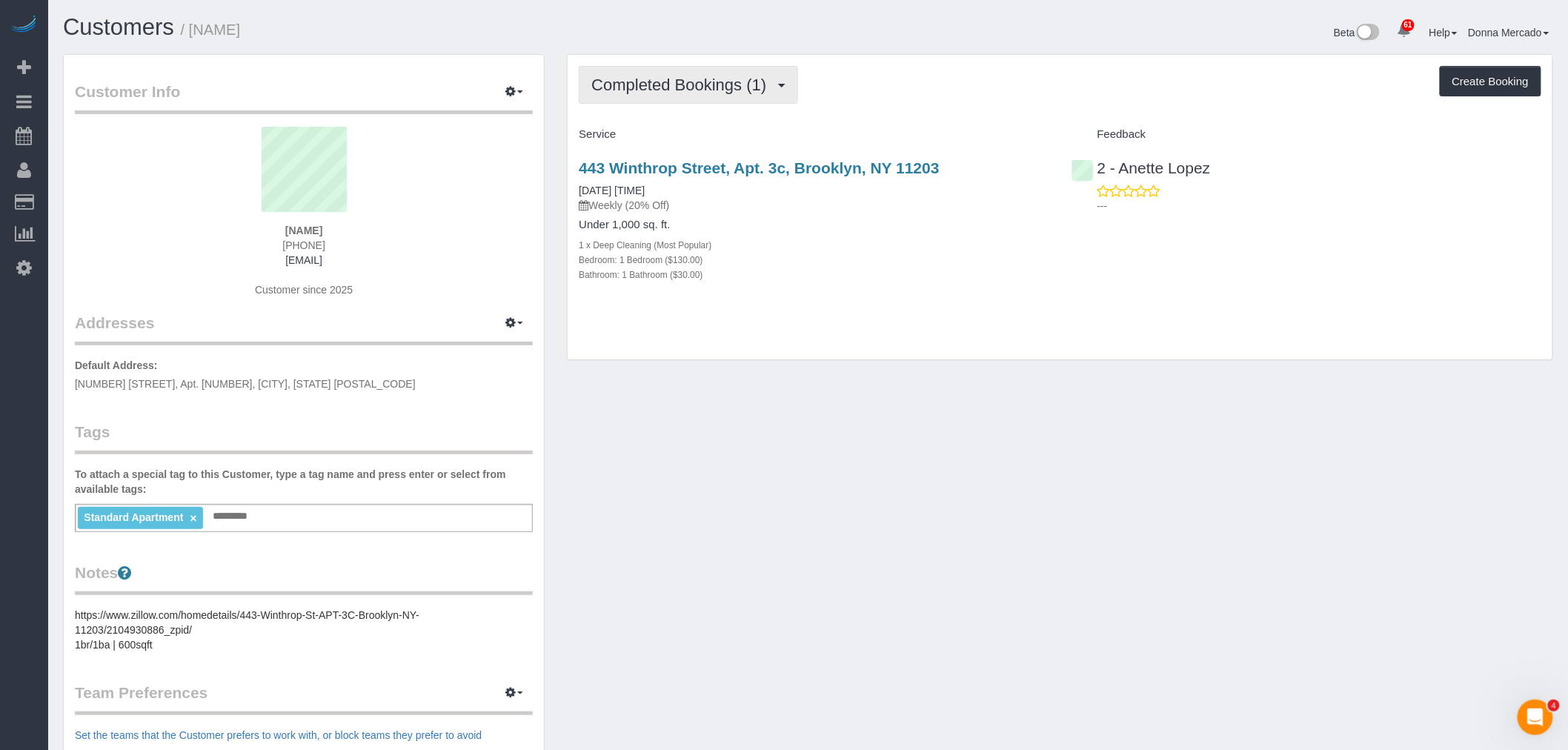 click on "Completed Bookings (1)" at bounding box center (682, 84) 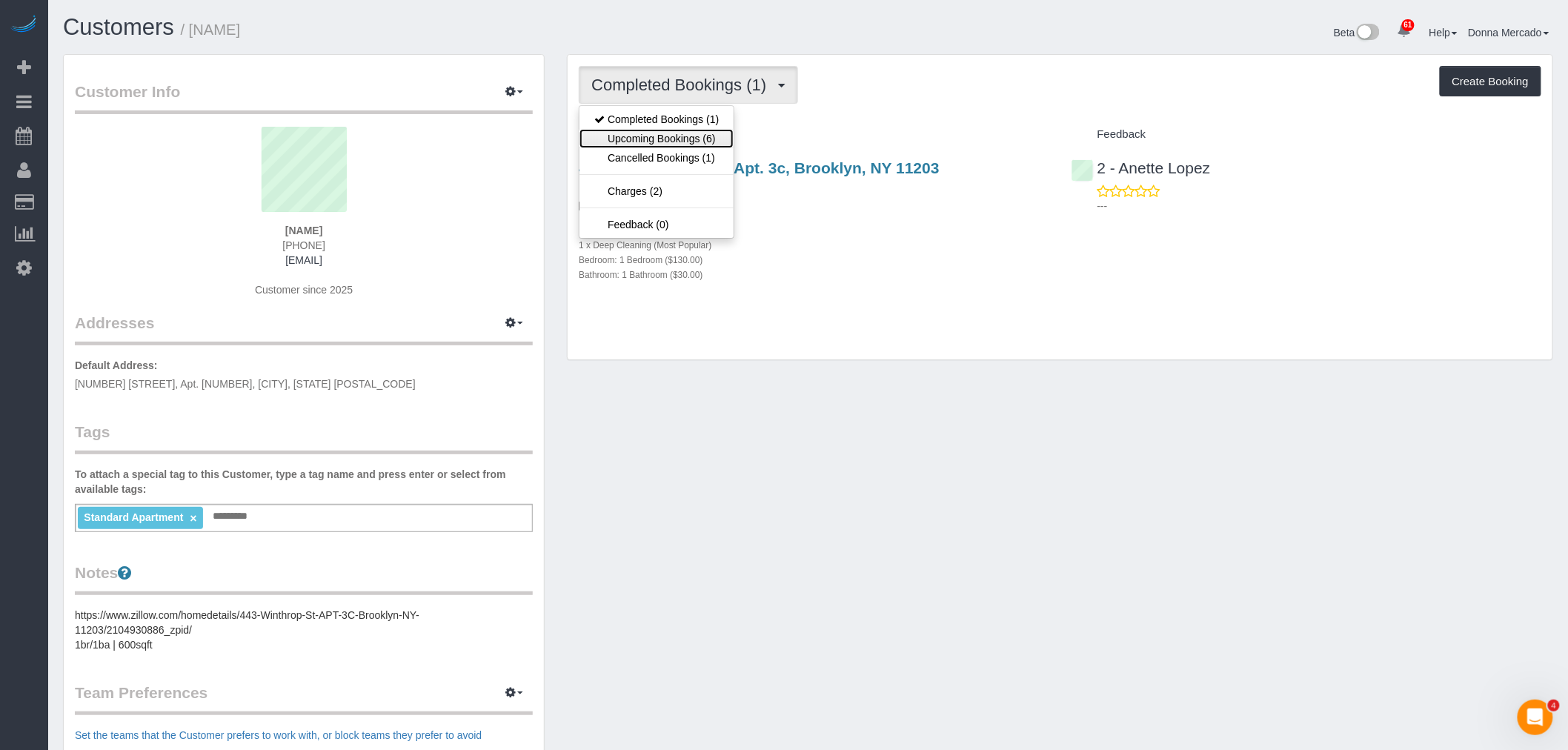 click on "Upcoming Bookings (6)" at bounding box center [657, 139] 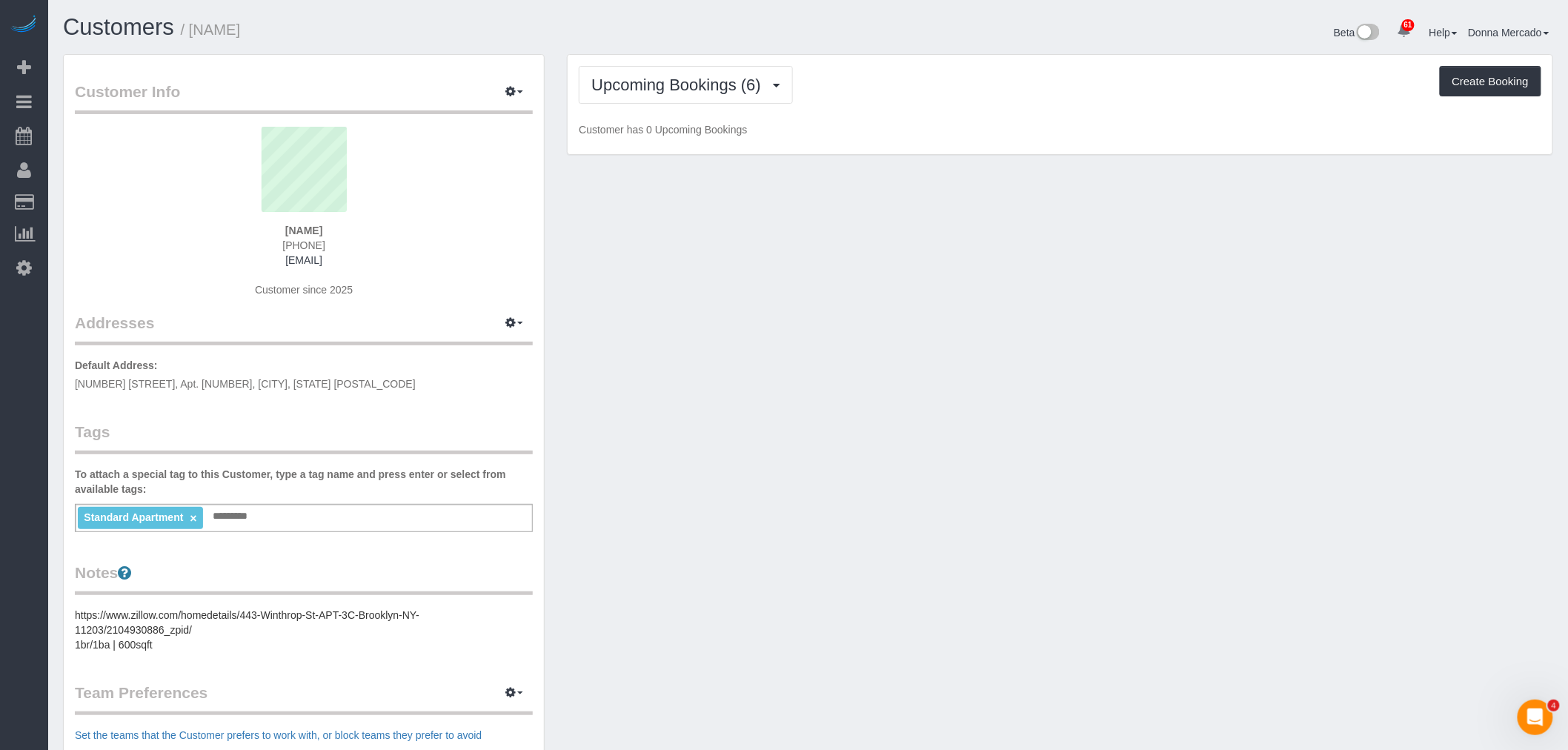 click on "Upcoming Bookings (6)
Completed Bookings (1)
Upcoming Bookings (6)
Cancelled Bookings (1)
Charges (2)
Feedback (0)
Create Booking
Customer has 0 Upcoming Bookings" at bounding box center (1060, 104) 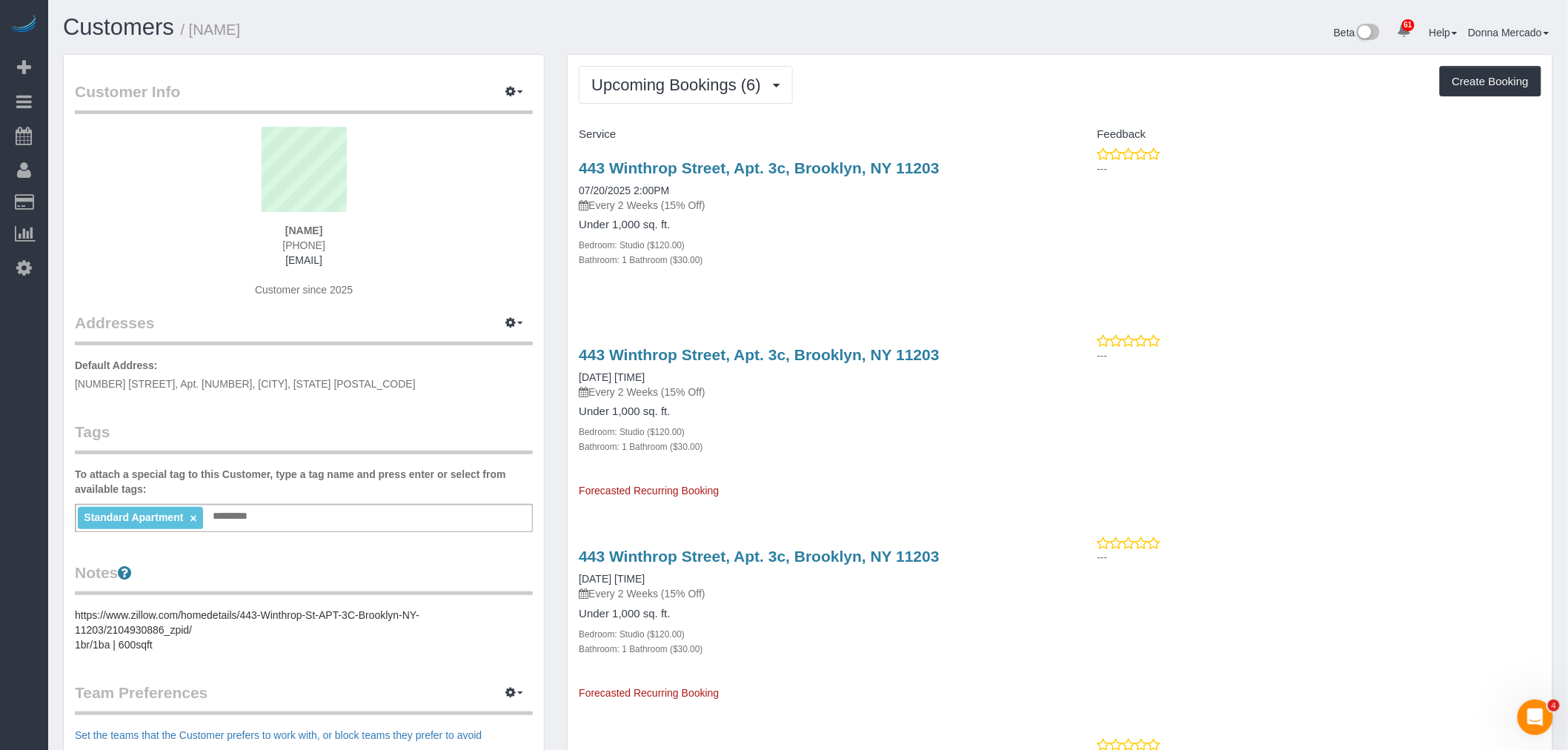 click on "Service" at bounding box center [814, 134] 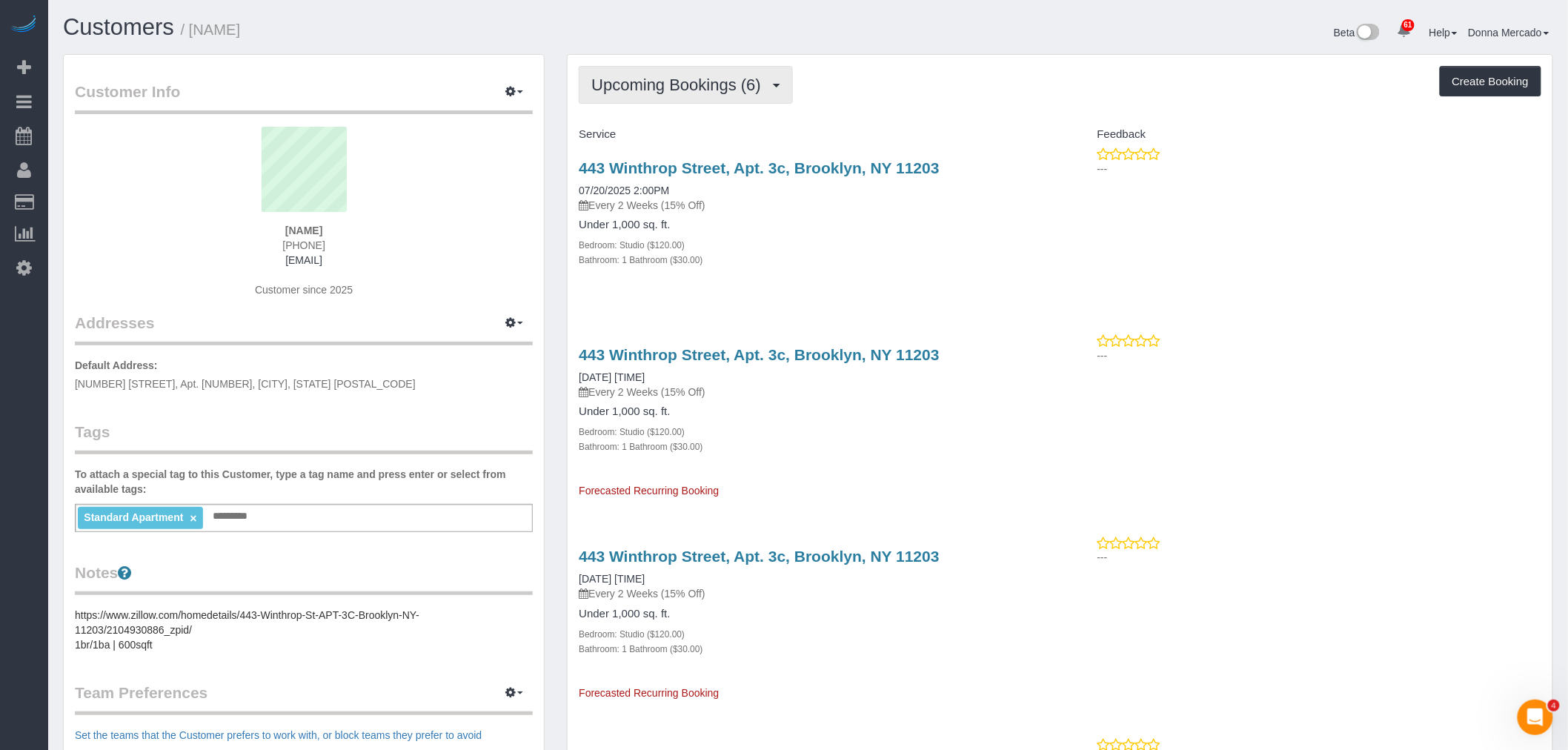 click on "Upcoming Bookings (6)" at bounding box center [680, 84] 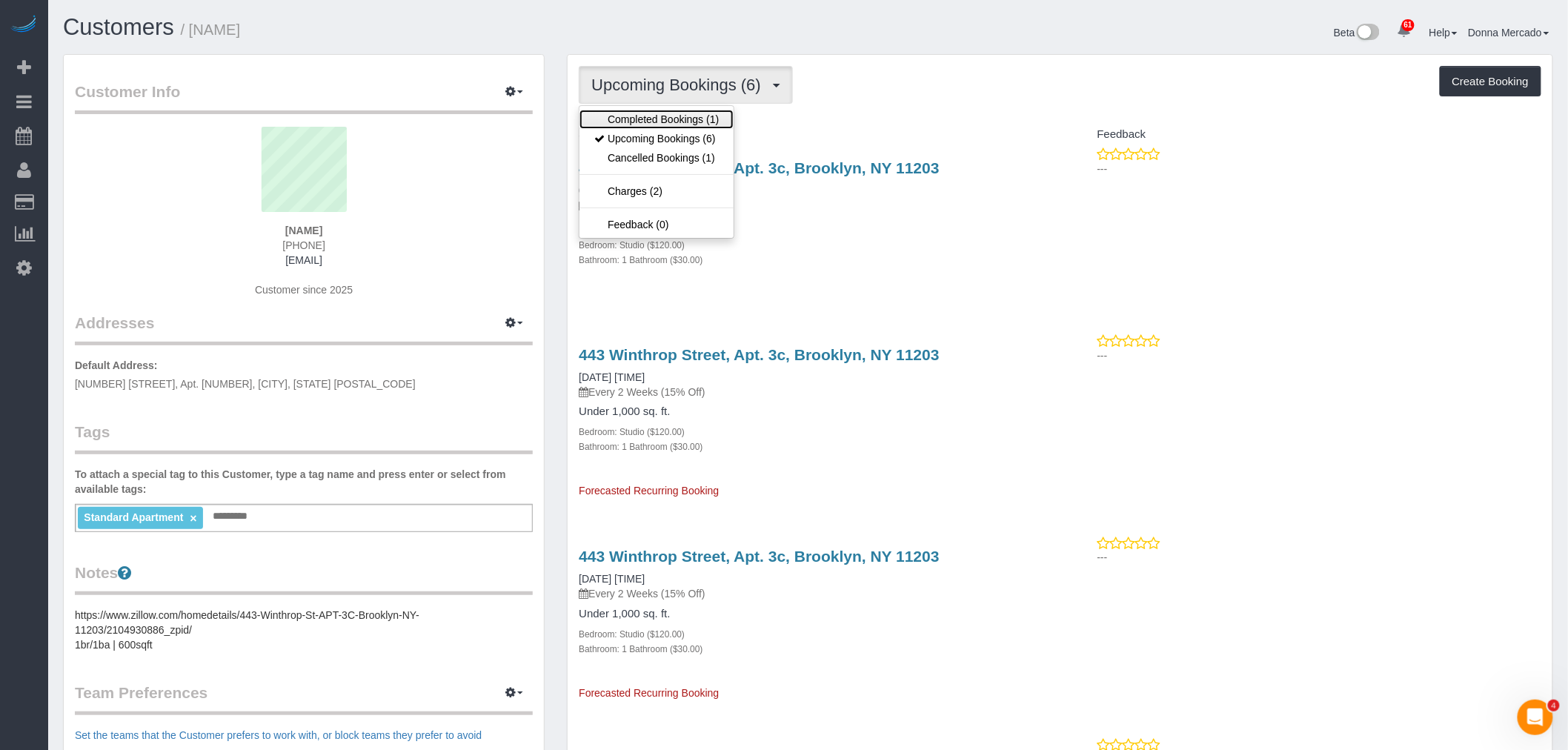 click on "Completed Bookings (1)" at bounding box center (657, 119) 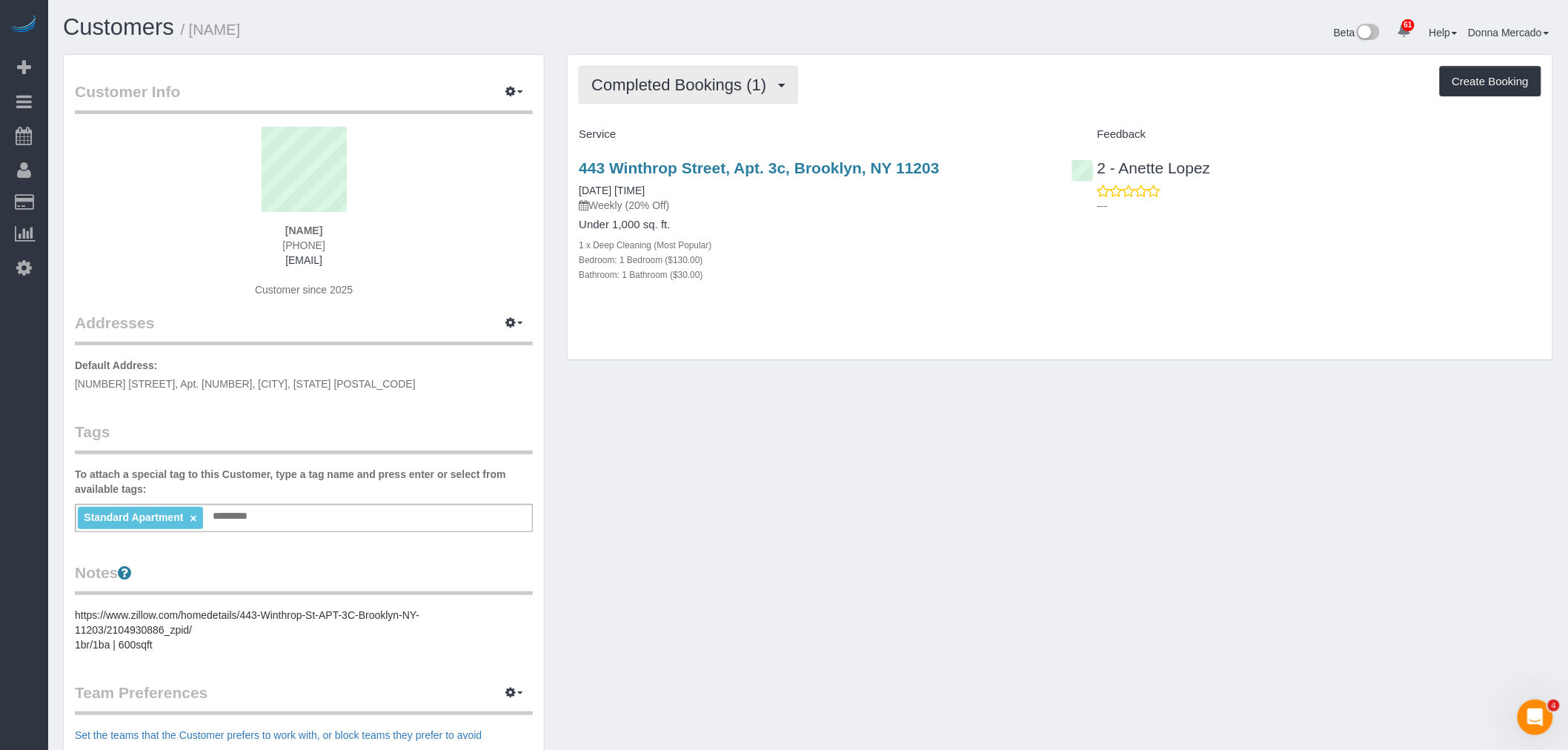 click on "Completed Bookings (1)" at bounding box center (688, 84) 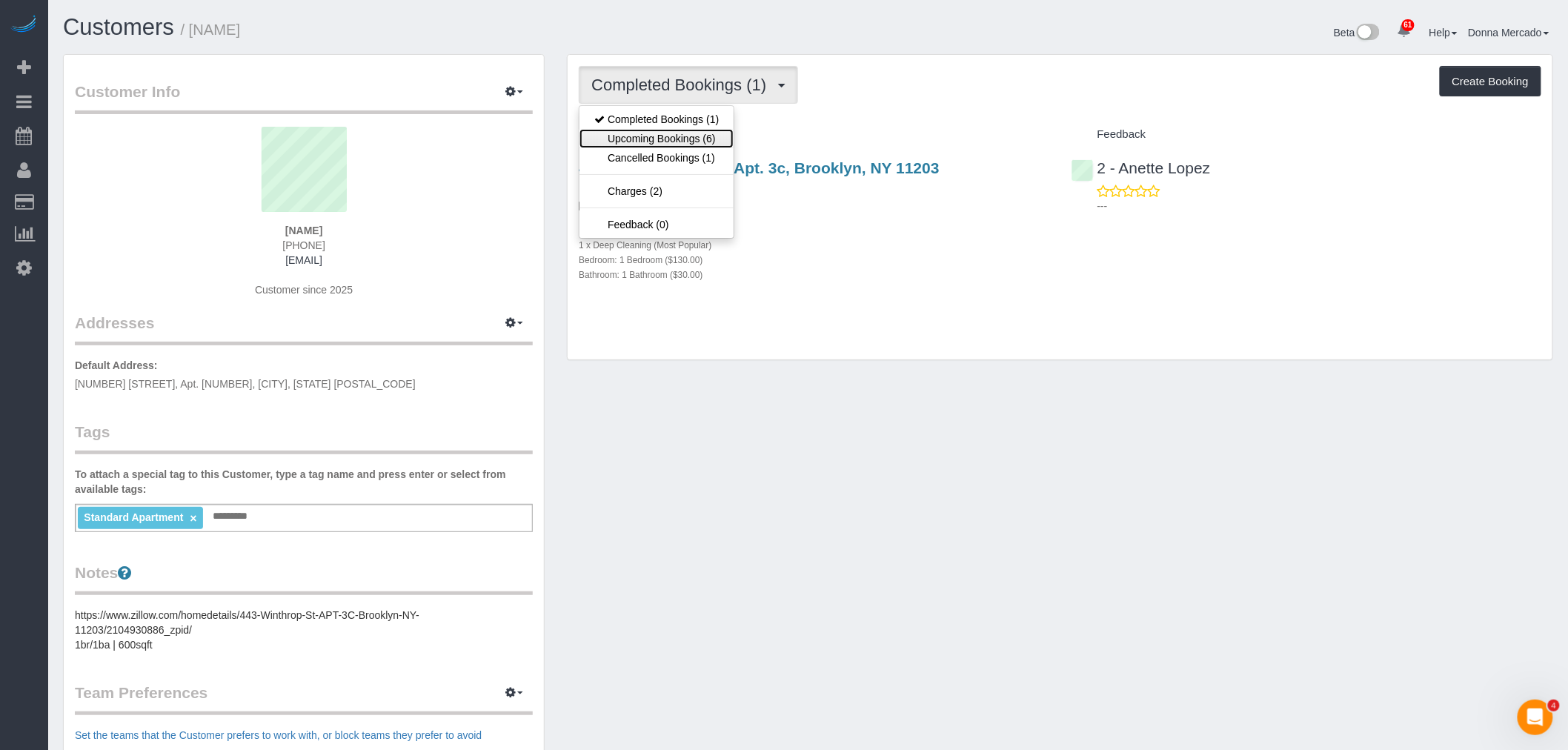 click on "Upcoming Bookings (6)" at bounding box center (657, 139) 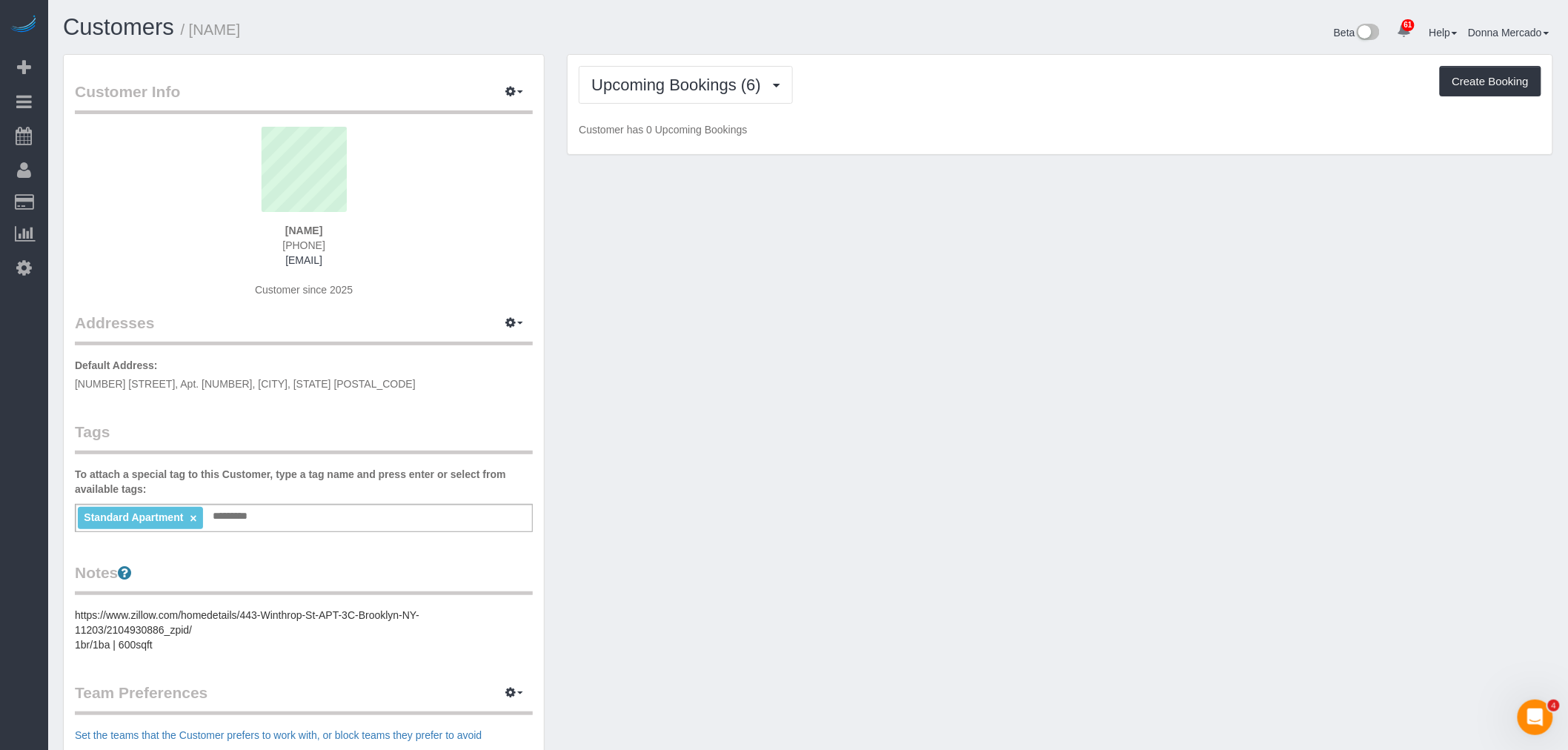 click on "Customer has 0 Upcoming Bookings" at bounding box center (1060, 130) 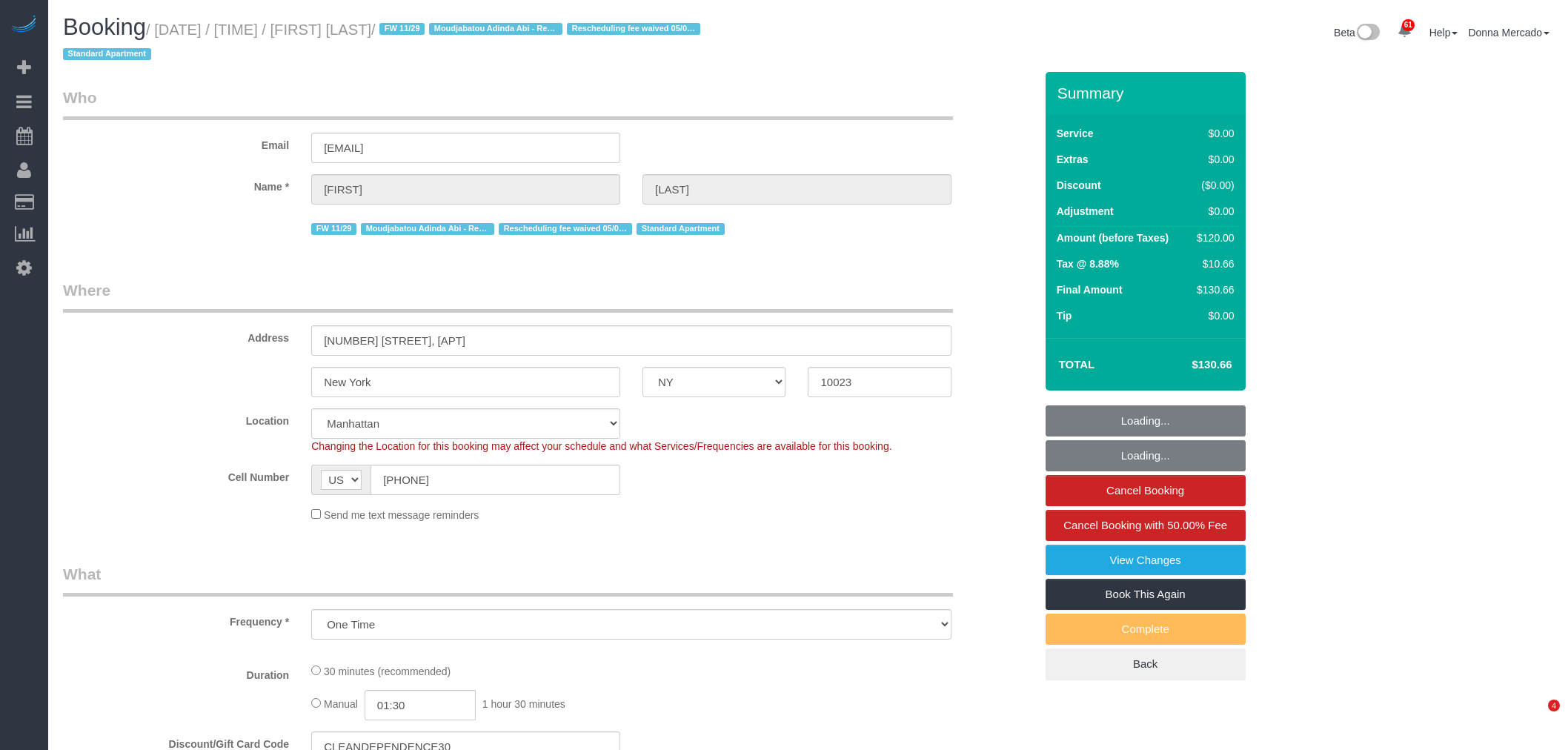 select on "NY" 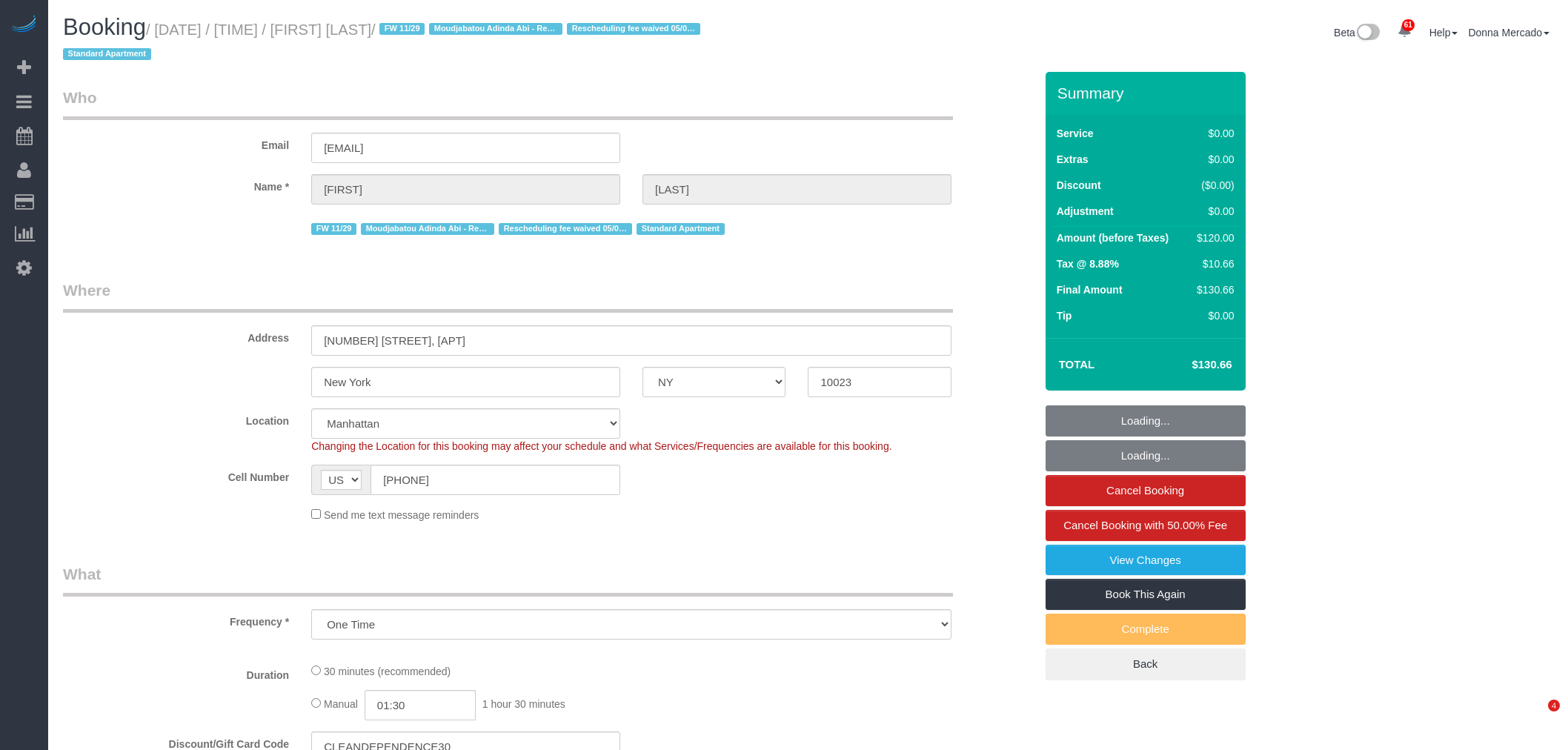 scroll, scrollTop: 0, scrollLeft: 0, axis: both 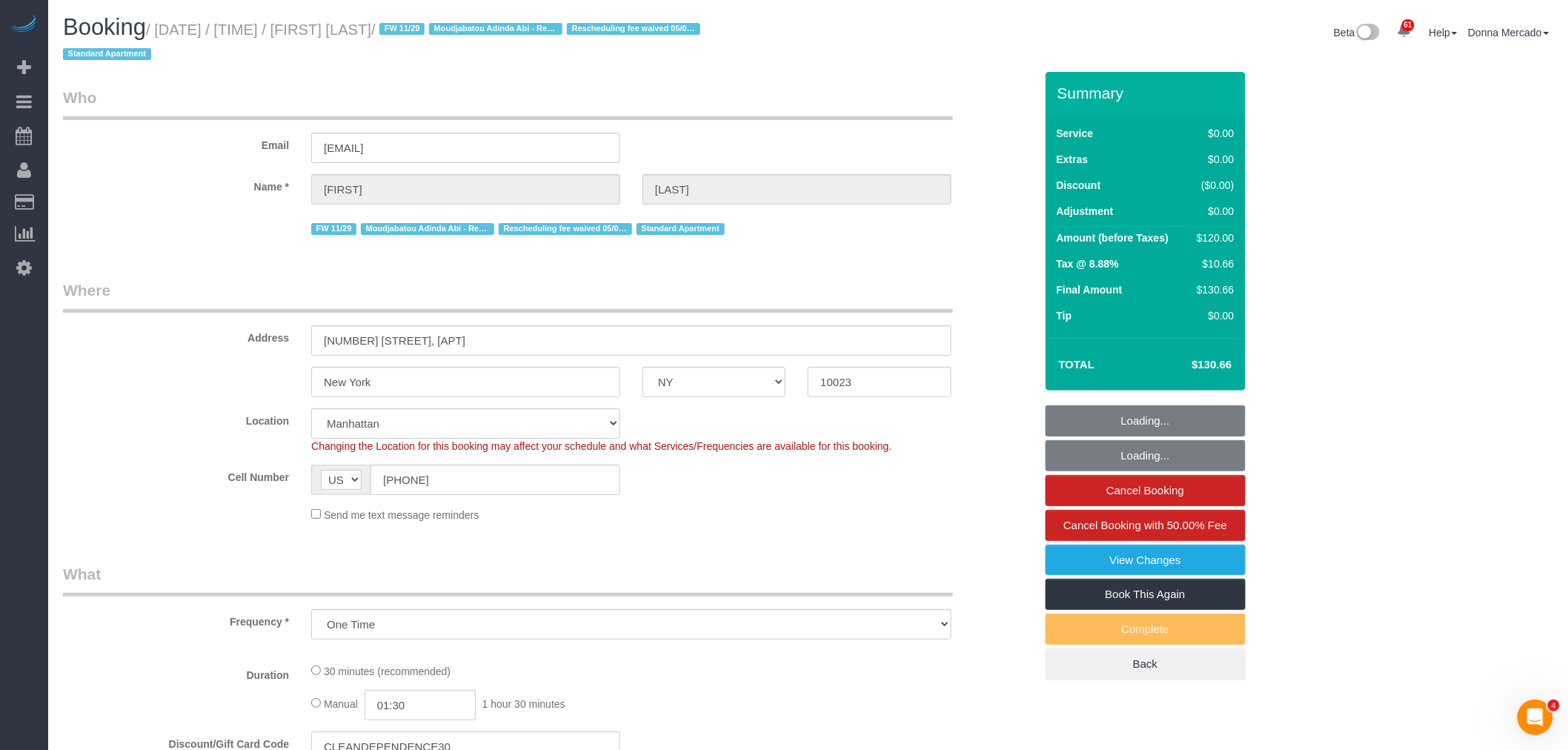select on "string:stripe-pm_1PeIXw4VGloSiKo7SrwGQ5oC" 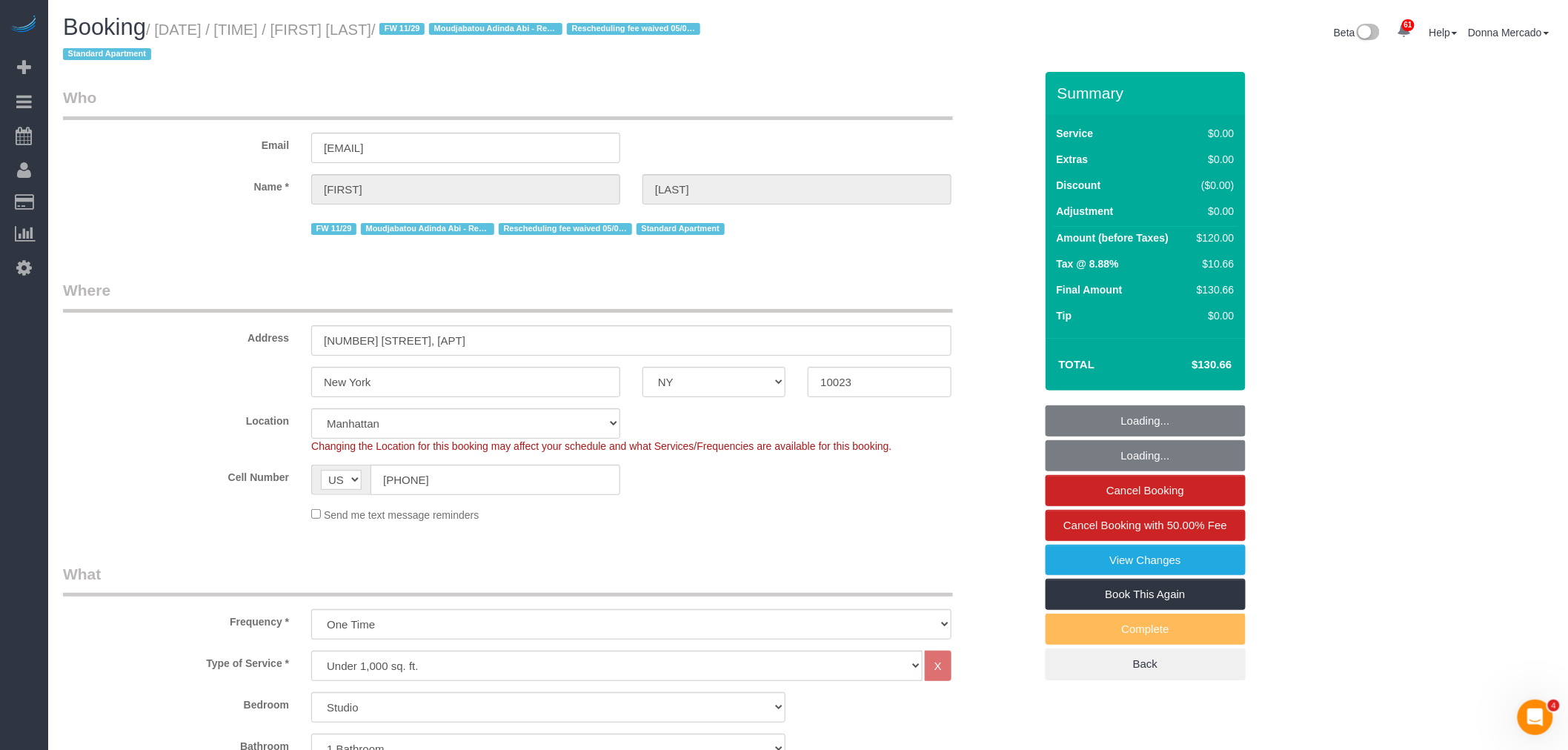 select on "object:1504" 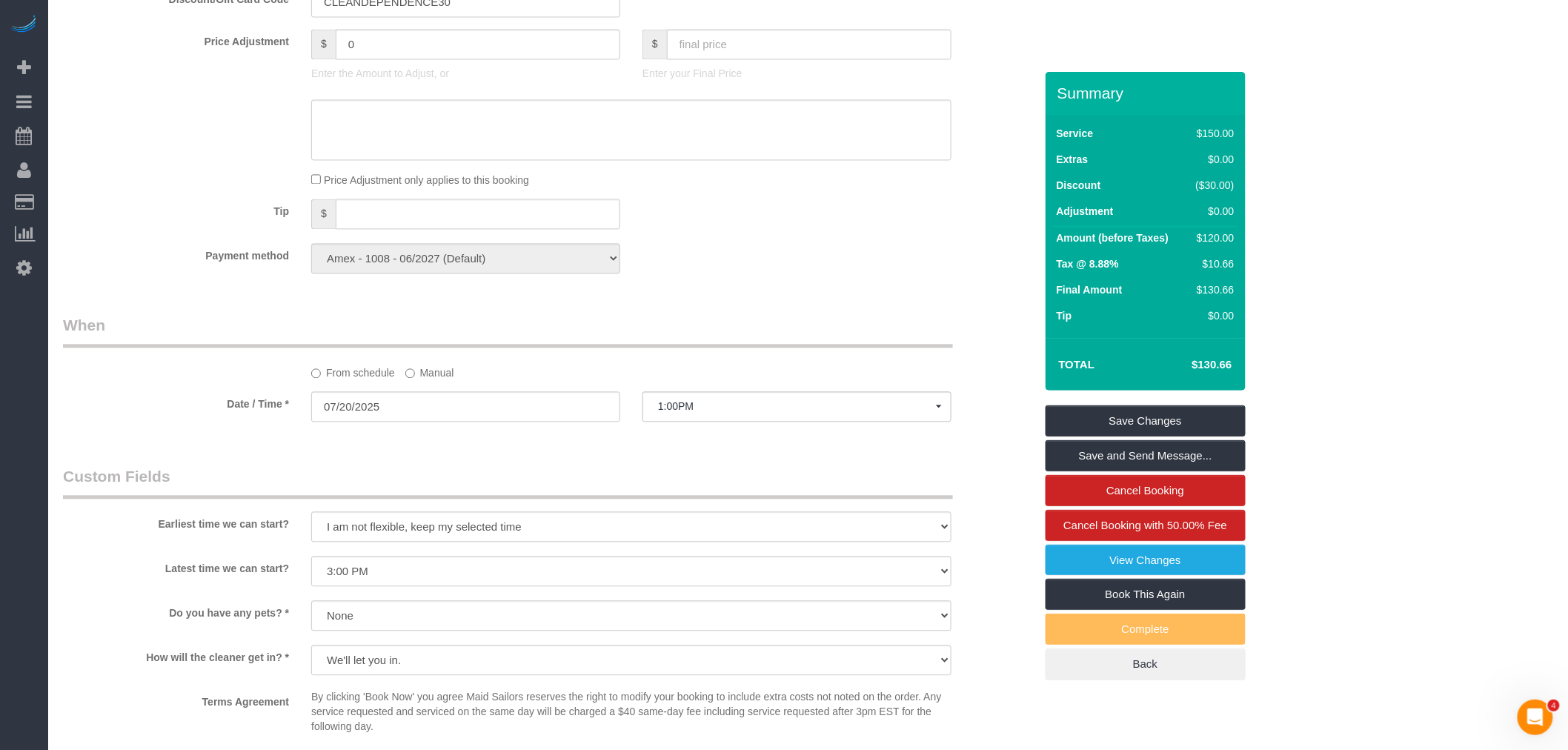 scroll, scrollTop: 1152, scrollLeft: 0, axis: vertical 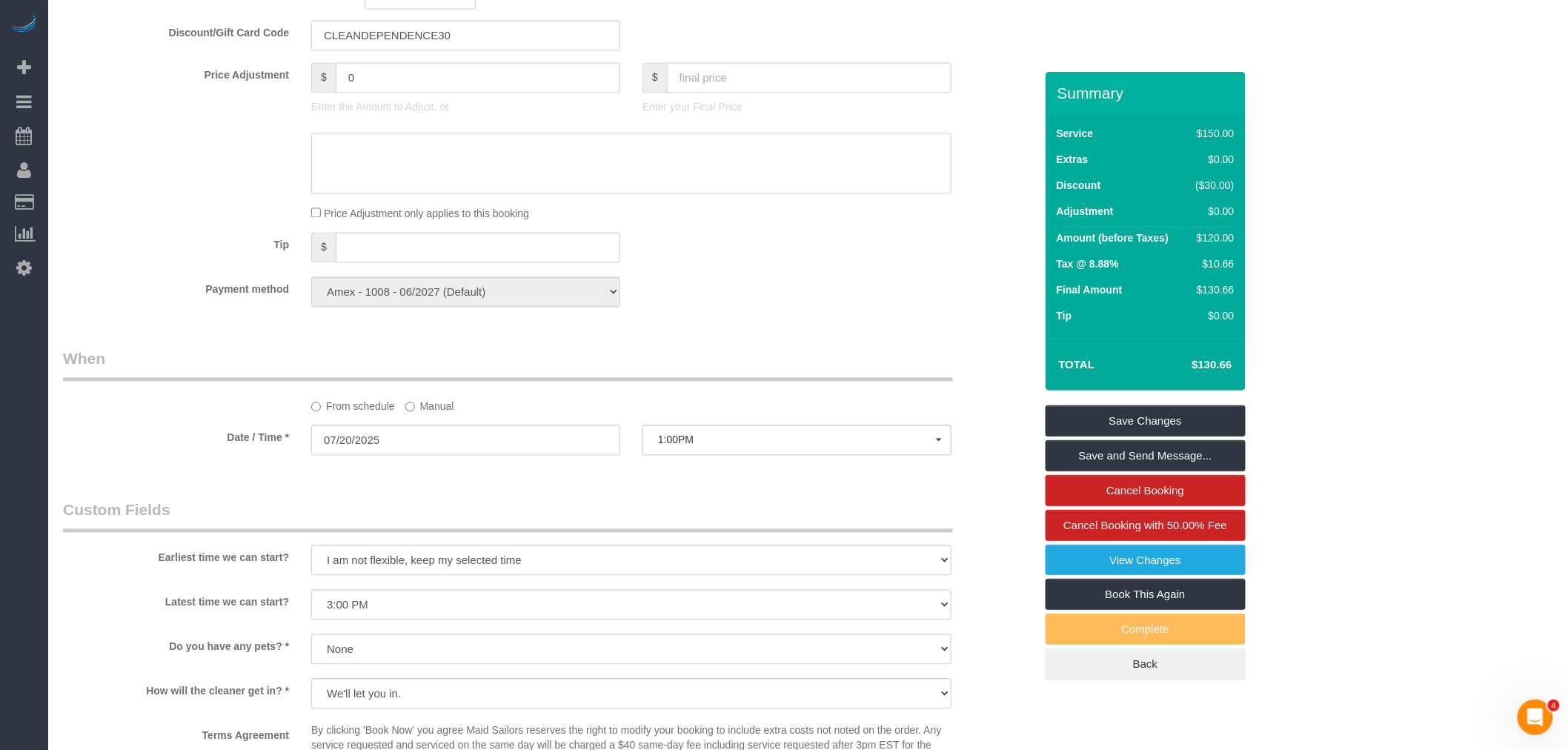 drag, startPoint x: 791, startPoint y: 204, endPoint x: 797, endPoint y: 276, distance: 72.24957 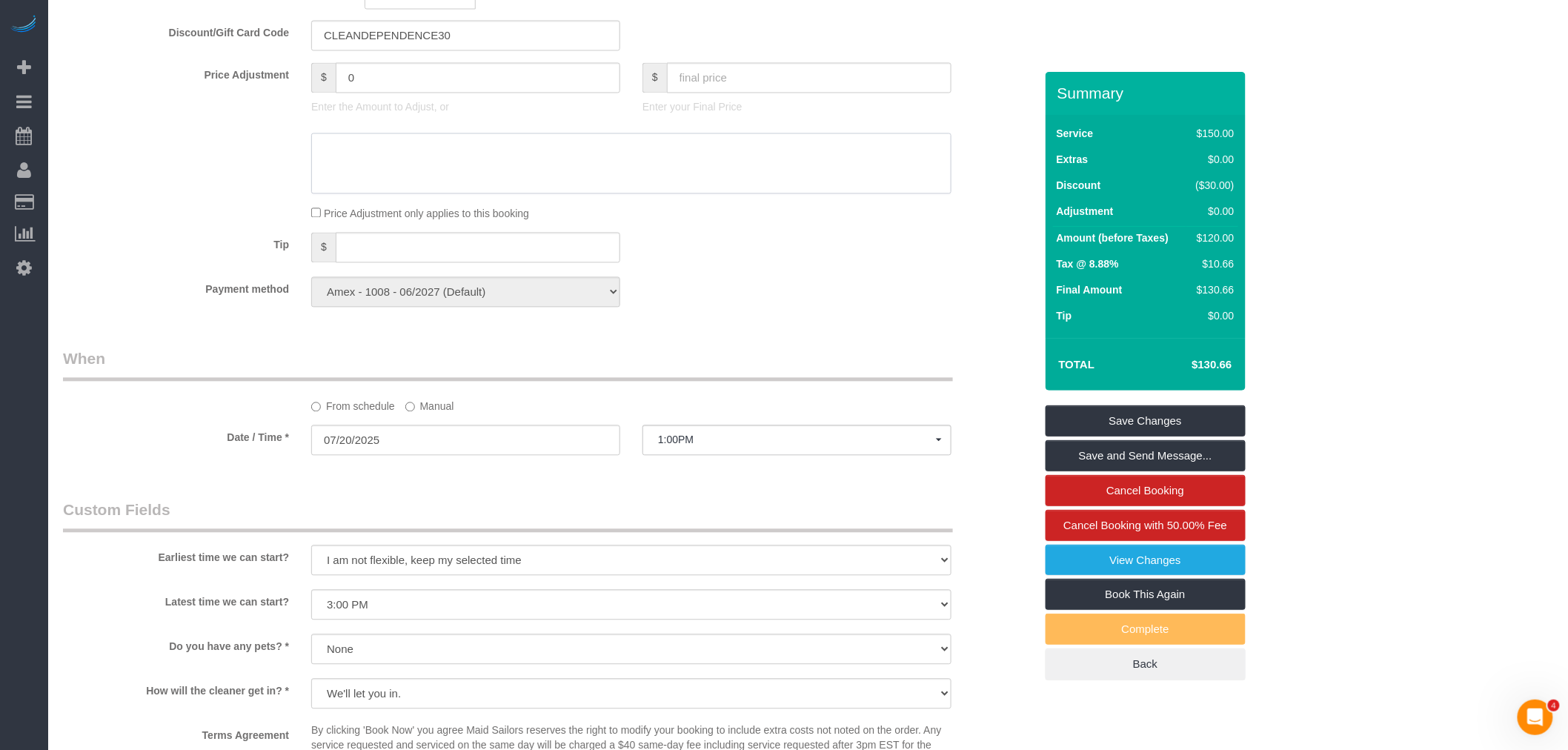 click 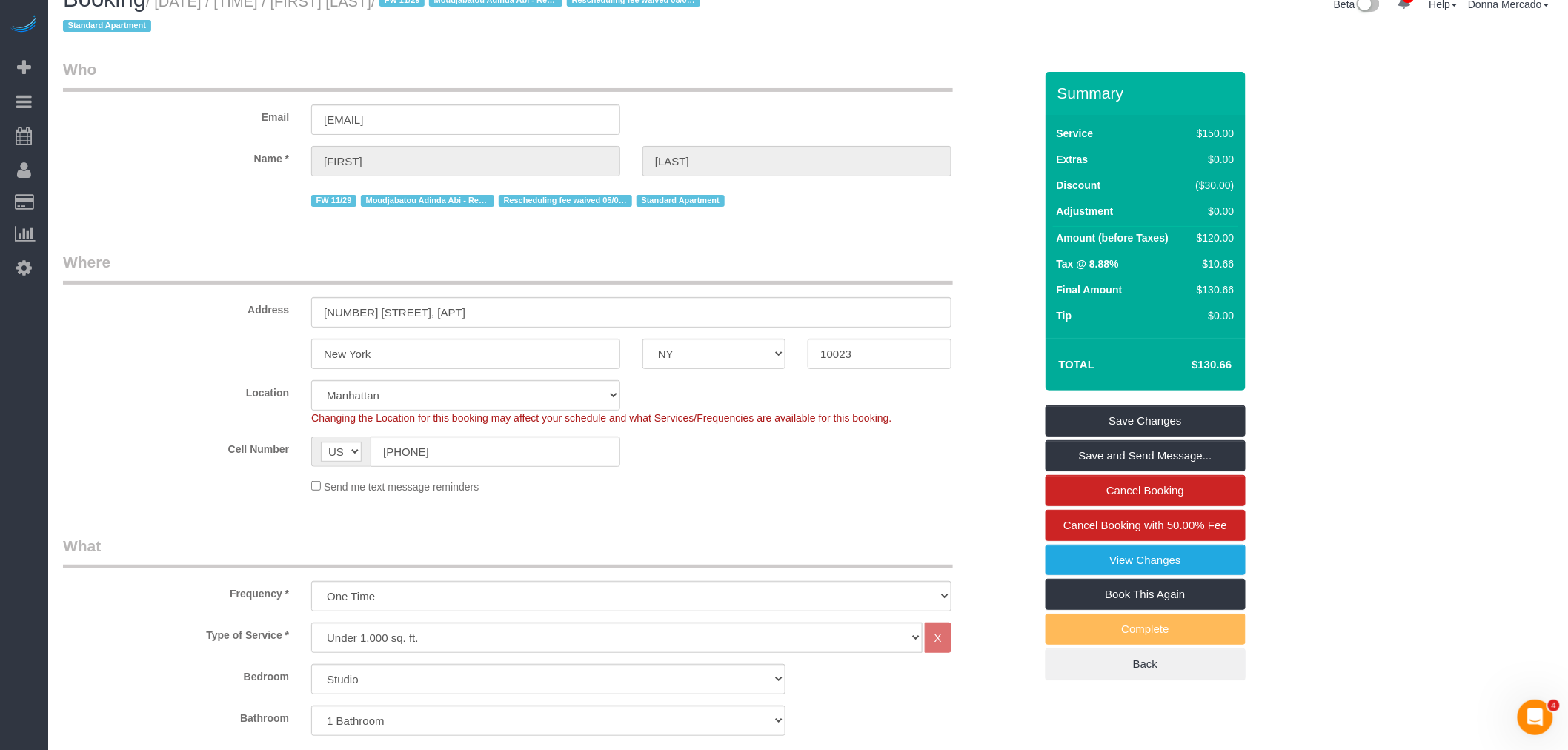 scroll, scrollTop: 0, scrollLeft: 0, axis: both 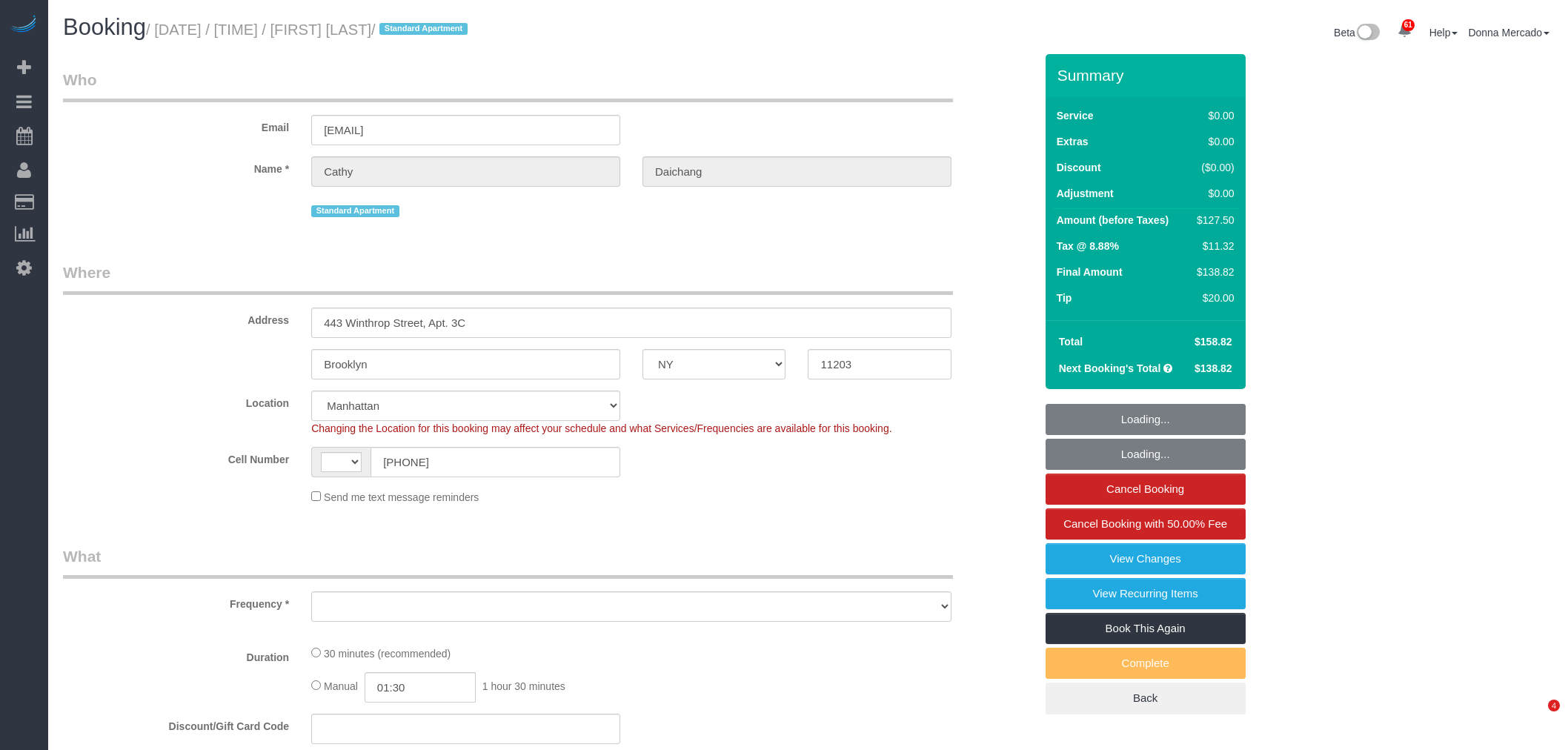 select on "NY" 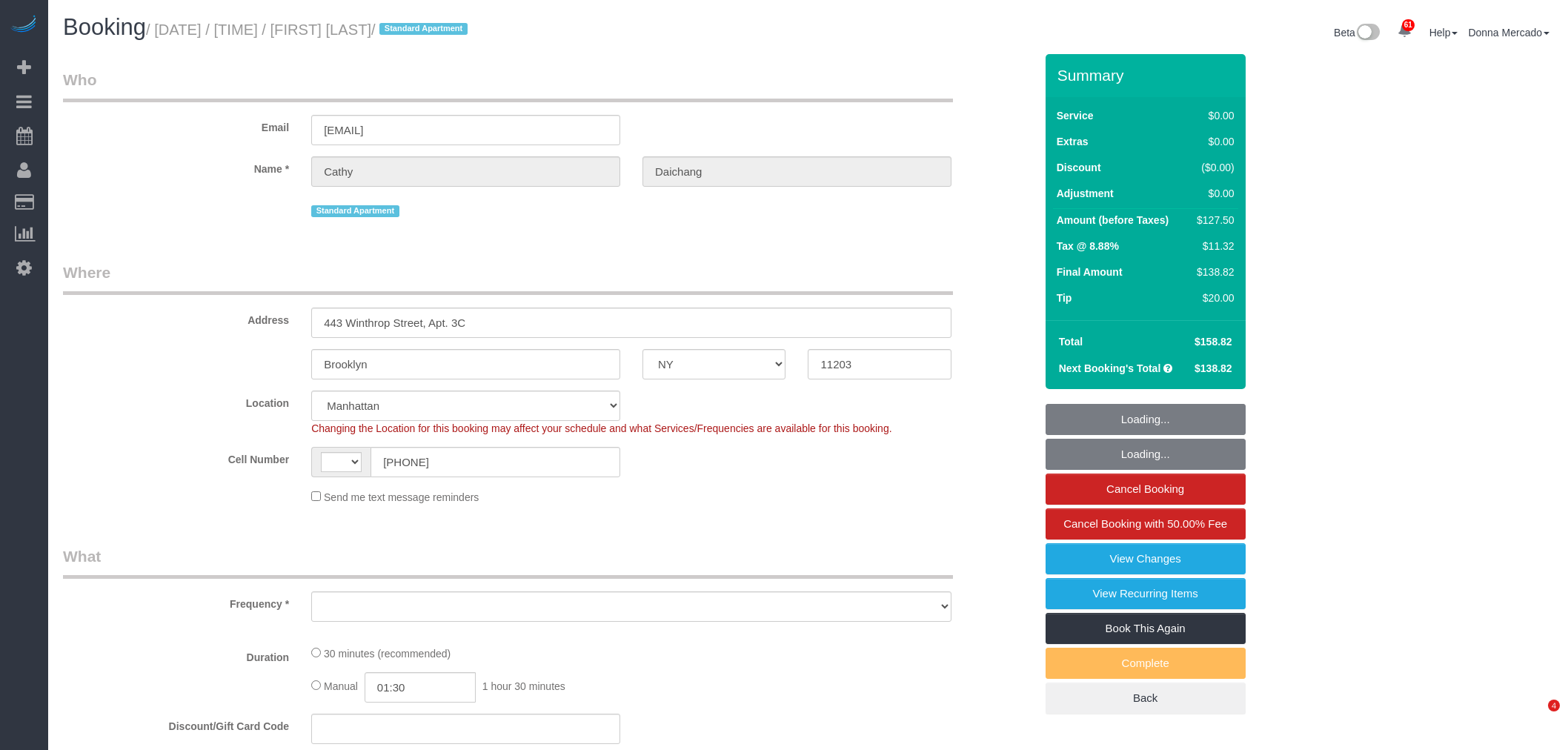 scroll, scrollTop: 0, scrollLeft: 0, axis: both 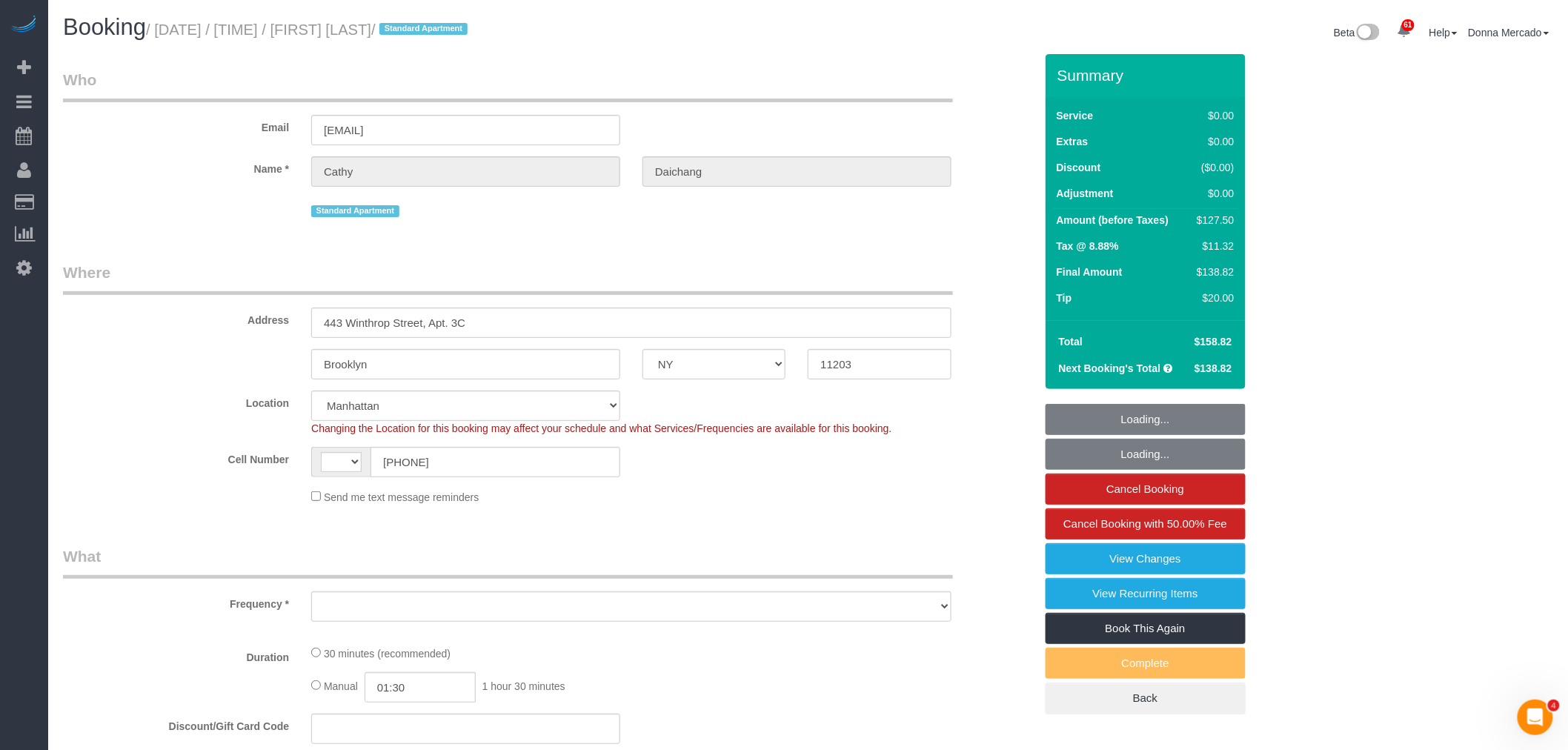 select on "string:stripe-pm_1RIKcH4VGloSiKo7JoBuM6ig" 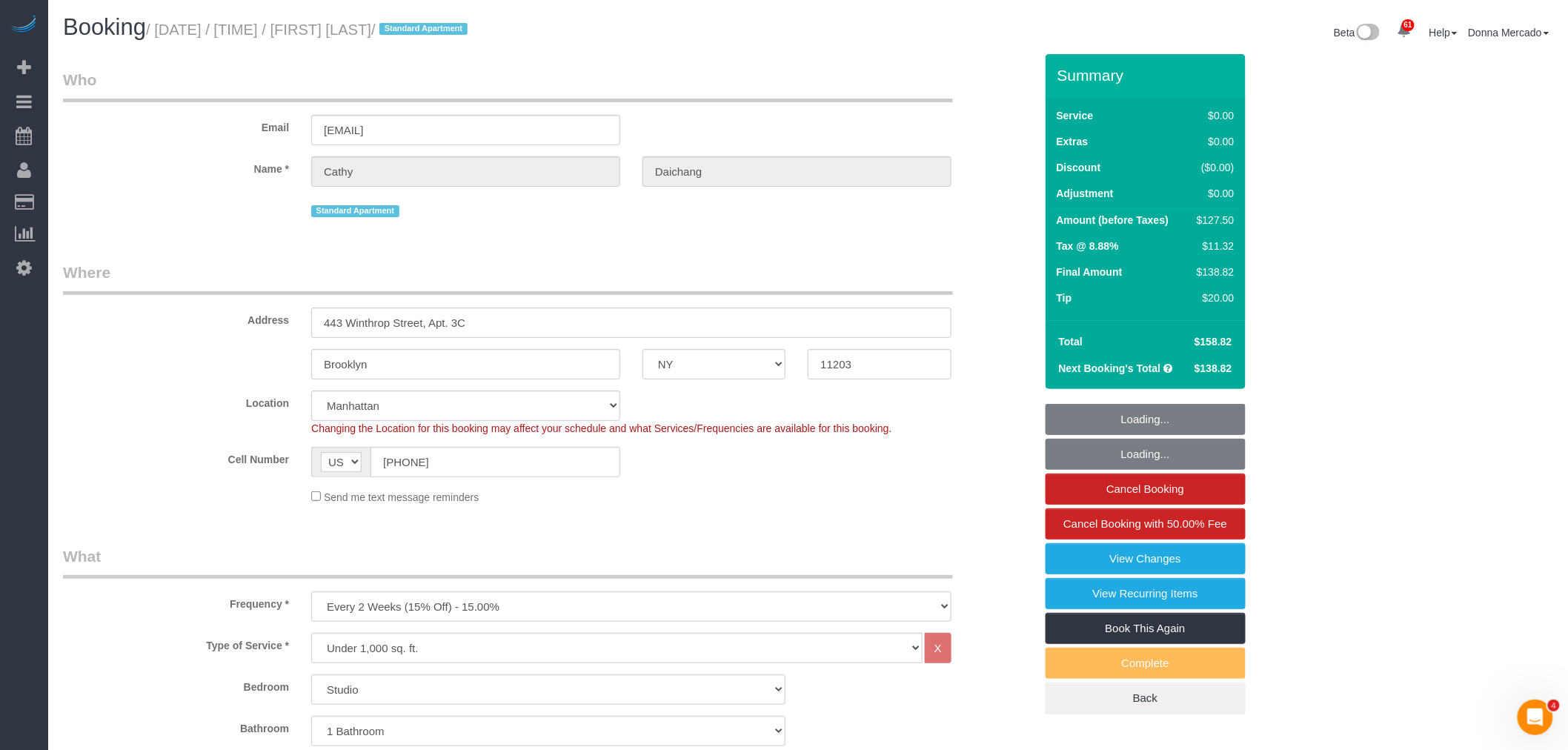 select on "object:1489" 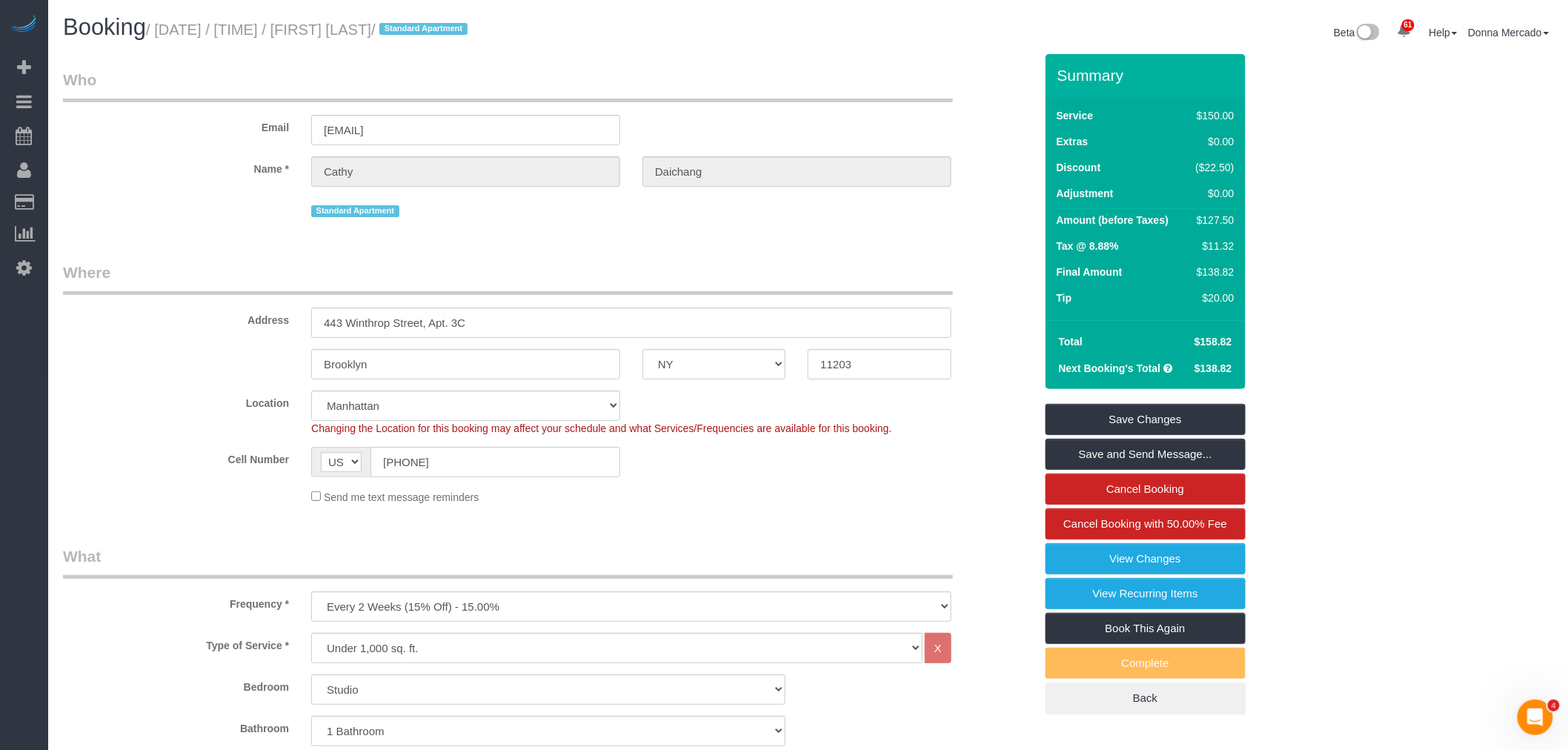scroll, scrollTop: 329, scrollLeft: 0, axis: vertical 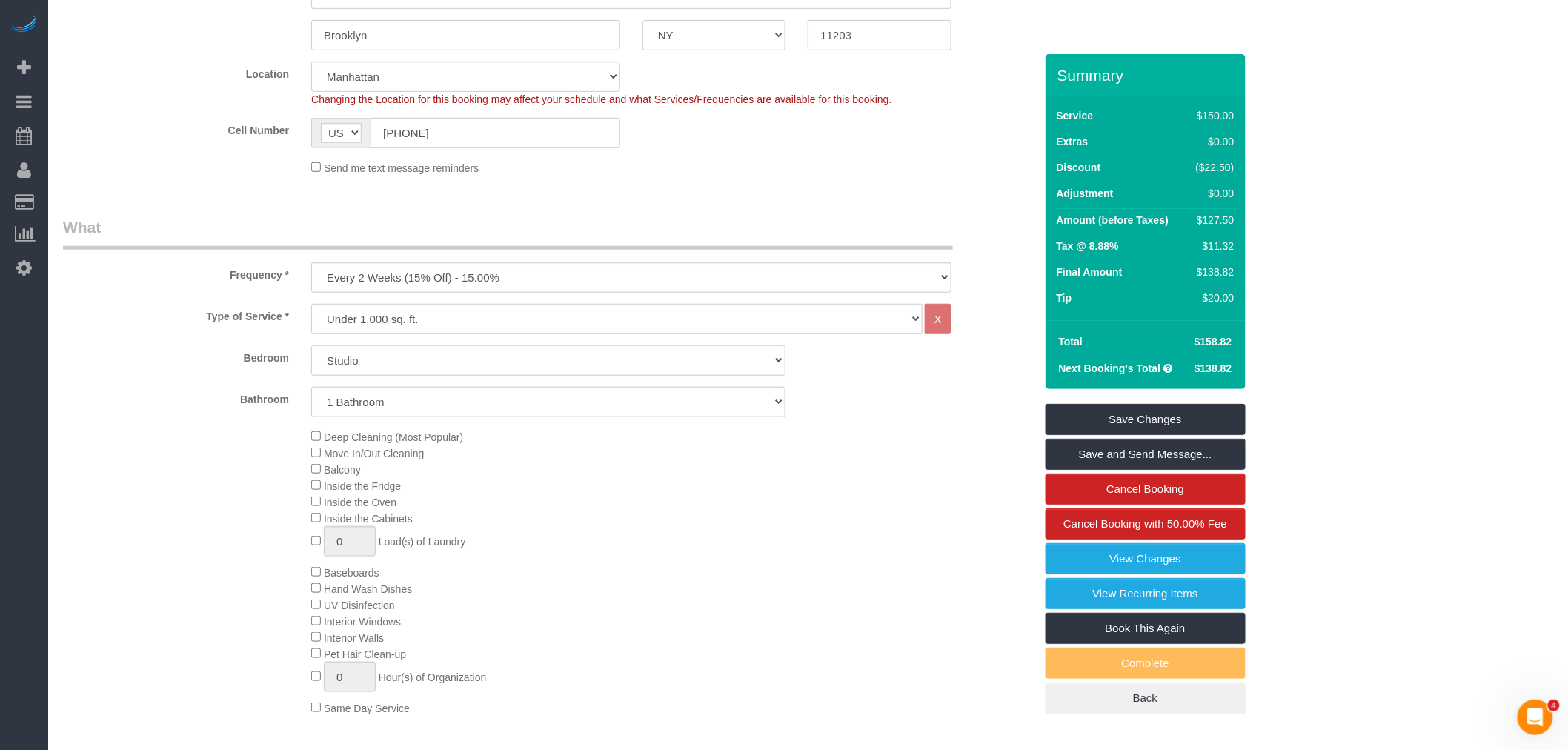 click on "Studio
1 Bedroom
2 Bedrooms
3 Bedrooms" 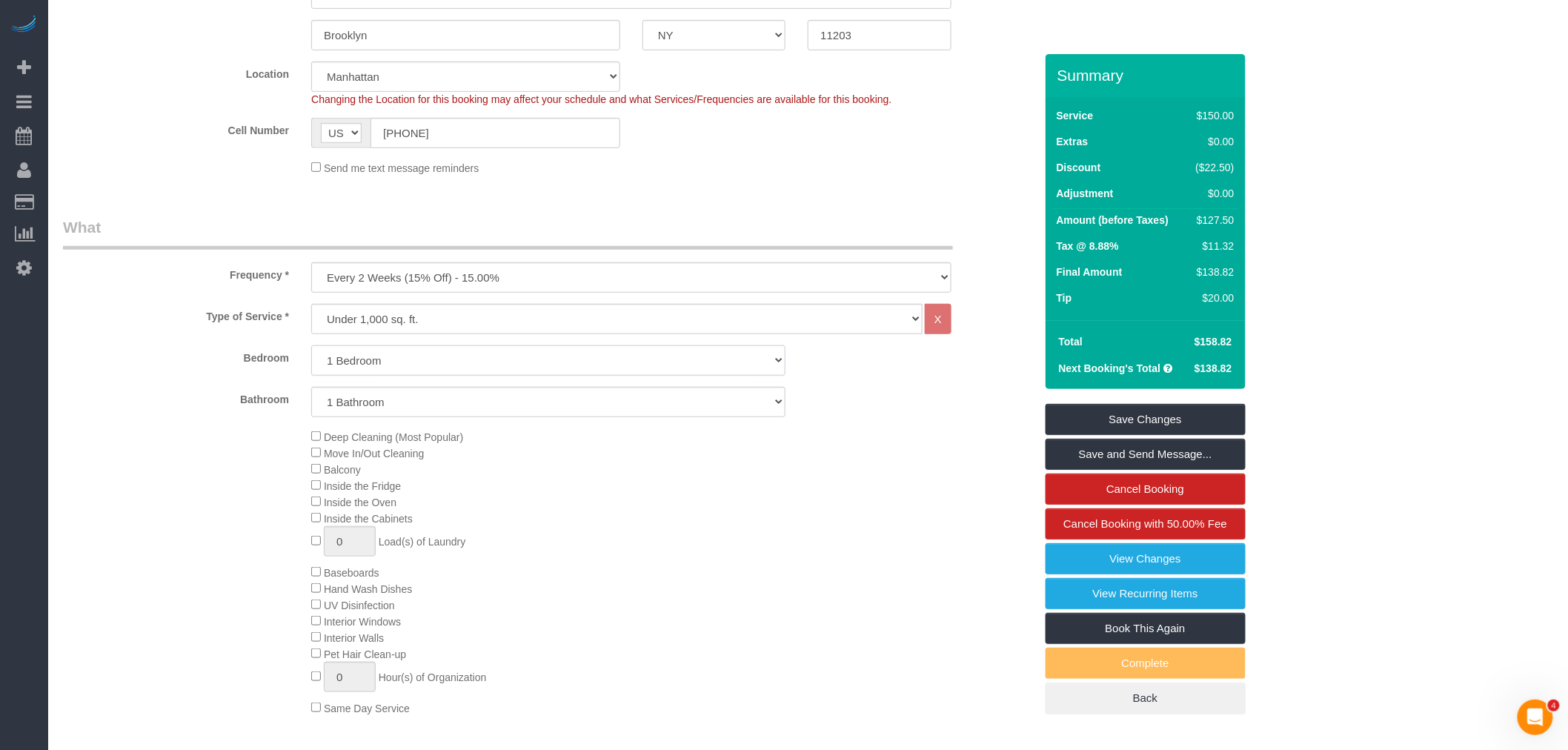 click on "Studio
1 Bedroom
2 Bedrooms
3 Bedrooms" 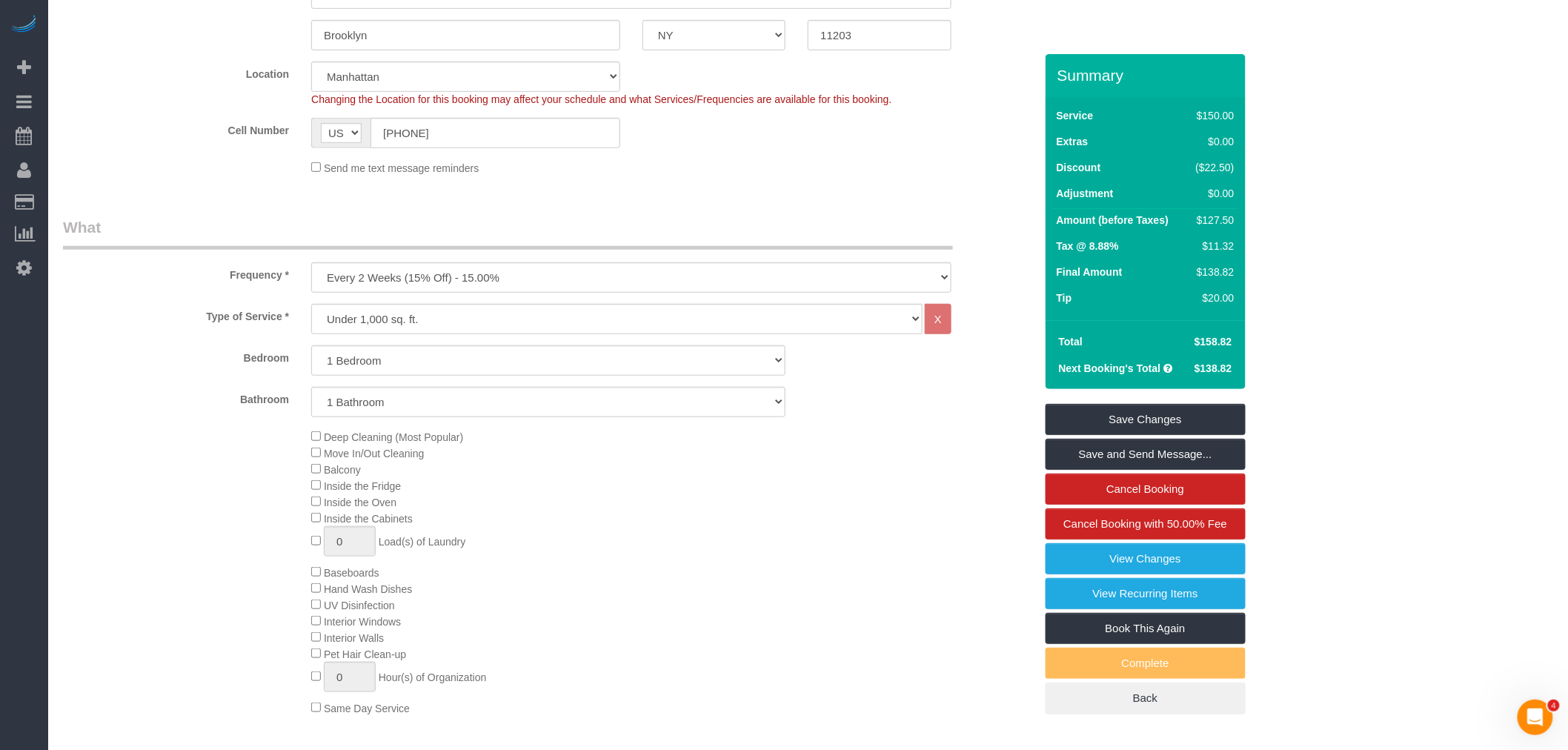 click on "What" at bounding box center (508, 233) 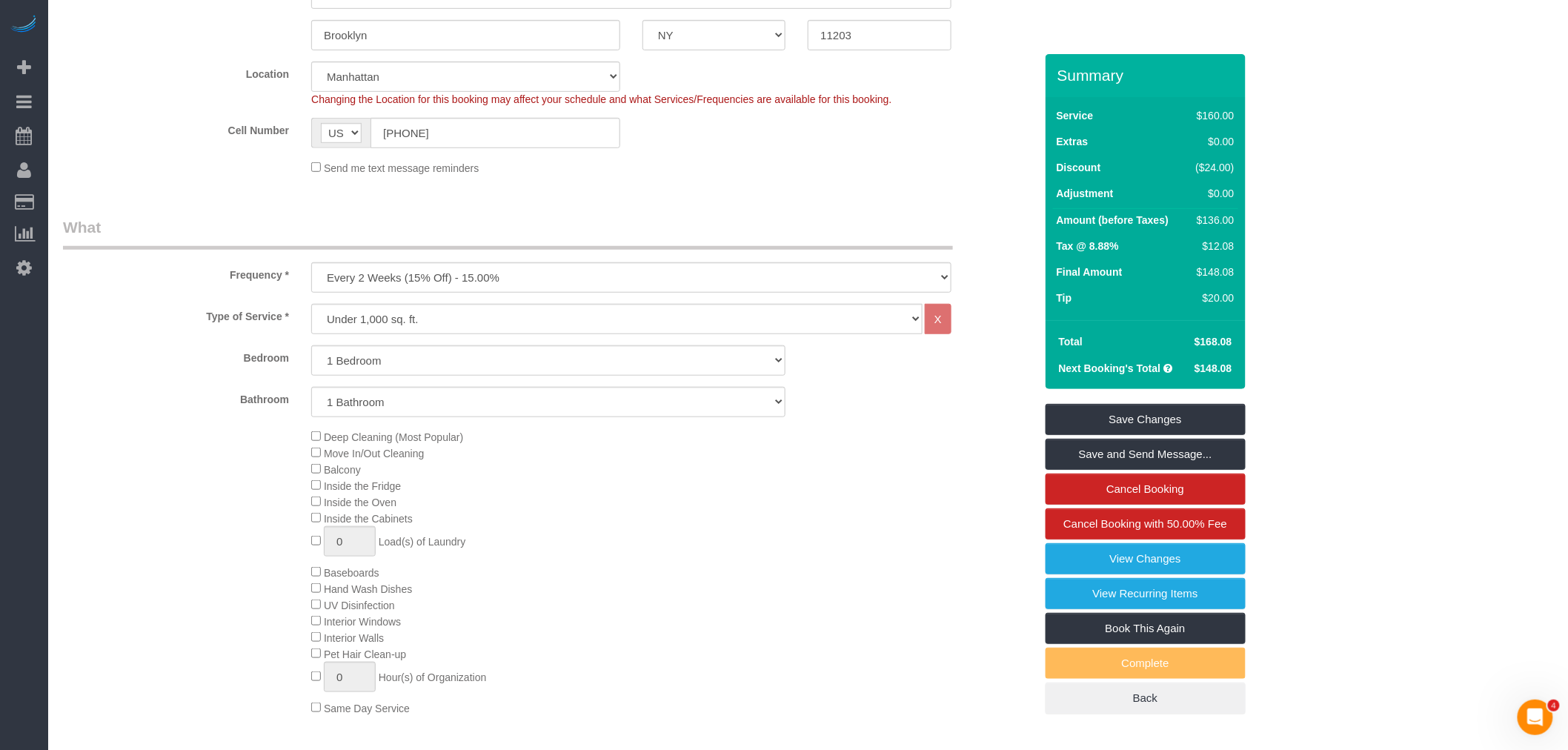drag, startPoint x: 1186, startPoint y: 341, endPoint x: 1232, endPoint y: 348, distance: 46.52956 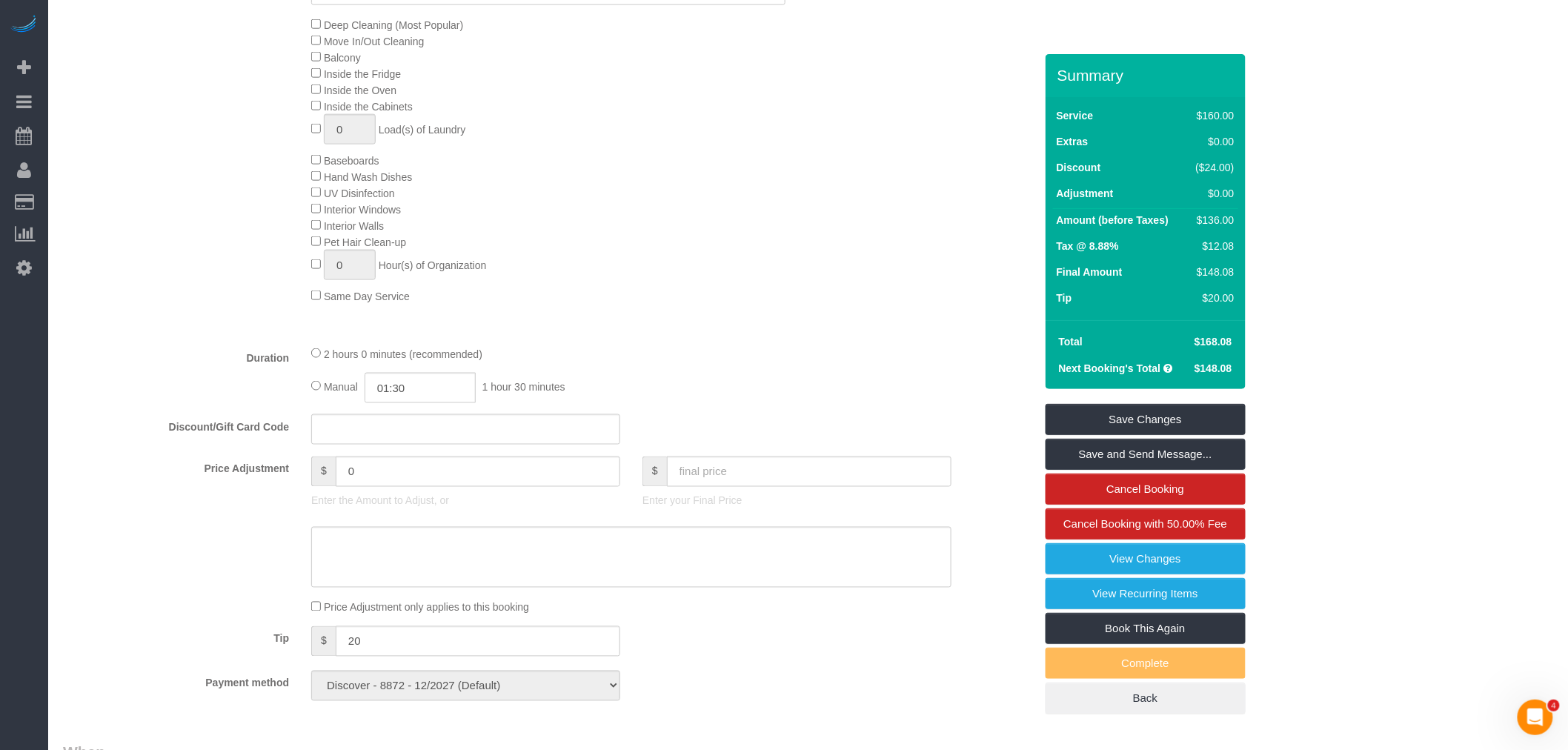 scroll, scrollTop: 411, scrollLeft: 0, axis: vertical 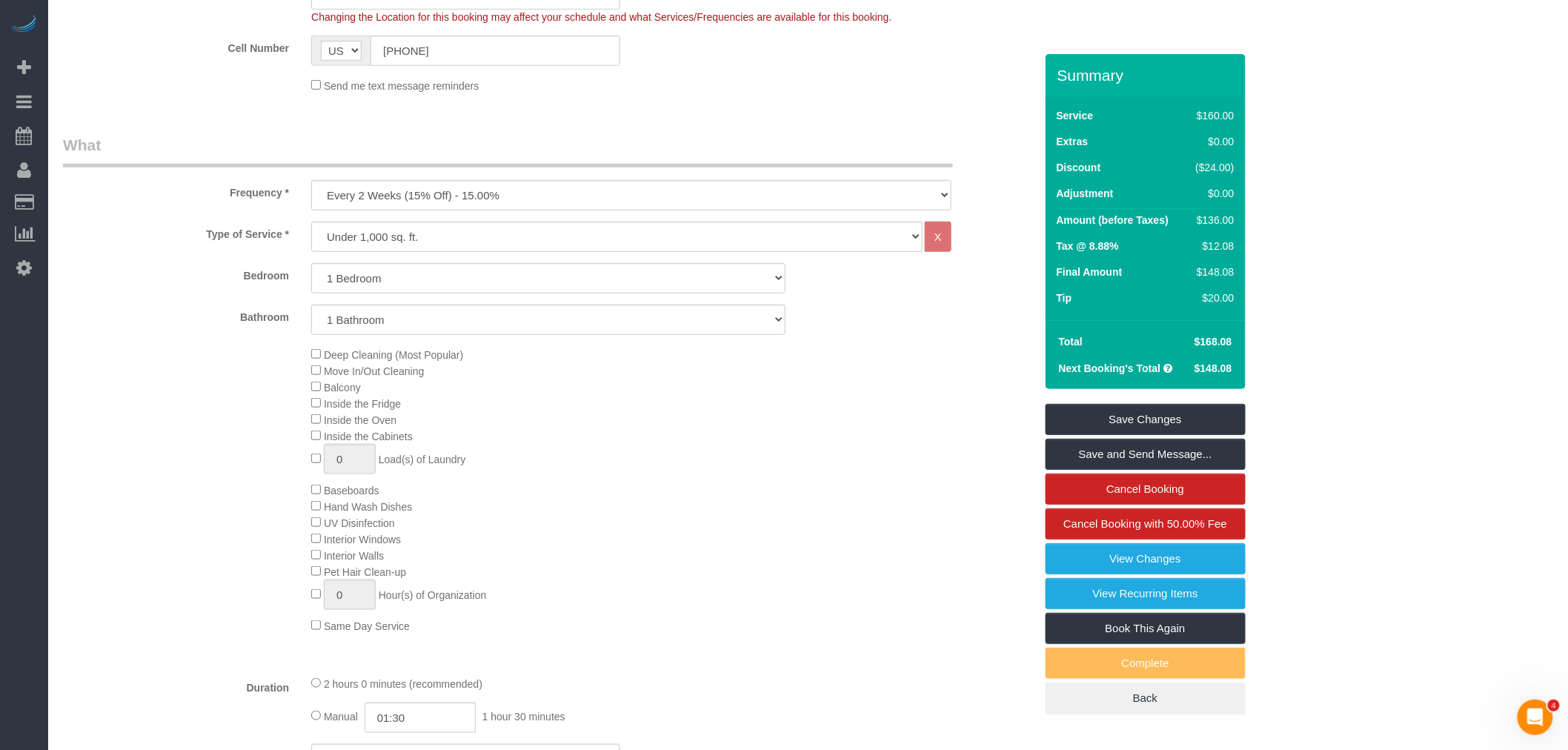 copy on "$168.08" 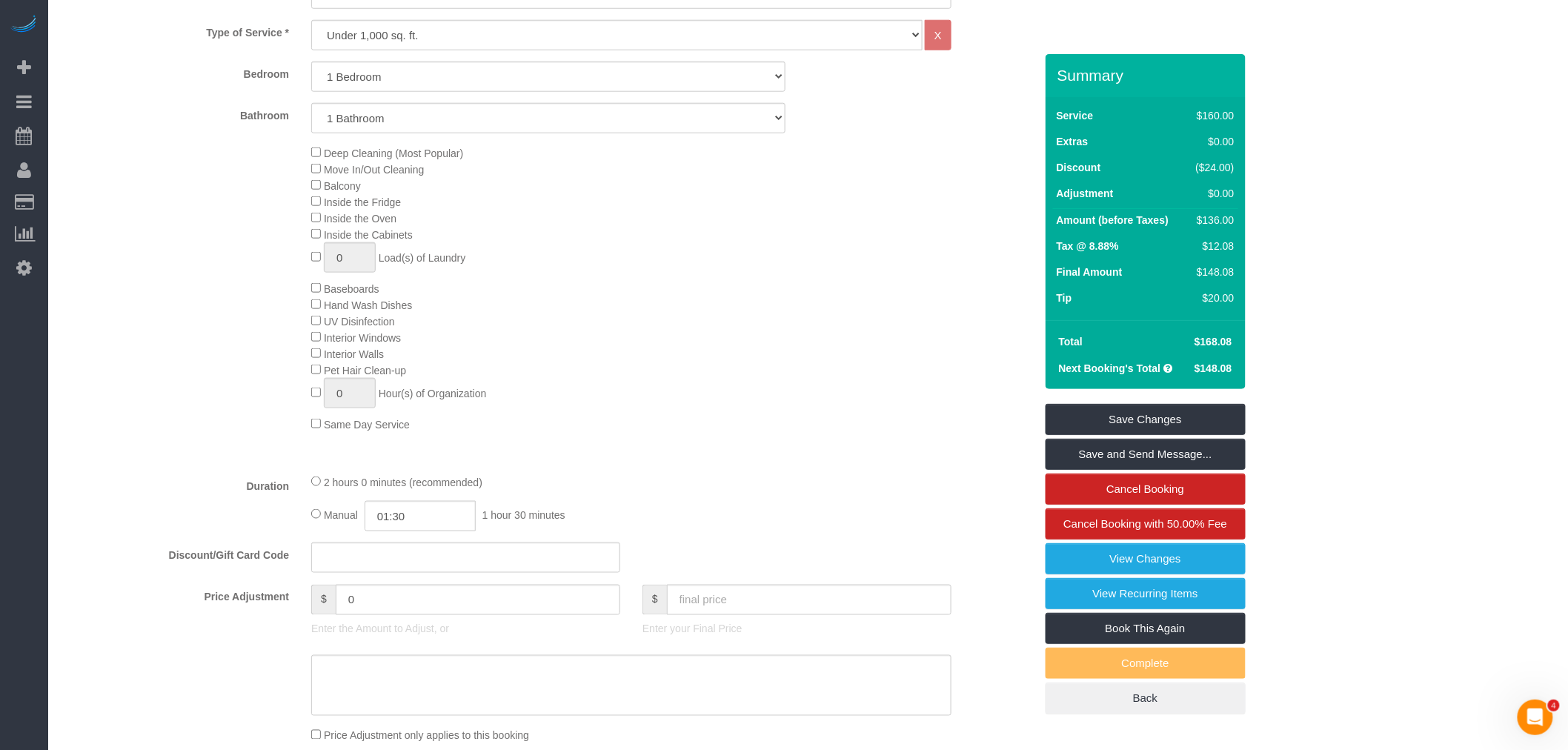 scroll, scrollTop: 658, scrollLeft: 0, axis: vertical 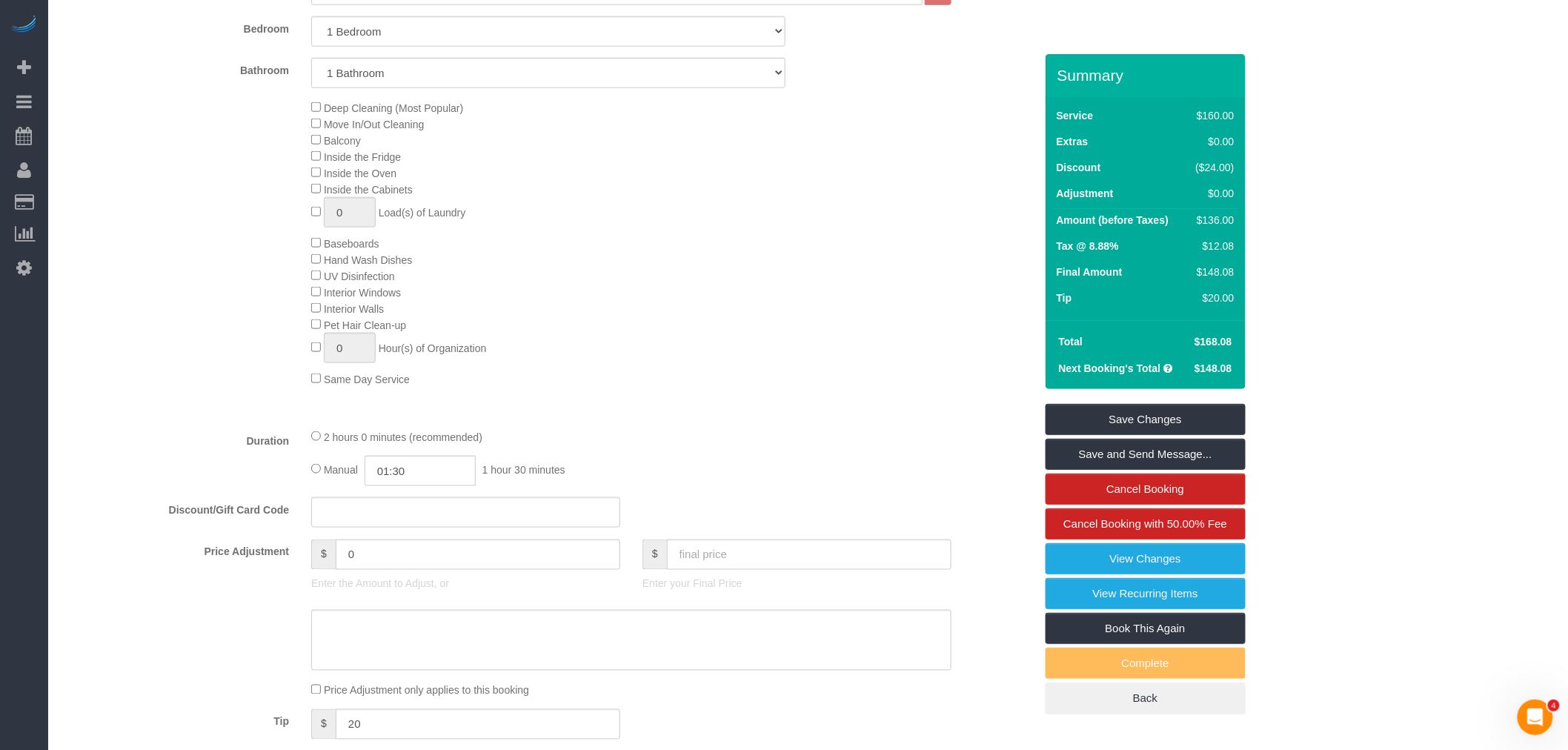 click on "2 hours 0 minutes (recommended)
Manual
01:30
1 hour 30 minutes" 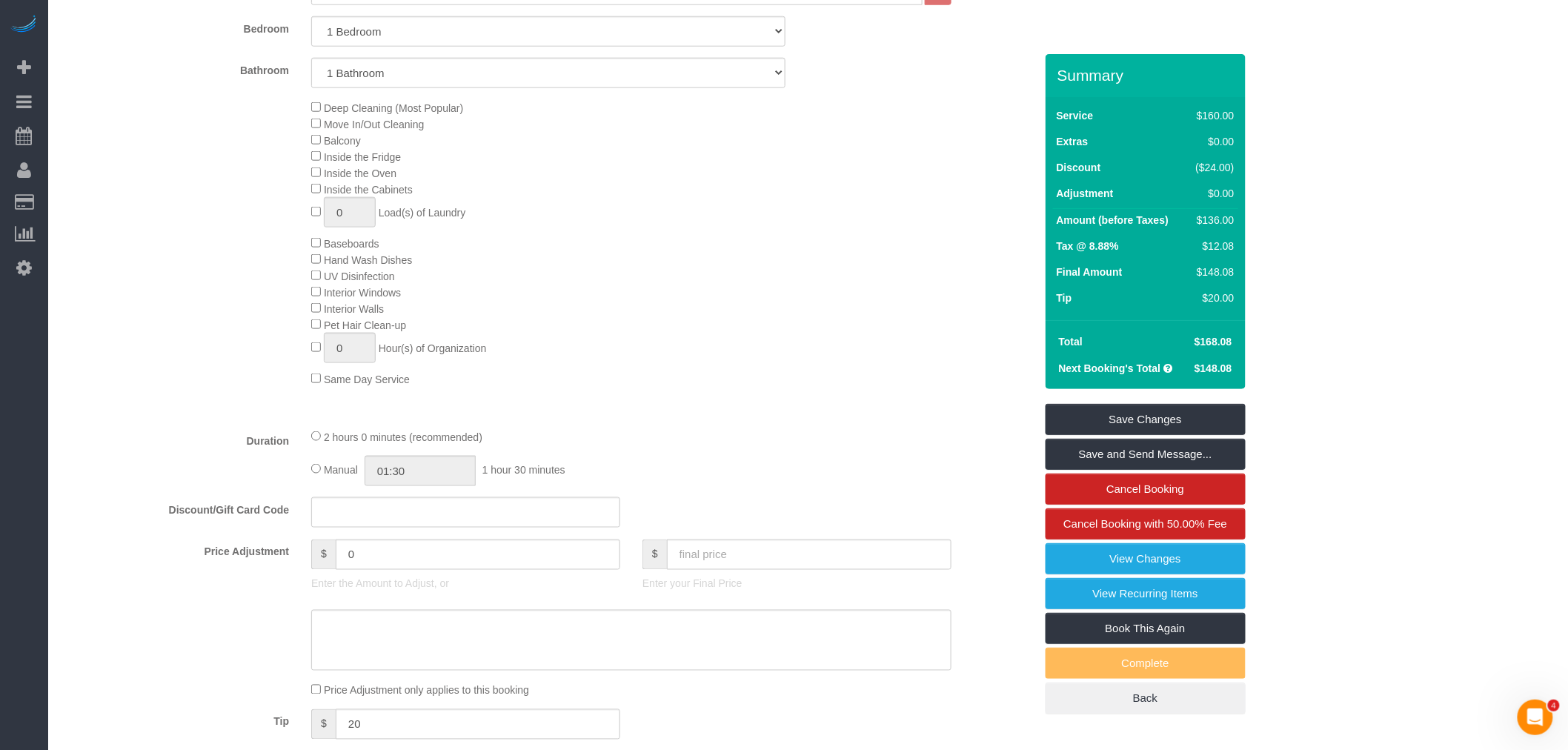 click on "Deep Cleaning (Most Popular)
Move In/Out Cleaning
Balcony
Inside the Fridge
Inside the Oven
Inside the Cabinets
0
Load(s) of Laundry
Baseboards
Hand Wash Dishes
0" 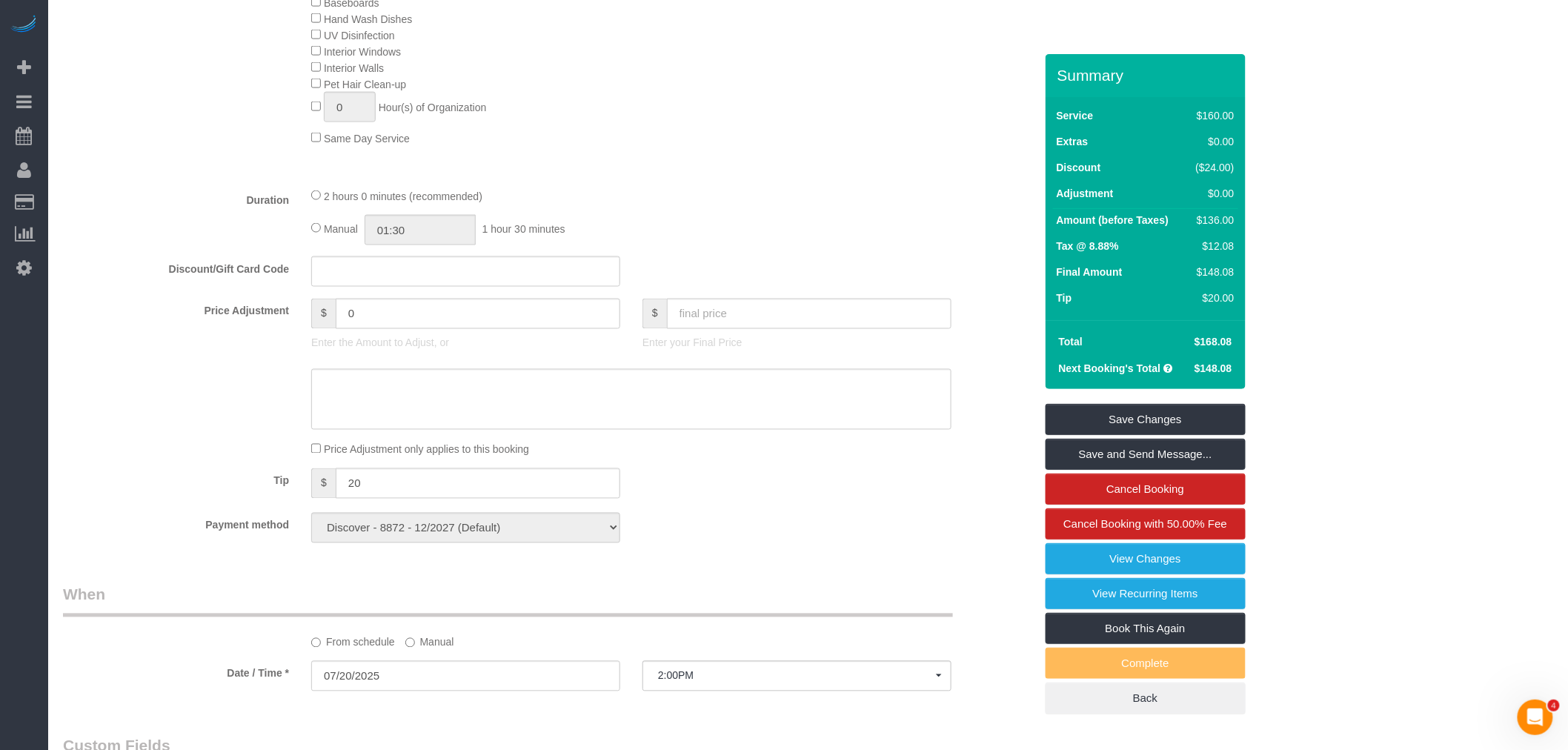 select on "spot48" 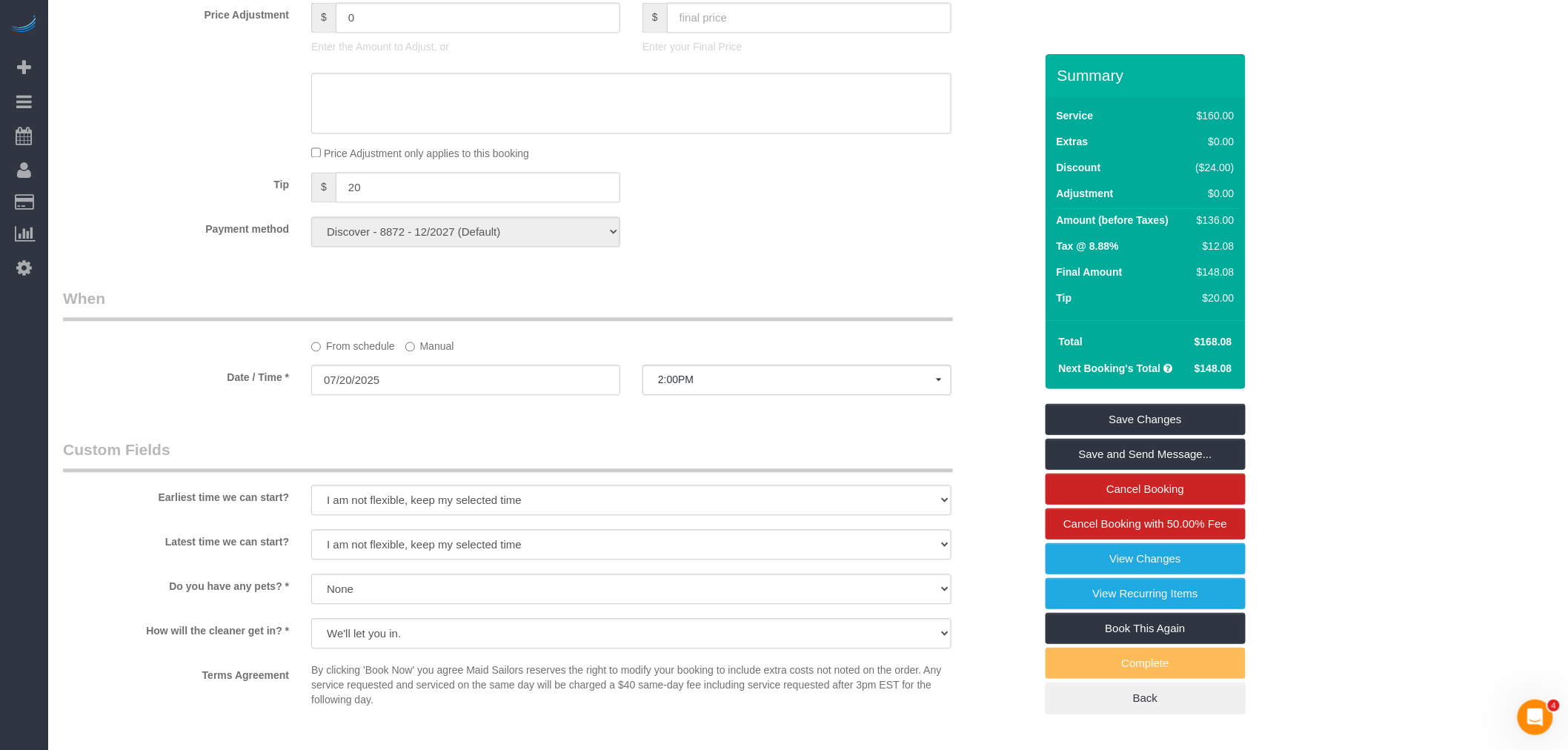 scroll, scrollTop: 1399, scrollLeft: 0, axis: vertical 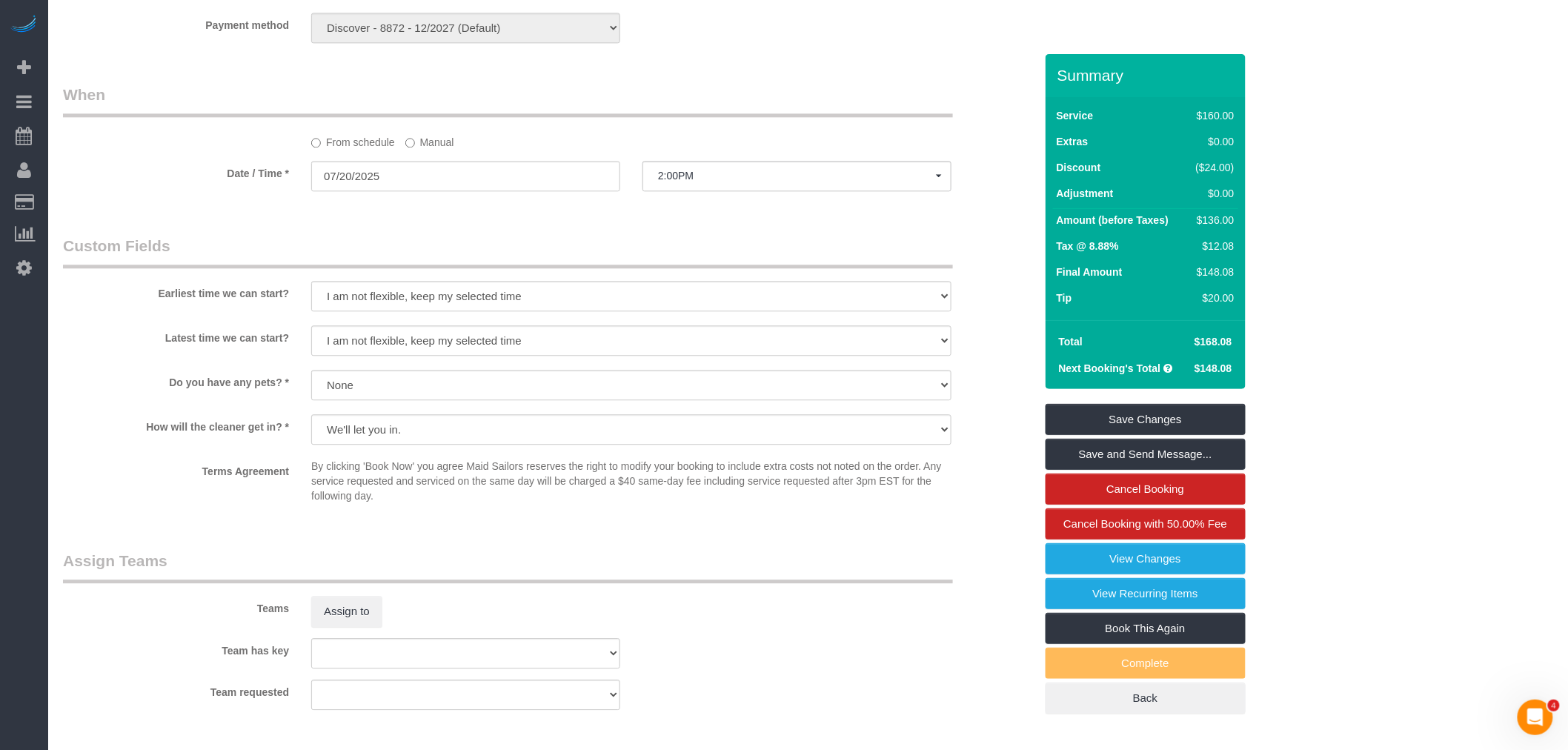 drag, startPoint x: 1233, startPoint y: 342, endPoint x: 1243, endPoint y: 343, distance: 10.049876 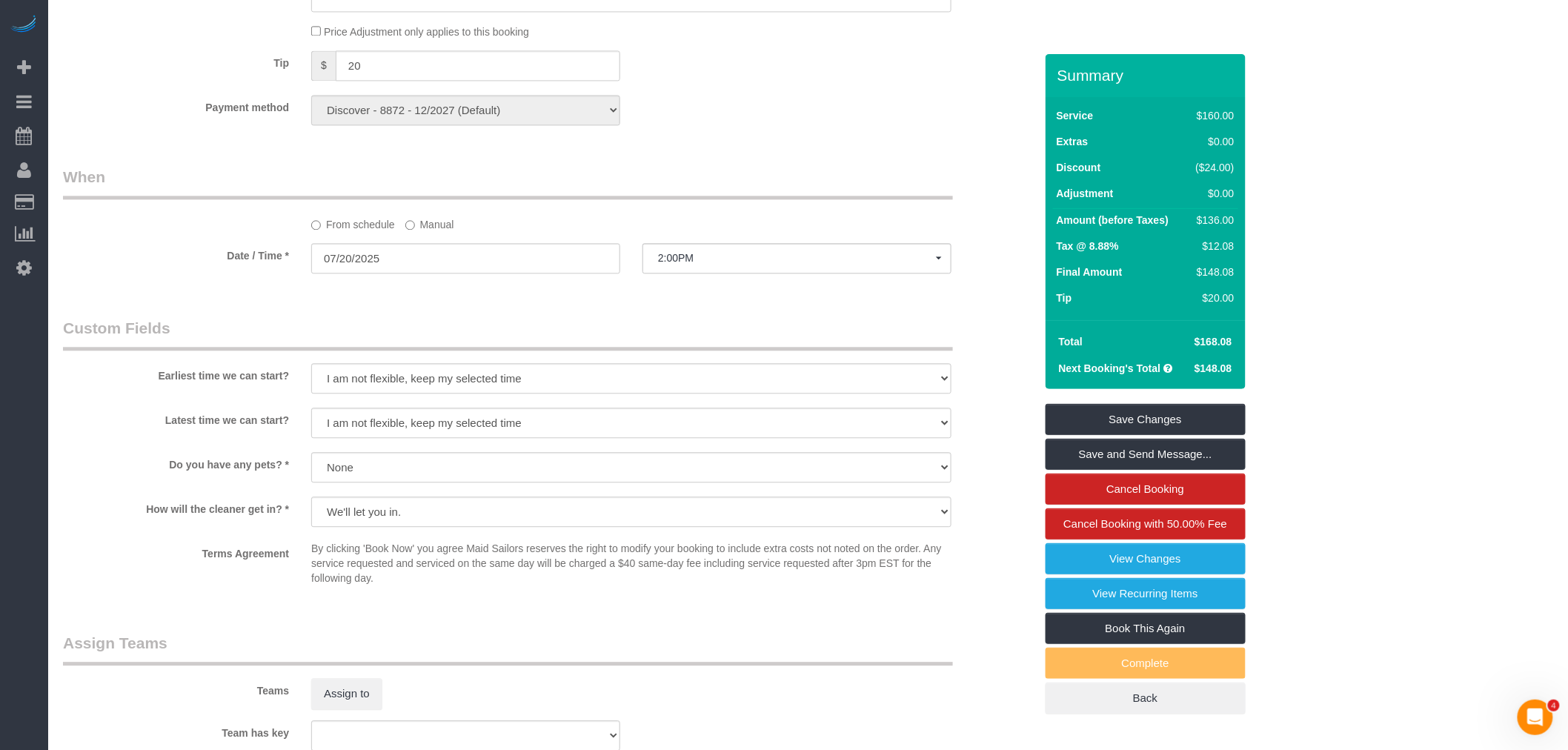 scroll, scrollTop: 1729, scrollLeft: 0, axis: vertical 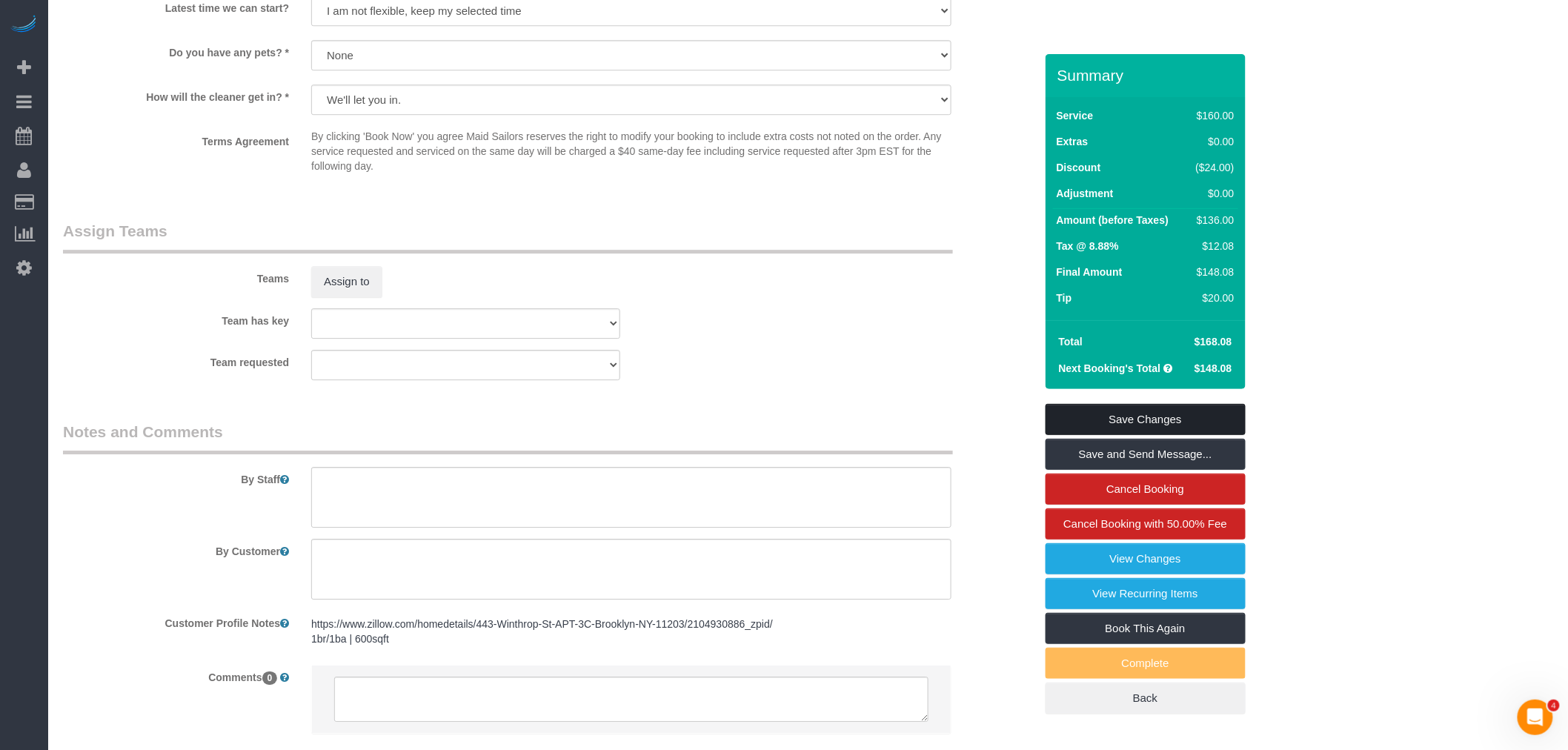 click on "Save Changes" at bounding box center (1146, 419) 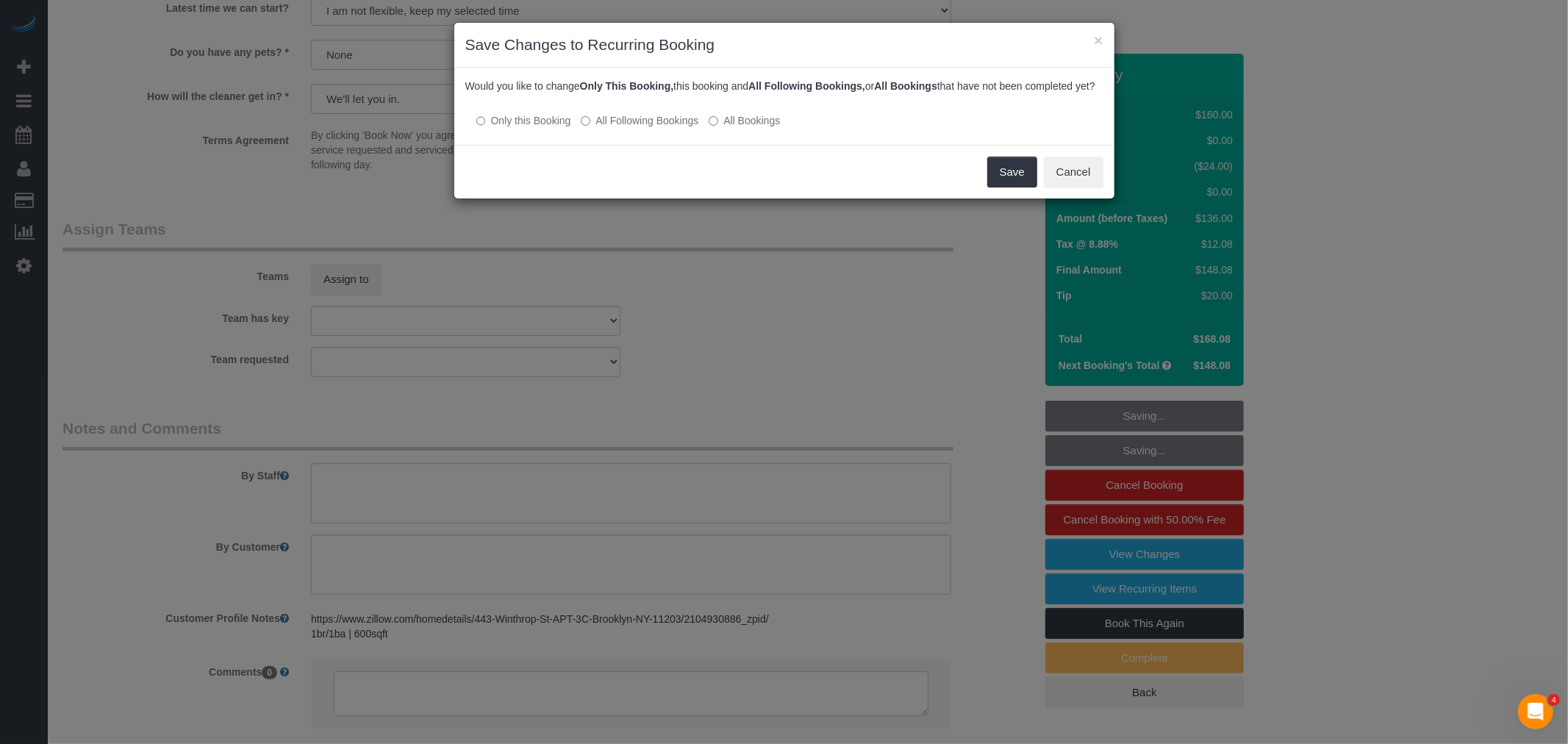 click on "All Bookings" at bounding box center (744, 121) 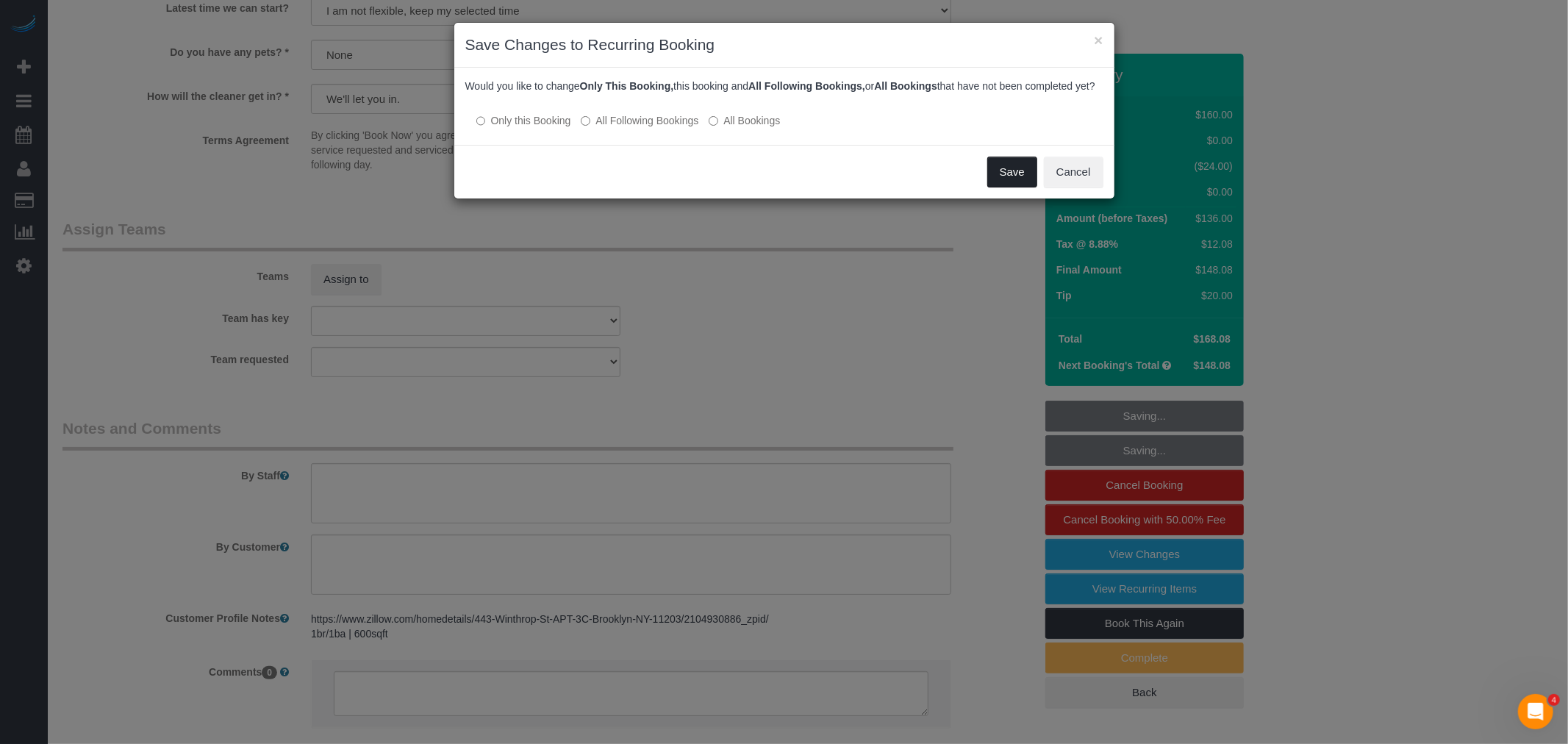 click on "Save" at bounding box center [1012, 172] 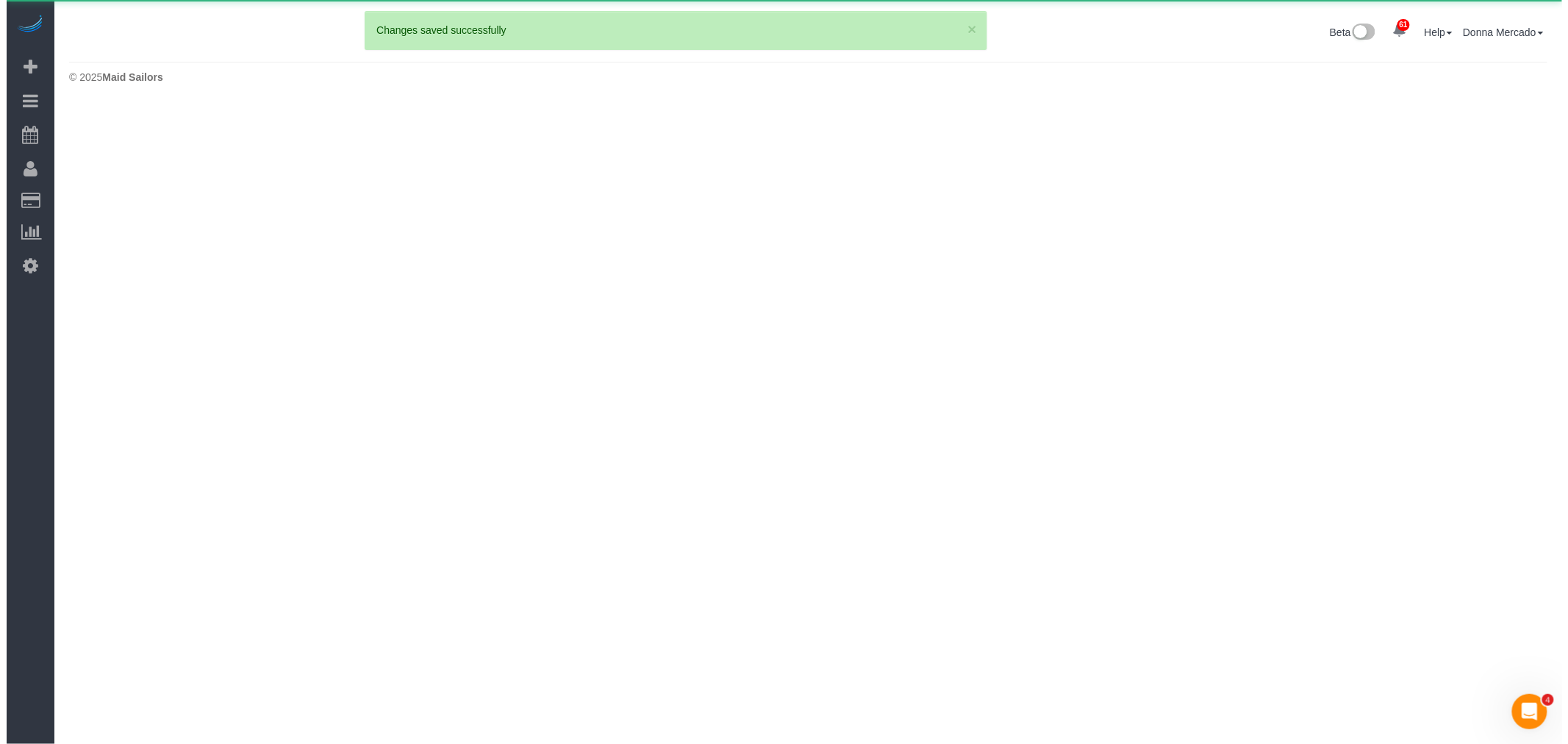 scroll, scrollTop: 0, scrollLeft: 0, axis: both 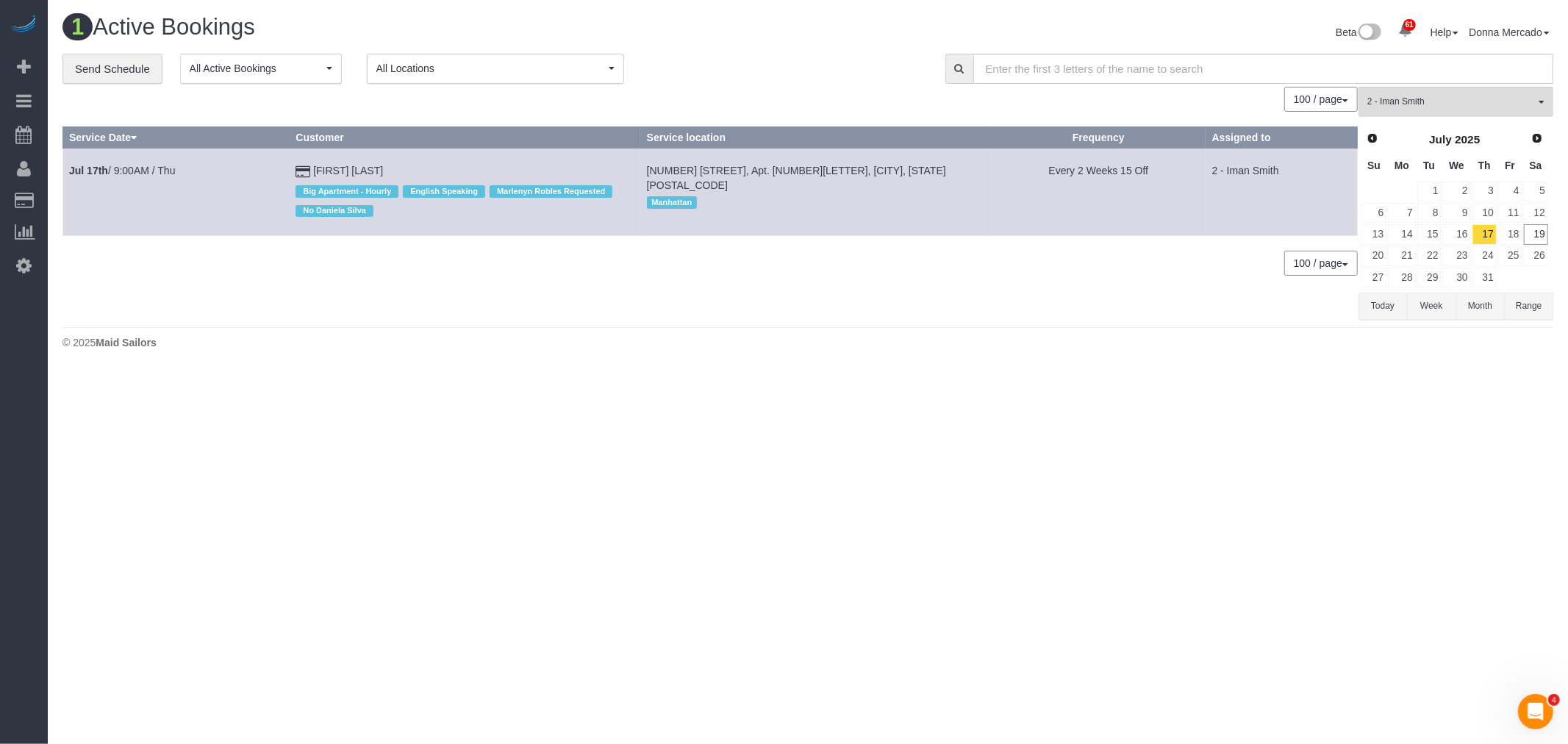 click on "1  Active Bookings" at bounding box center (429, 27) 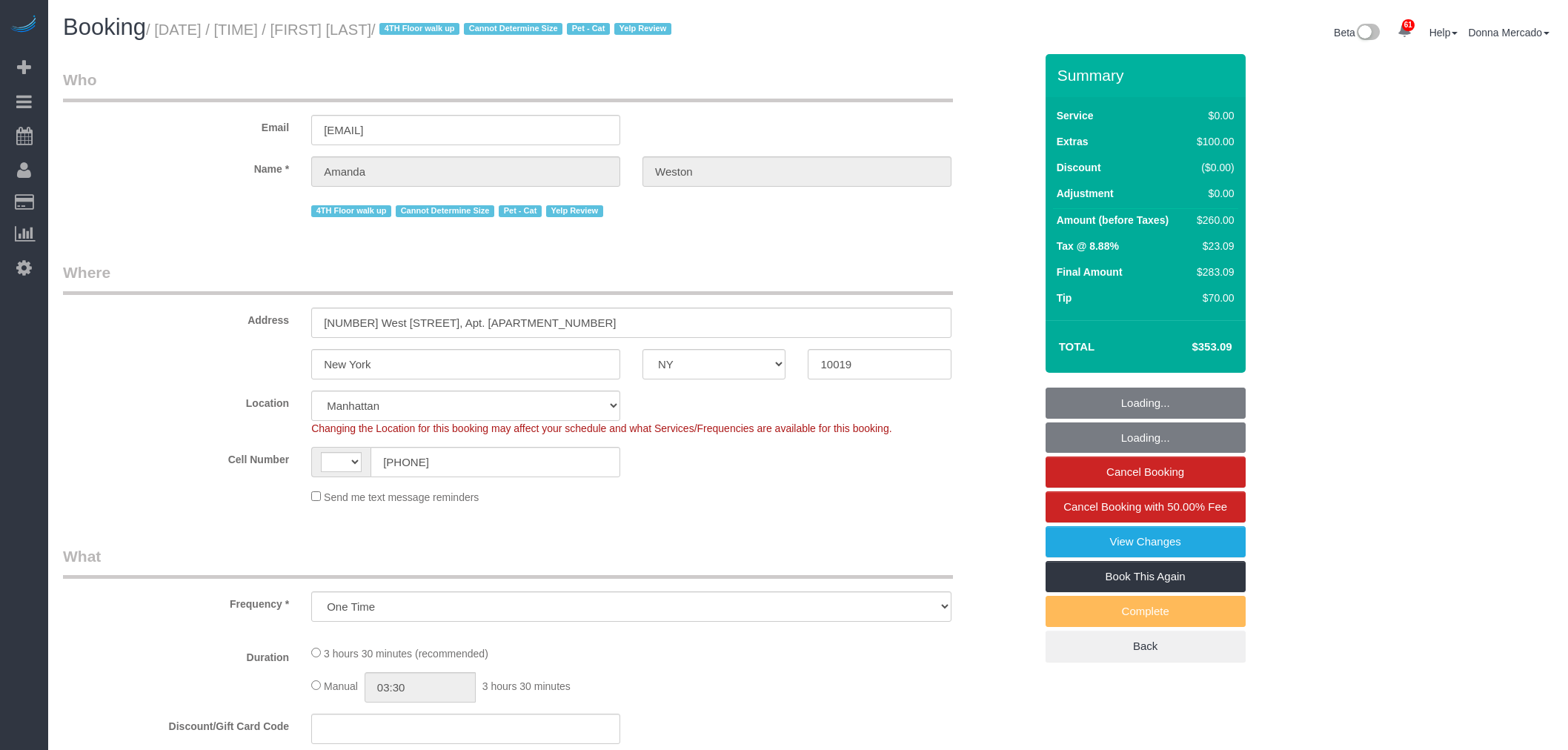 select on "NY" 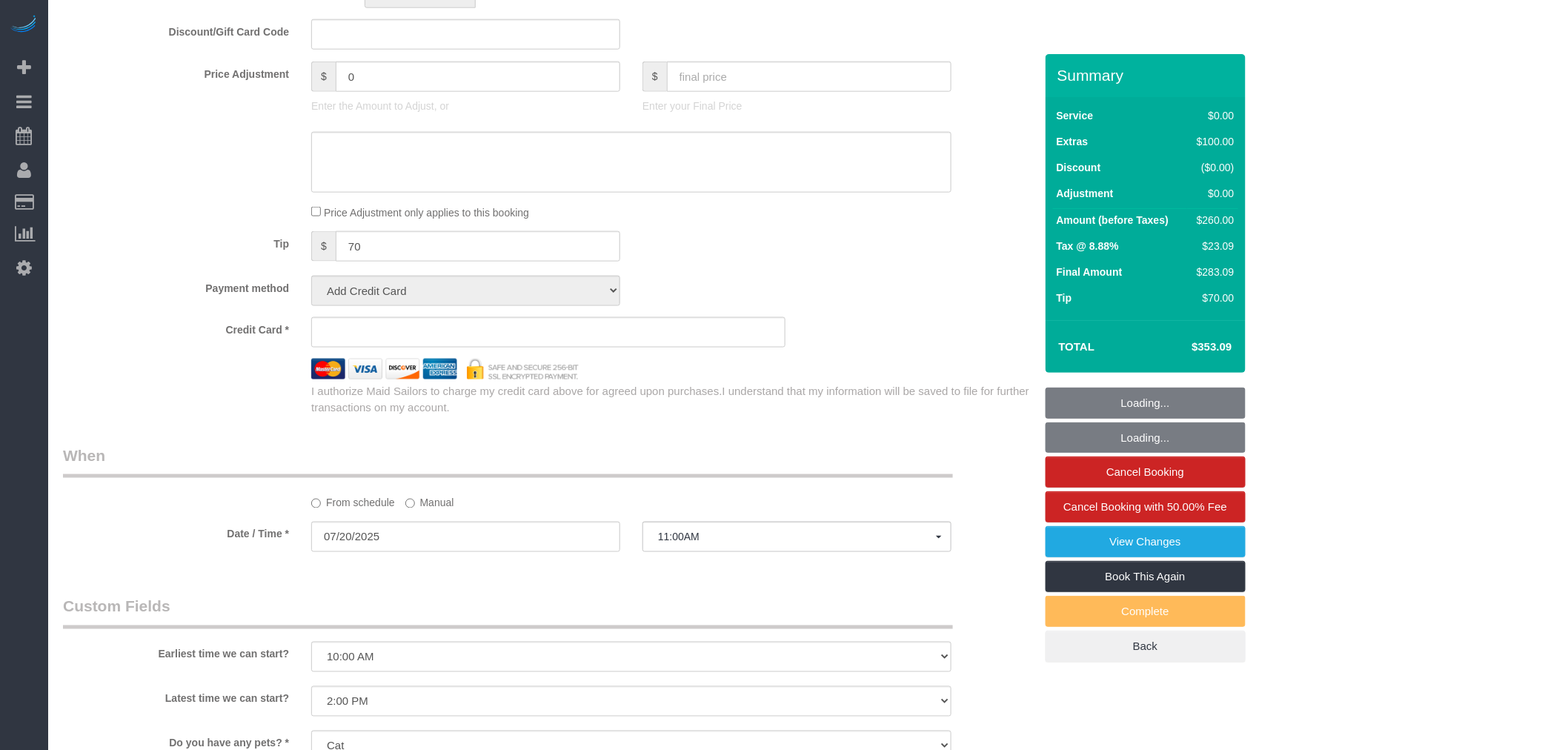 select on "string:US" 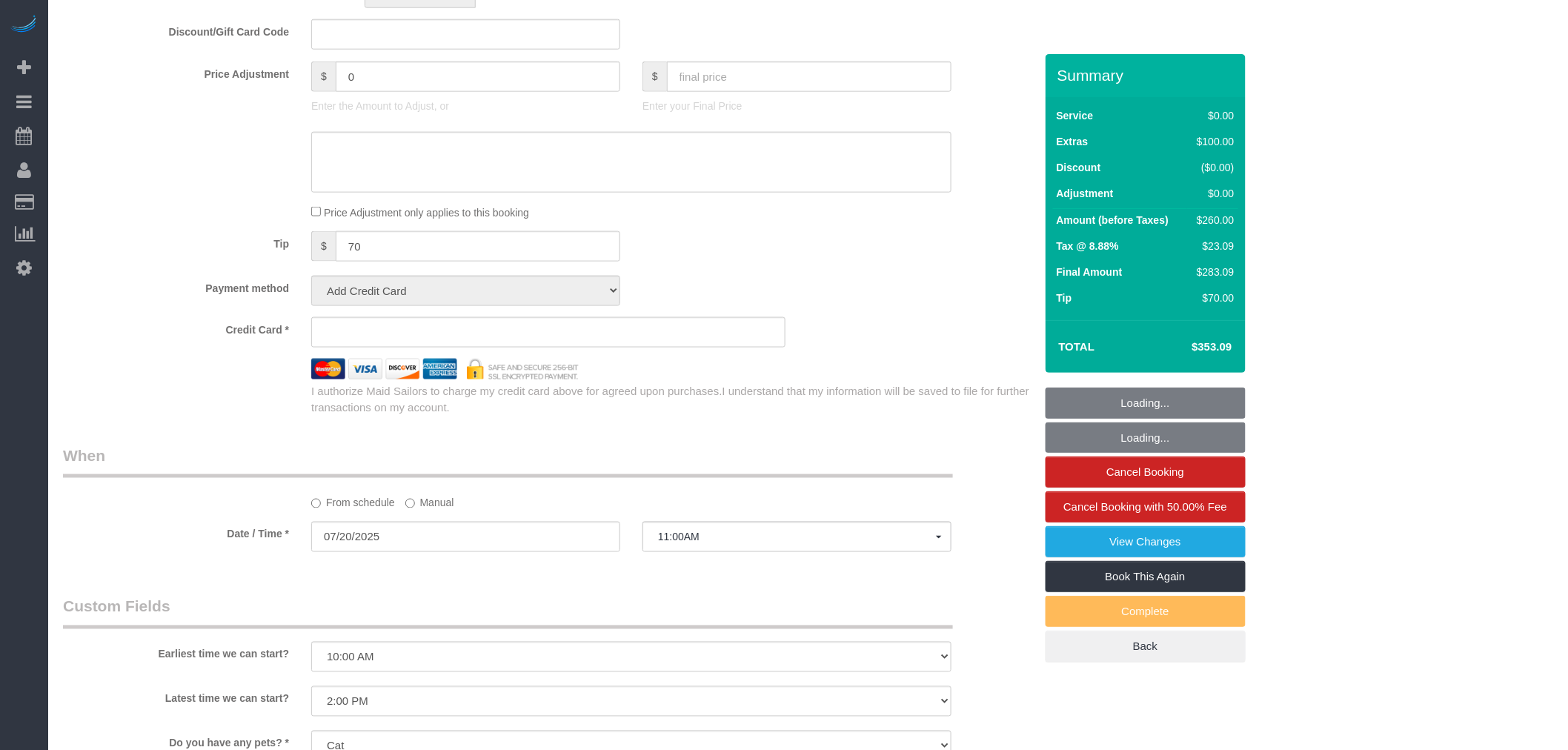 select on "string:stripe-pm_1KeSf94VGloSiKo78RfhQN8E" 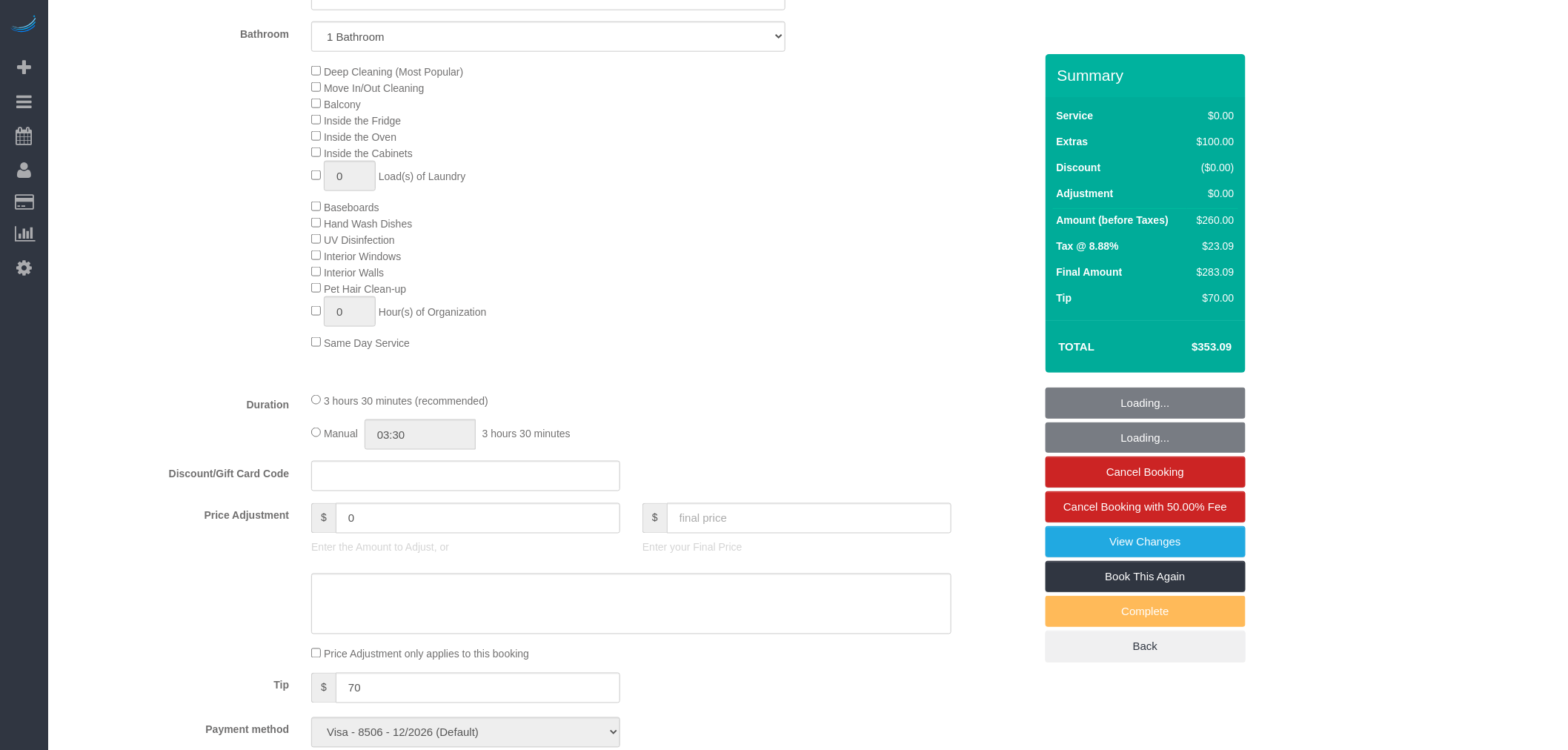 scroll, scrollTop: 1528, scrollLeft: 0, axis: vertical 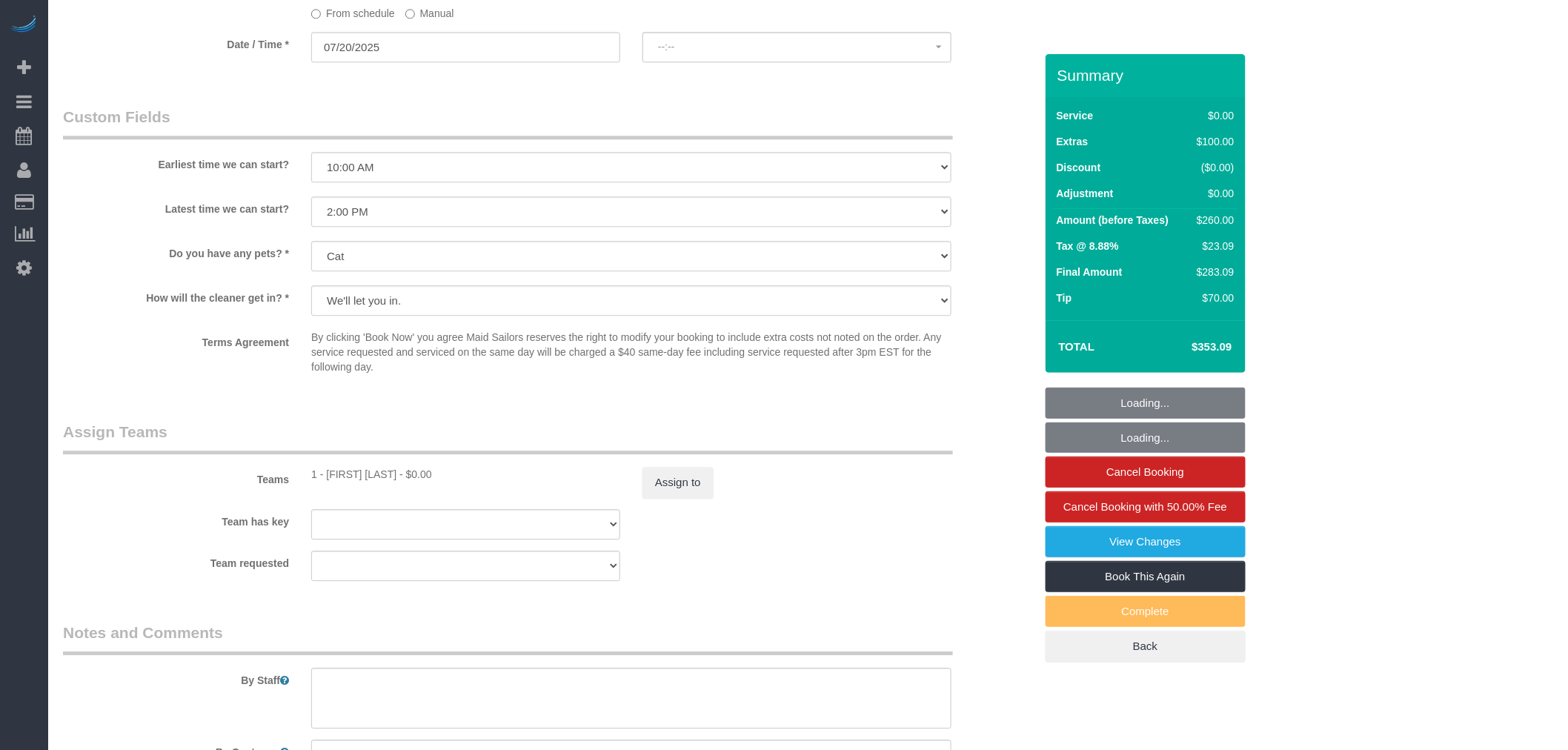 select on "spot48" 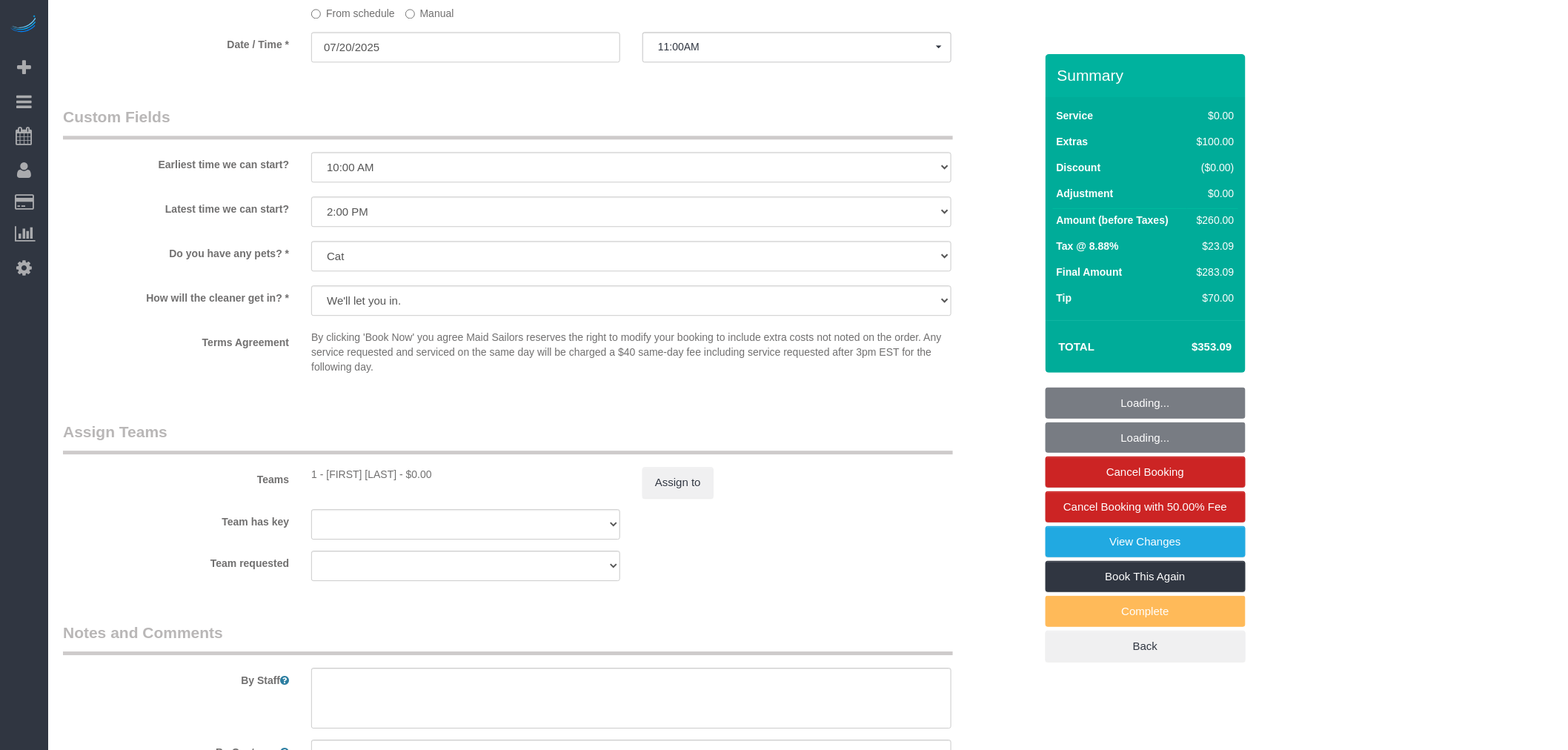select on "1" 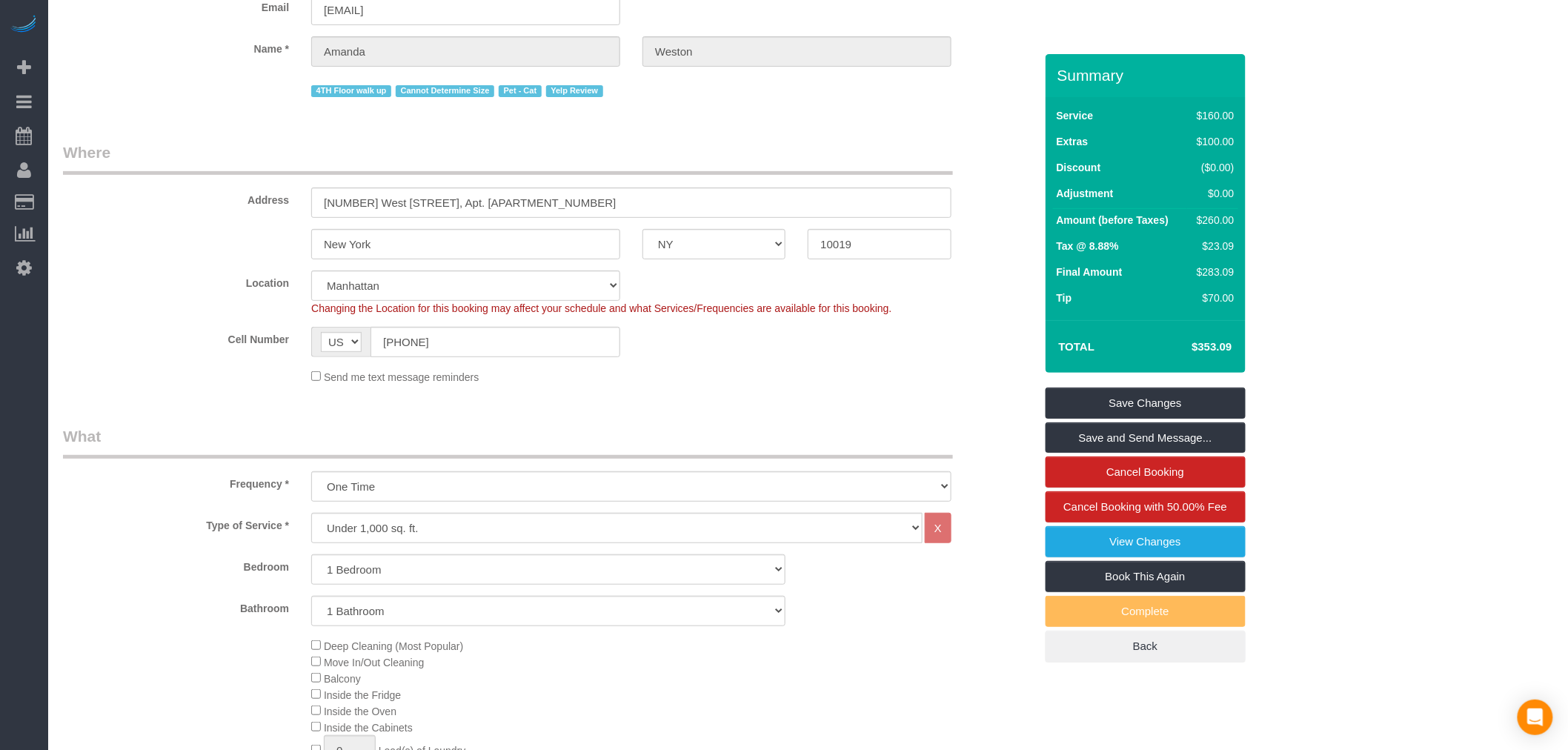 scroll, scrollTop: 0, scrollLeft: 0, axis: both 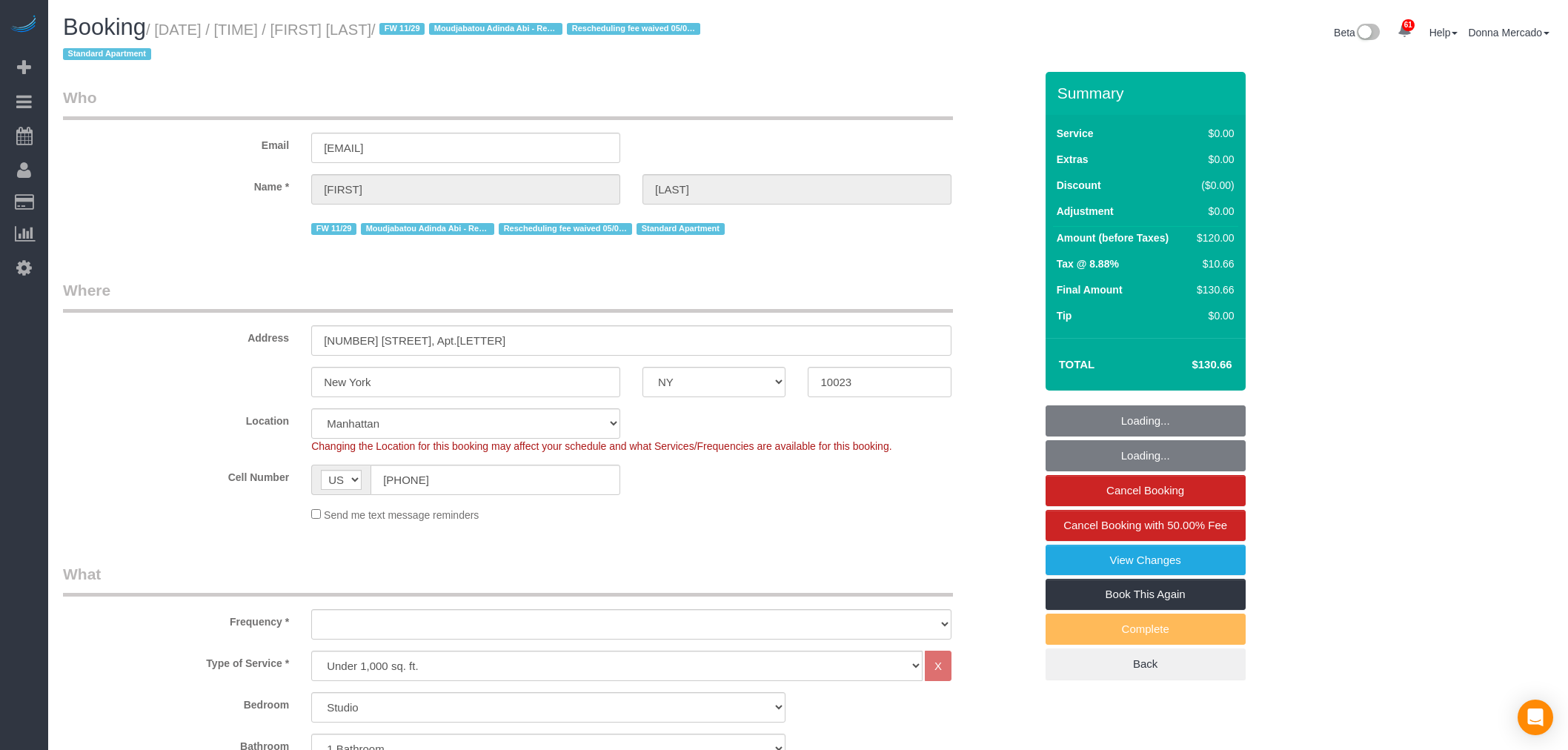 select on "NY" 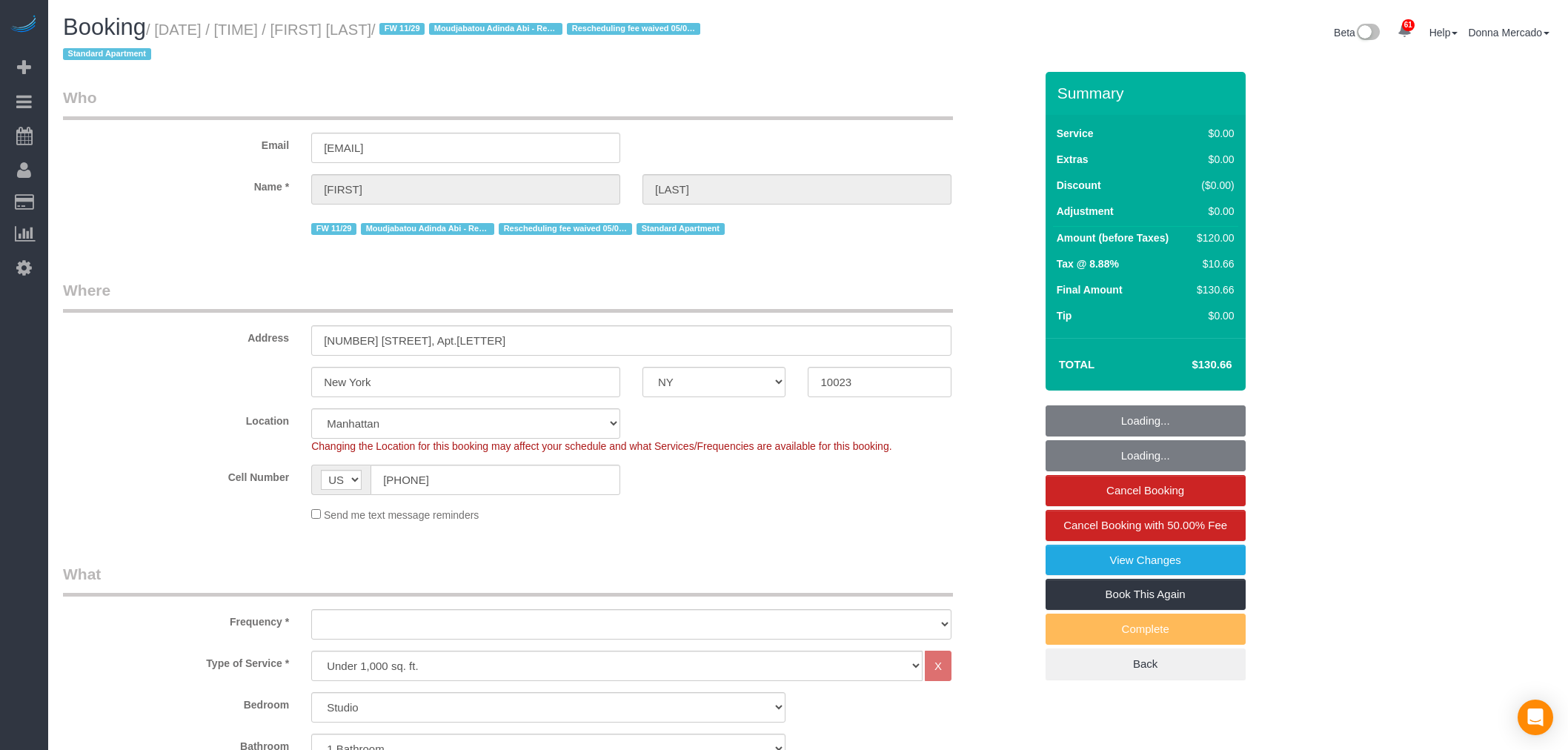 scroll, scrollTop: 0, scrollLeft: 0, axis: both 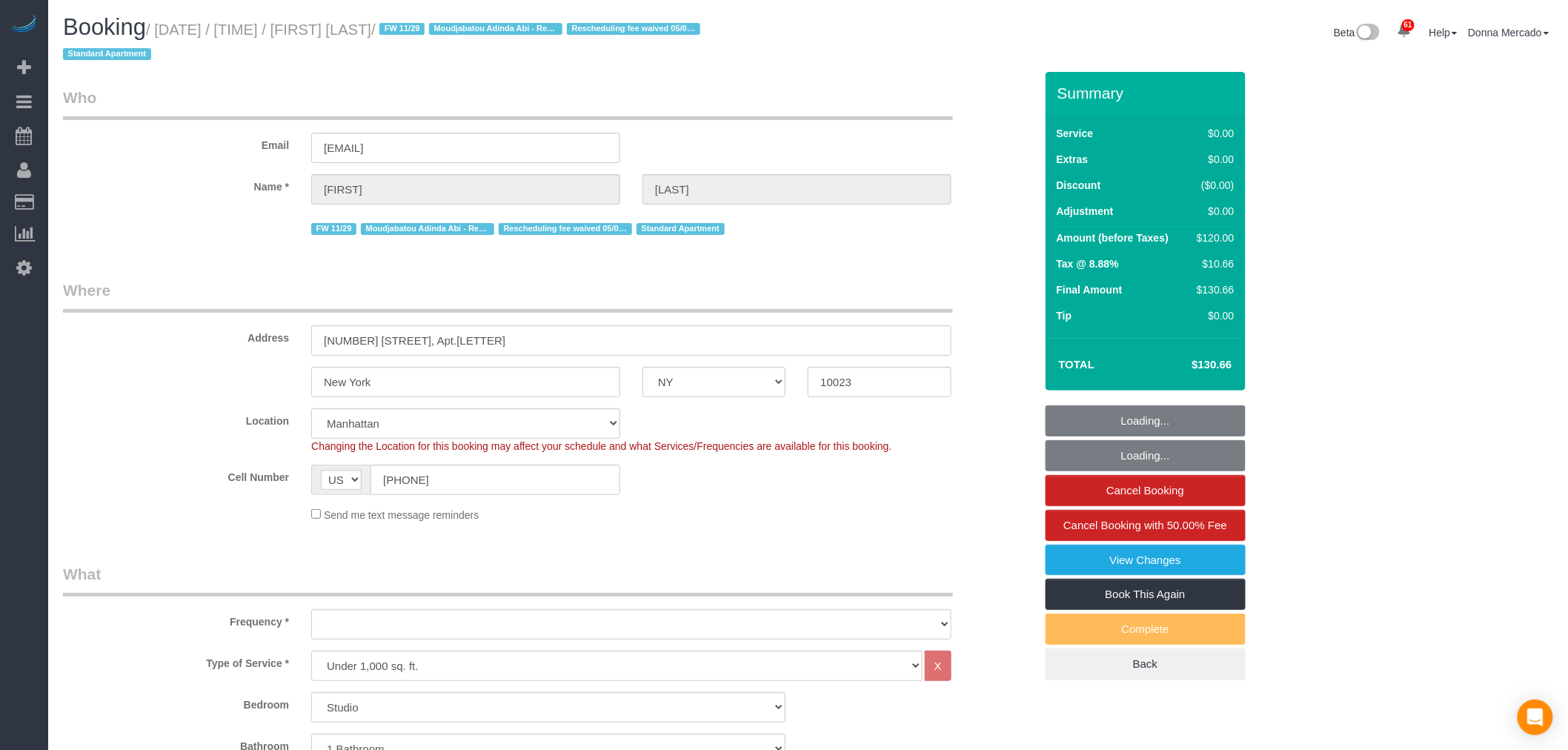 select on "object:1086" 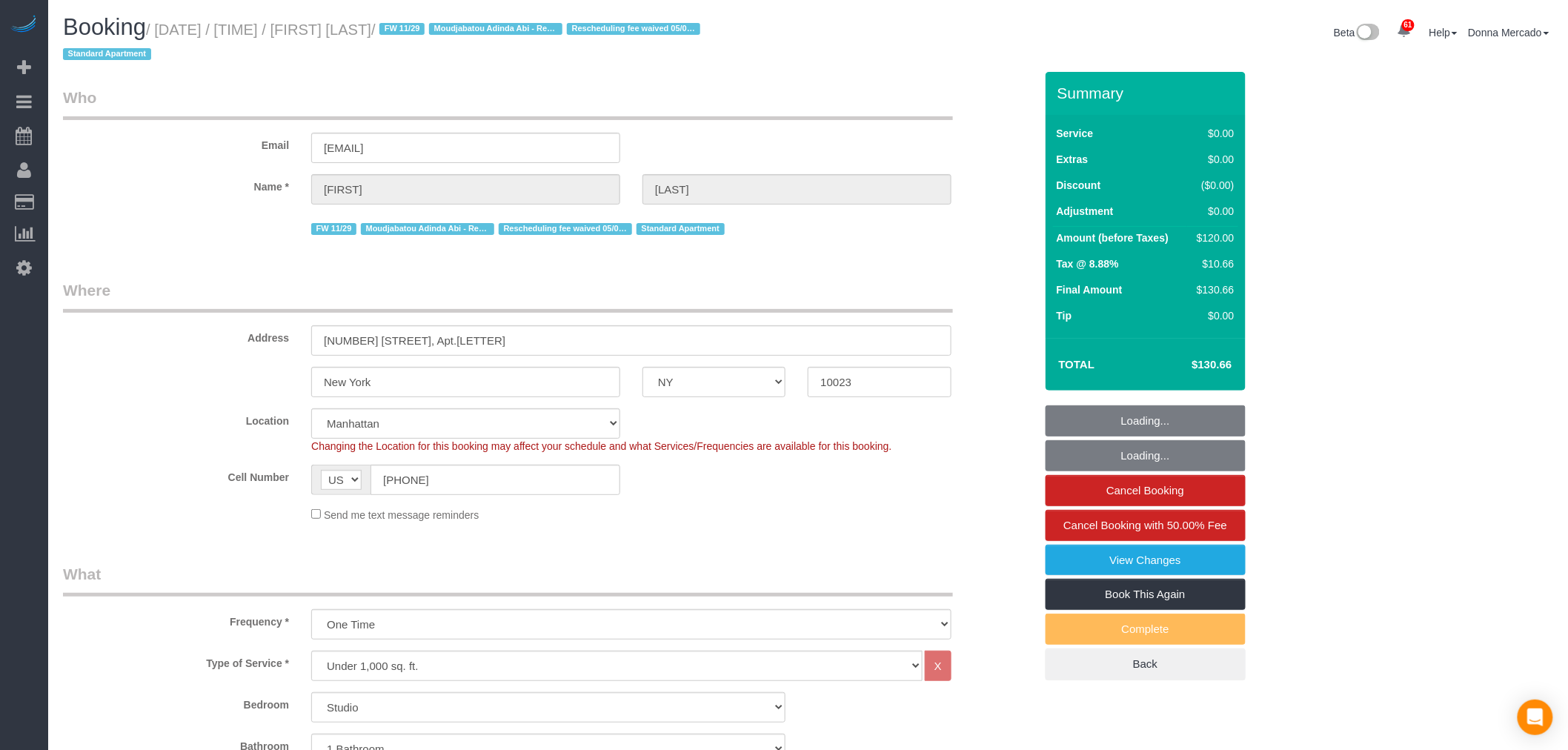 select on "object:1504" 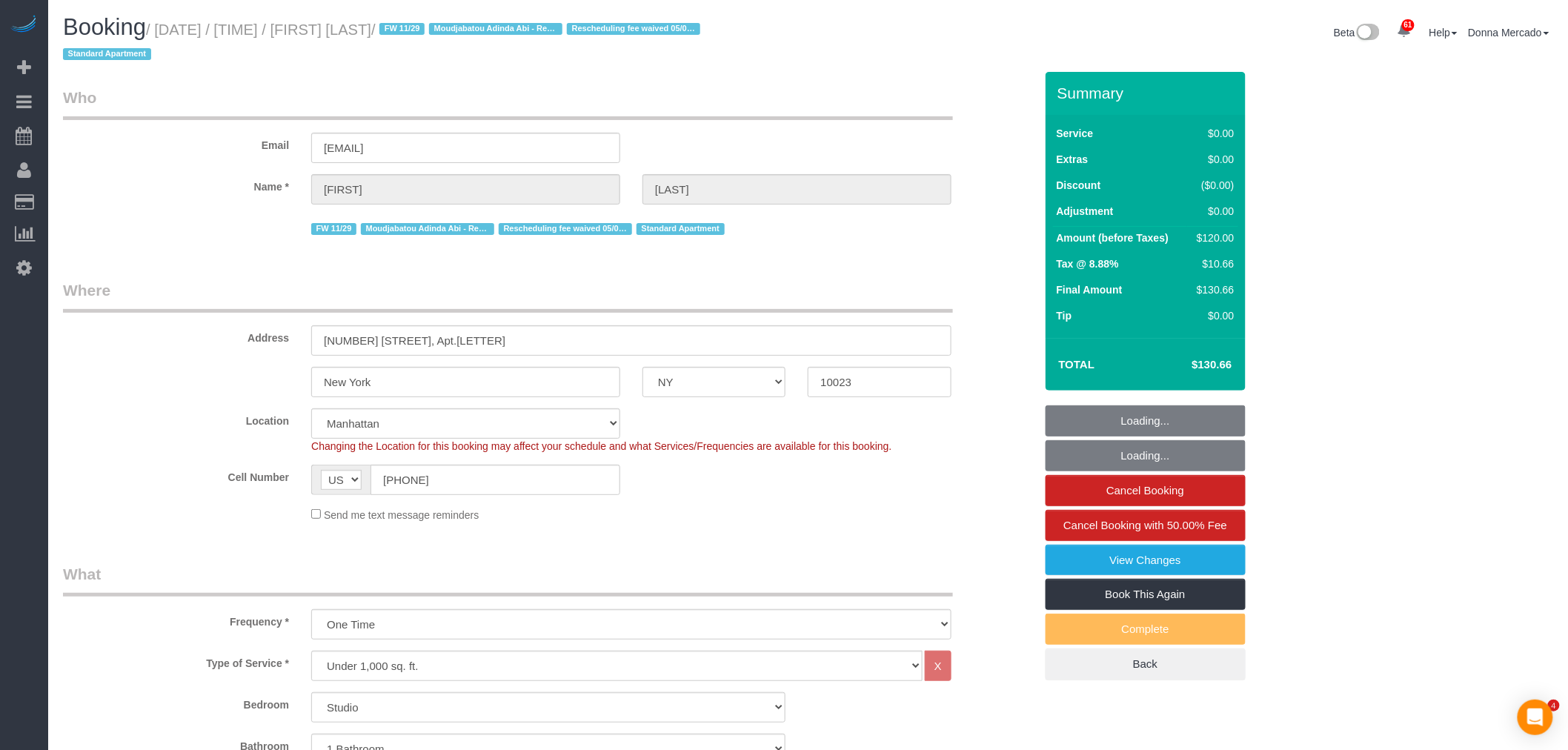 scroll, scrollTop: 329, scrollLeft: 0, axis: vertical 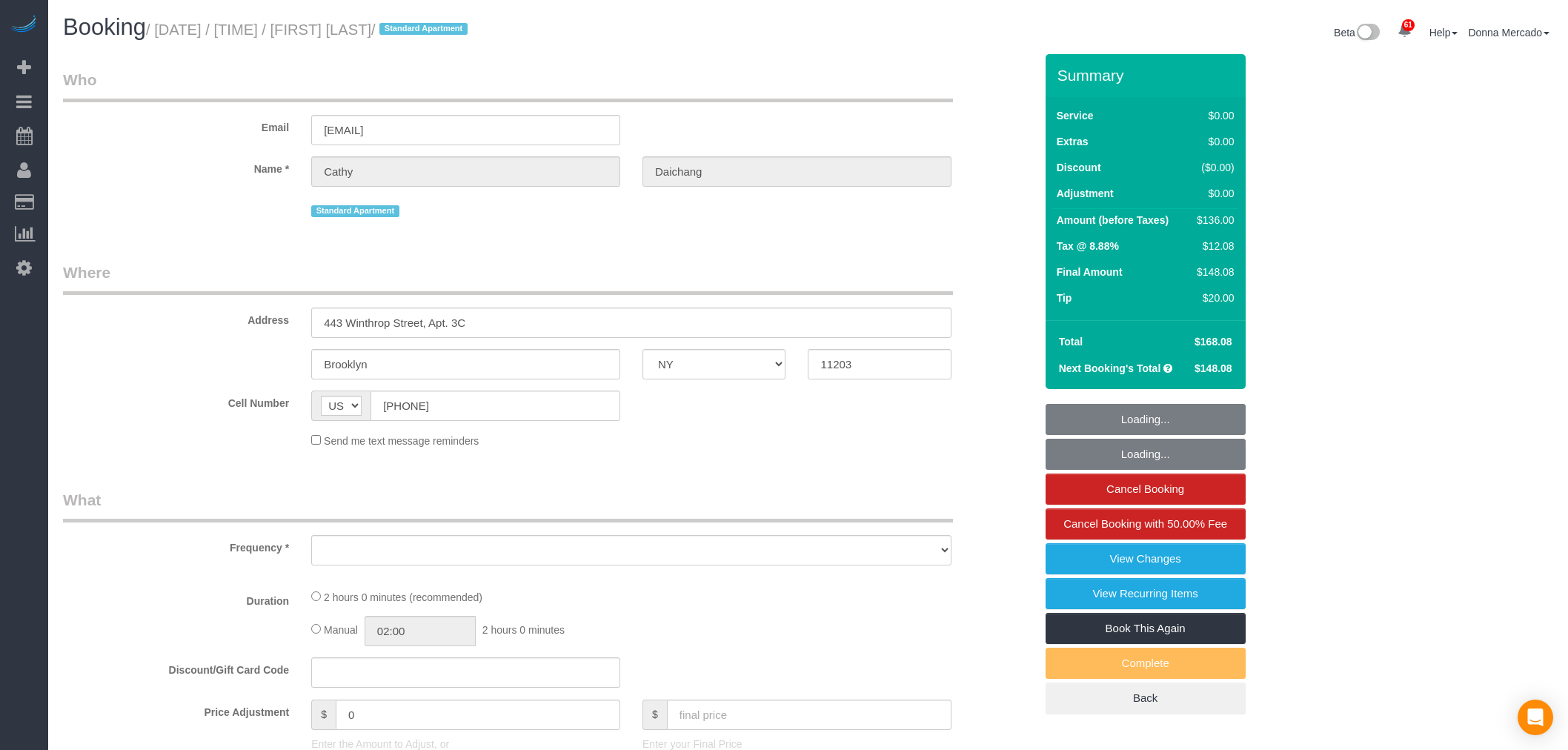 select on "NY" 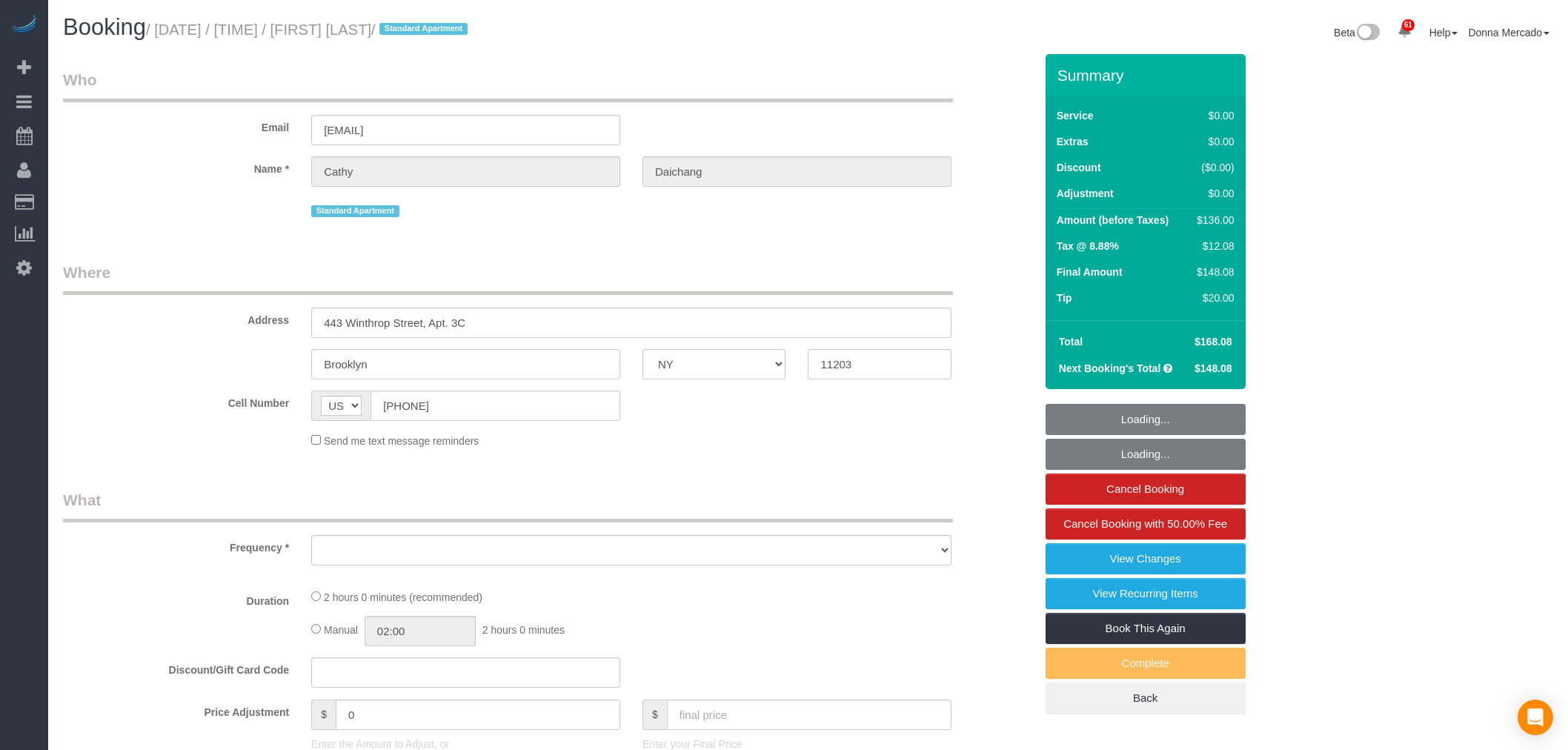 scroll, scrollTop: 0, scrollLeft: 0, axis: both 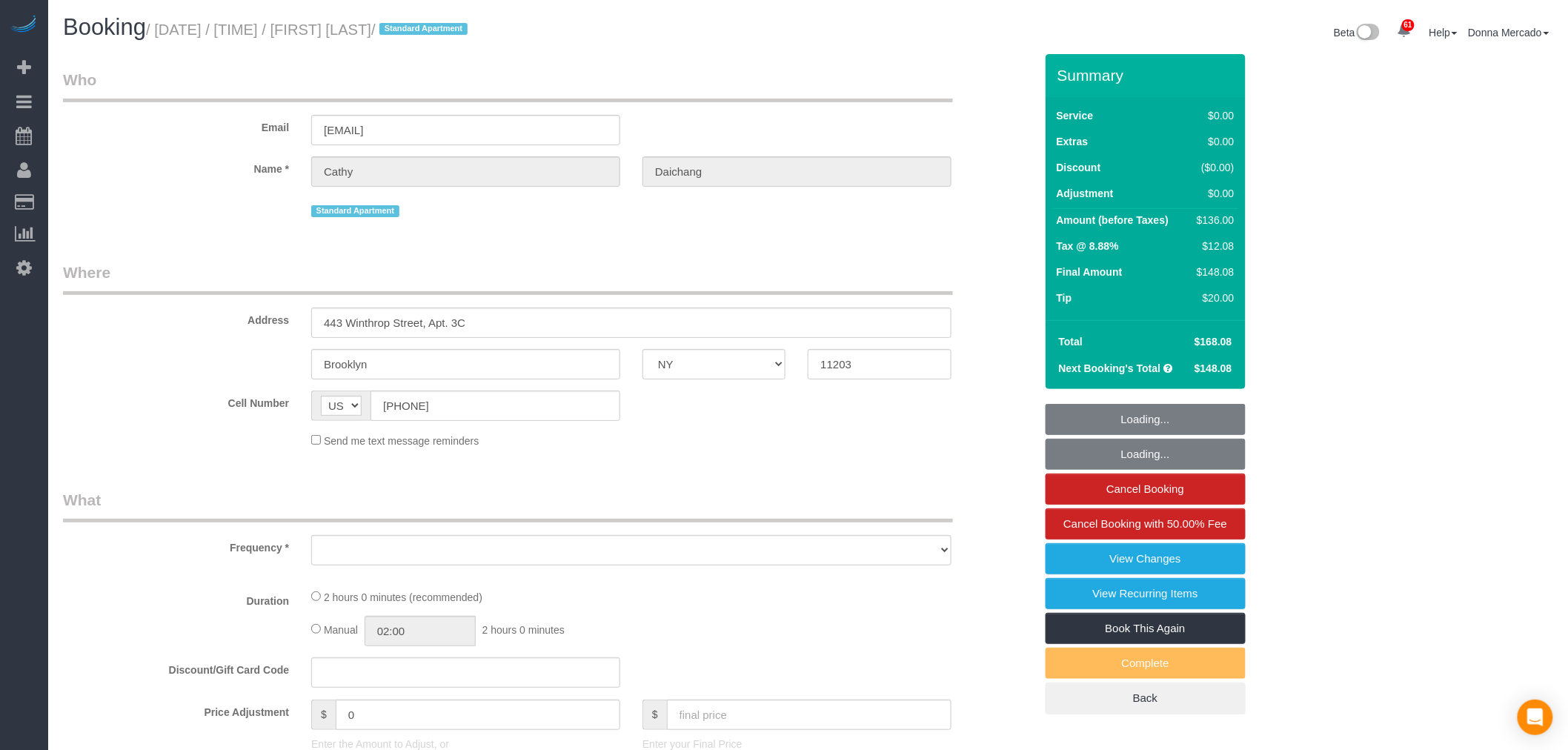select on "object:965" 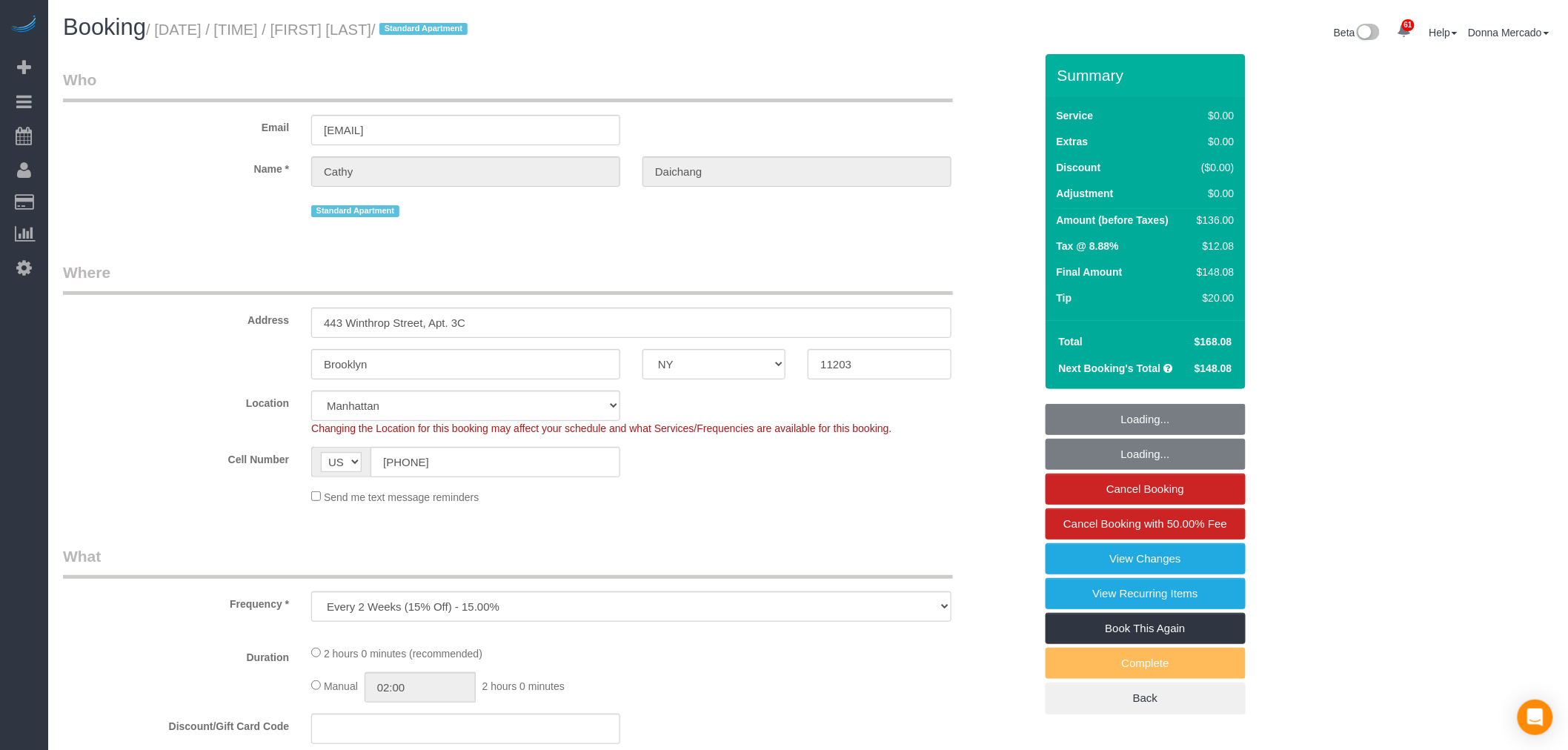 select on "1" 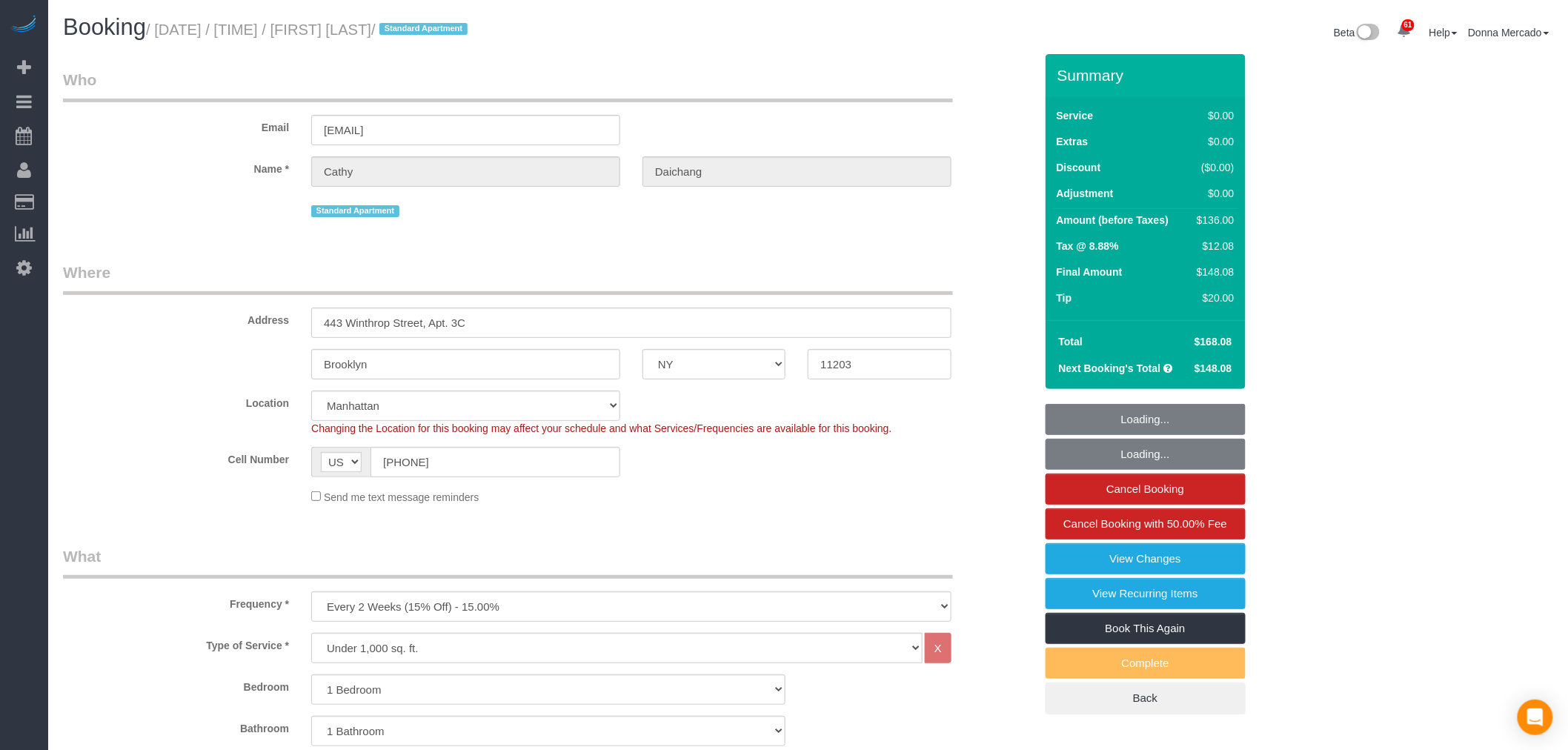 select on "object:1077" 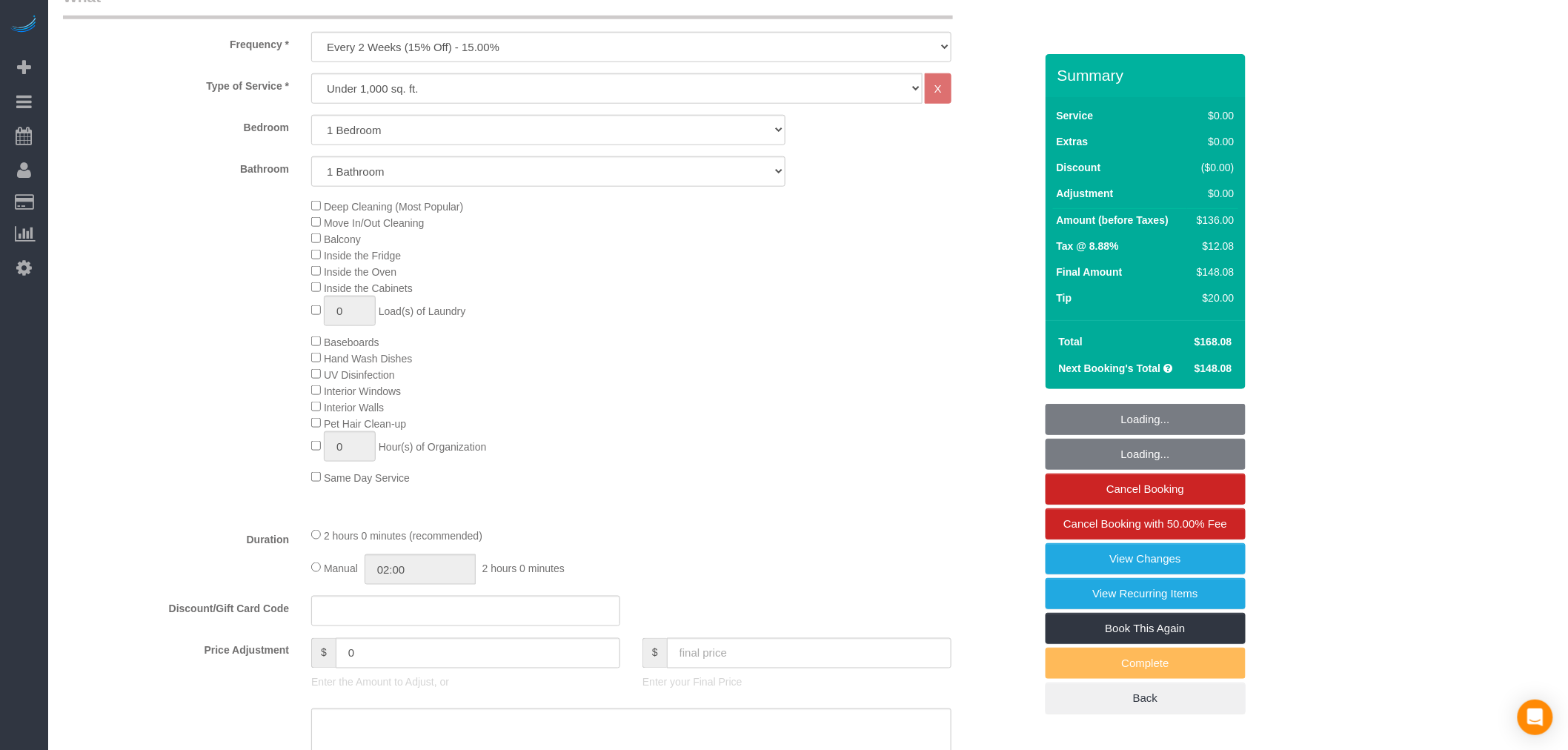 select on "1" 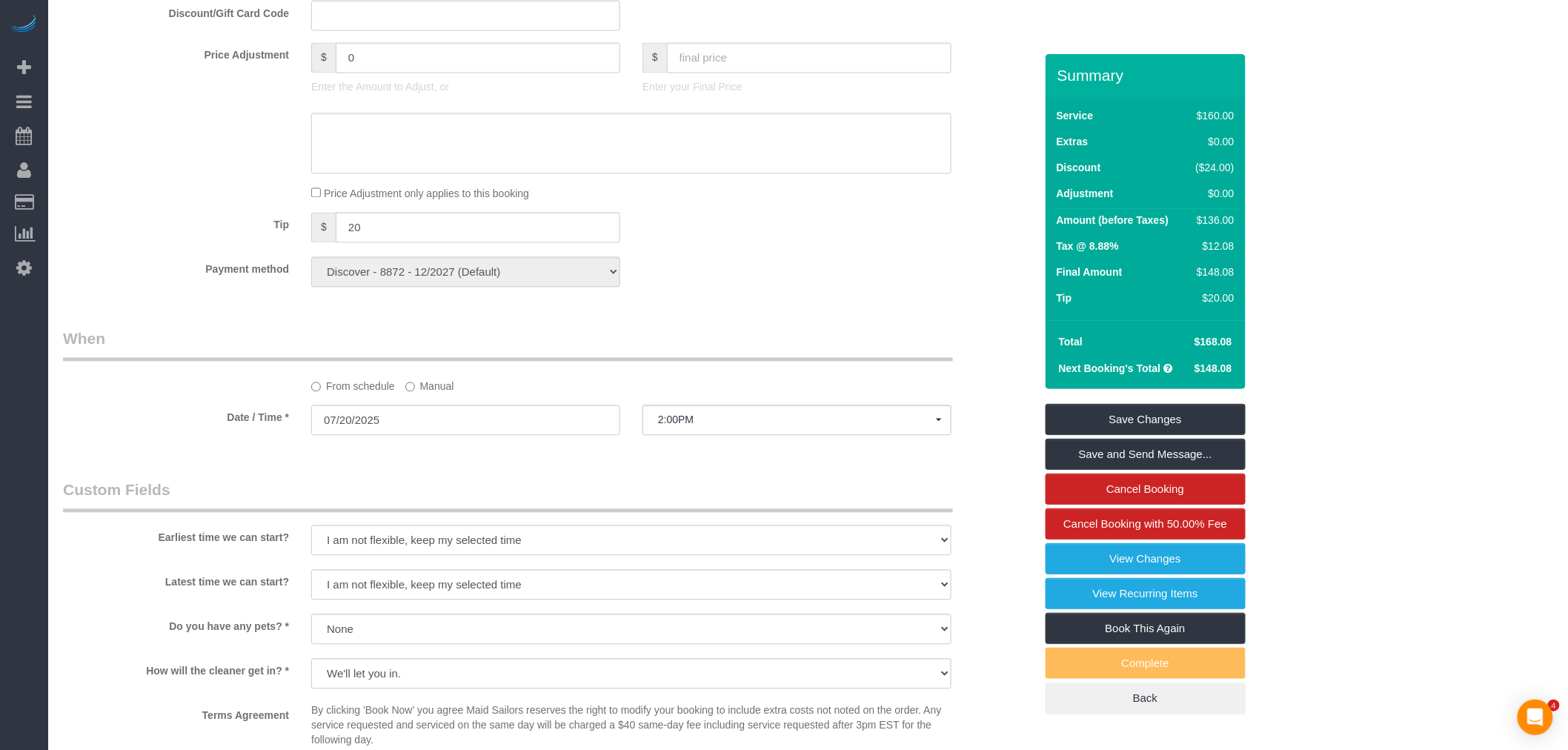 scroll, scrollTop: 1484, scrollLeft: 0, axis: vertical 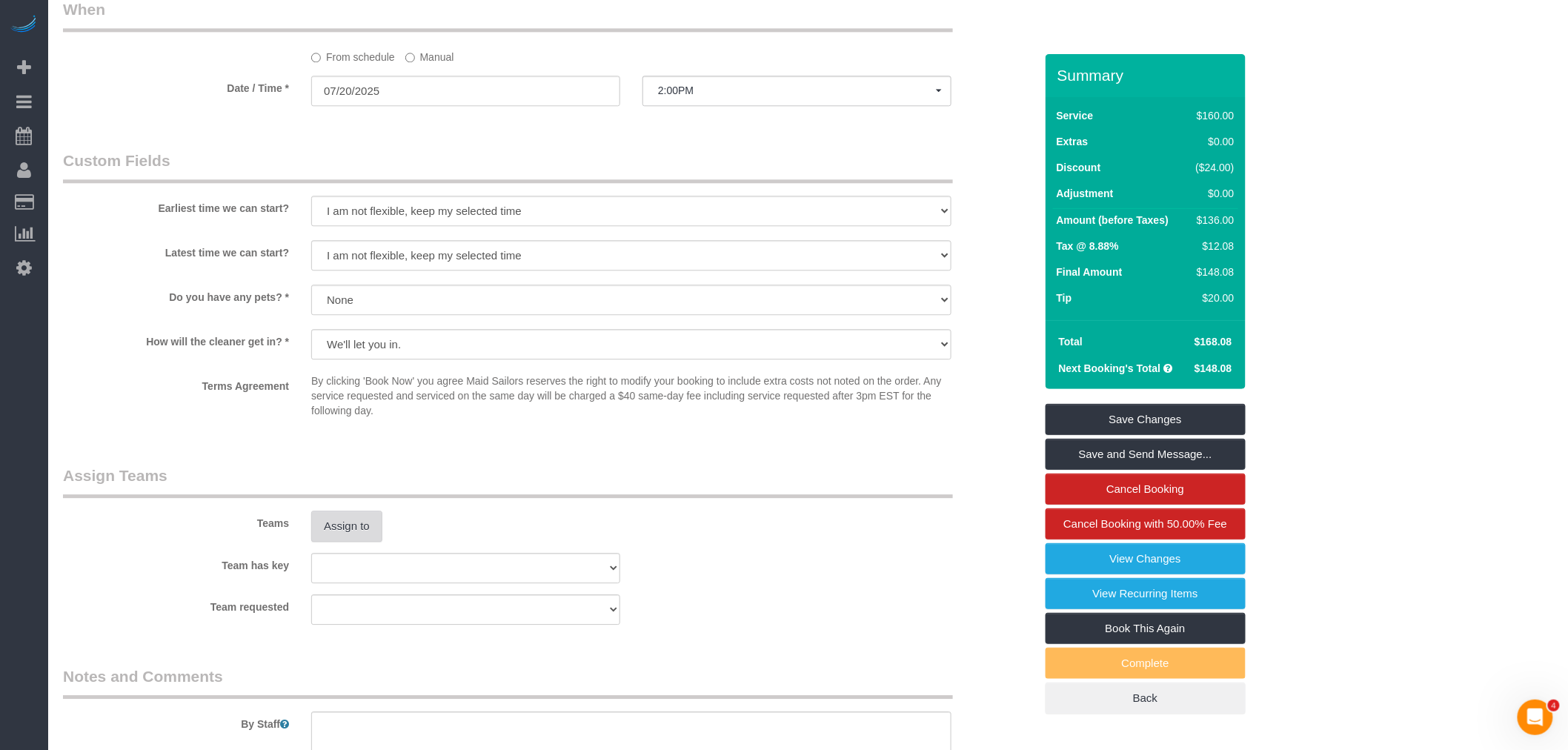 click on "Assign to" at bounding box center [347, 526] 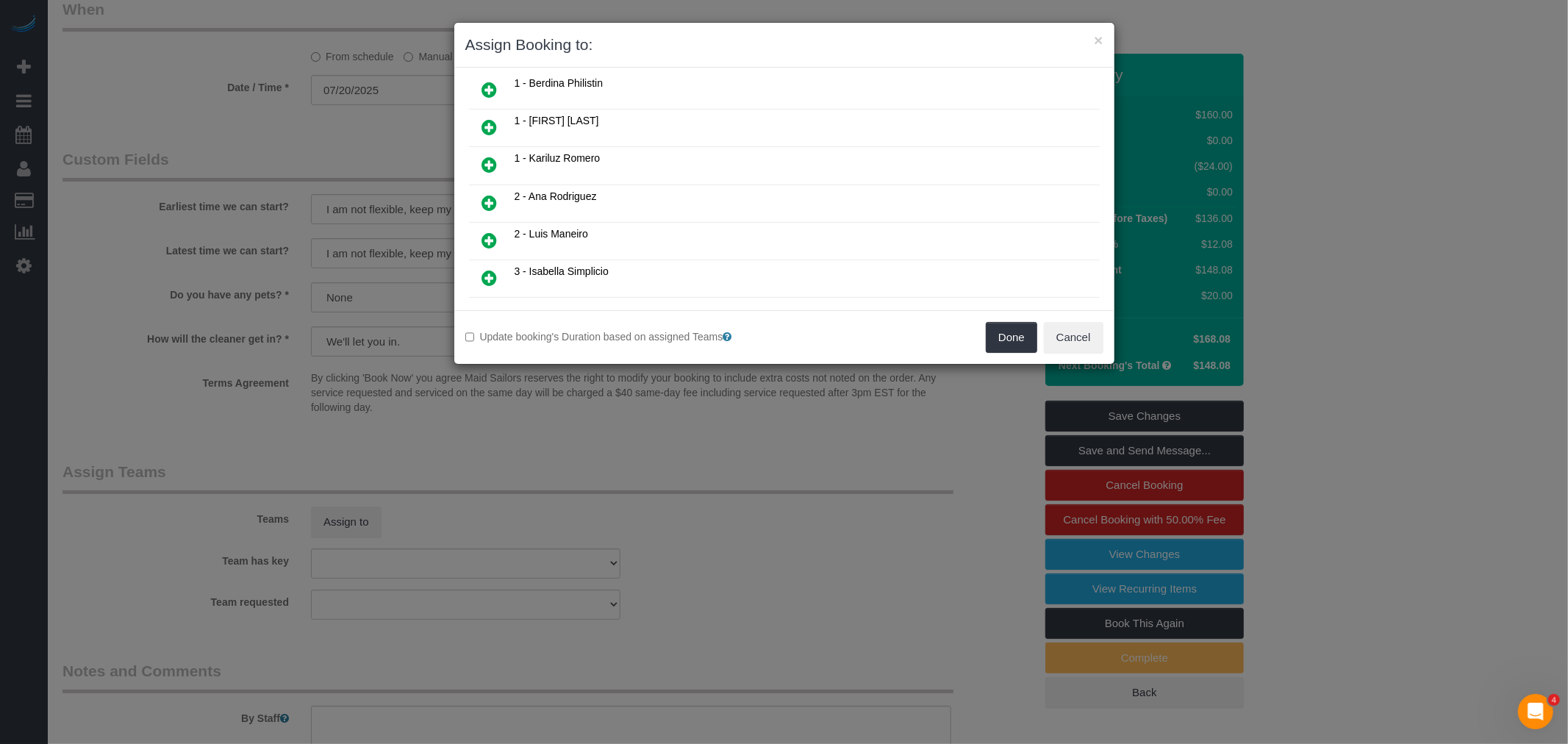 scroll, scrollTop: 245, scrollLeft: 0, axis: vertical 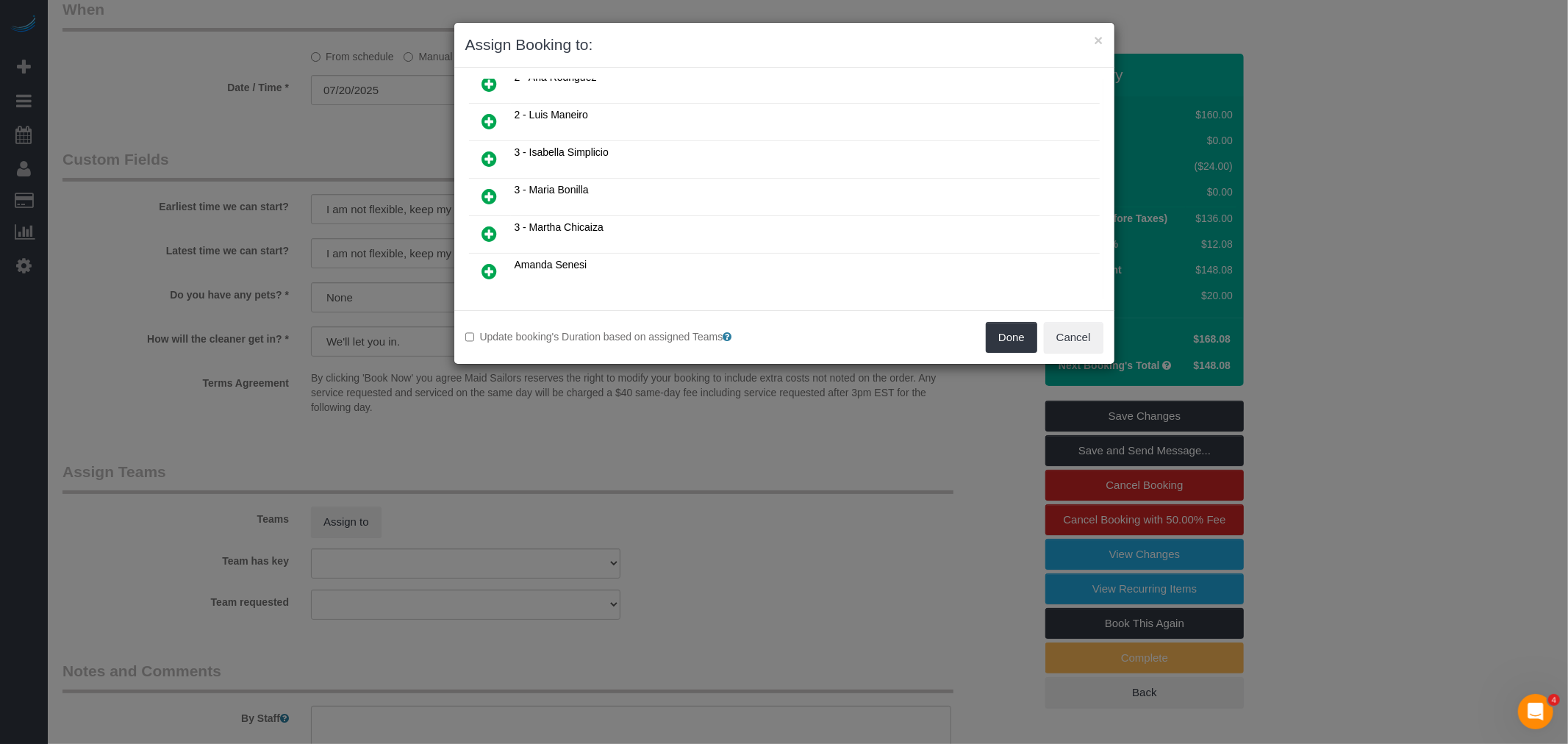 click at bounding box center (490, 196) 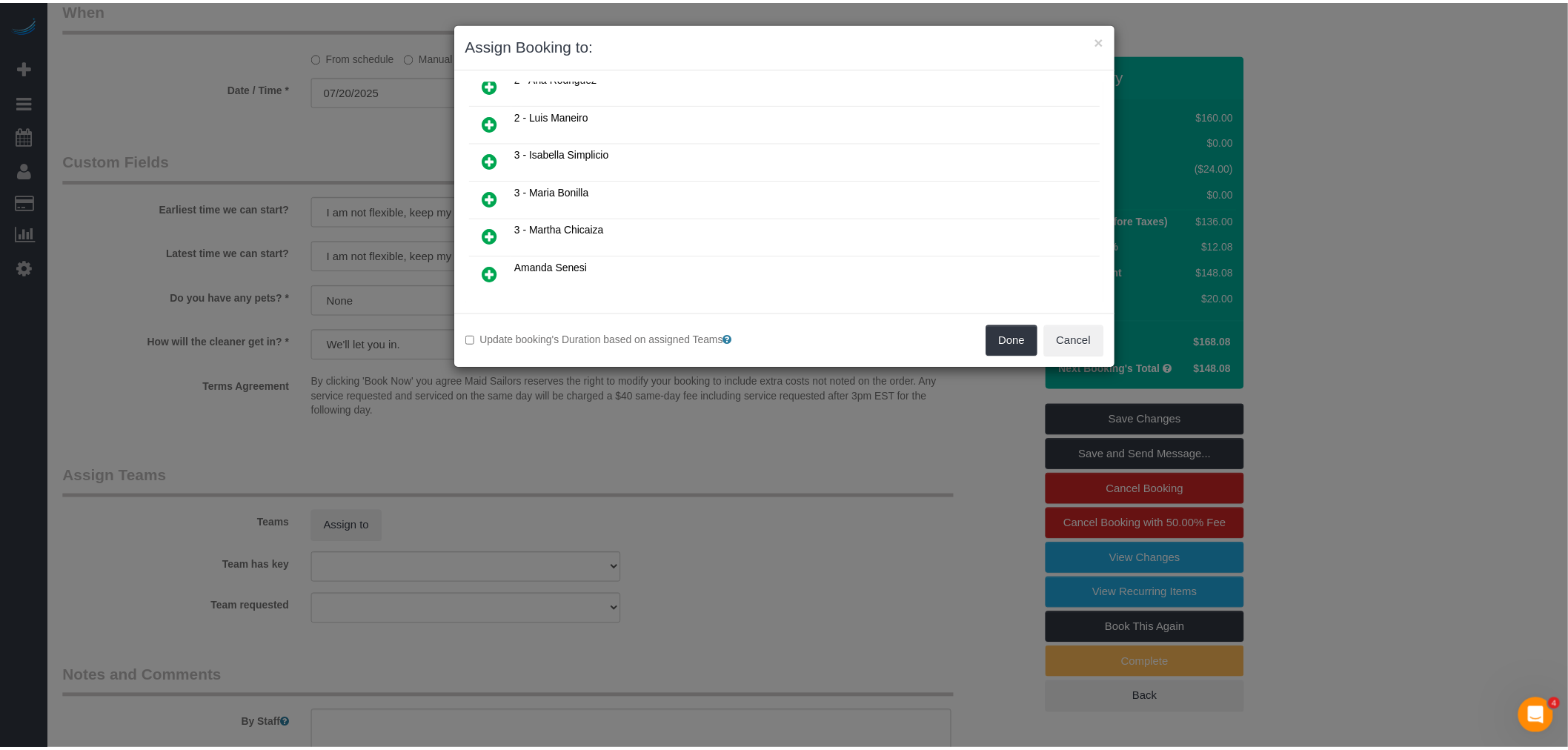 scroll, scrollTop: 282, scrollLeft: 0, axis: vertical 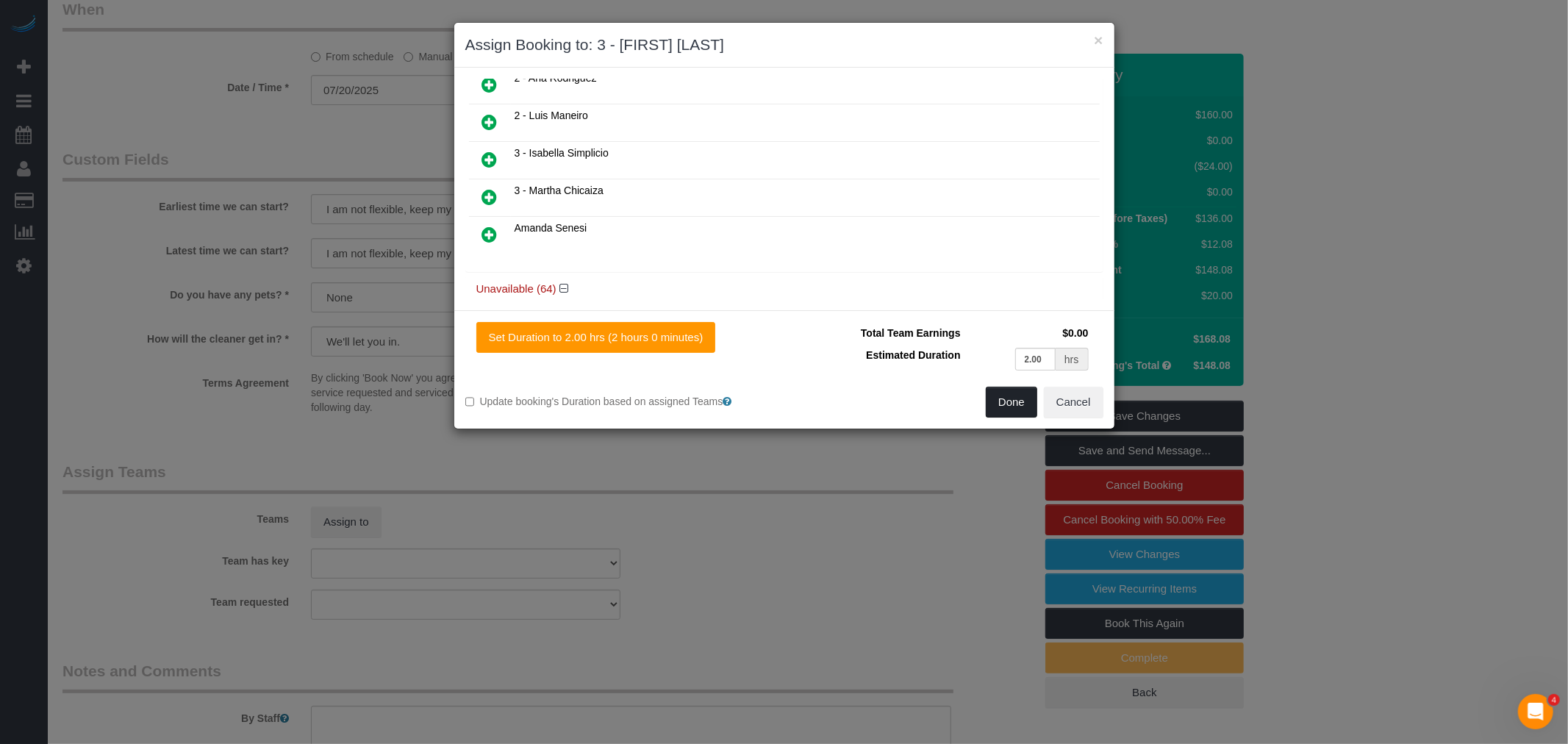 click on "Done" at bounding box center (1012, 402) 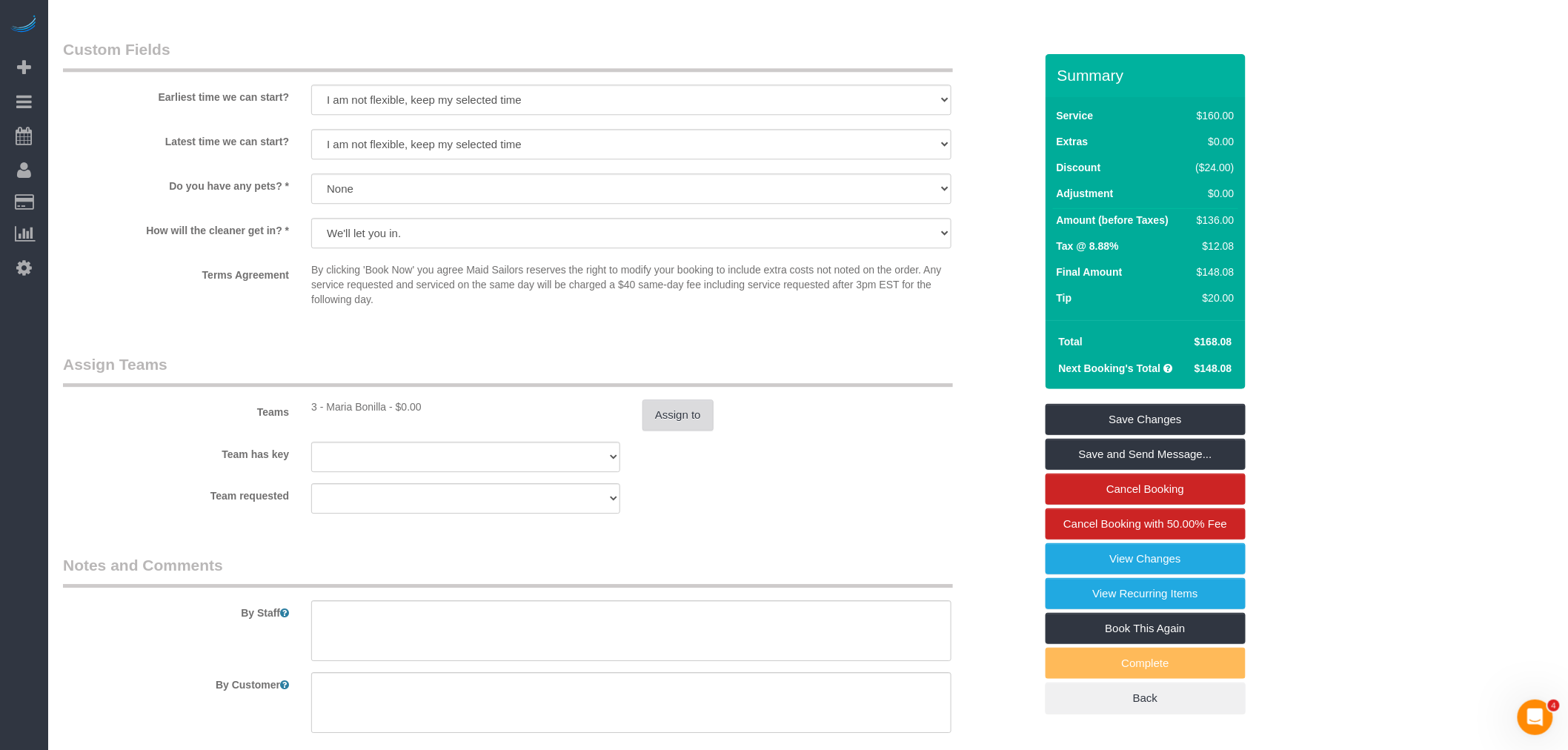 scroll, scrollTop: 1840, scrollLeft: 0, axis: vertical 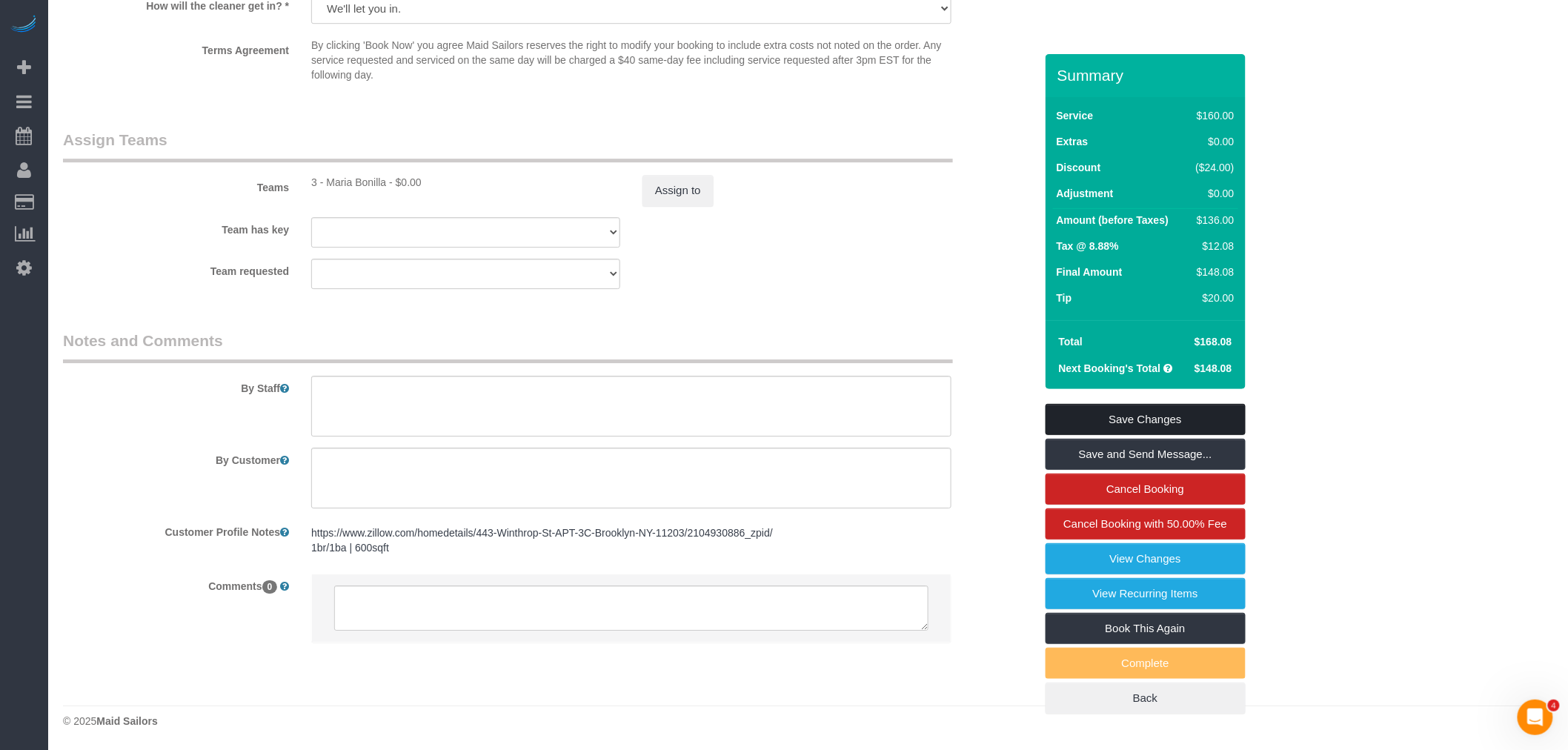 click on "Save Changes" at bounding box center (1146, 419) 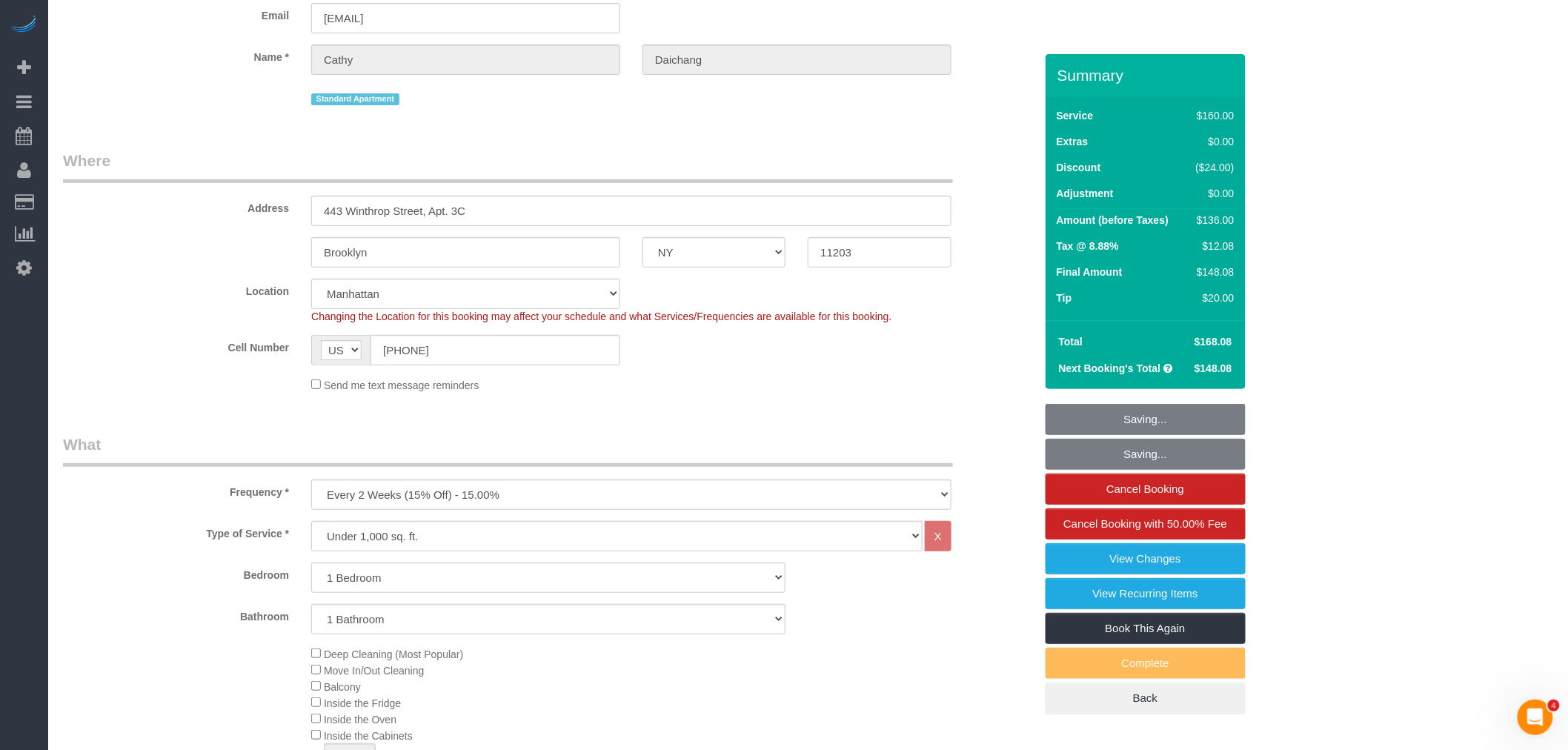 scroll, scrollTop: 0, scrollLeft: 0, axis: both 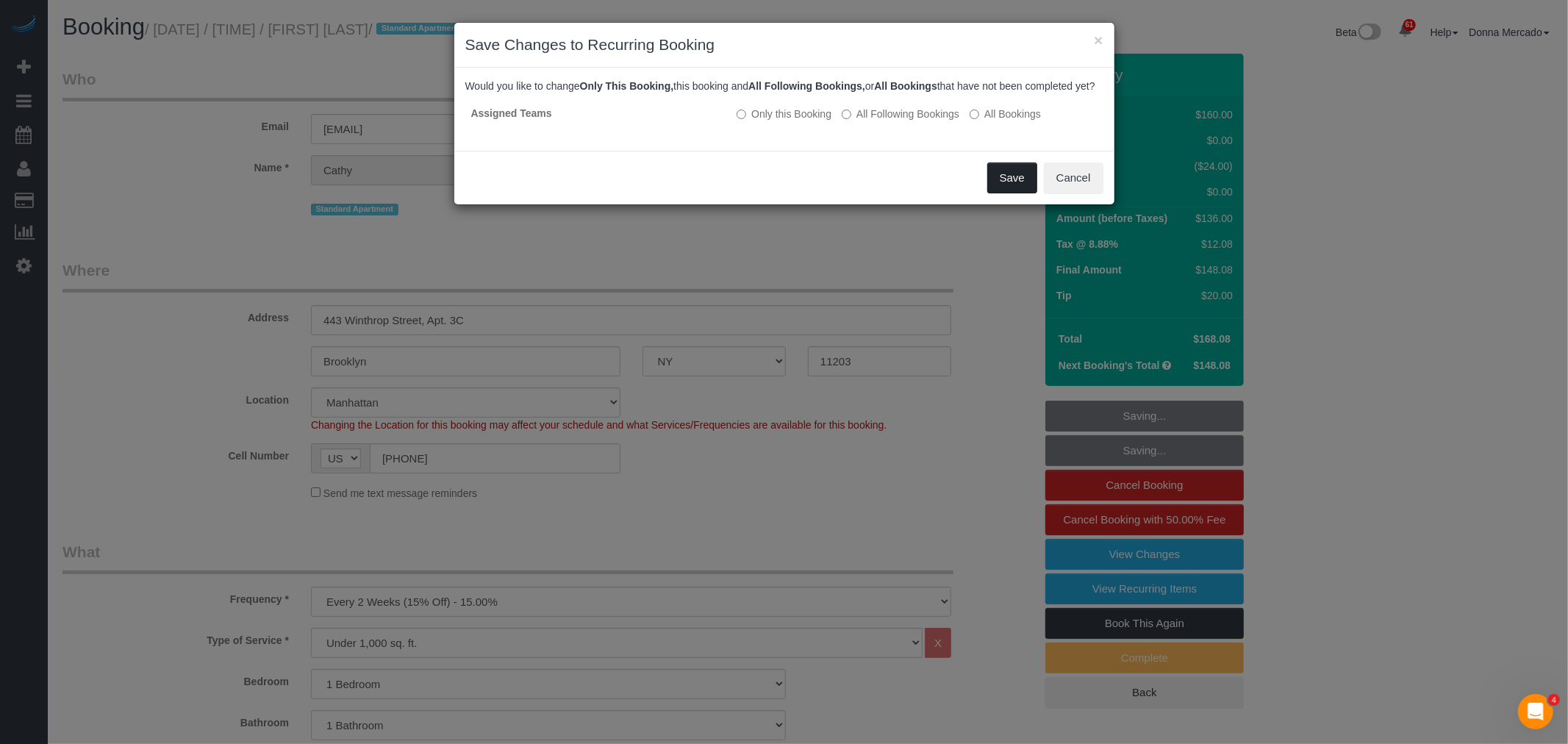 click on "Save" at bounding box center [1012, 178] 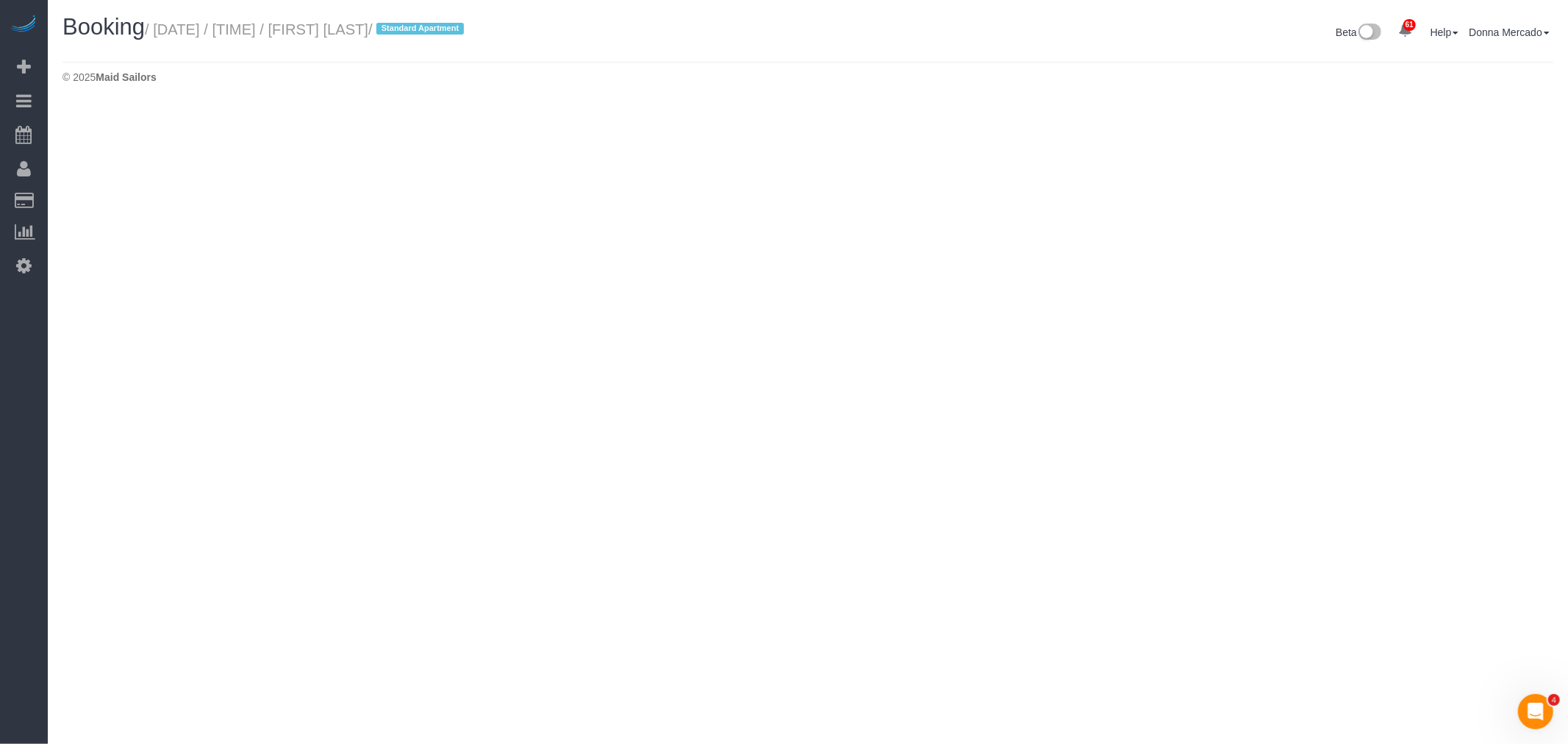 select on "NY" 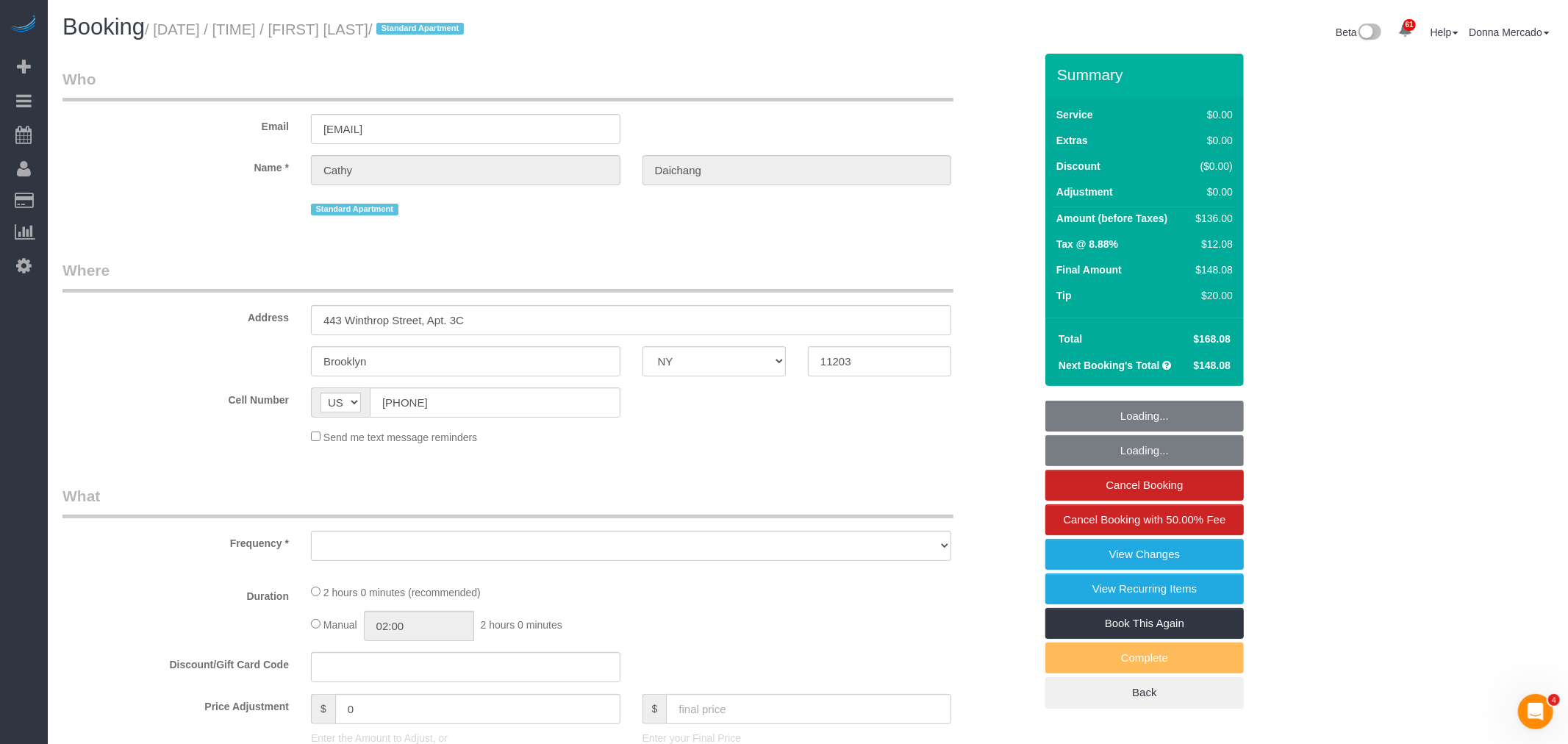 select on "string:stripe-pm_1RIKcH4VGloSiKo7JoBuM6ig" 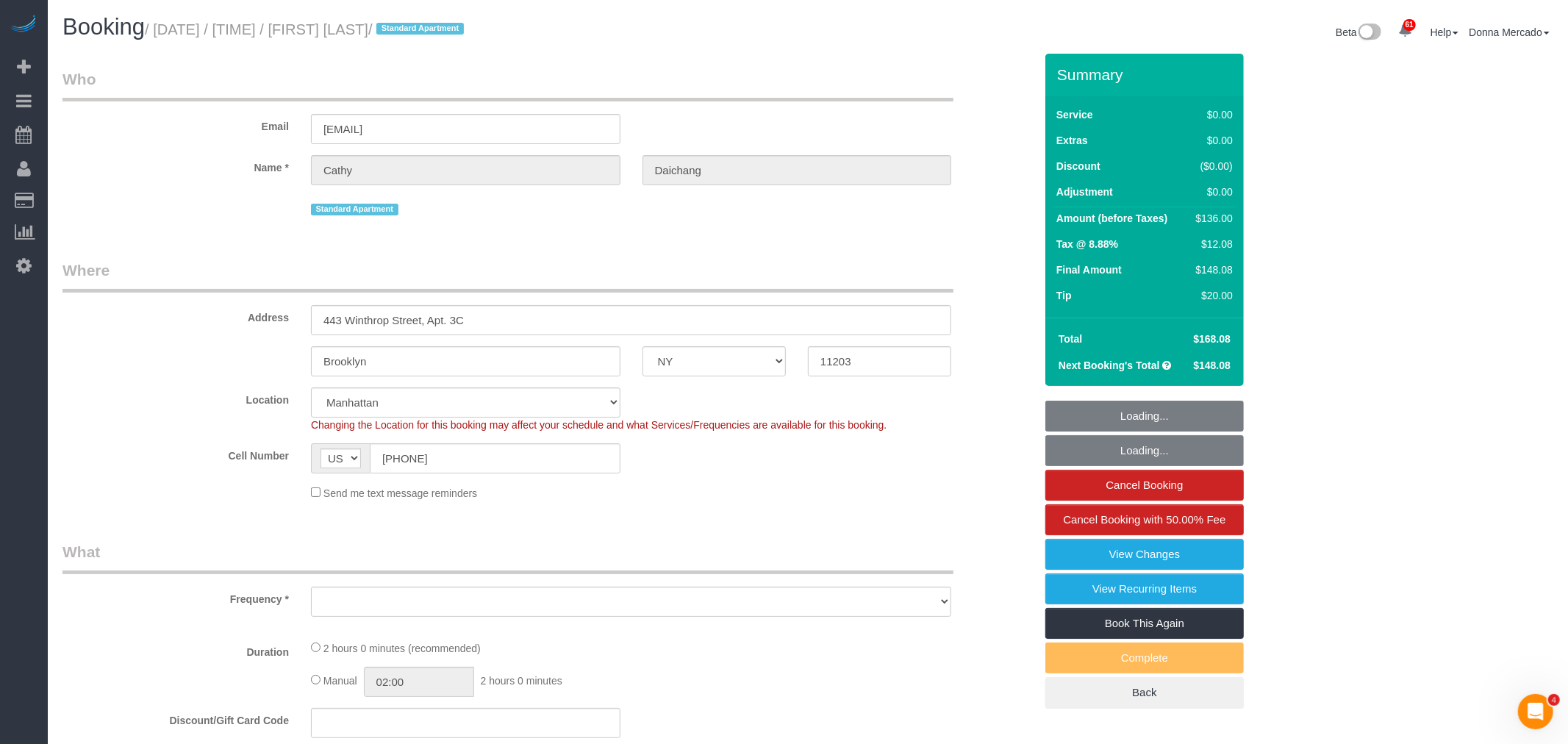 select on "object:4358" 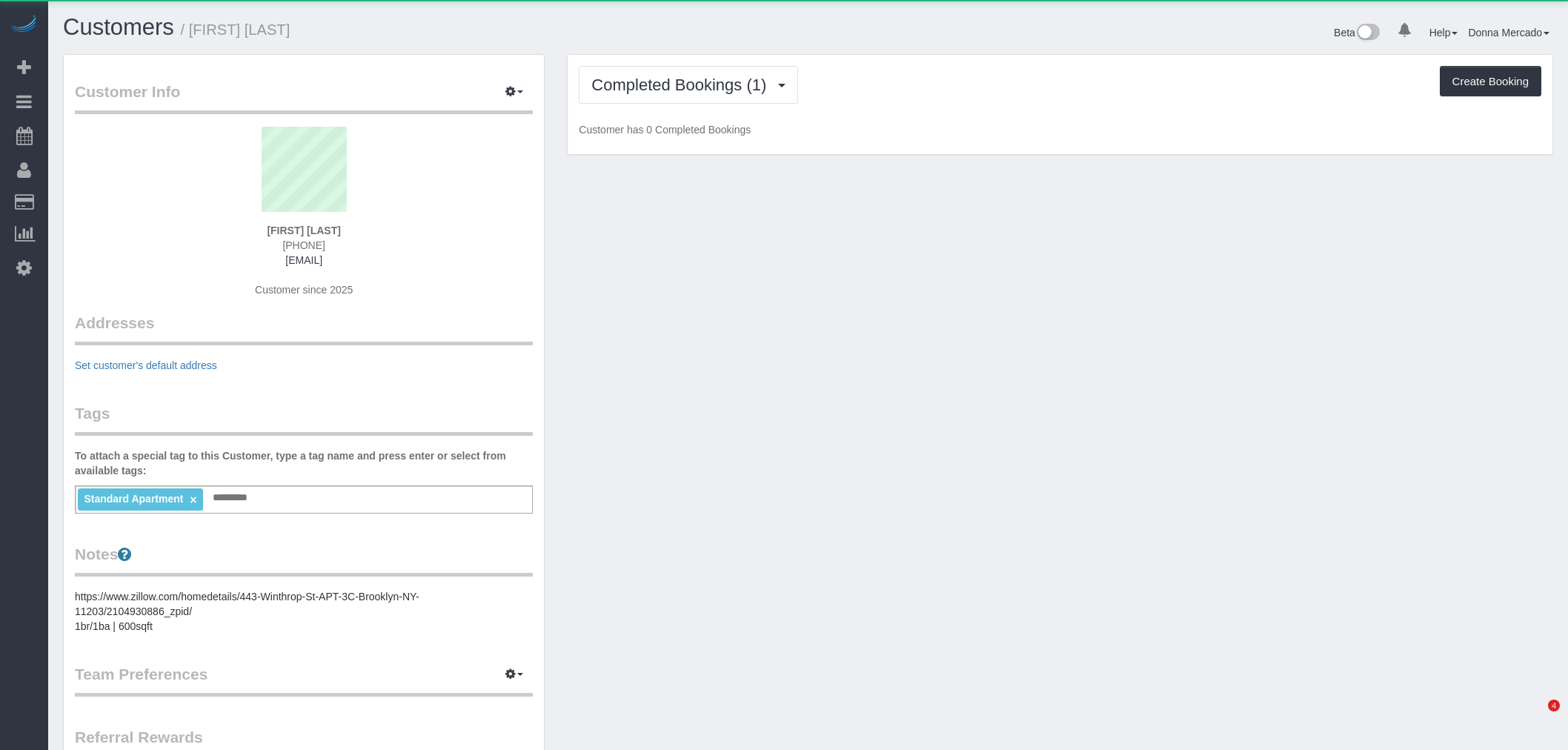 scroll, scrollTop: 0, scrollLeft: 0, axis: both 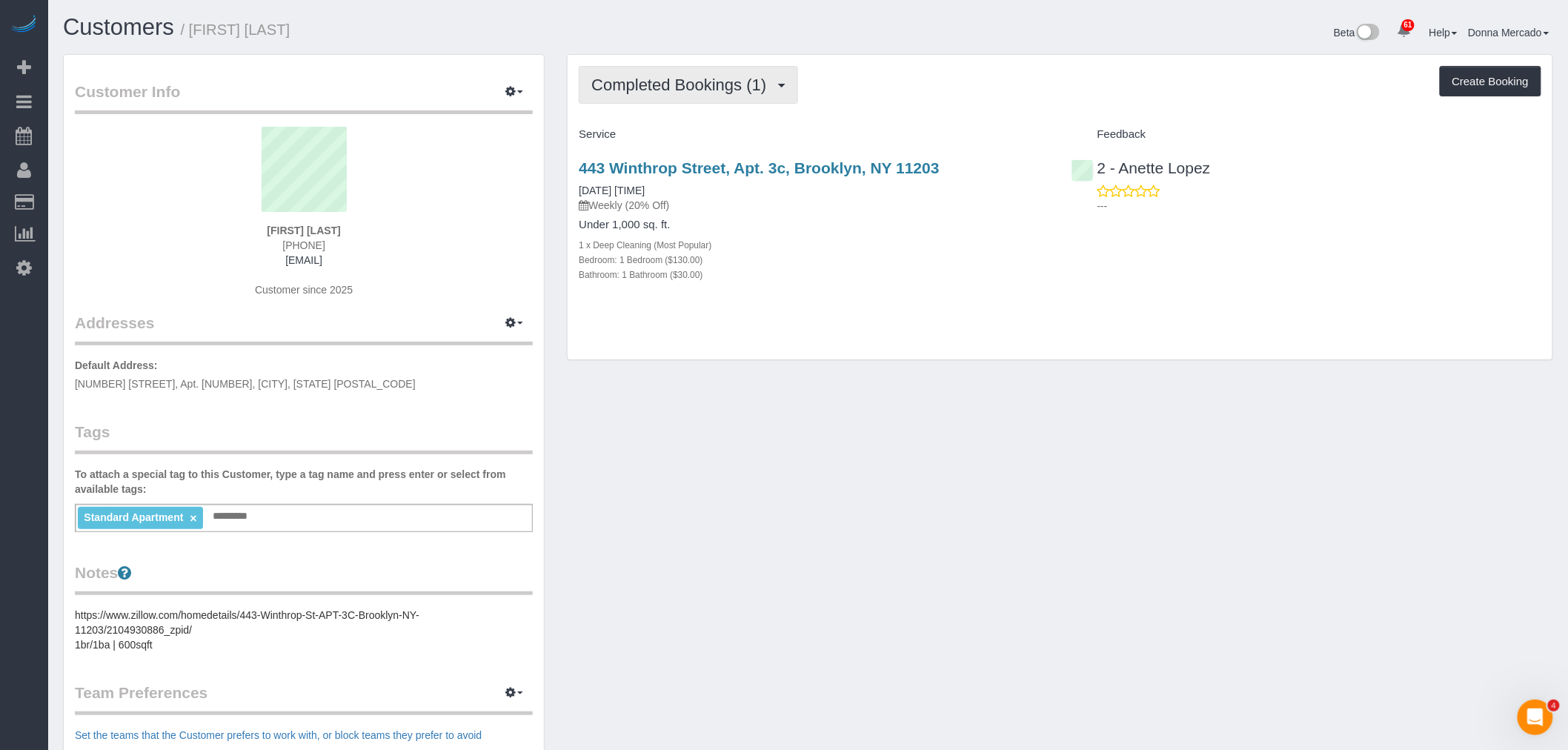 click on "Completed Bookings (1)" at bounding box center (682, 84) 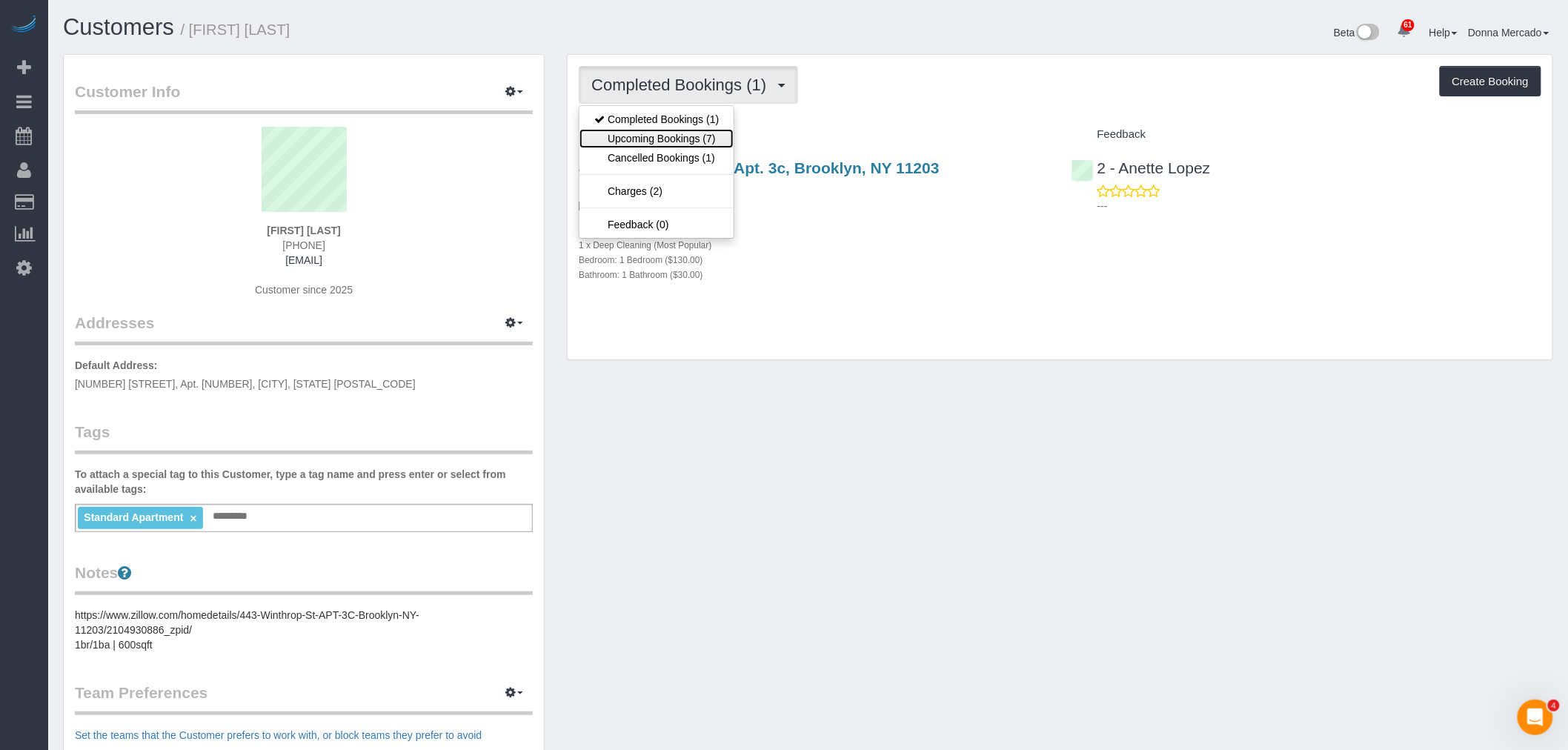 click on "Upcoming Bookings (7)" at bounding box center (657, 139) 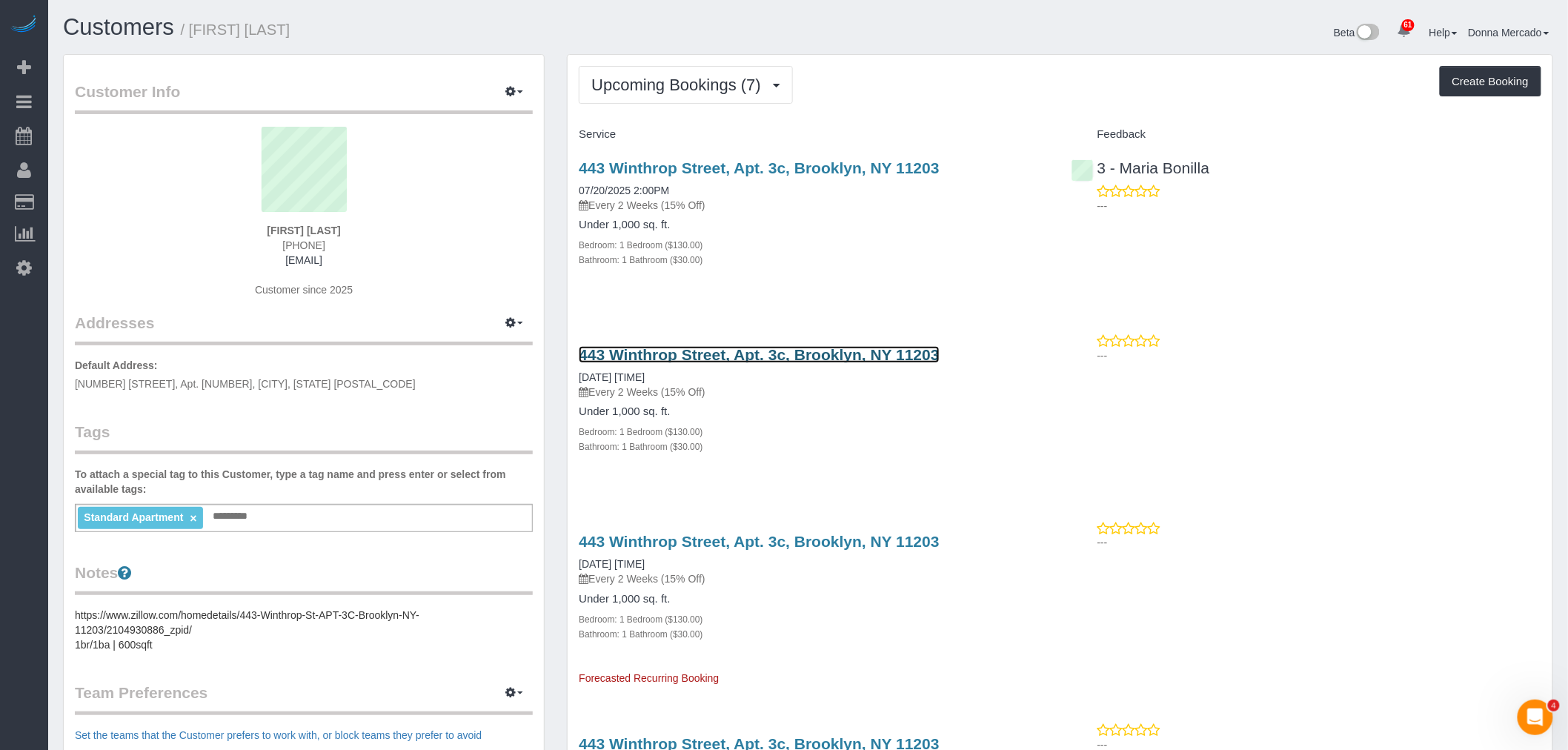 click on "443 Winthrop Street, Apt. 3c, Brooklyn, NY 11203" at bounding box center [759, 354] 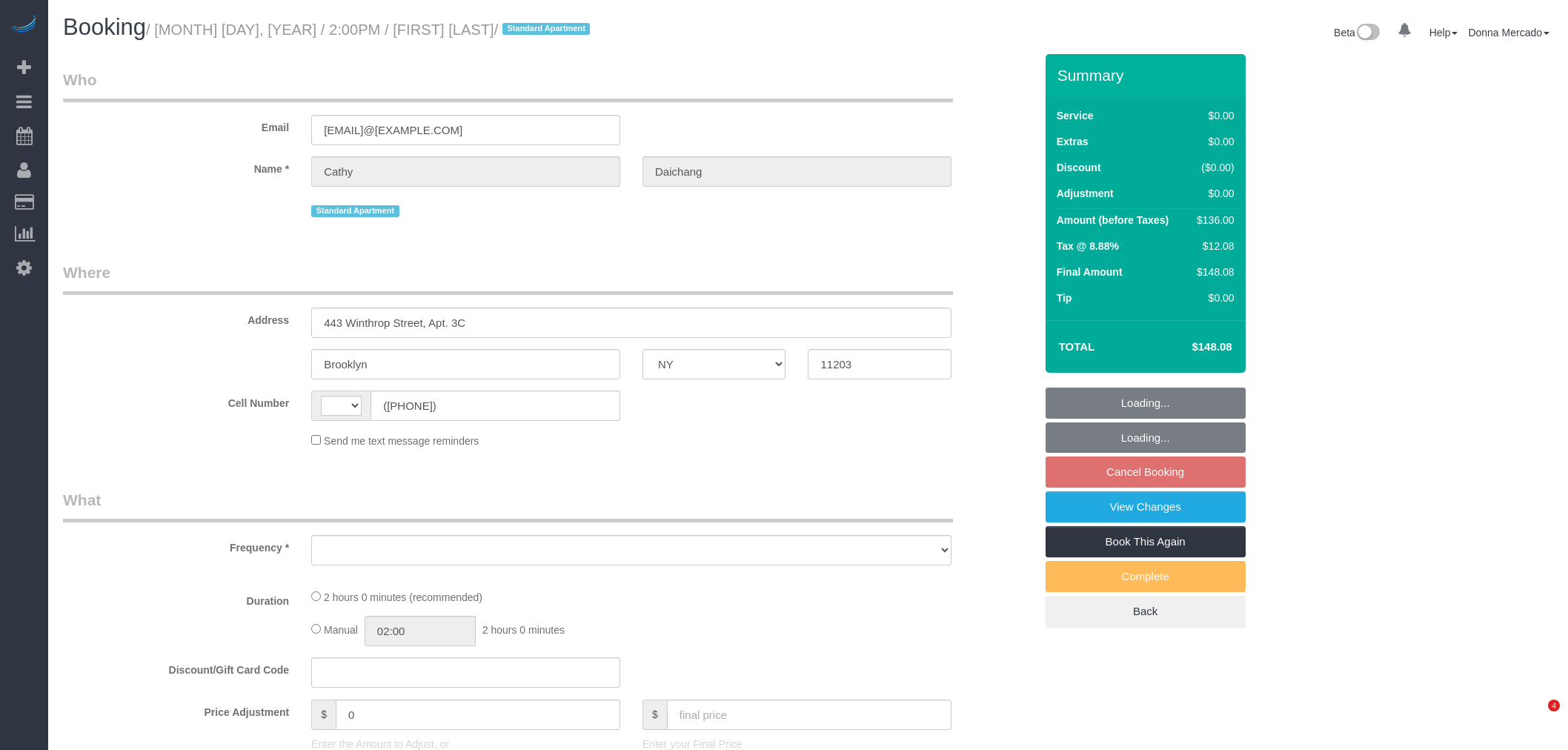 select on "NY" 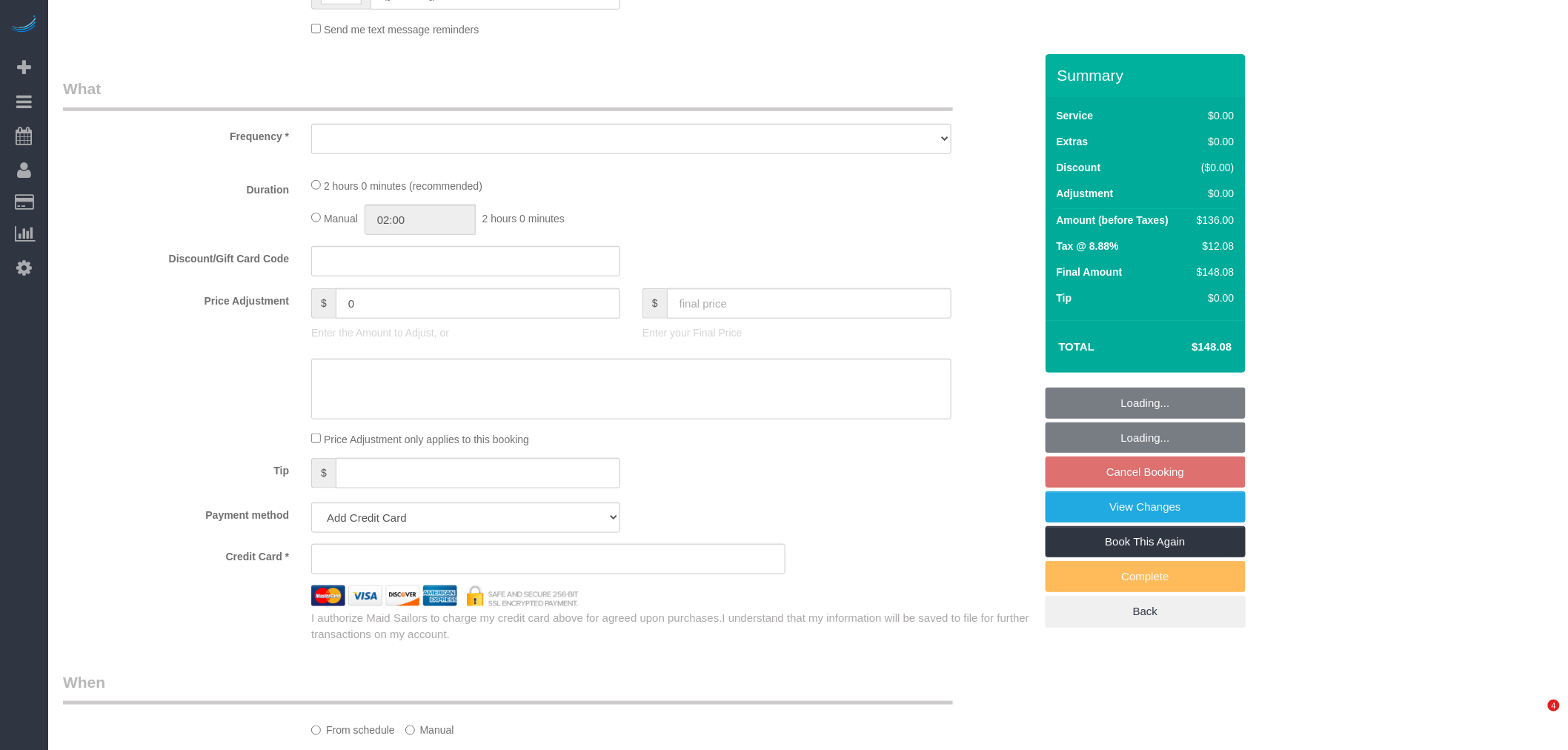 select on "string:US" 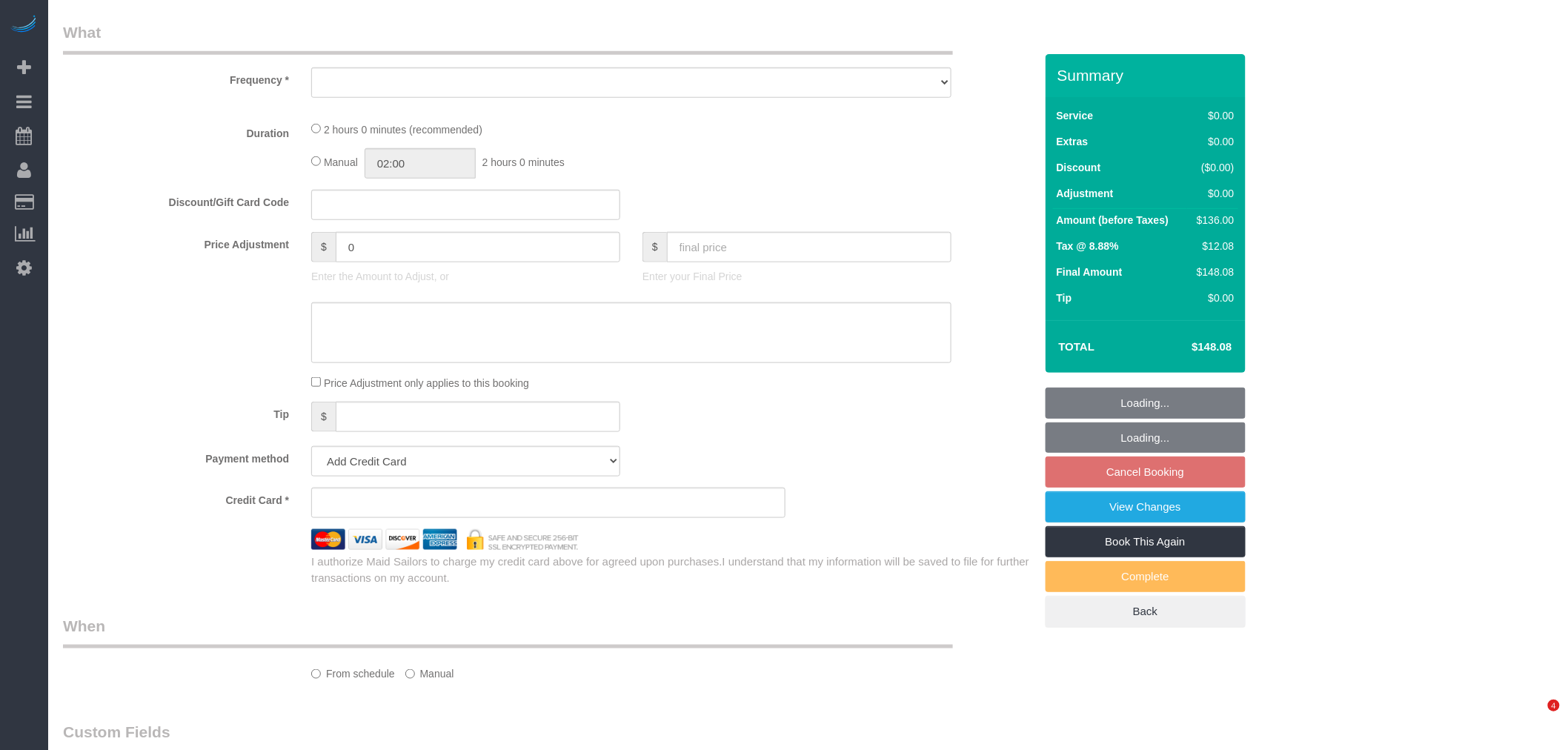 select on "object:1064" 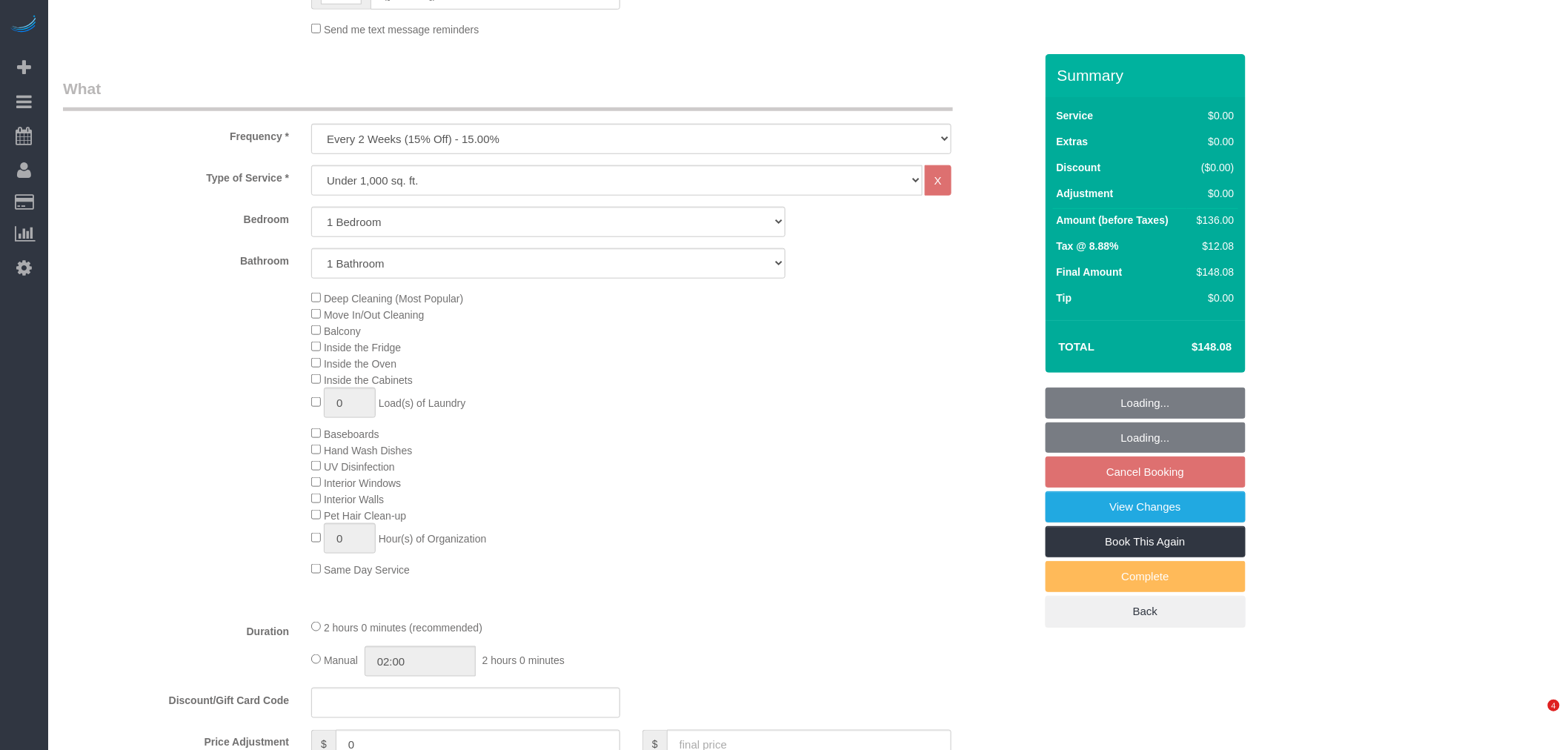 select on "string:stripe-pm_1RIKcH4VGloSiKo7JoBuM6ig" 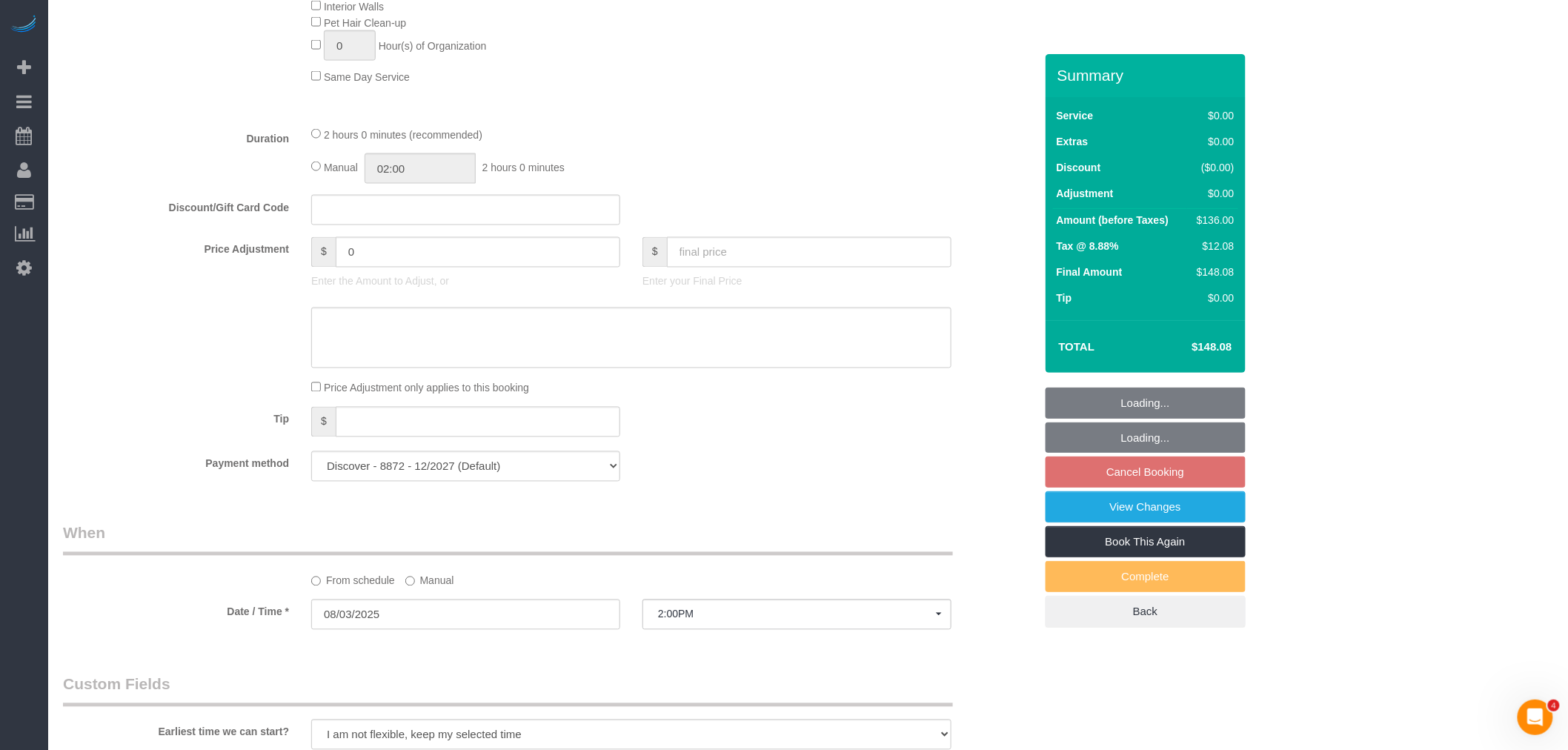 scroll, scrollTop: 0, scrollLeft: 0, axis: both 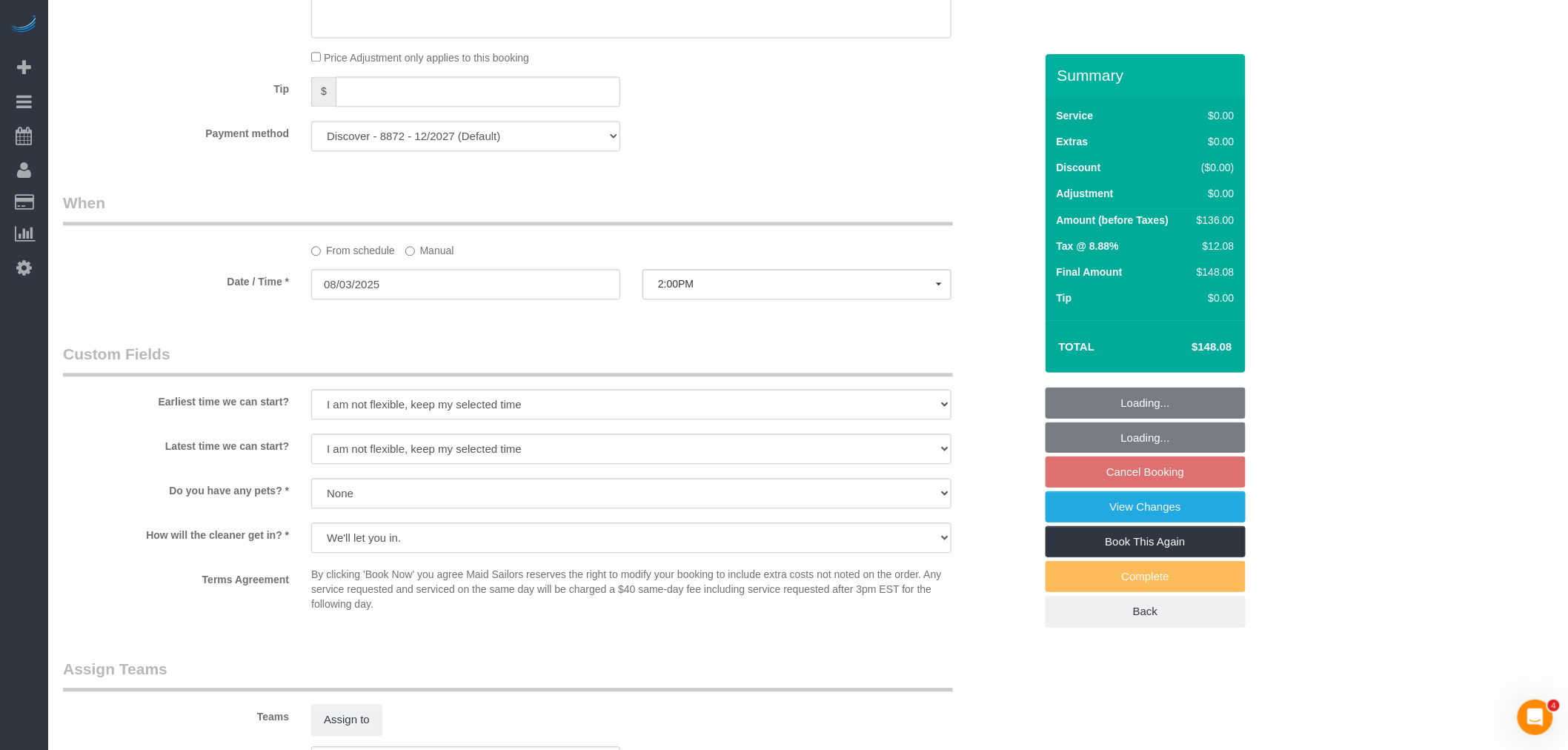 select on "1" 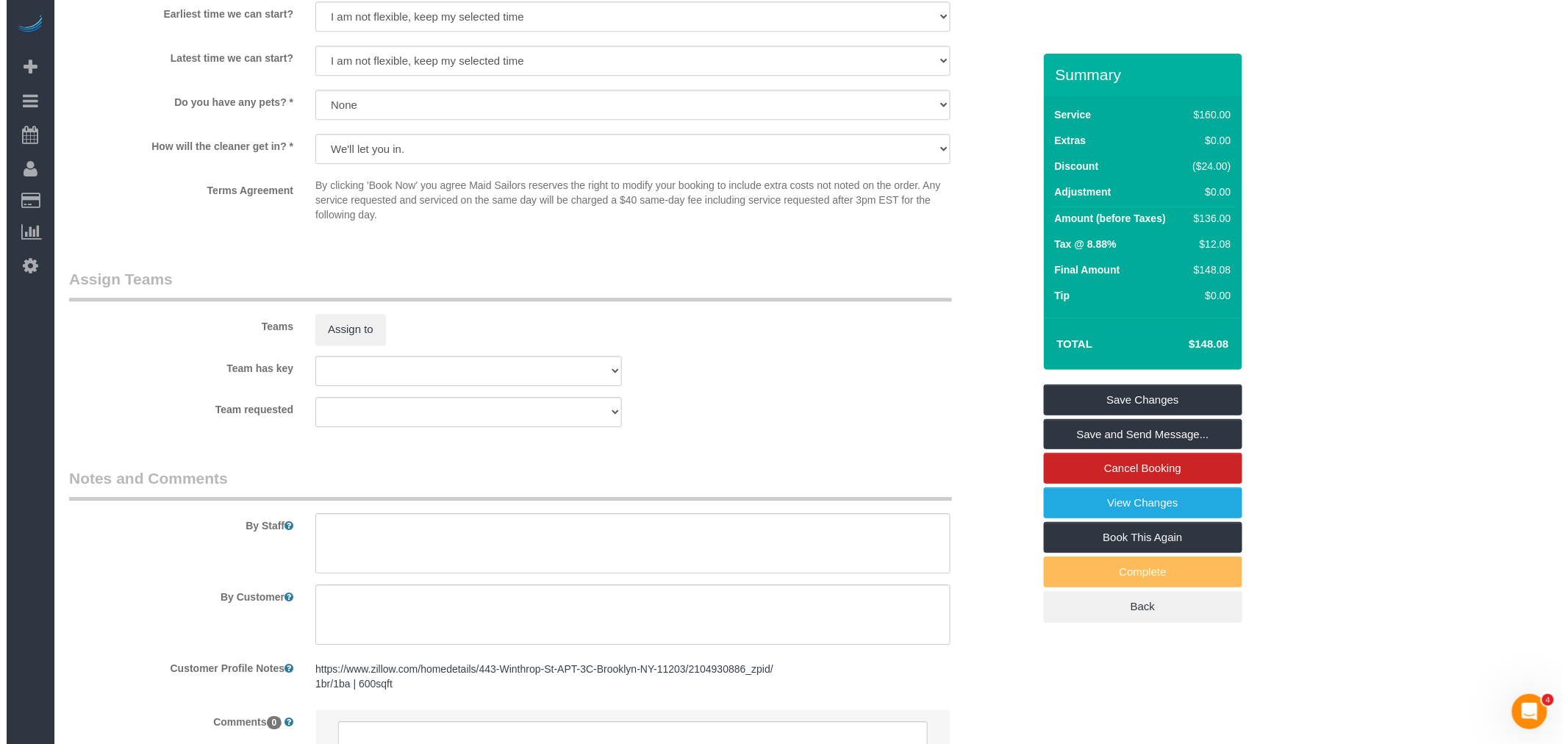 scroll, scrollTop: 1773, scrollLeft: 0, axis: vertical 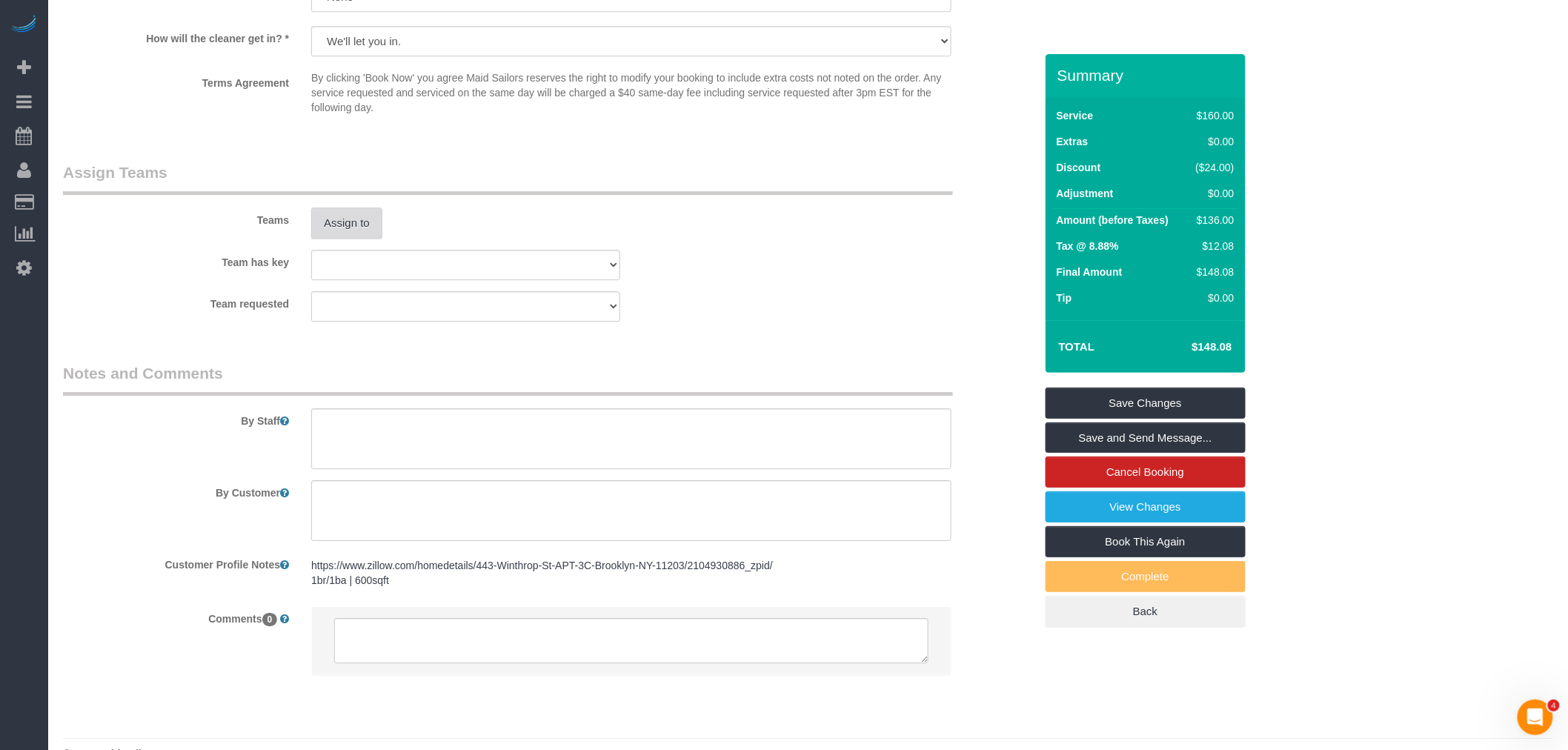 click on "Assign to" at bounding box center (347, 223) 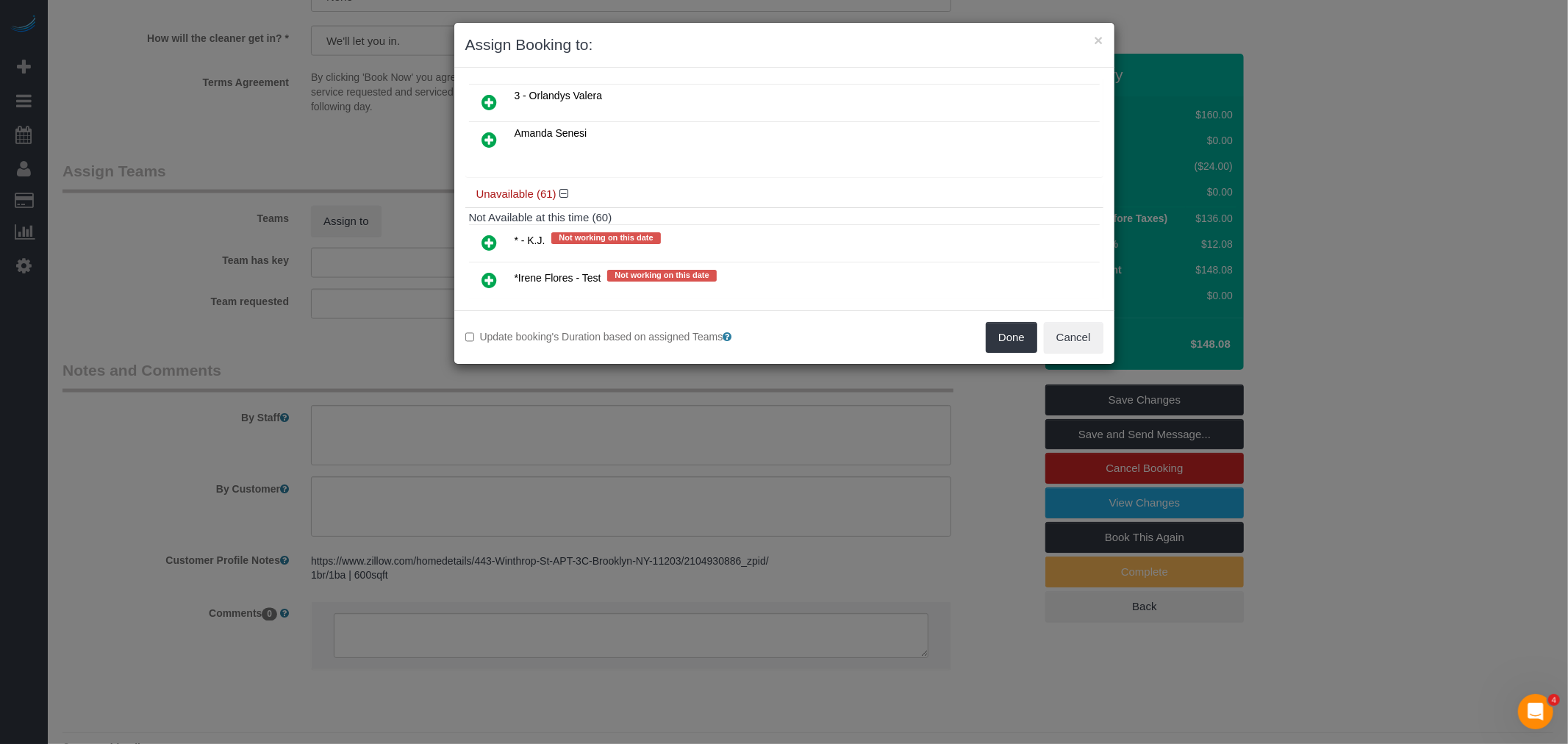 scroll, scrollTop: 408, scrollLeft: 0, axis: vertical 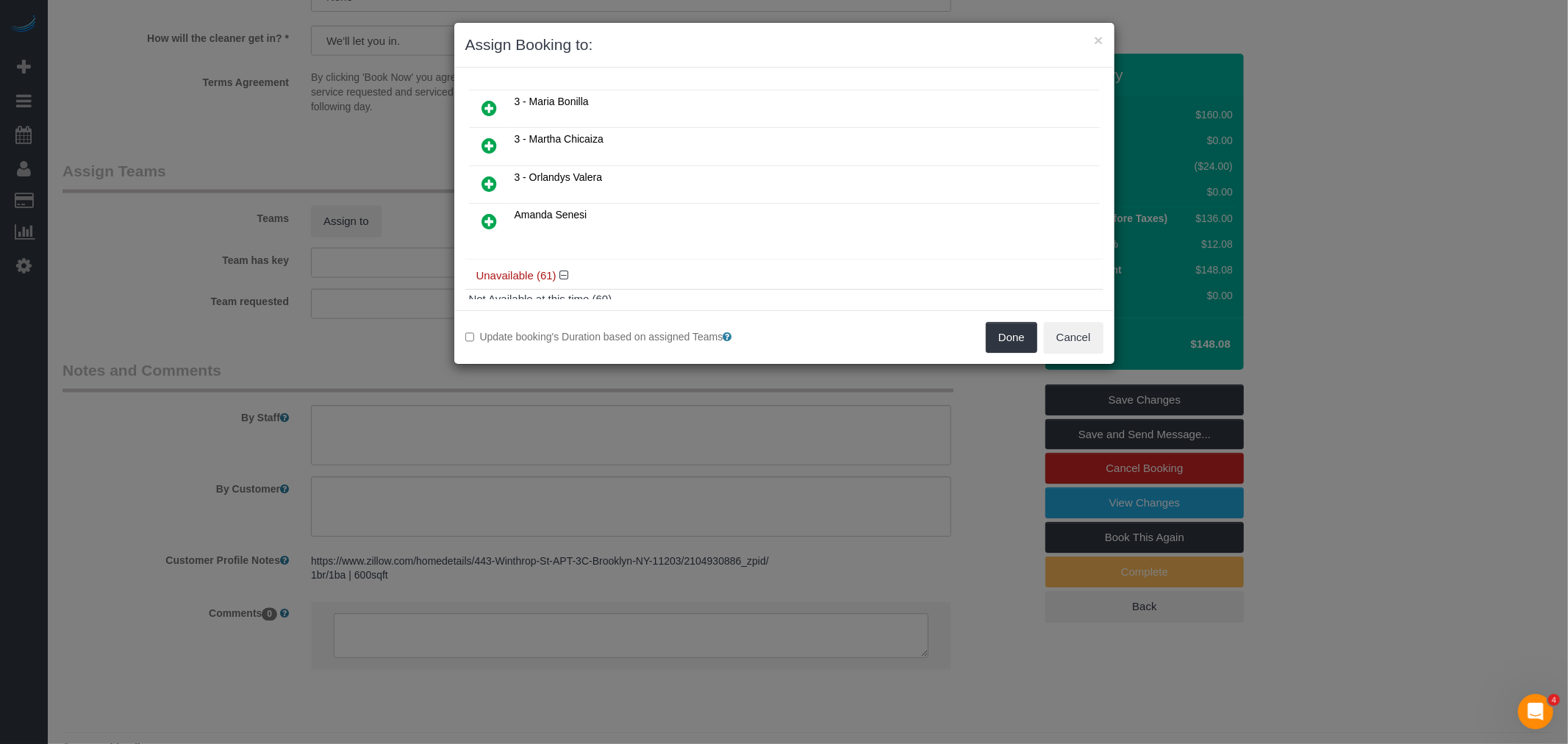 click at bounding box center (490, 109) 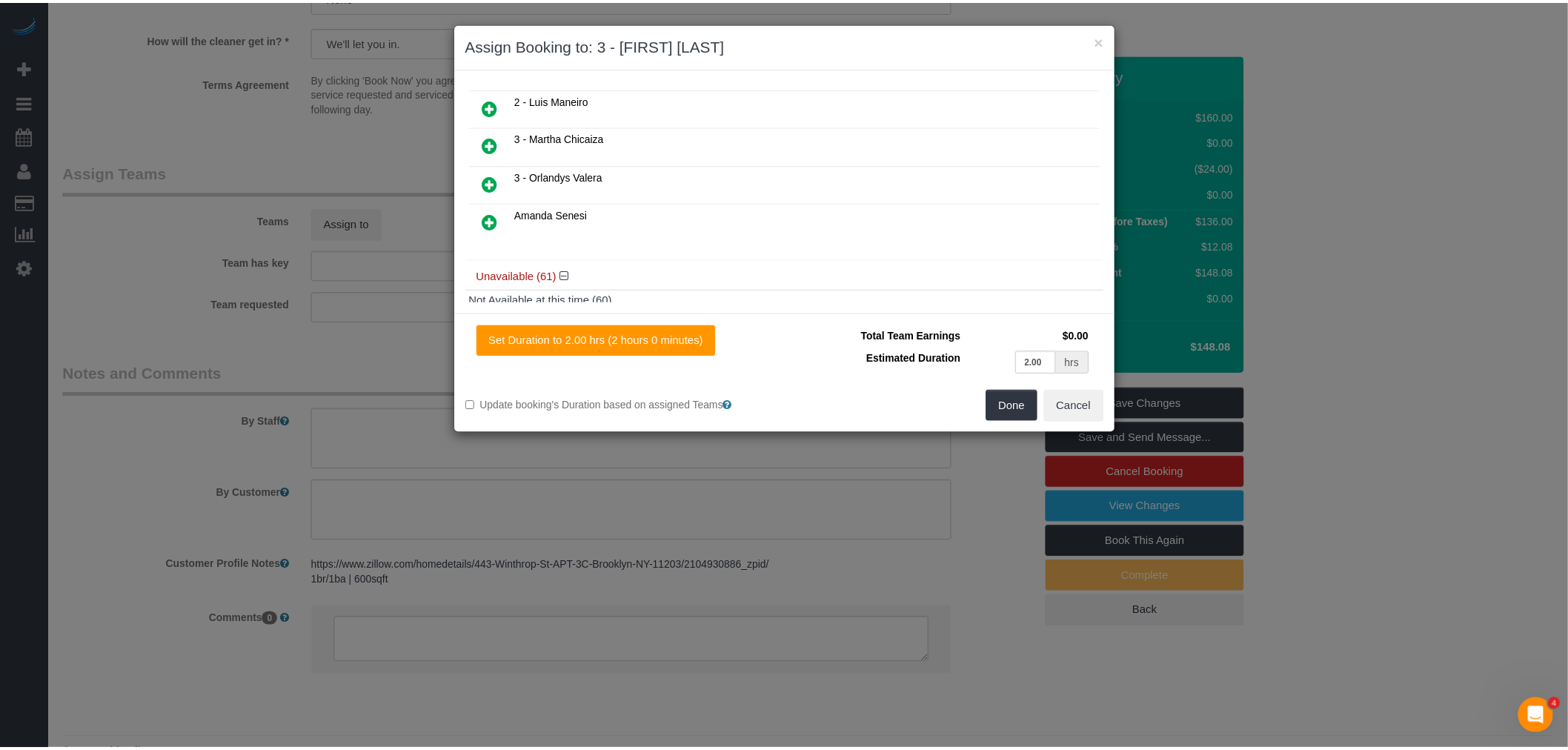 scroll, scrollTop: 447, scrollLeft: 0, axis: vertical 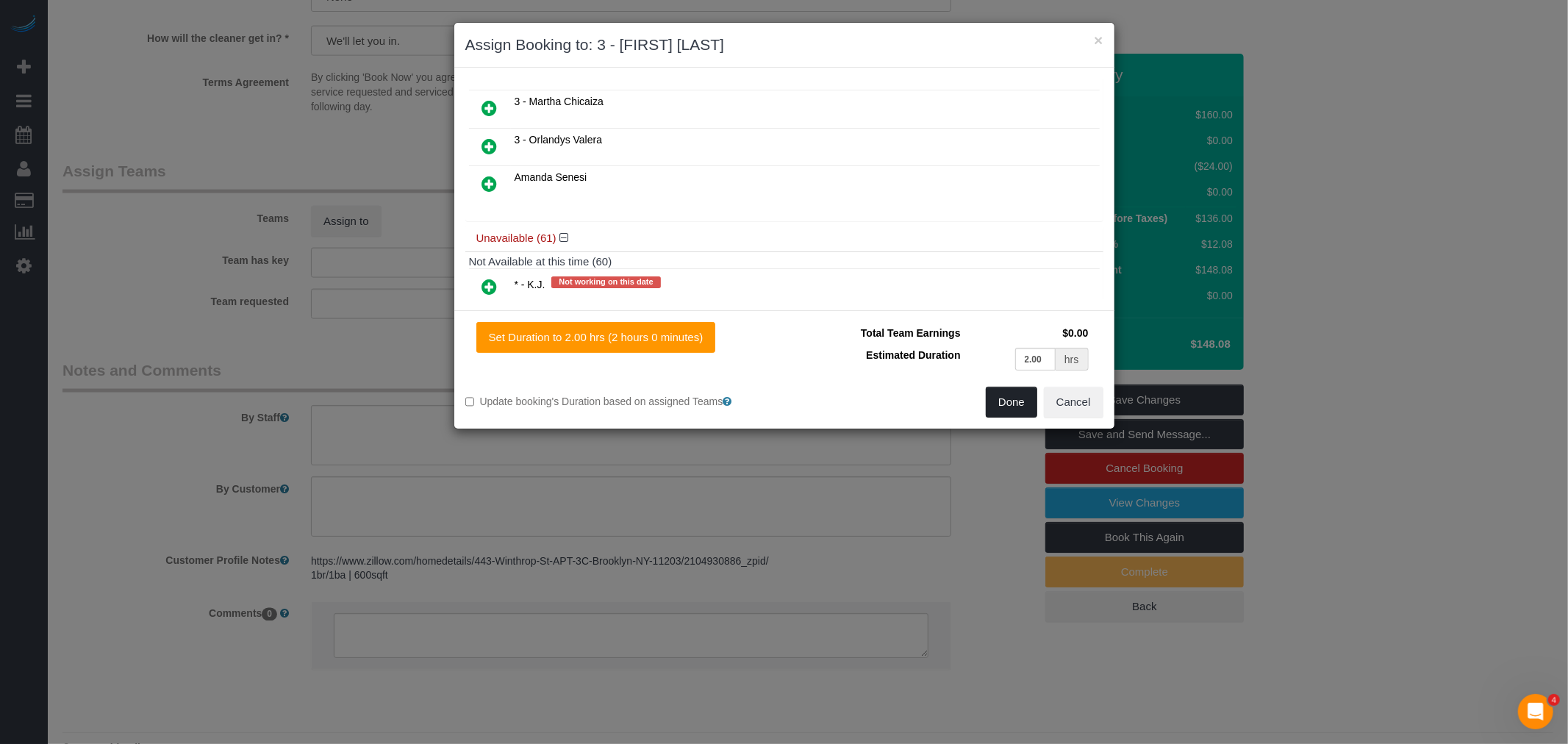 click on "Done" at bounding box center [1012, 402] 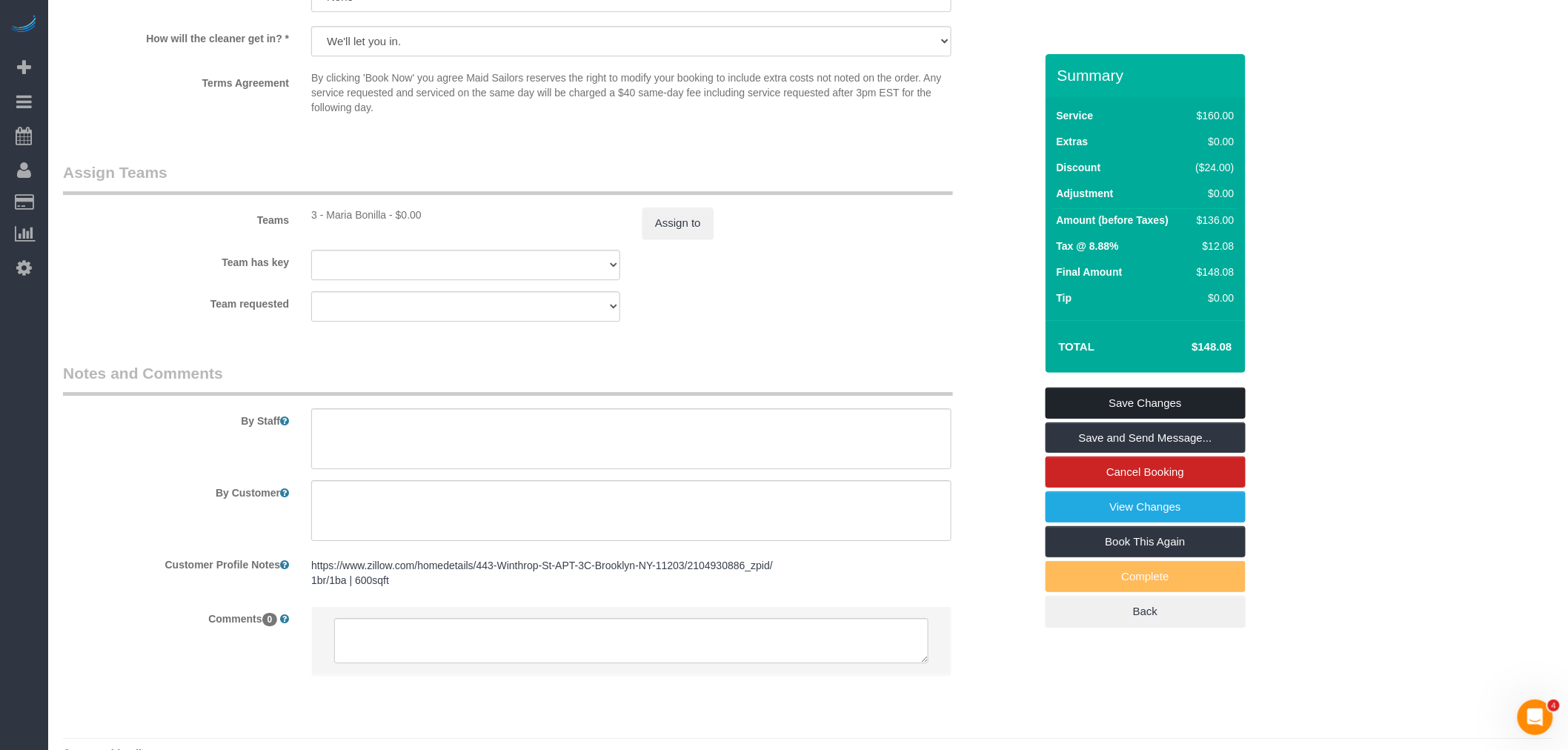 click on "Save Changes" at bounding box center (1146, 403) 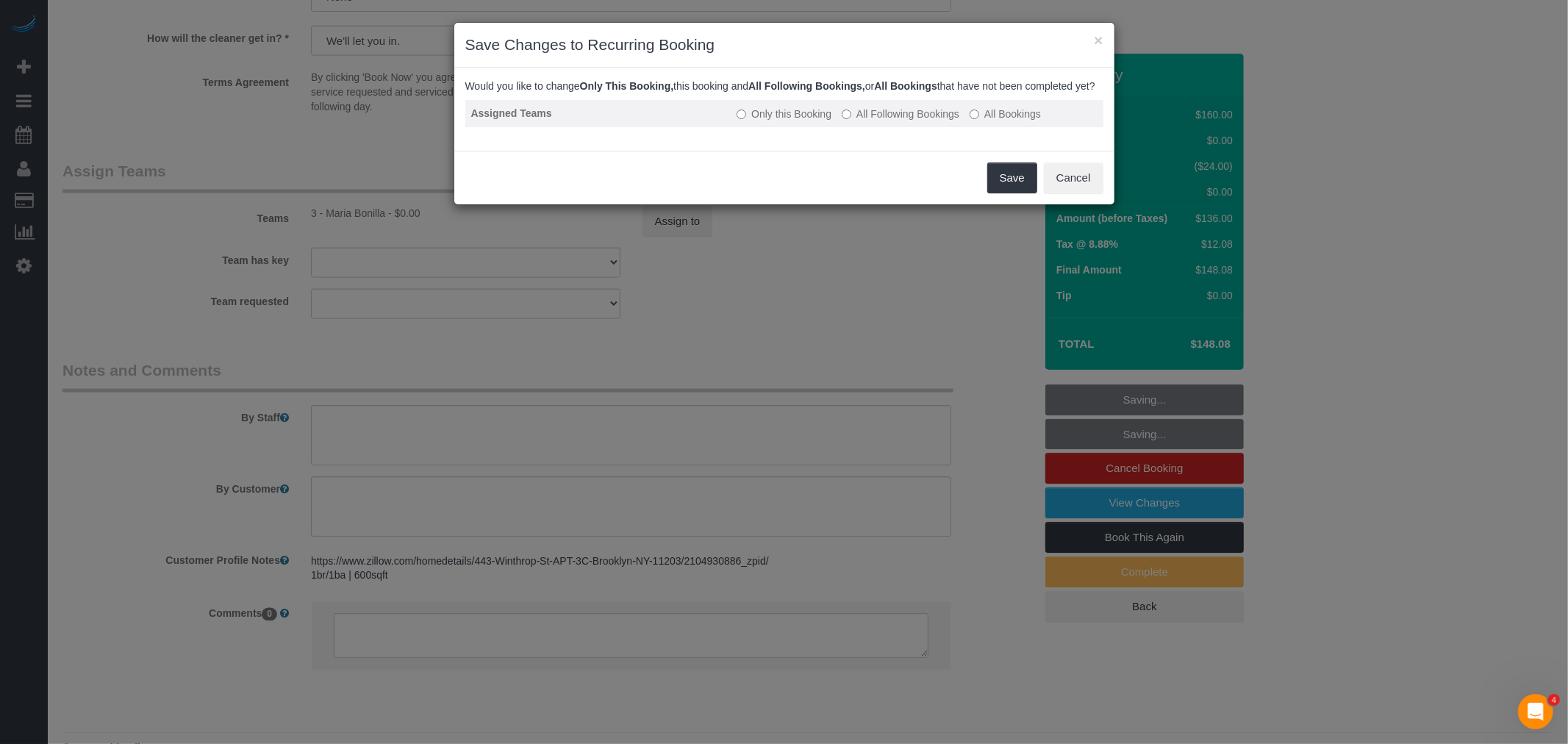 click on "All Following Bookings" at bounding box center (901, 114) 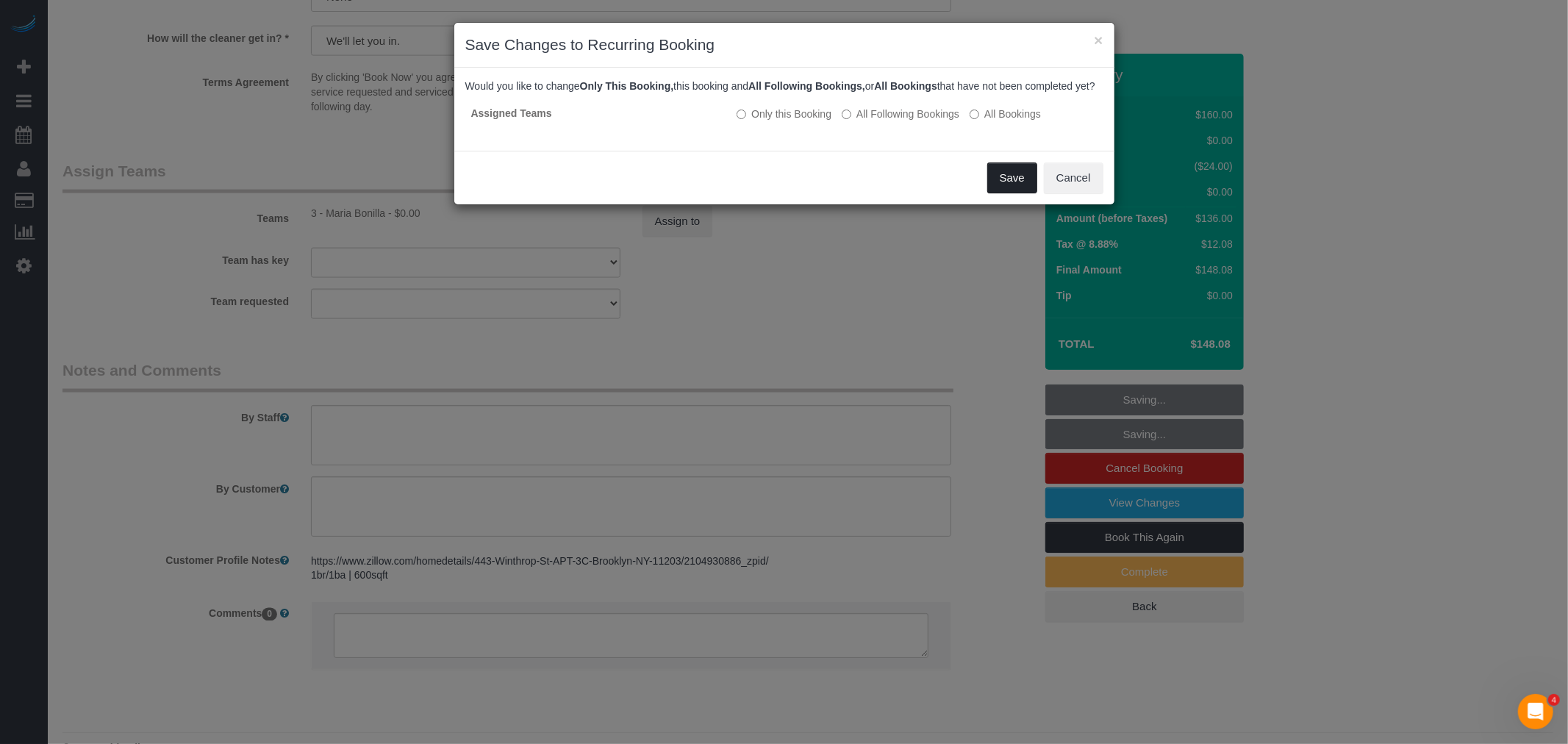 click on "Save" at bounding box center [1012, 178] 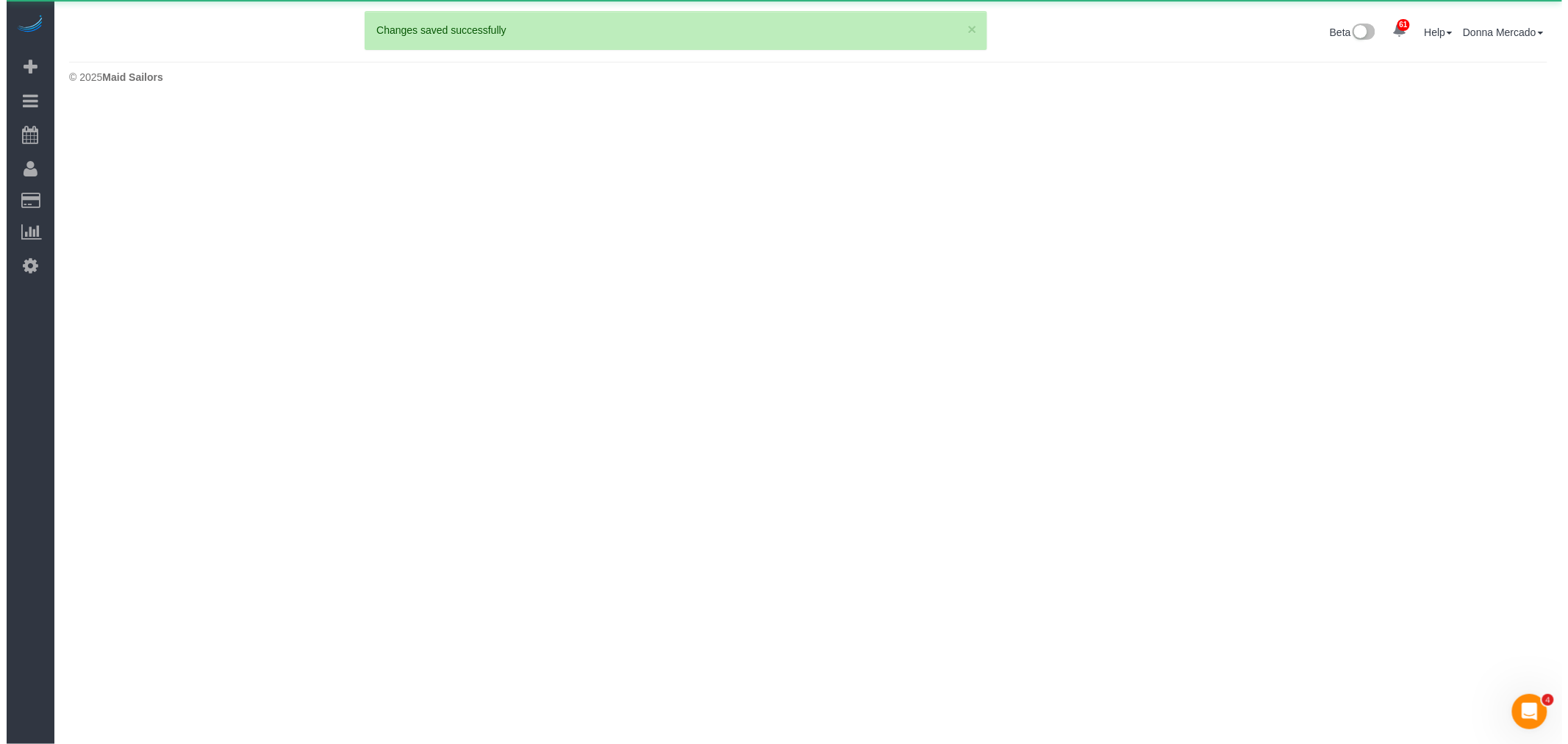 scroll, scrollTop: 0, scrollLeft: 0, axis: both 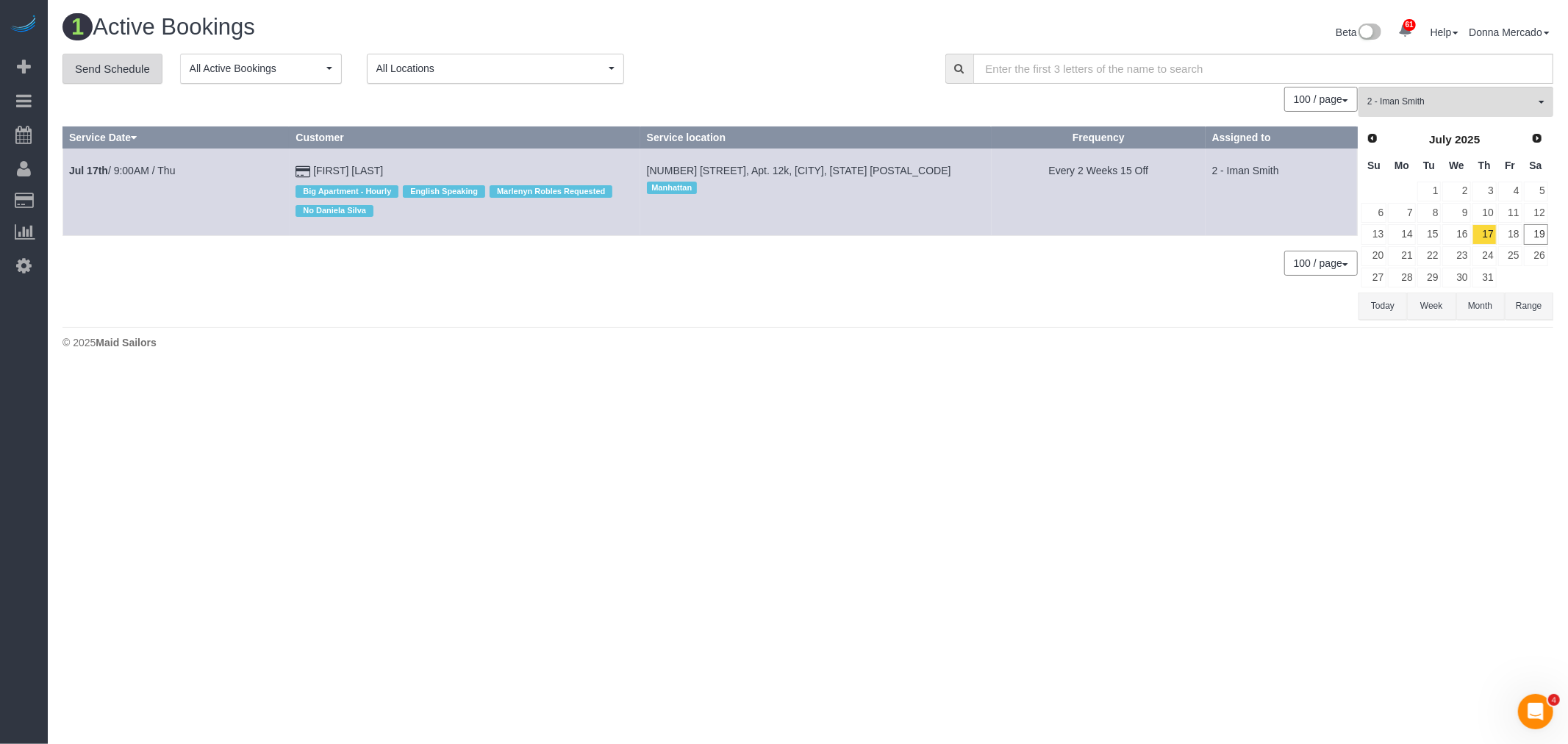 click on "Send Schedule" at bounding box center (112, 69) 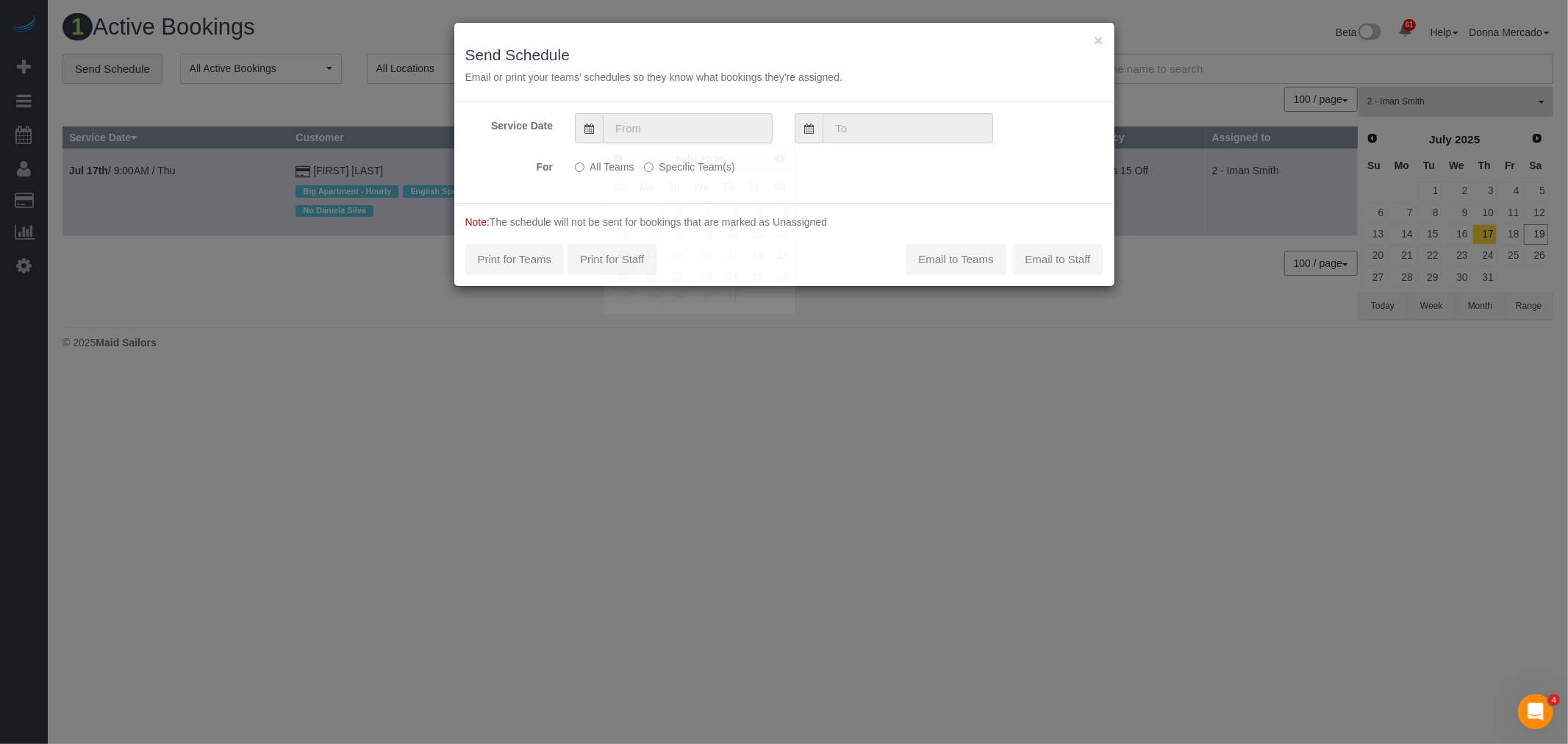 click at bounding box center (687, 128) 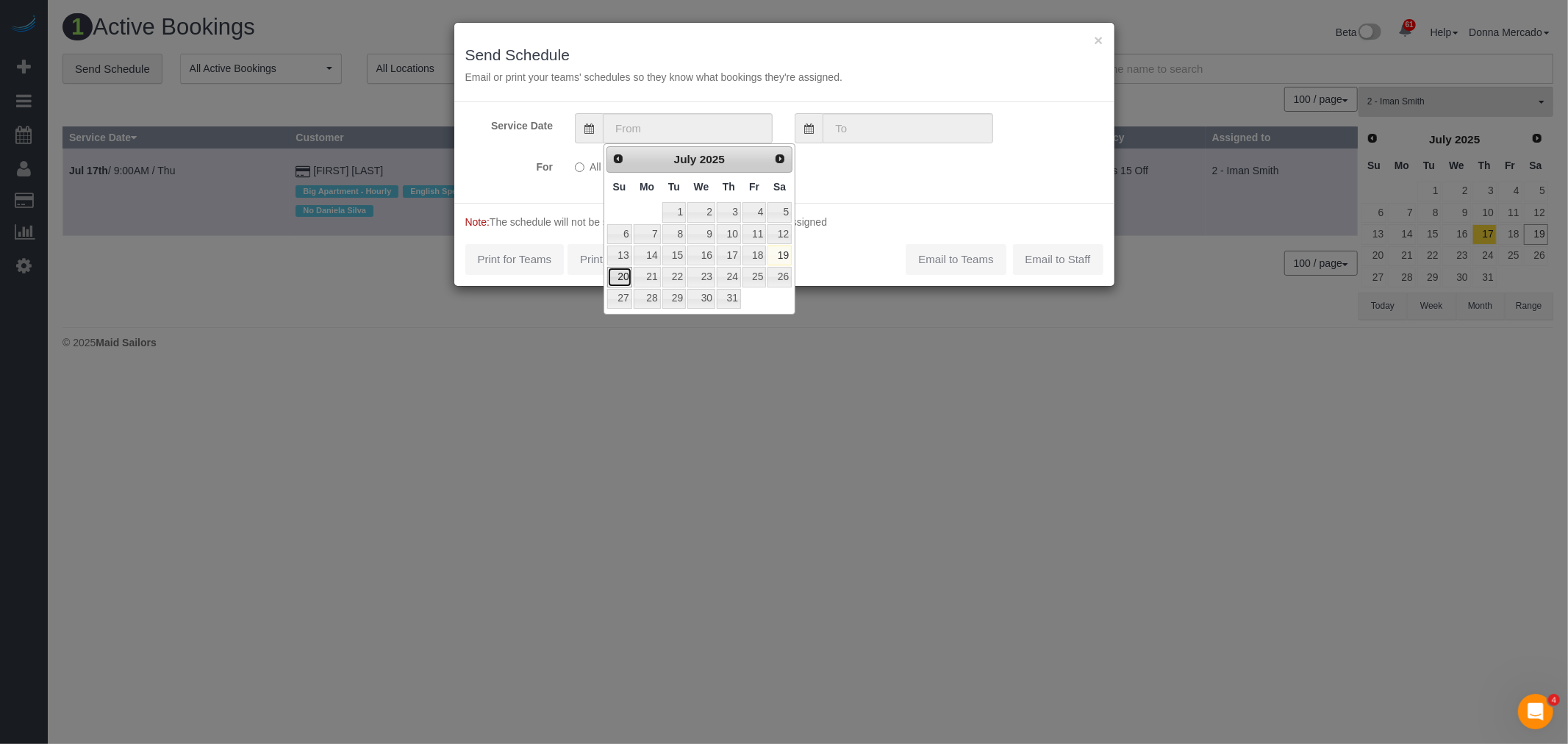 click on "20" at bounding box center (620, 276) 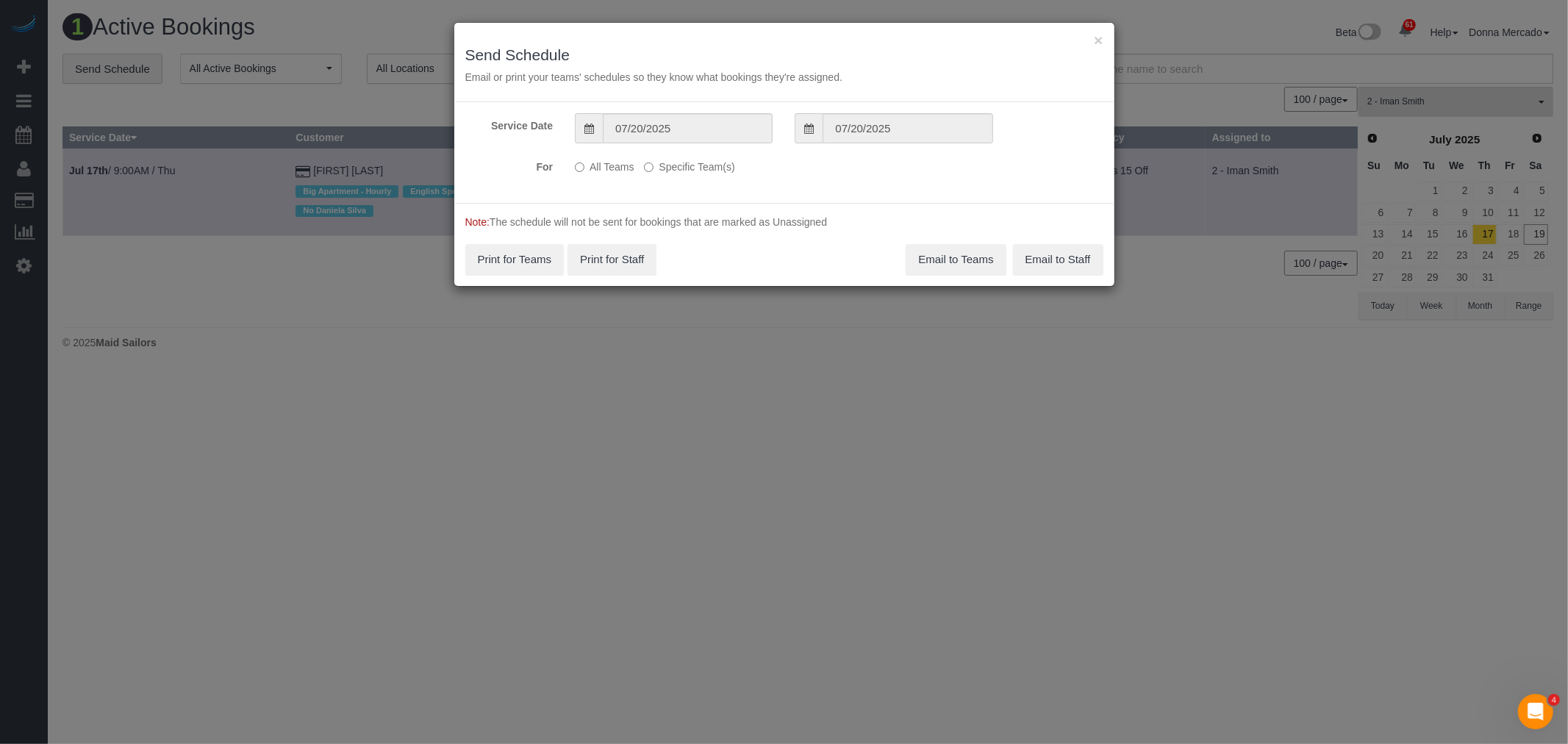 click on "Service Date
07/20/2025
07/20/2025
For
All Teams
Specific Team(s)
2 - Iman Smith
Choose Team(s)
* - K.J.
*Irene Flores - Test
0 - Donavon Stewart
0 - Doris Quinde" at bounding box center [784, 152] 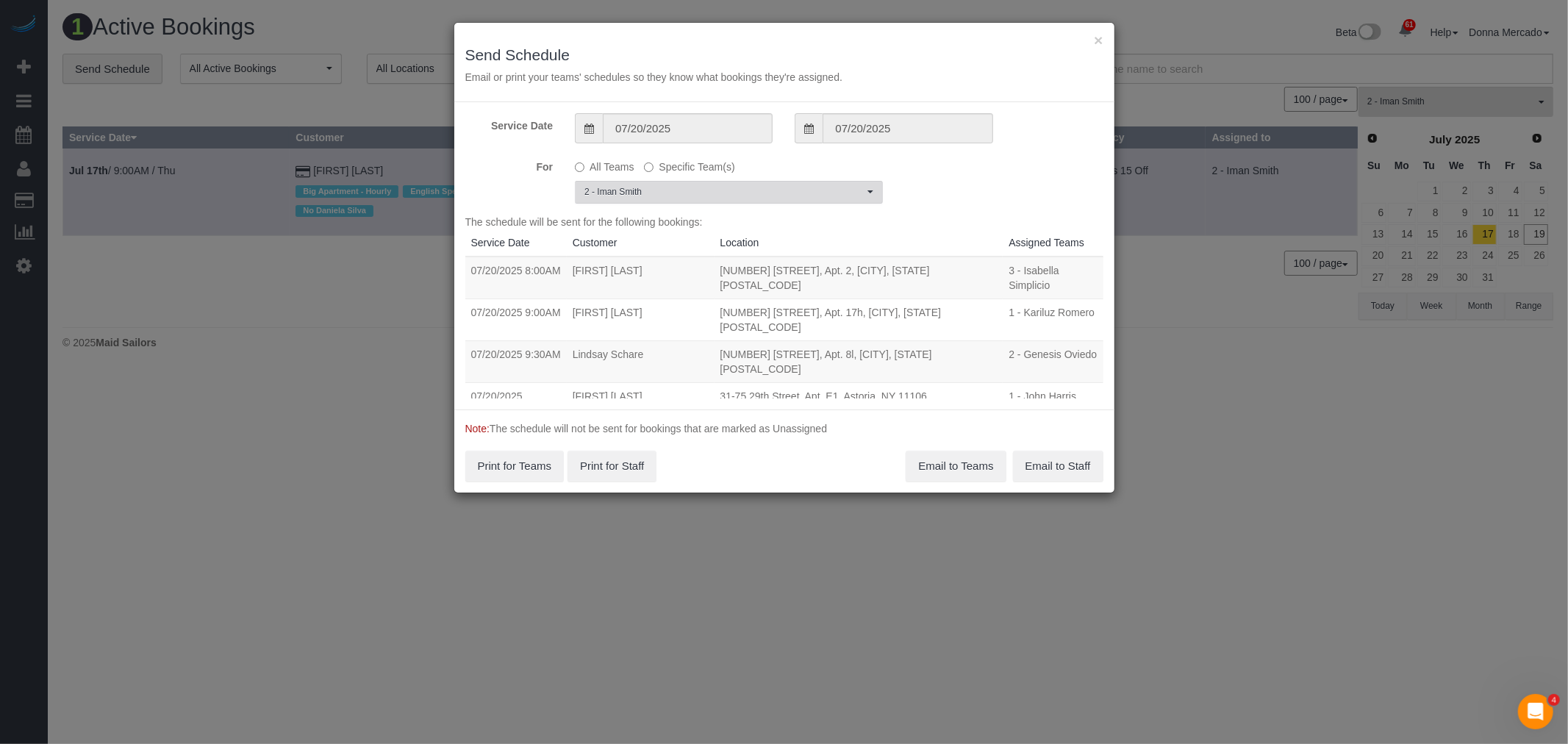 click on "2 - Iman Smith
Choose Team(s)" at bounding box center (728, 192) 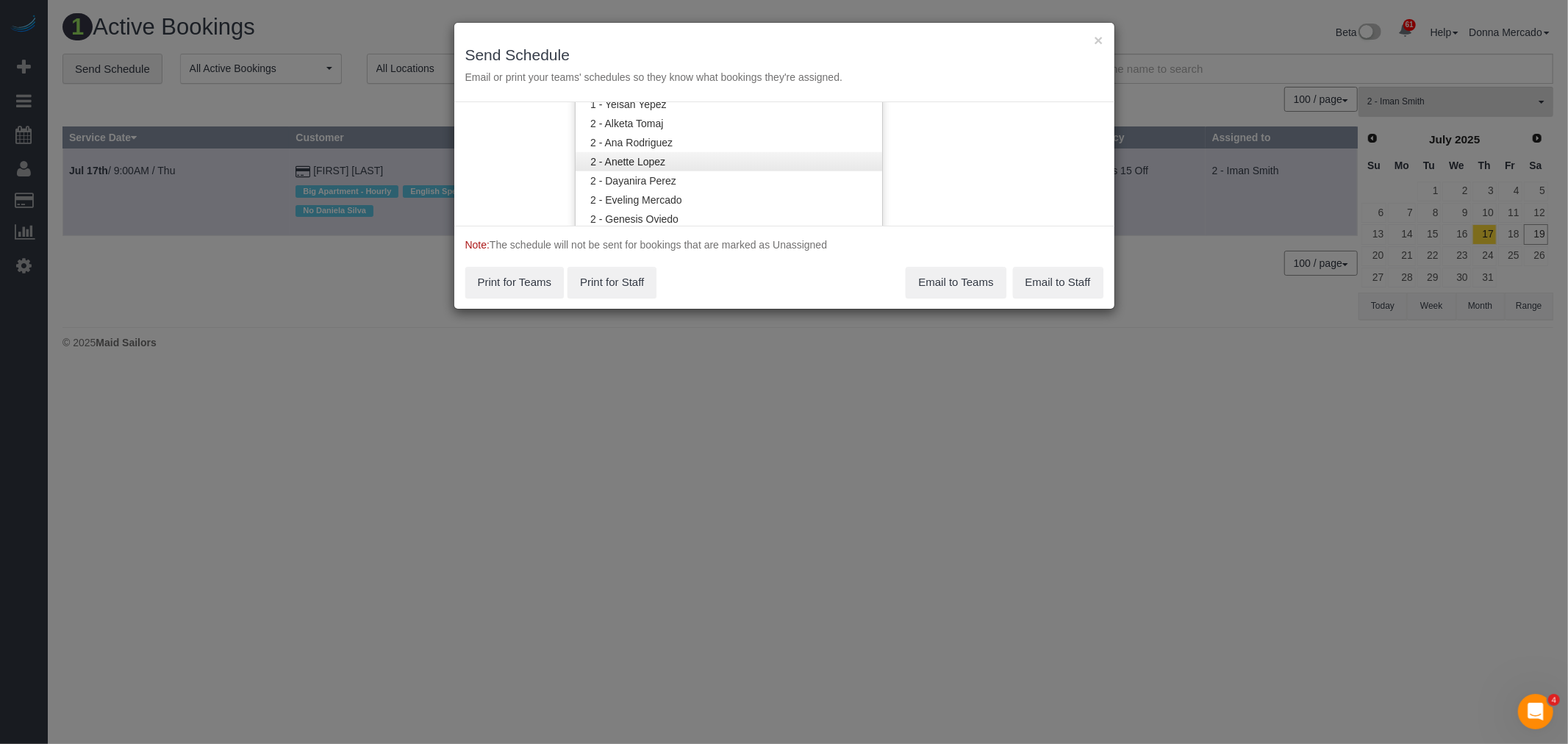 scroll, scrollTop: 942, scrollLeft: 0, axis: vertical 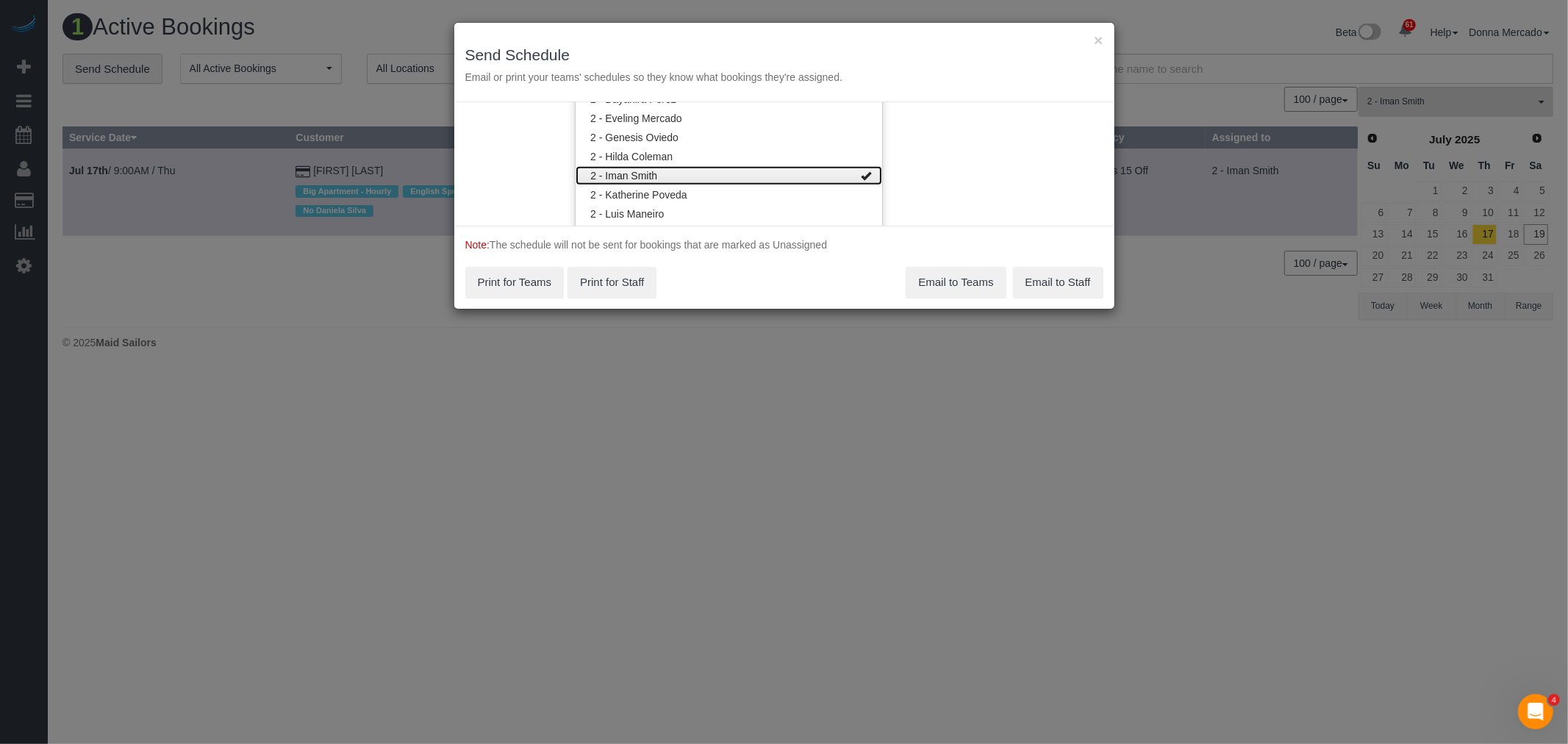 click on "2 - Iman Smith" at bounding box center [728, 176] 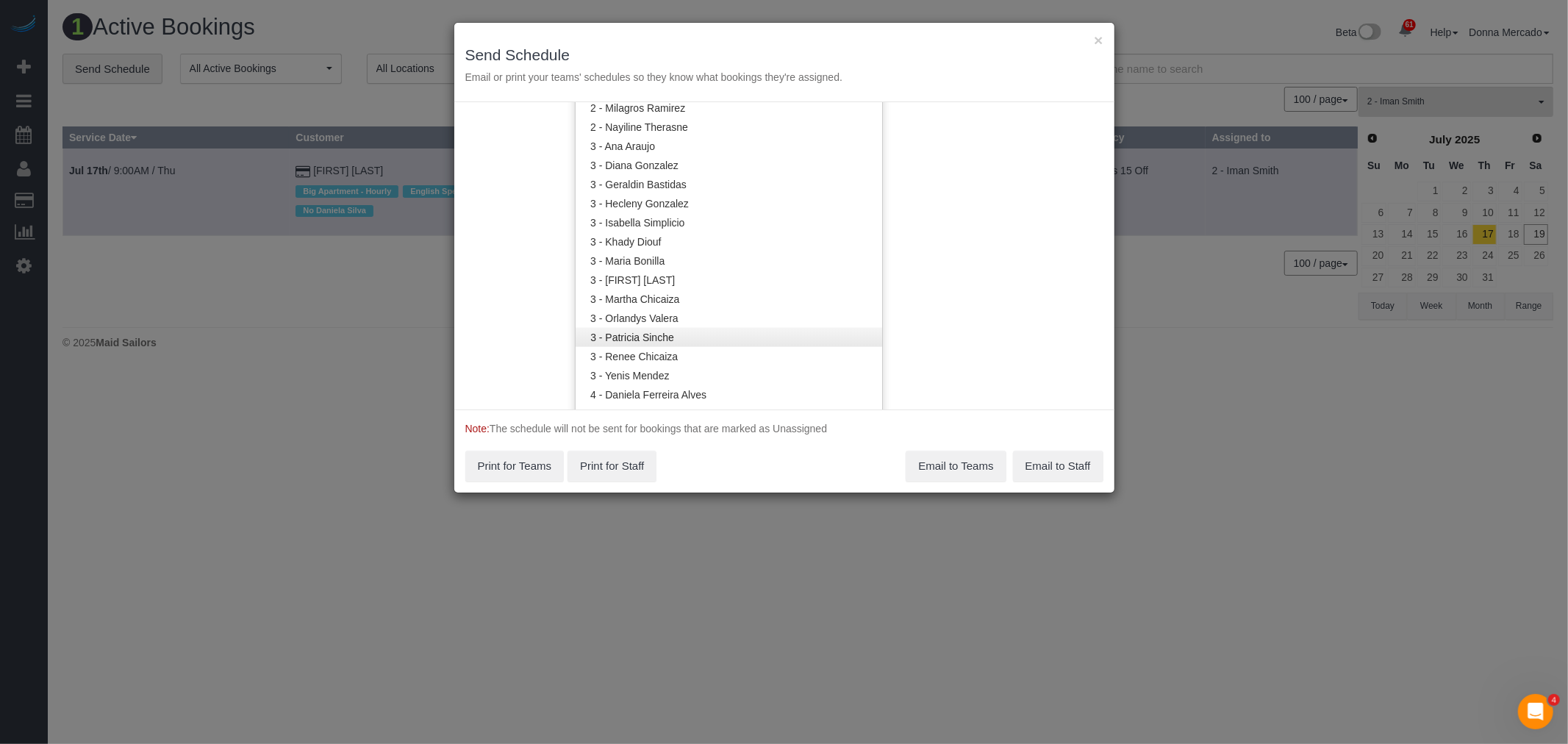 scroll, scrollTop: 1187, scrollLeft: 0, axis: vertical 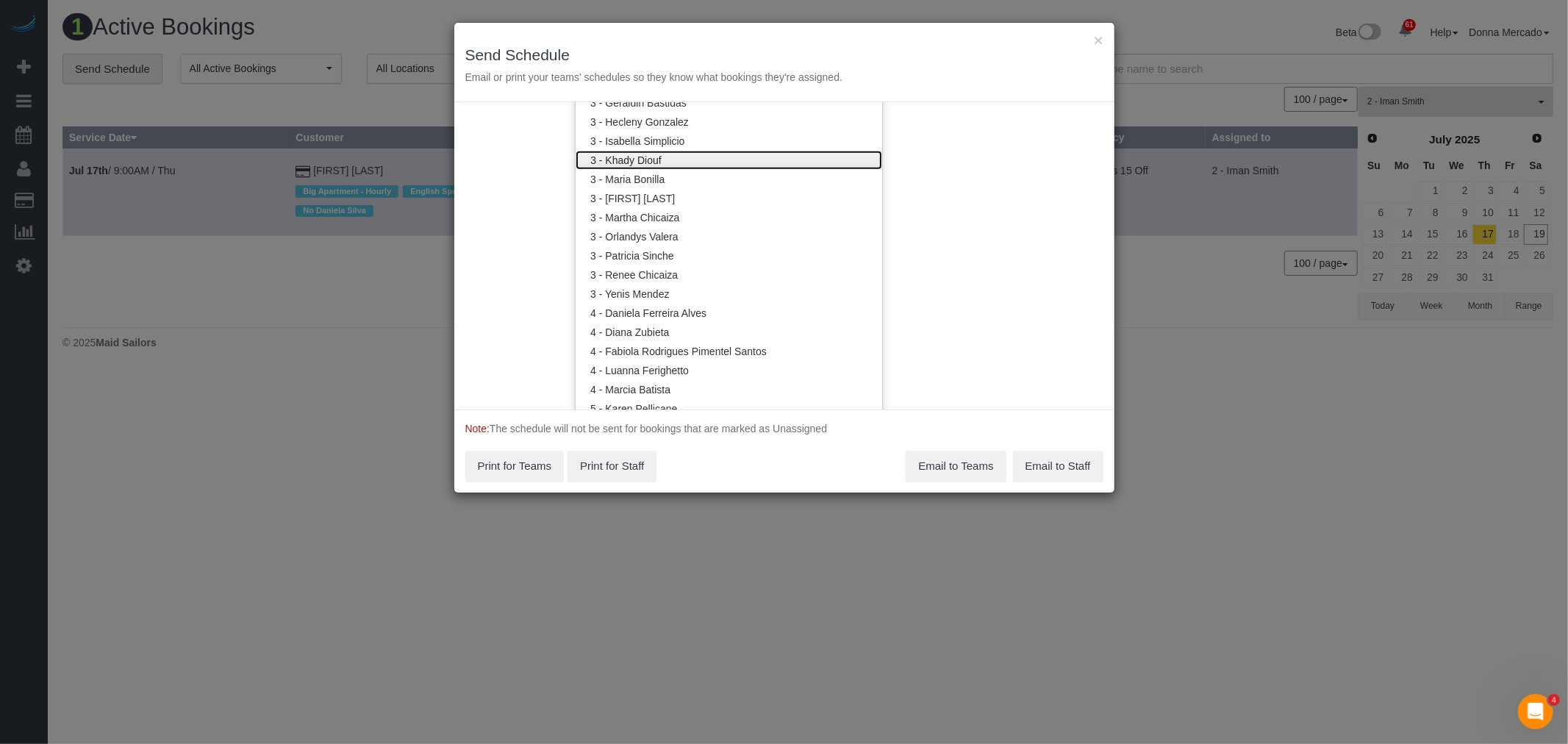 click on "3 - Khady Diouf" at bounding box center (728, 160) 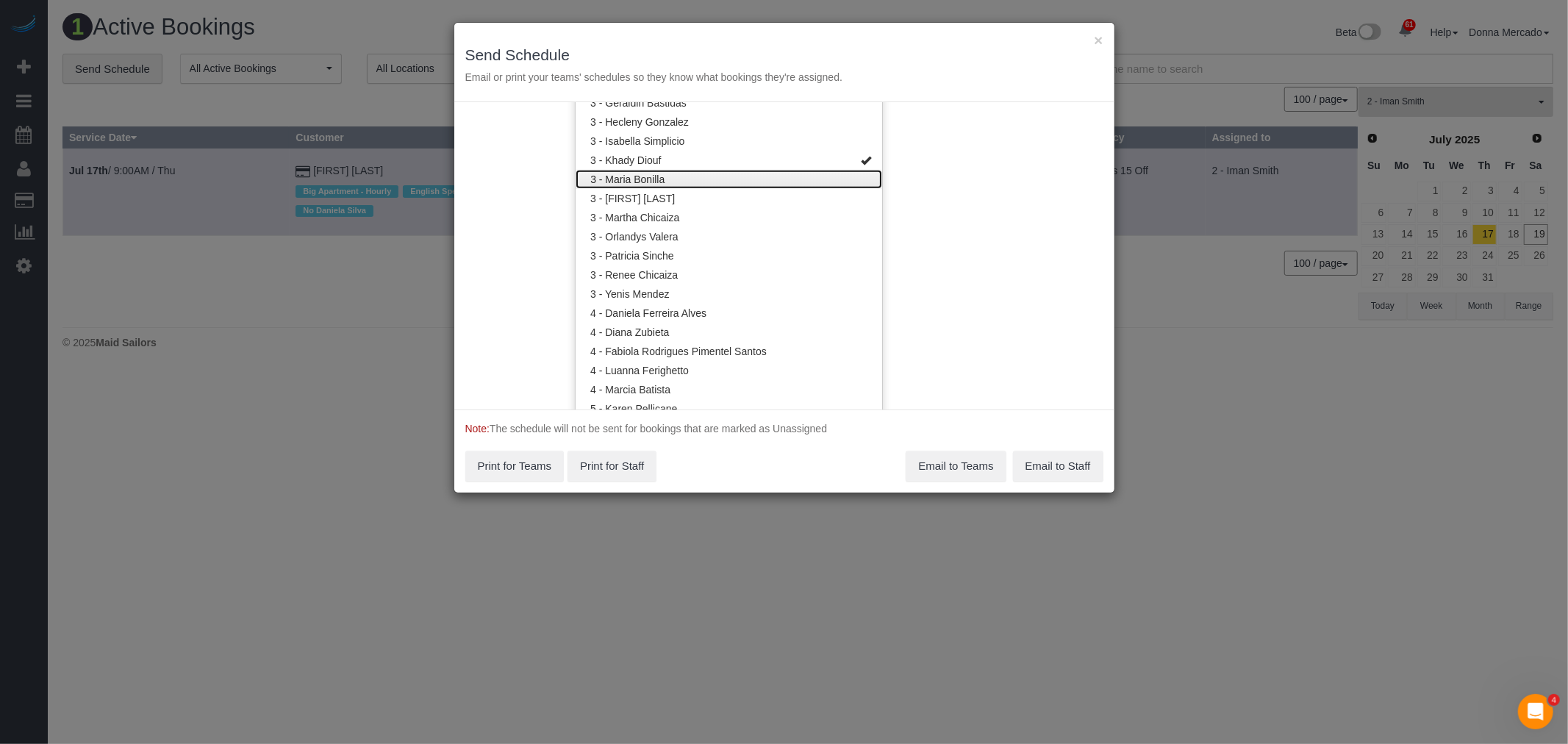 click on "3 - Maria Bonilla" at bounding box center (728, 179) 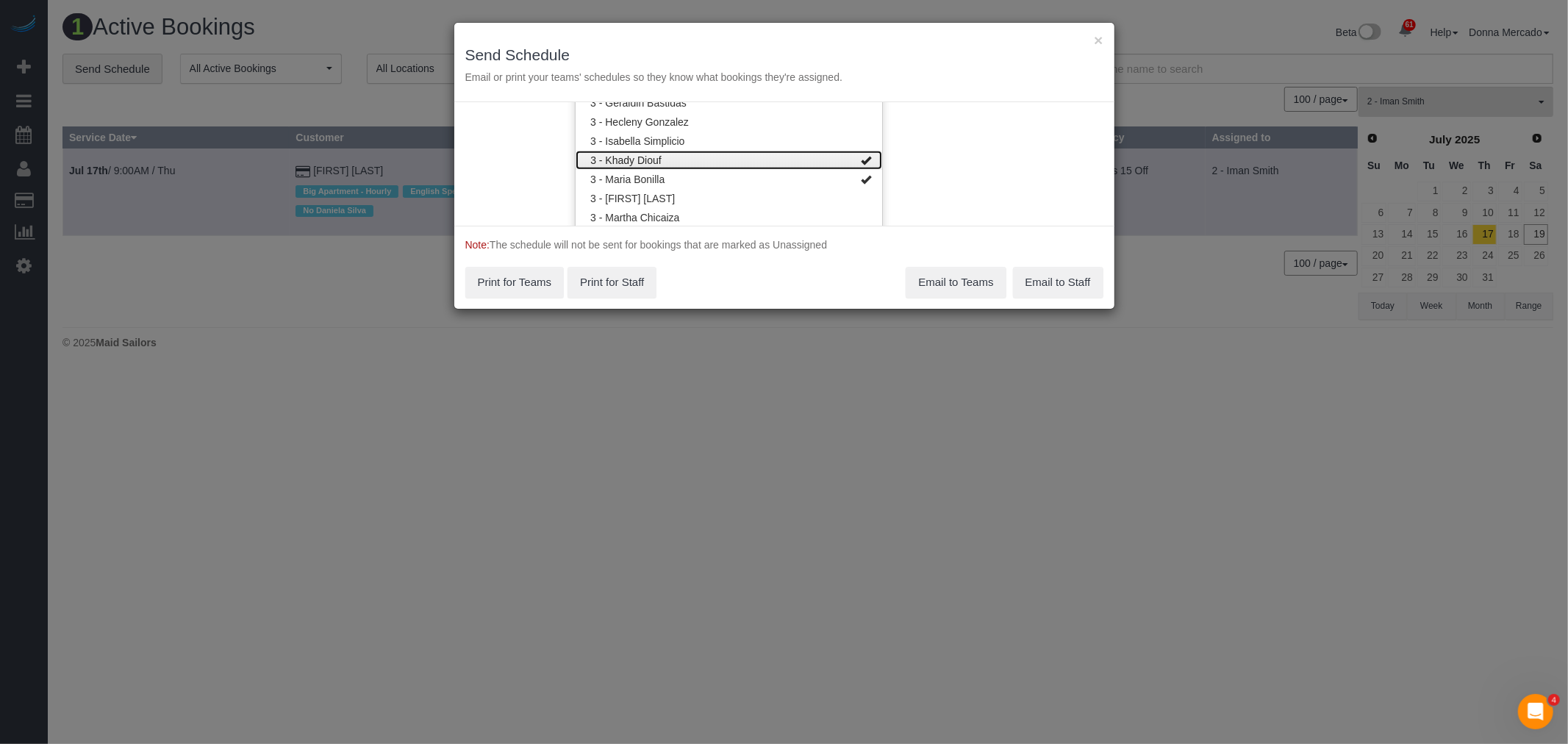 click on "3 - Khady Diouf" at bounding box center [728, 160] 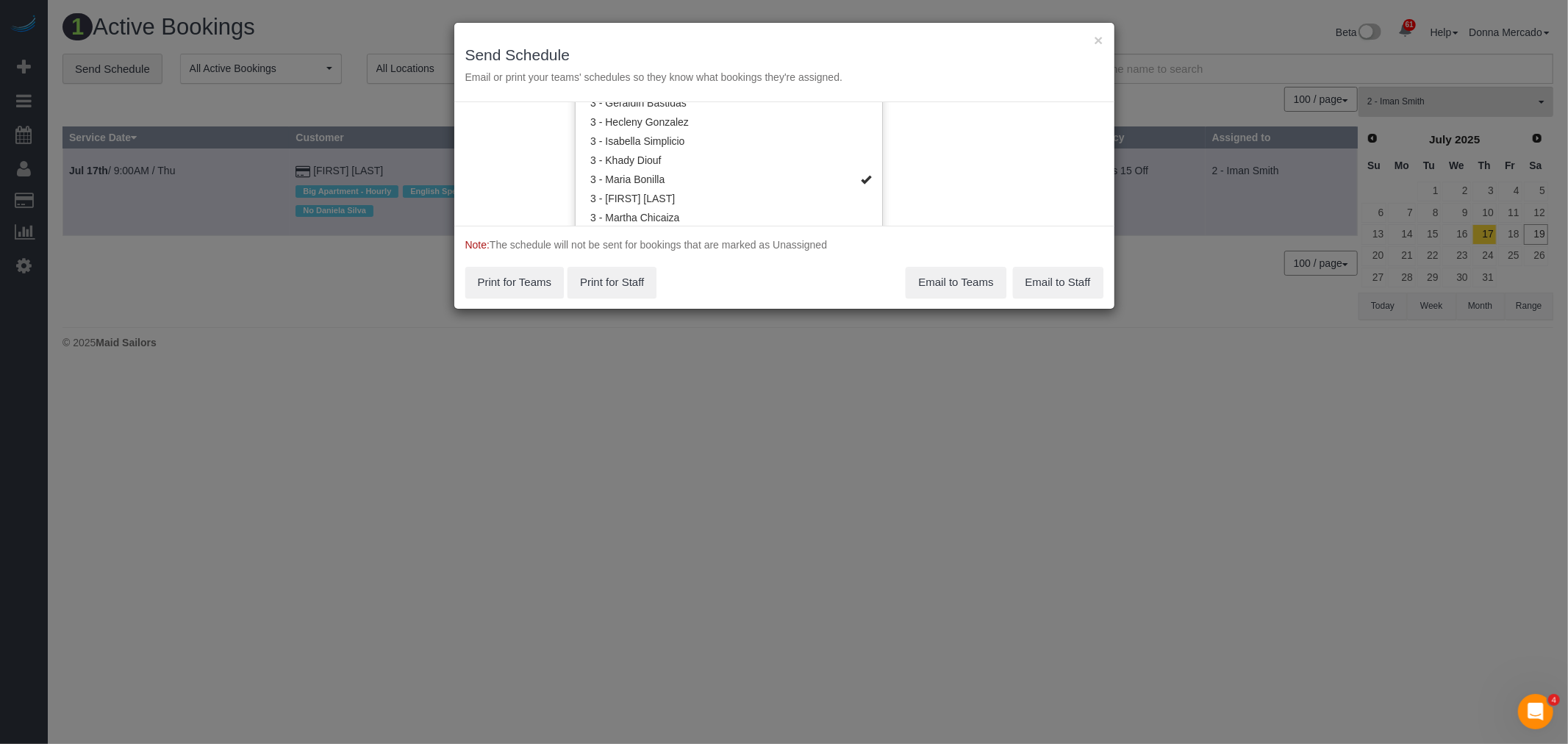 drag, startPoint x: 995, startPoint y: 162, endPoint x: 906, endPoint y: 191, distance: 93.60556 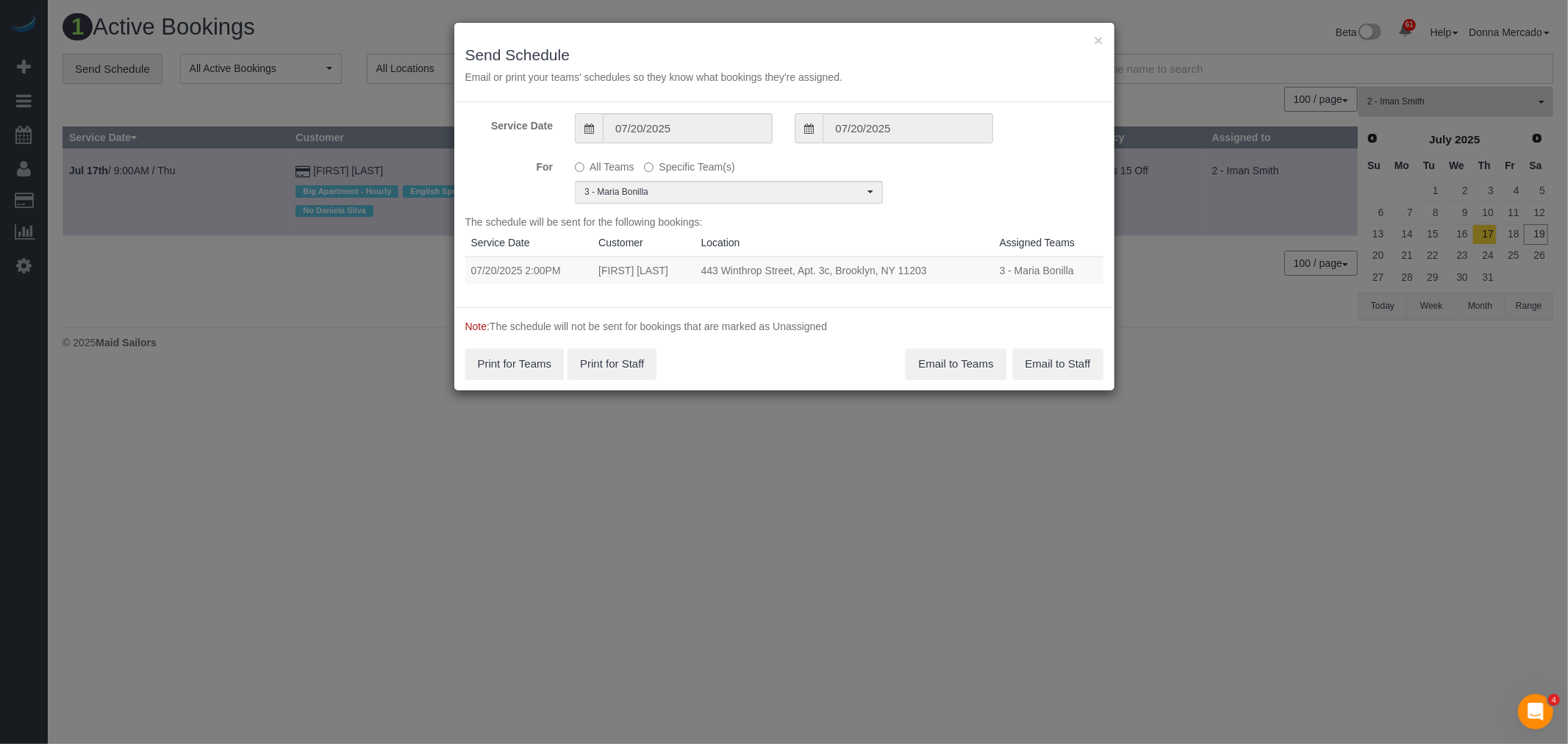 drag, startPoint x: 469, startPoint y: 265, endPoint x: 931, endPoint y: 273, distance: 462.06926 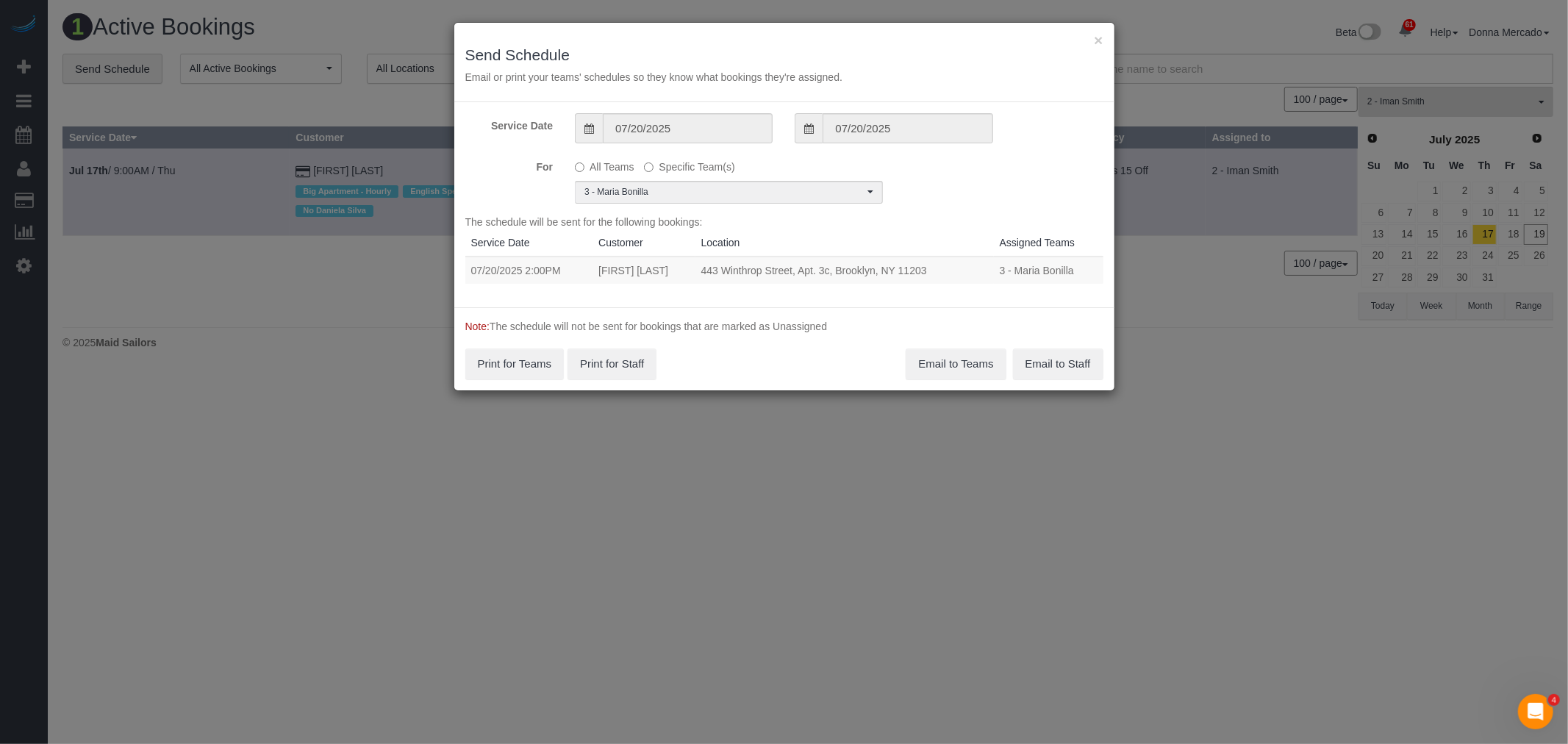click on "07/20/2025 2:00PM
Cathy Daichang
443 Winthrop Street, Apt. 3c, Brooklyn, NY 11203
3 - Maria Bonilla
Unassigned" at bounding box center [784, 270] 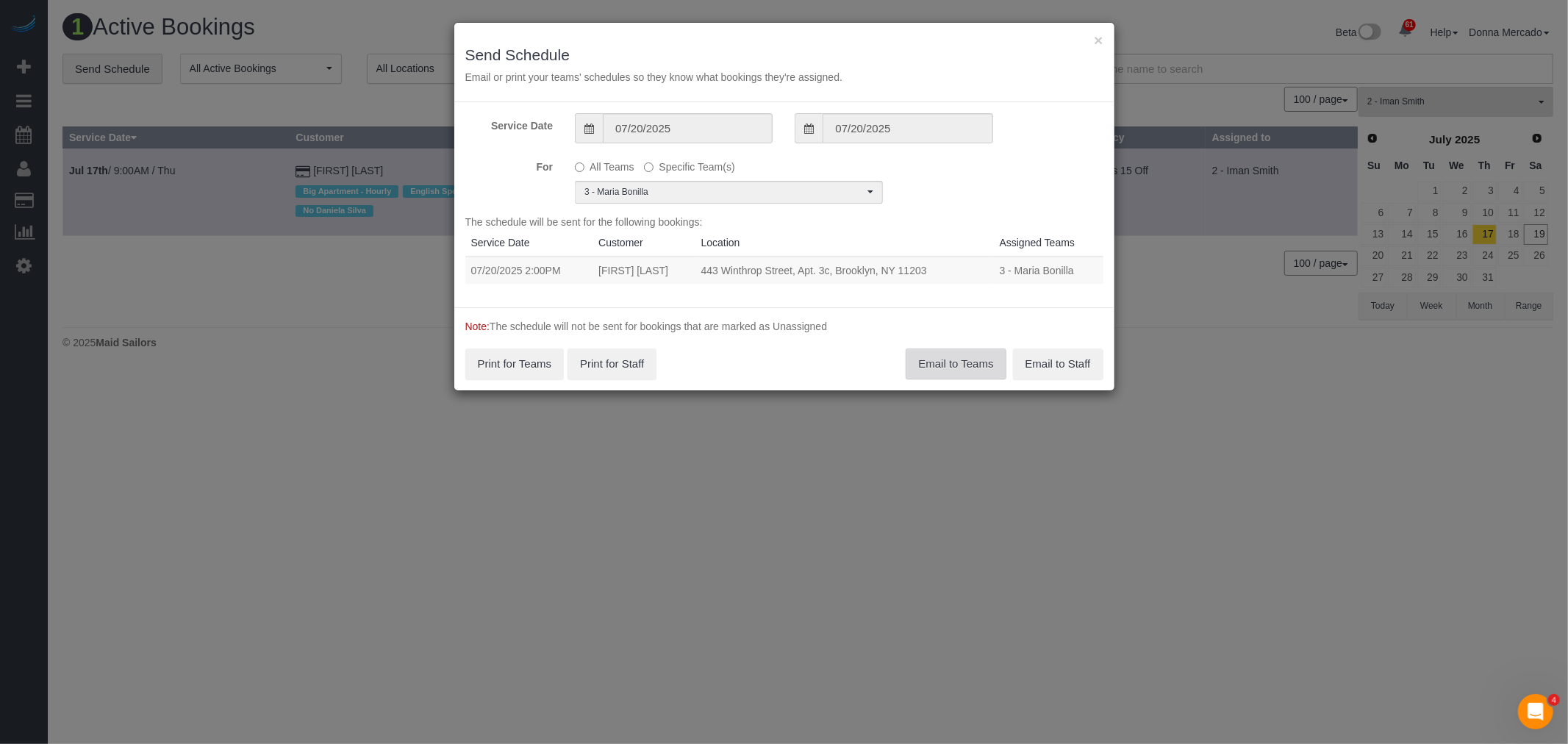 click on "Email to Teams" at bounding box center [956, 364] 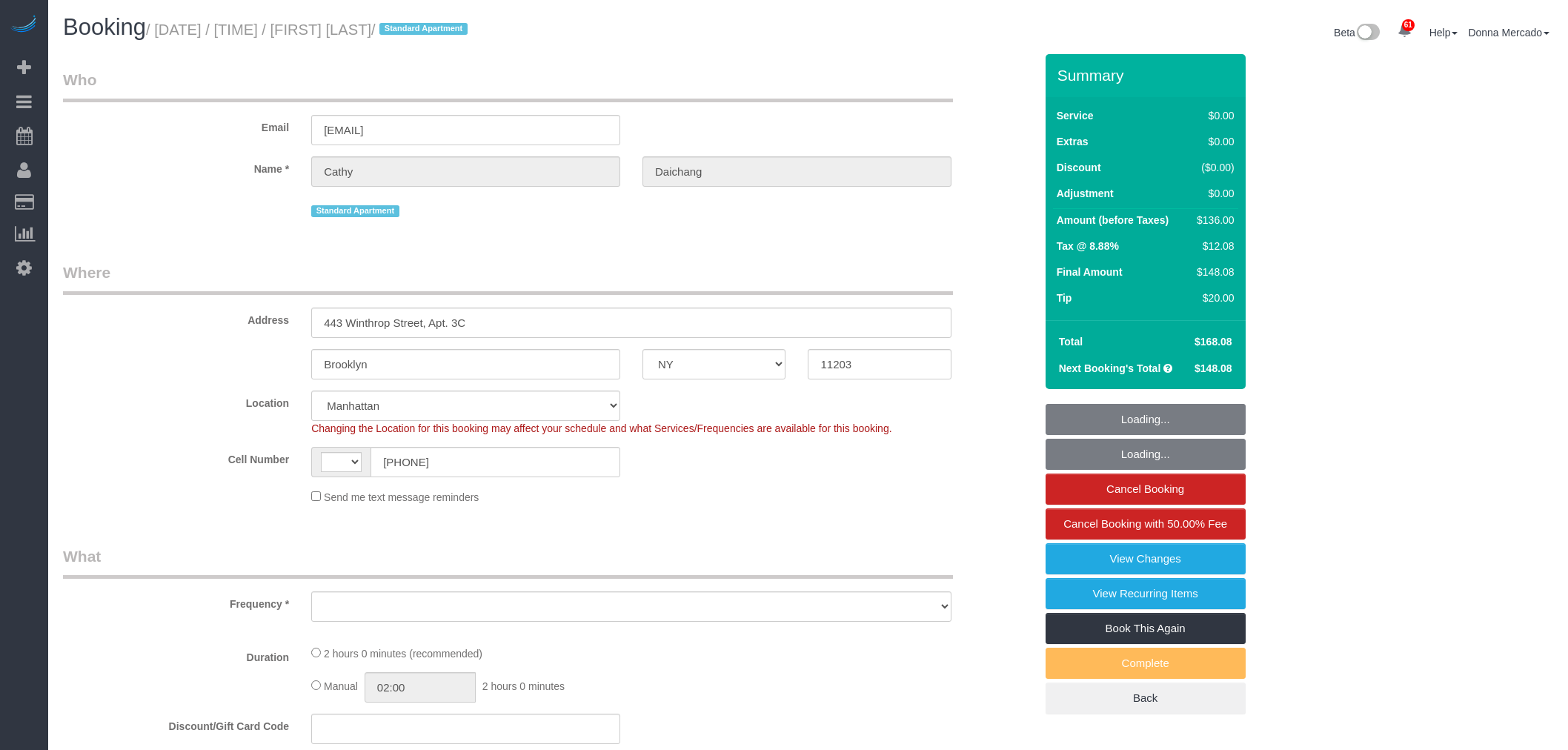 select on "NY" 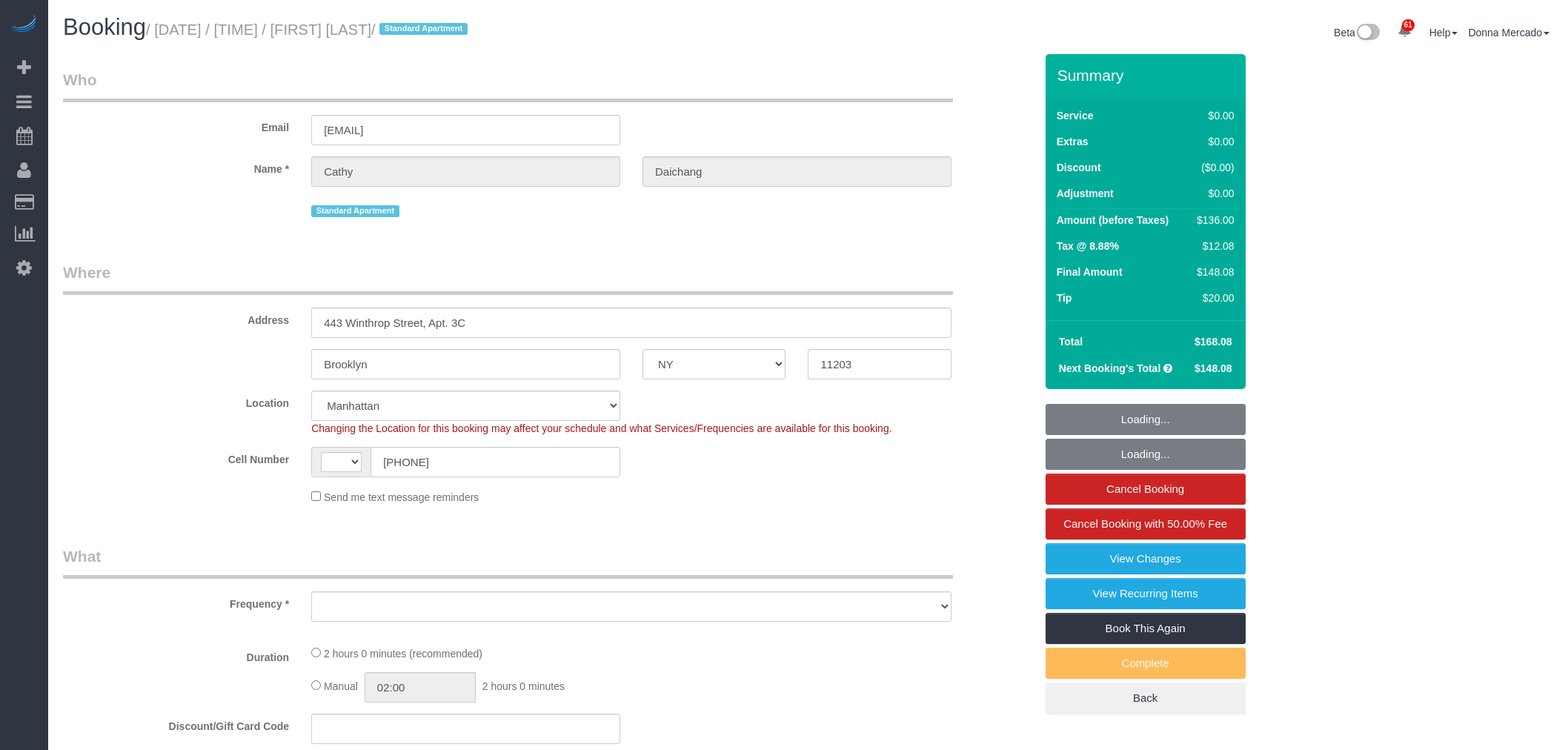 scroll, scrollTop: 0, scrollLeft: 0, axis: both 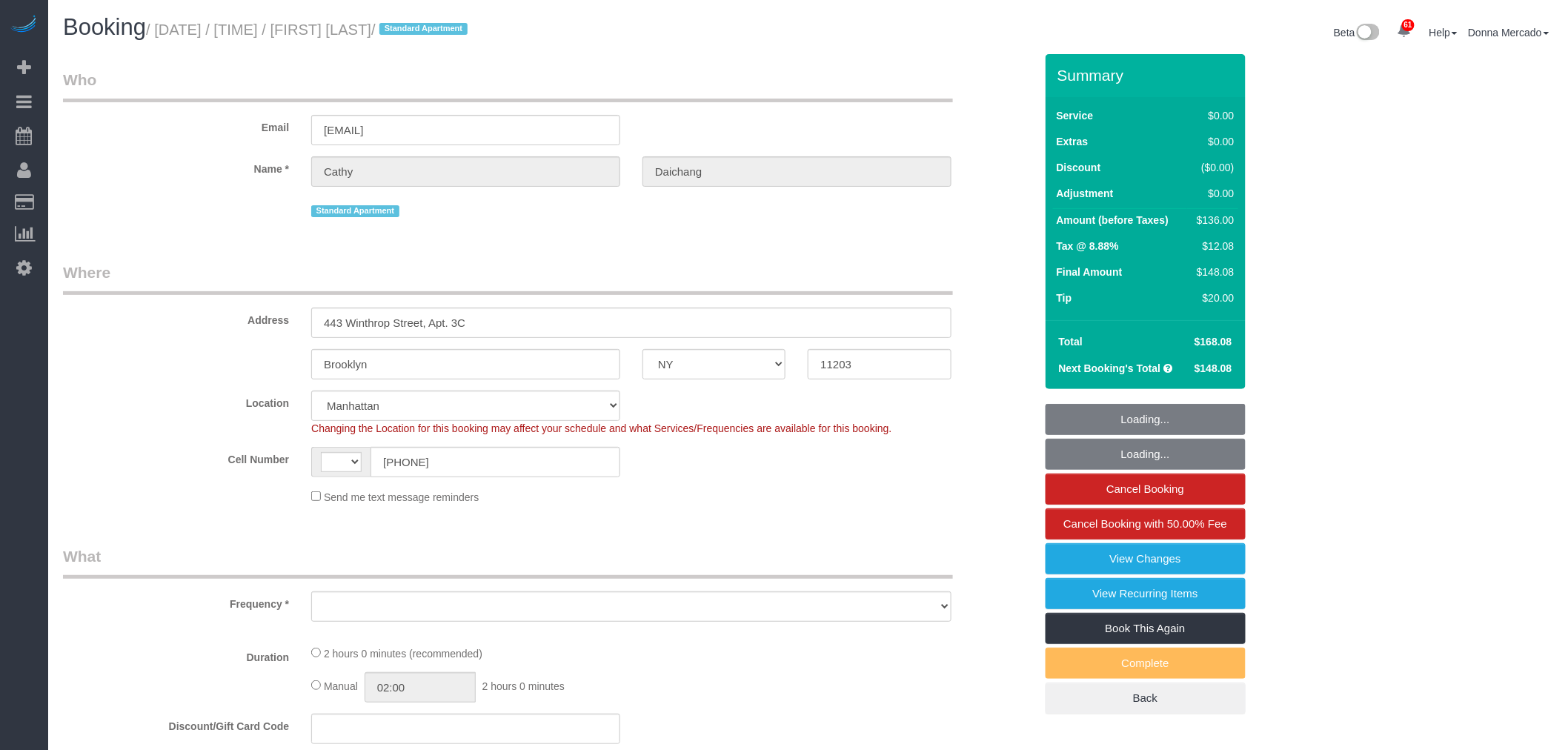 select on "object:729" 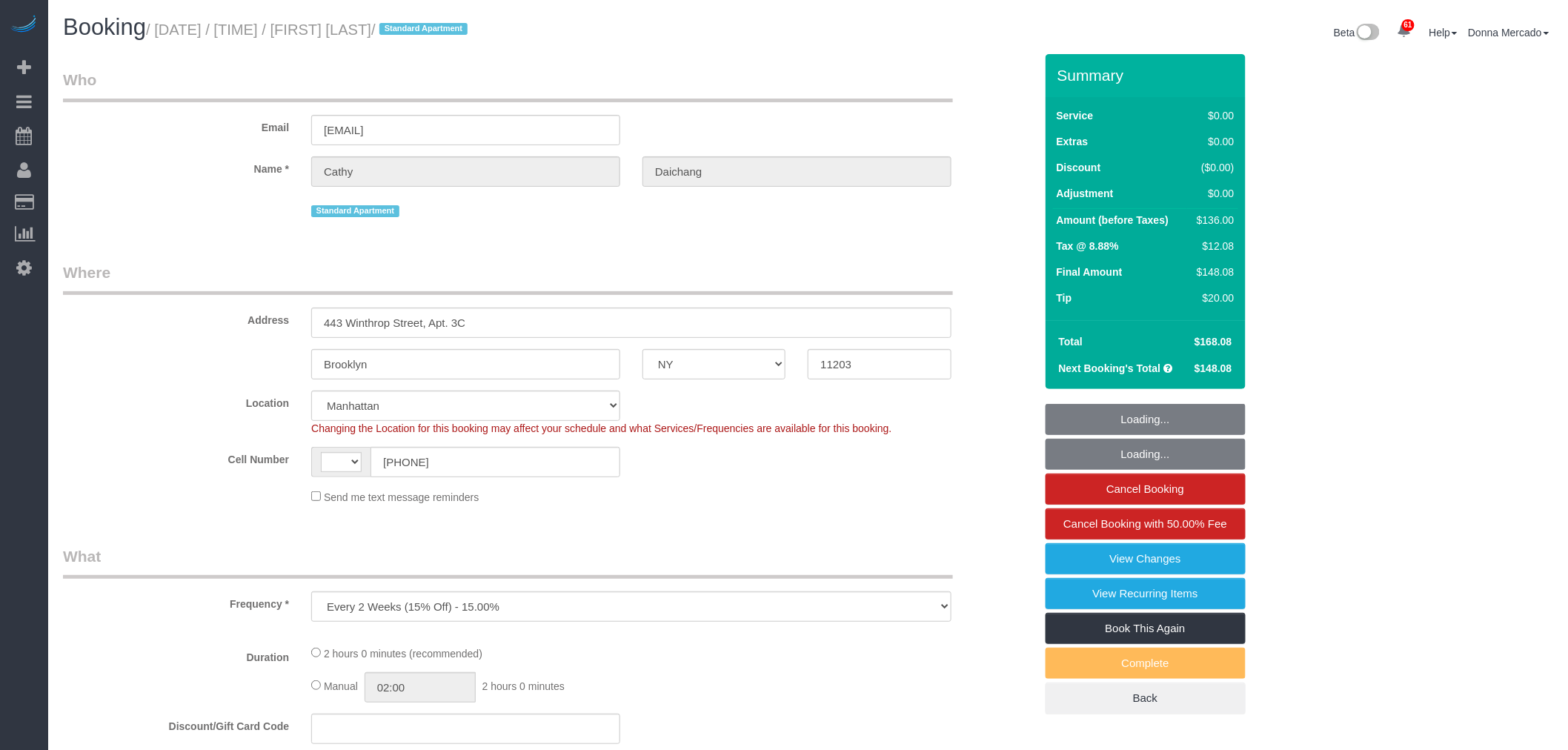 select on "object:1087" 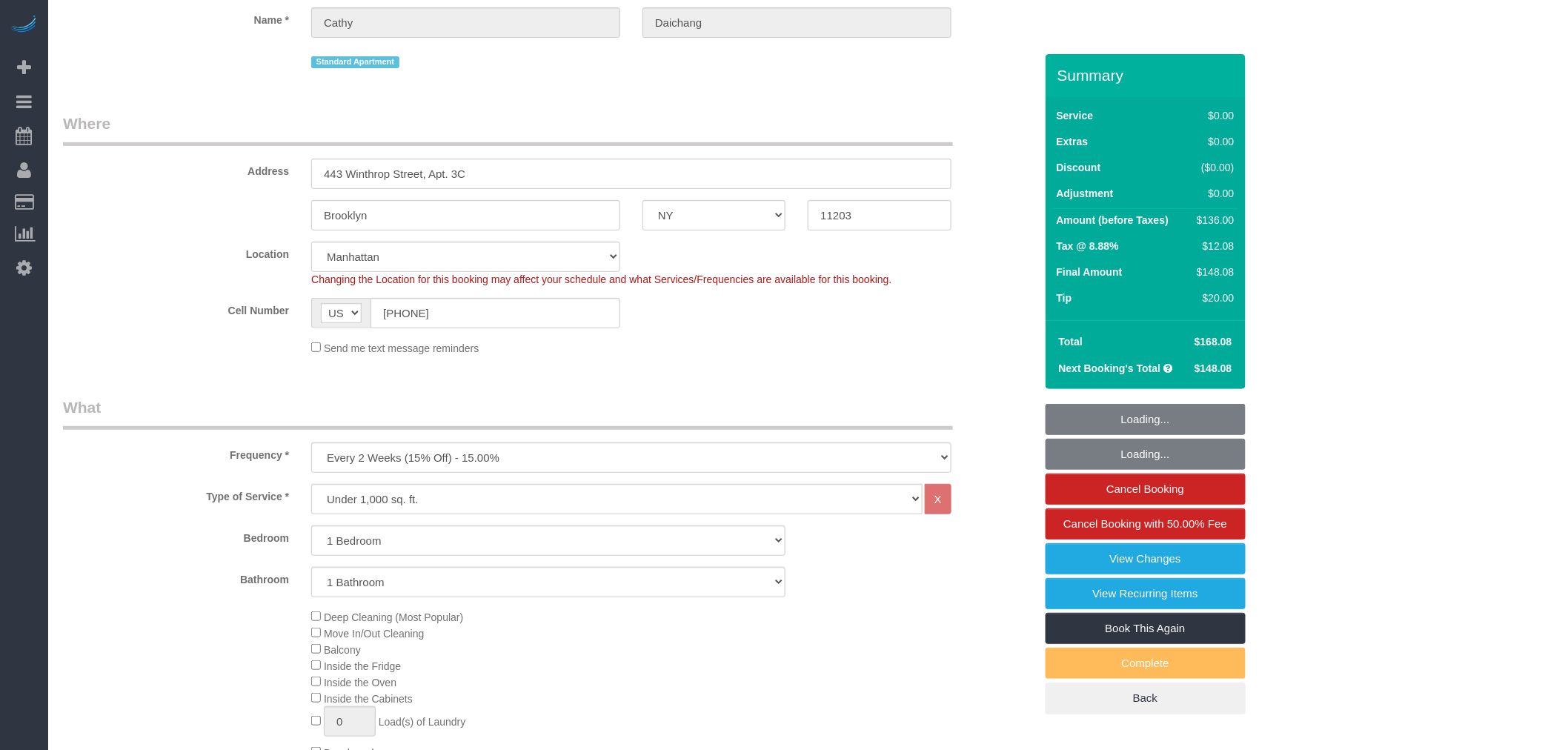 select on "spot1" 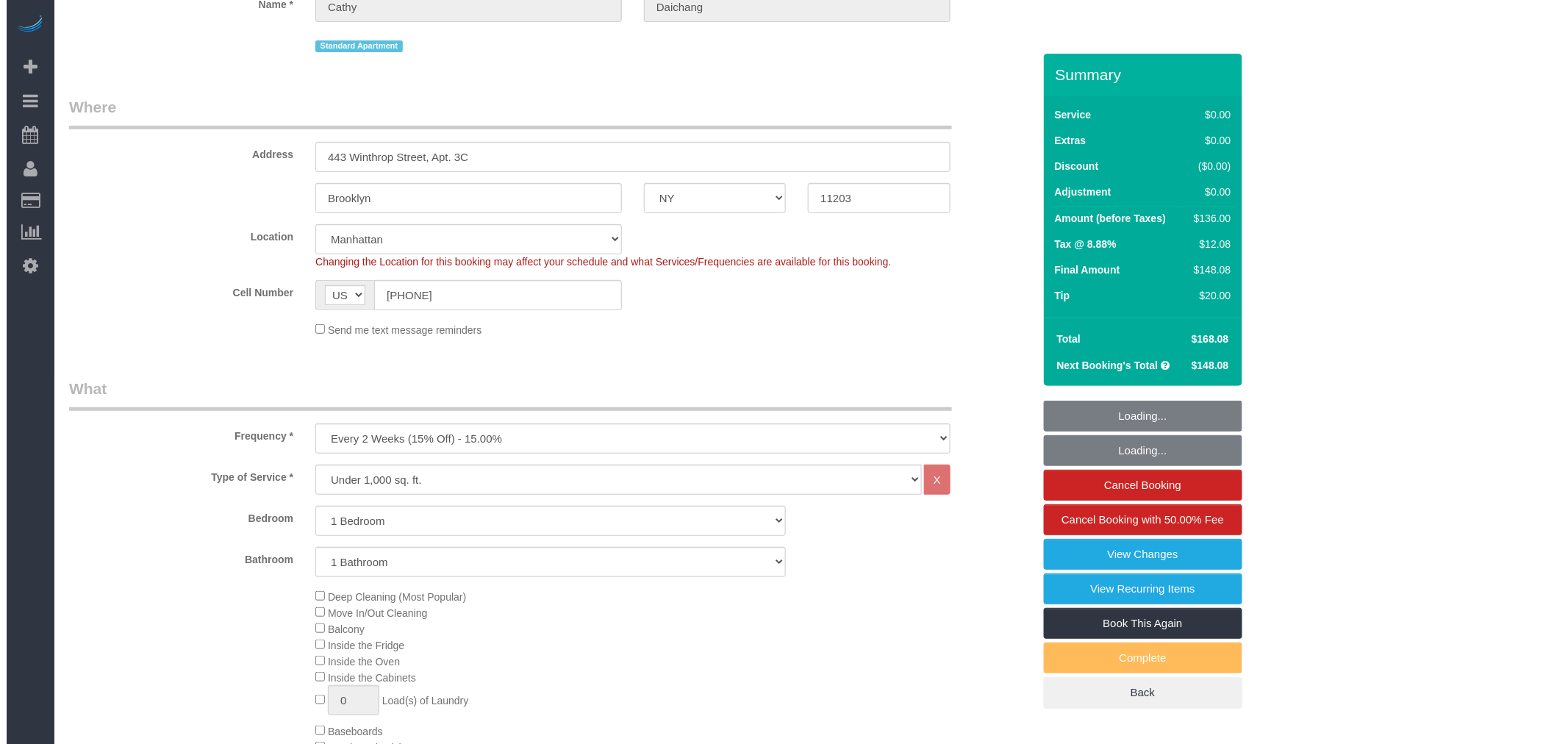 scroll, scrollTop: 165, scrollLeft: 0, axis: vertical 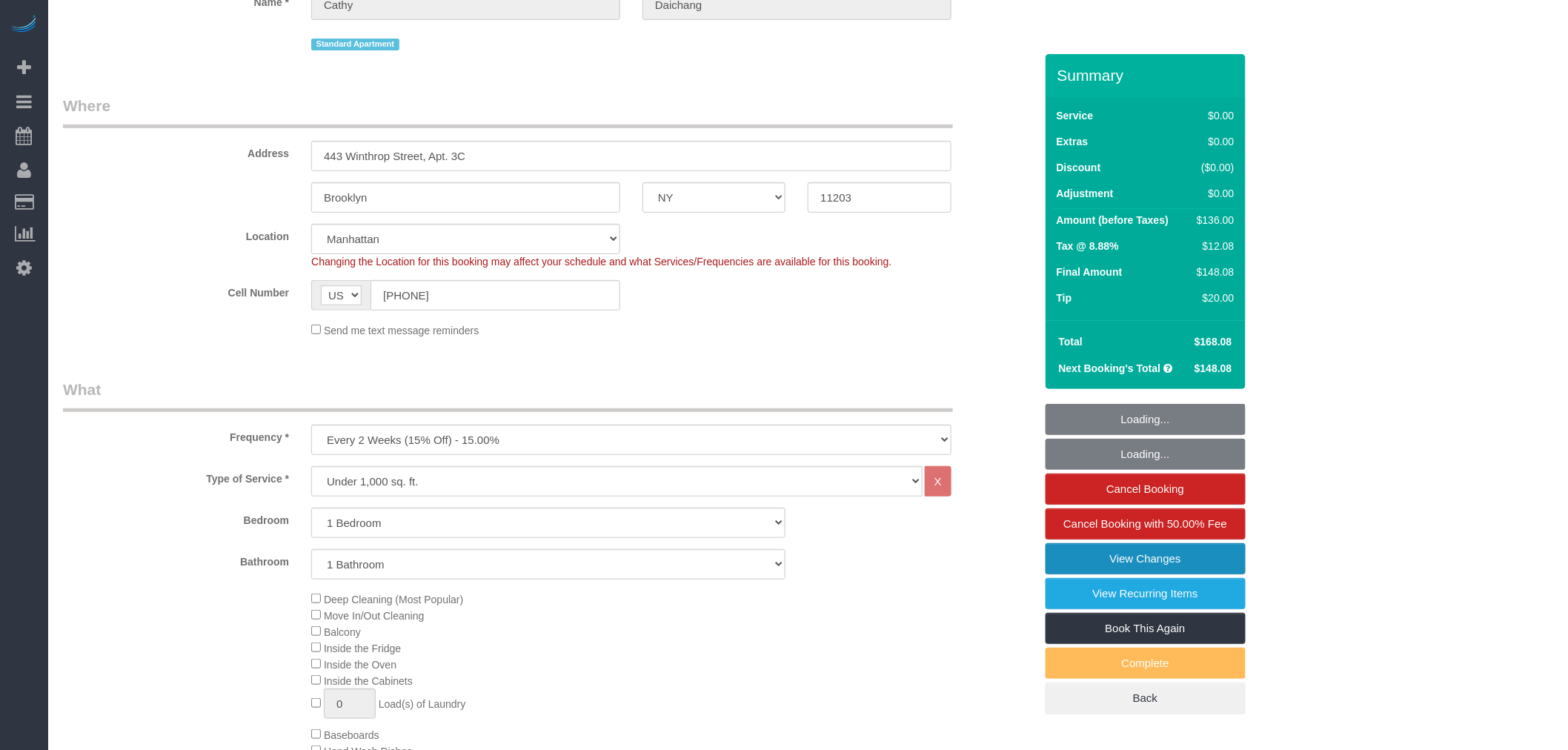 click on "View Changes" at bounding box center (1146, 559) 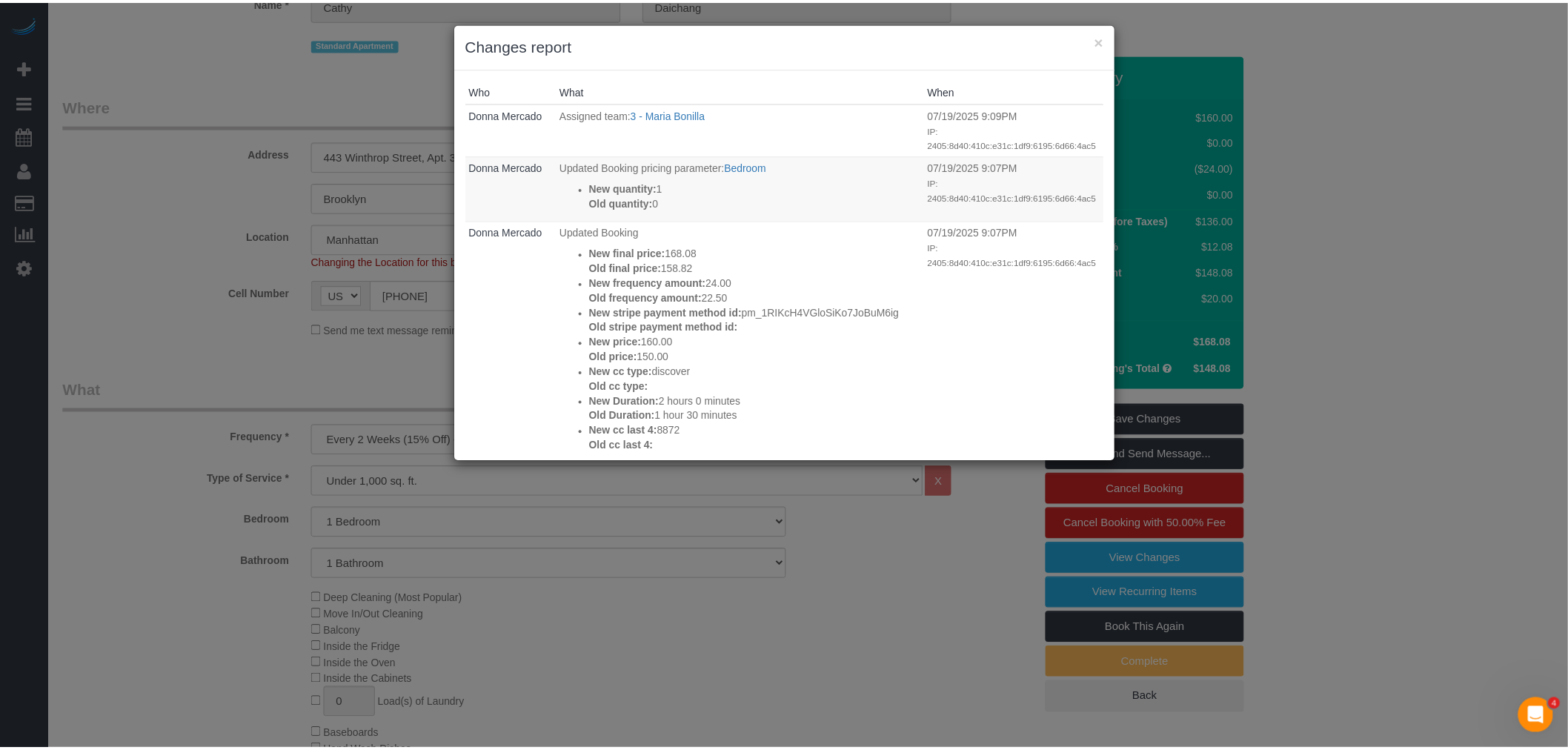 scroll, scrollTop: 0, scrollLeft: 0, axis: both 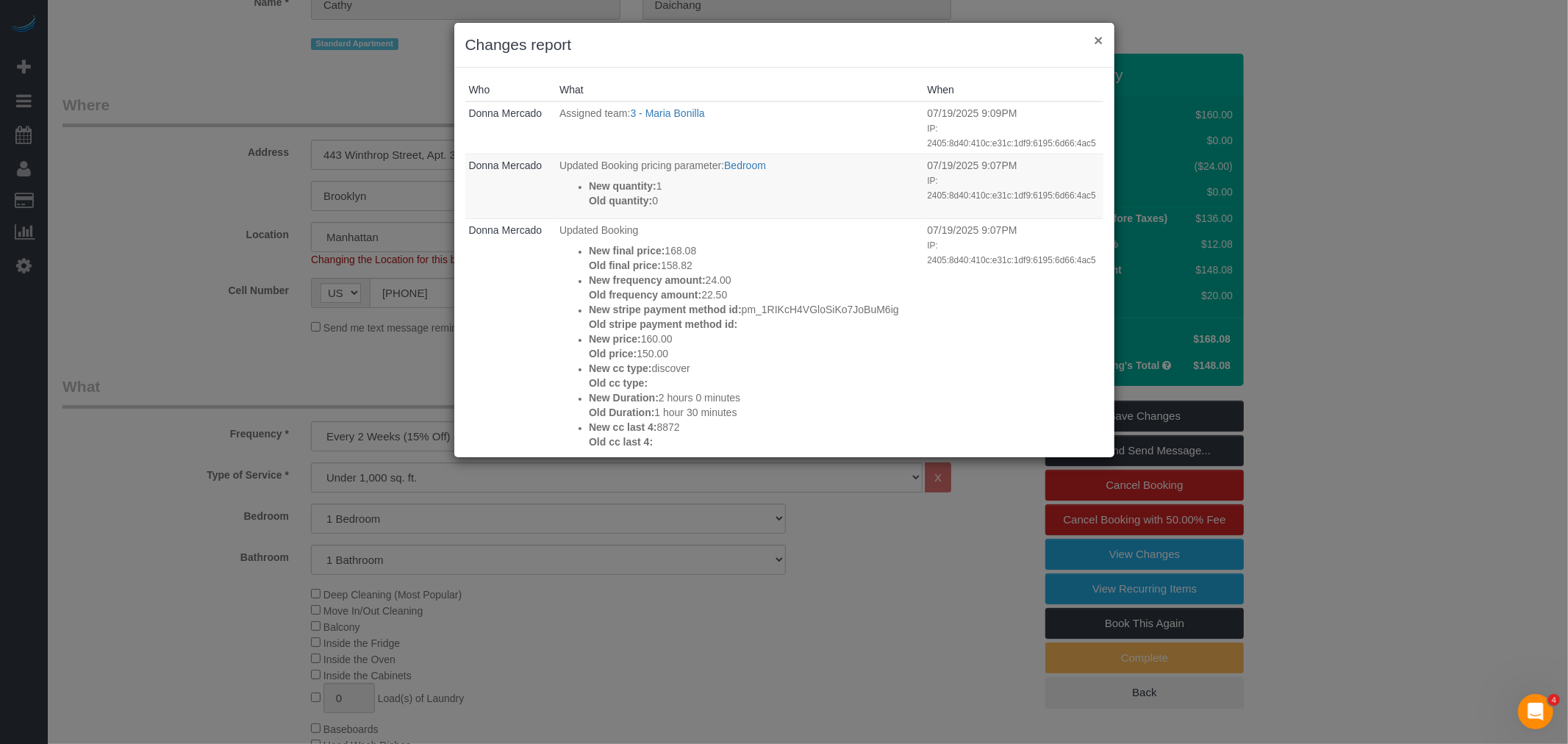 click on "×" at bounding box center (1098, 40) 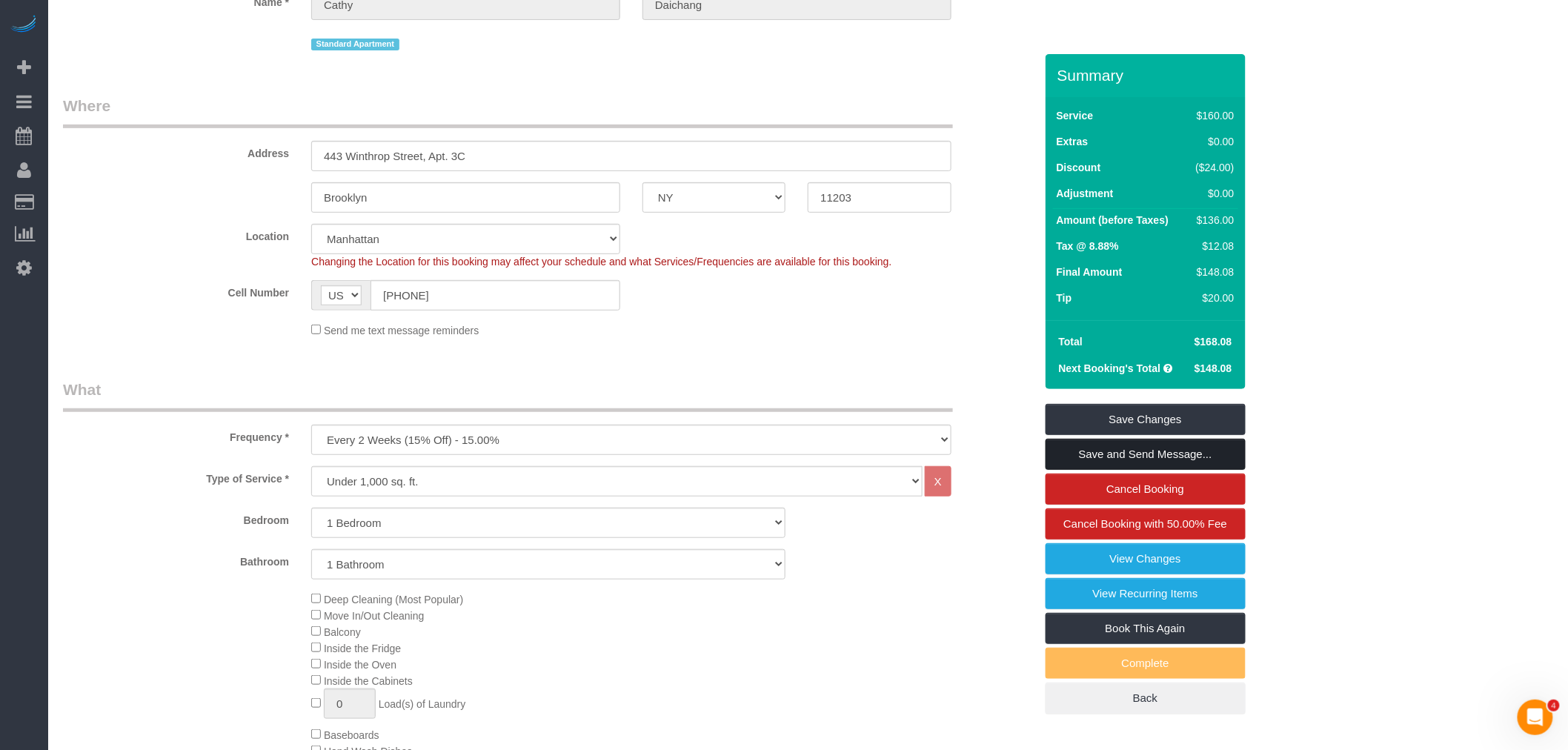 click on "Save and Send Message..." at bounding box center [1146, 454] 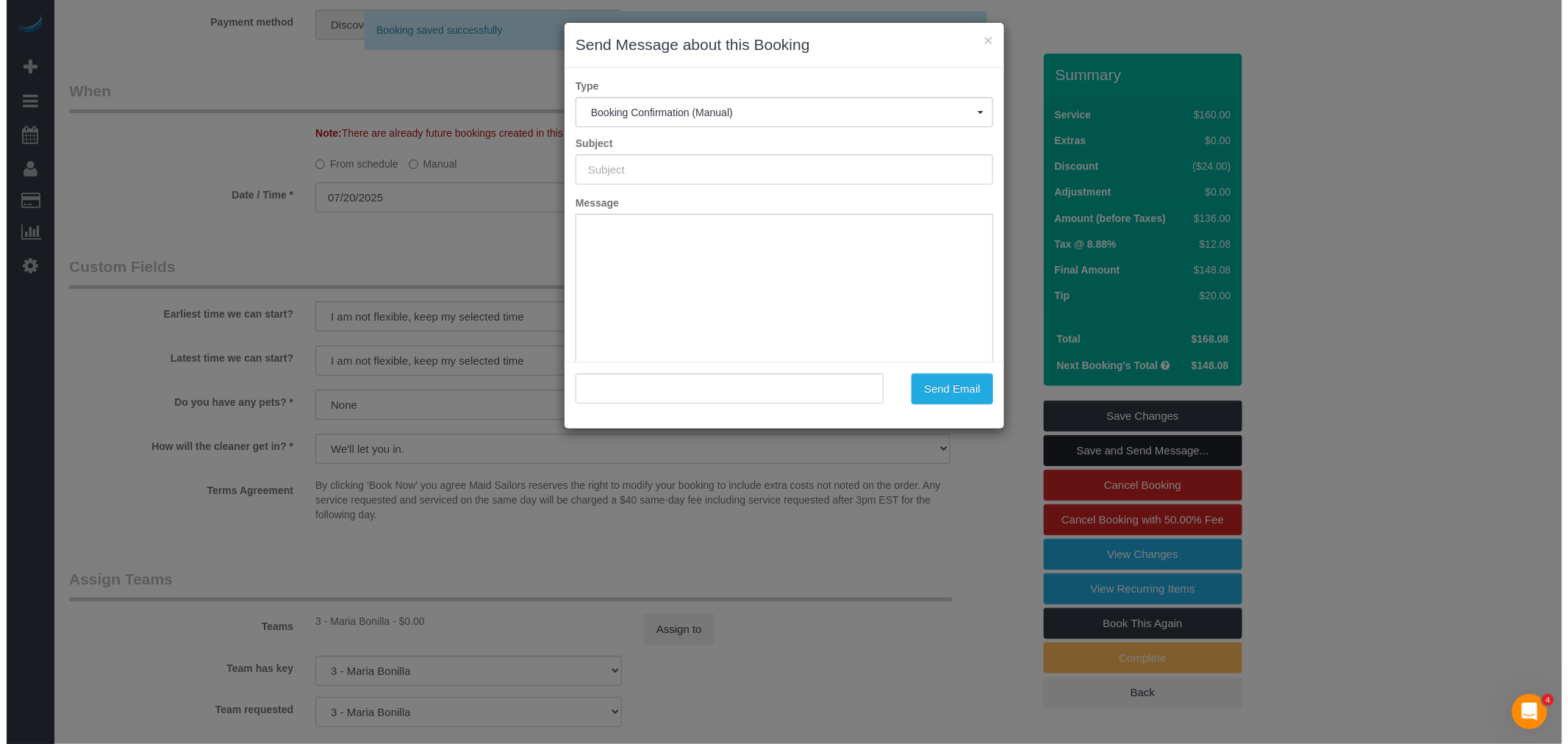 scroll, scrollTop: 1799, scrollLeft: 0, axis: vertical 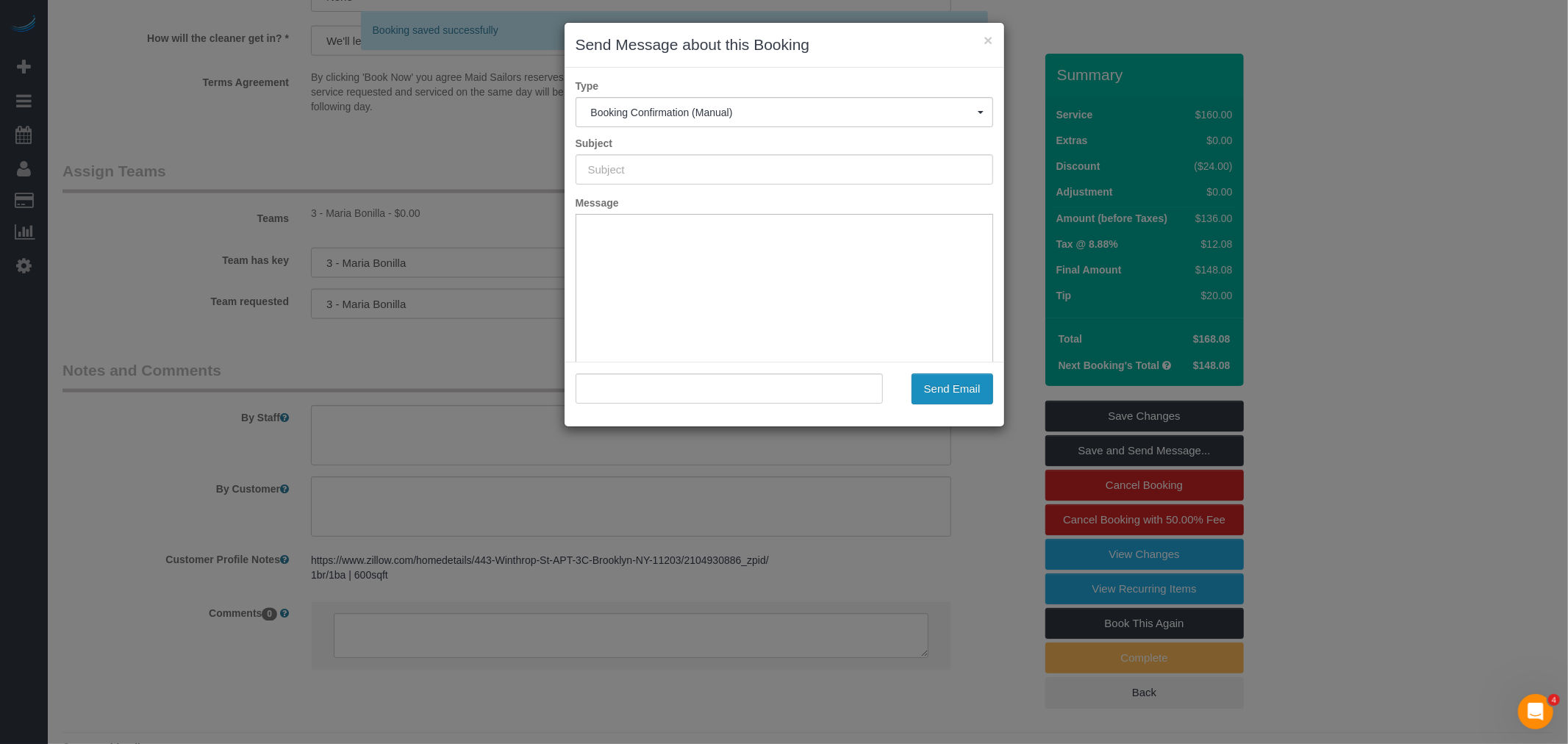 type on "Cleaning Confirmed for 07/20/2025 at 2:00pm" 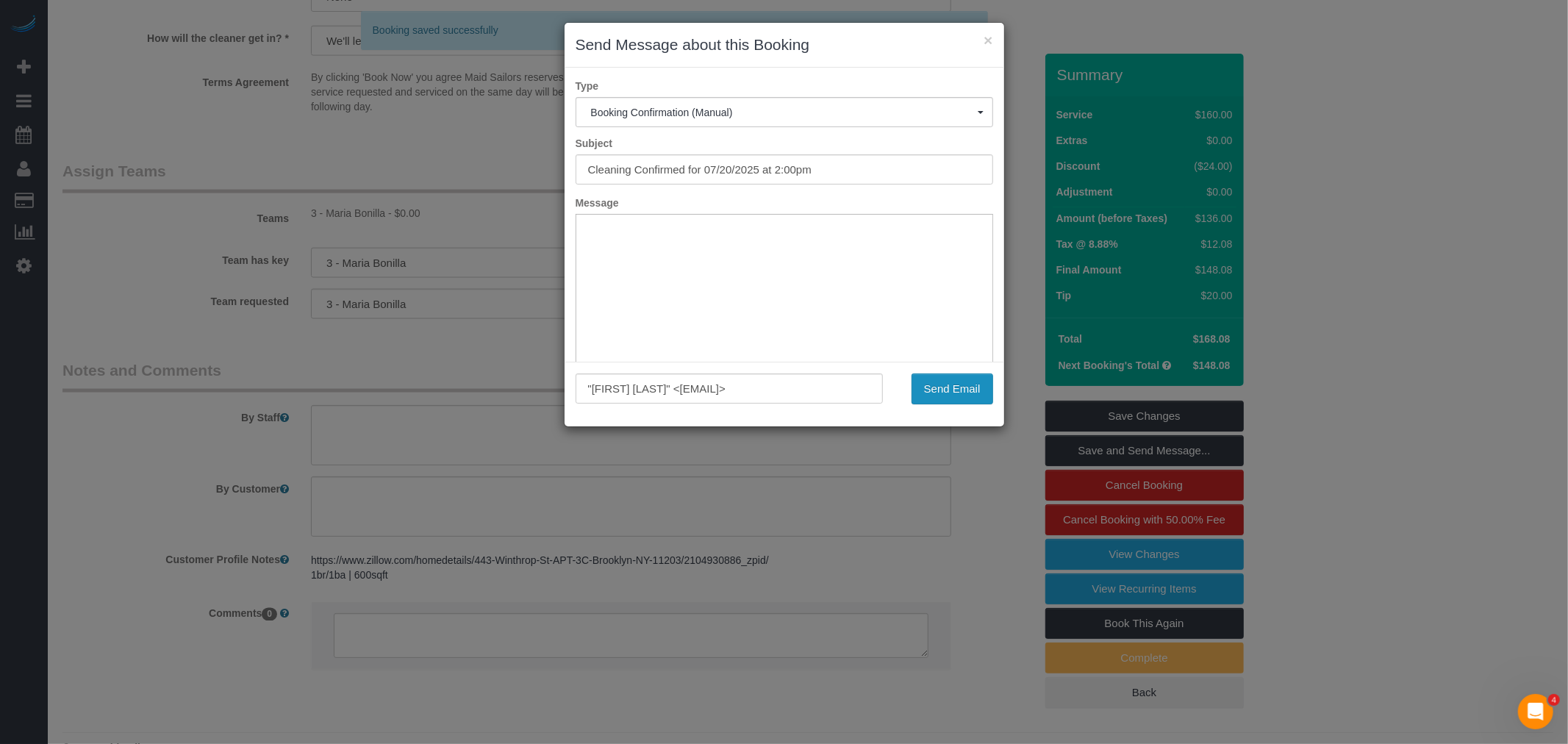 click on "Send Email" at bounding box center (952, 389) 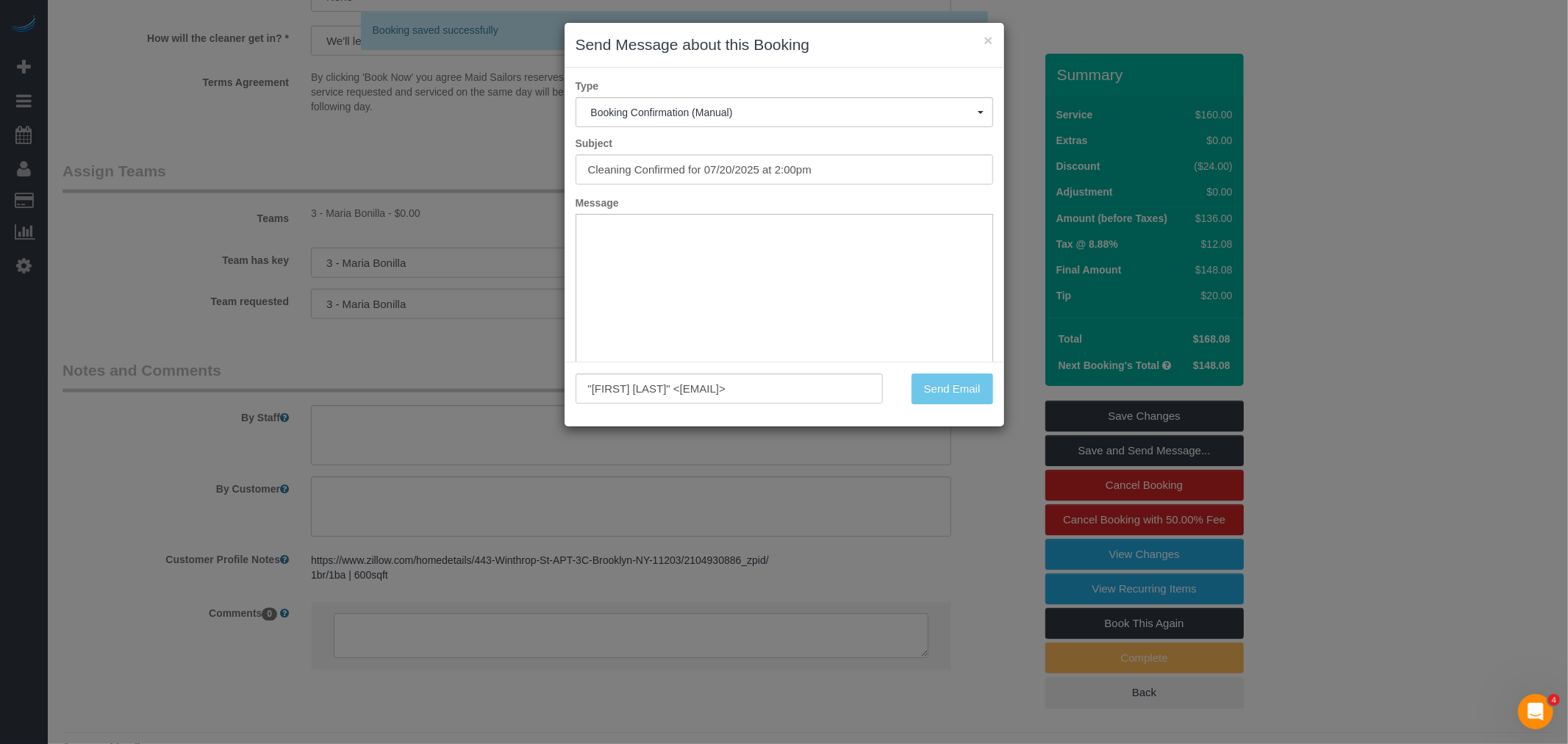 scroll, scrollTop: 0, scrollLeft: 0, axis: both 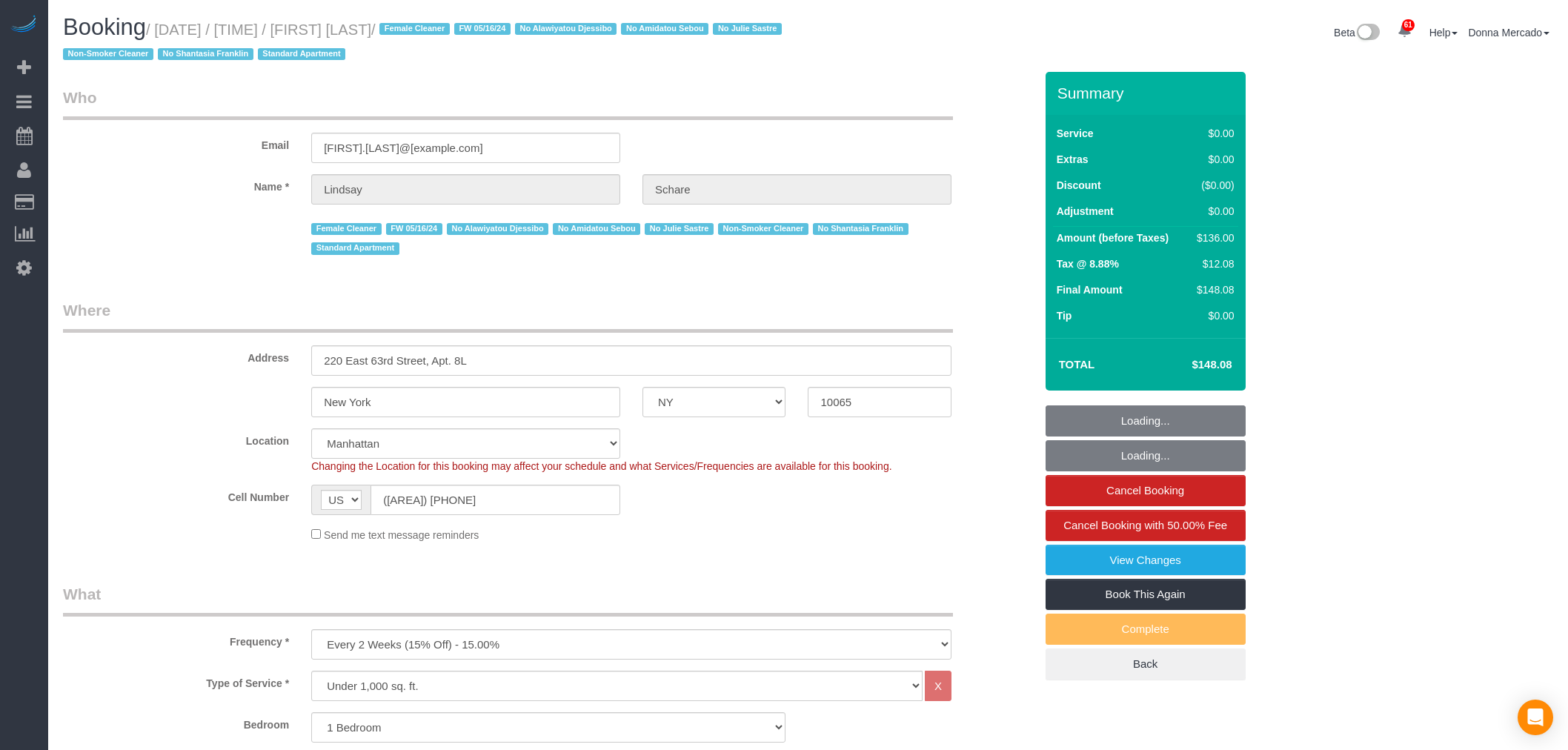 select on "NY" 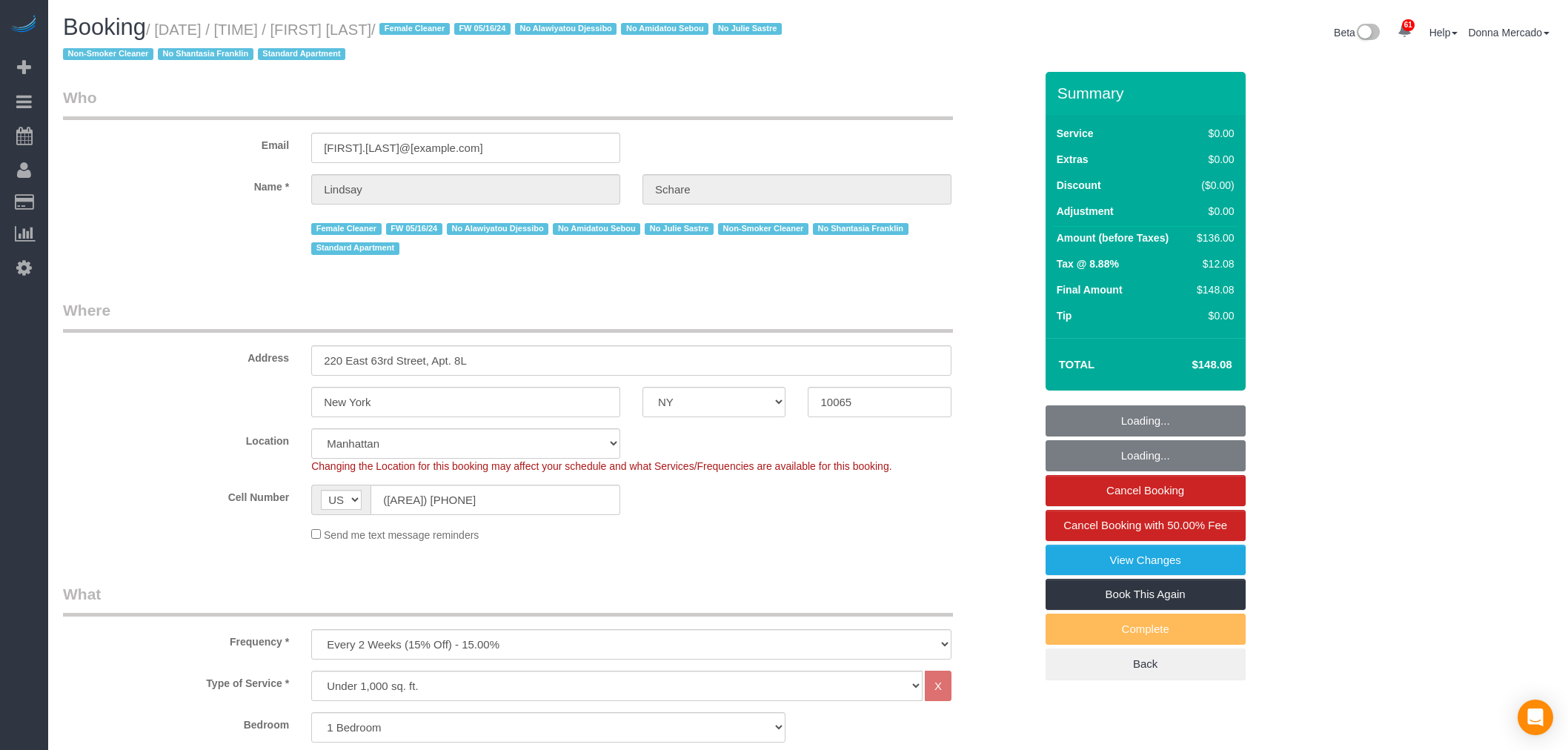select on "object:1496" 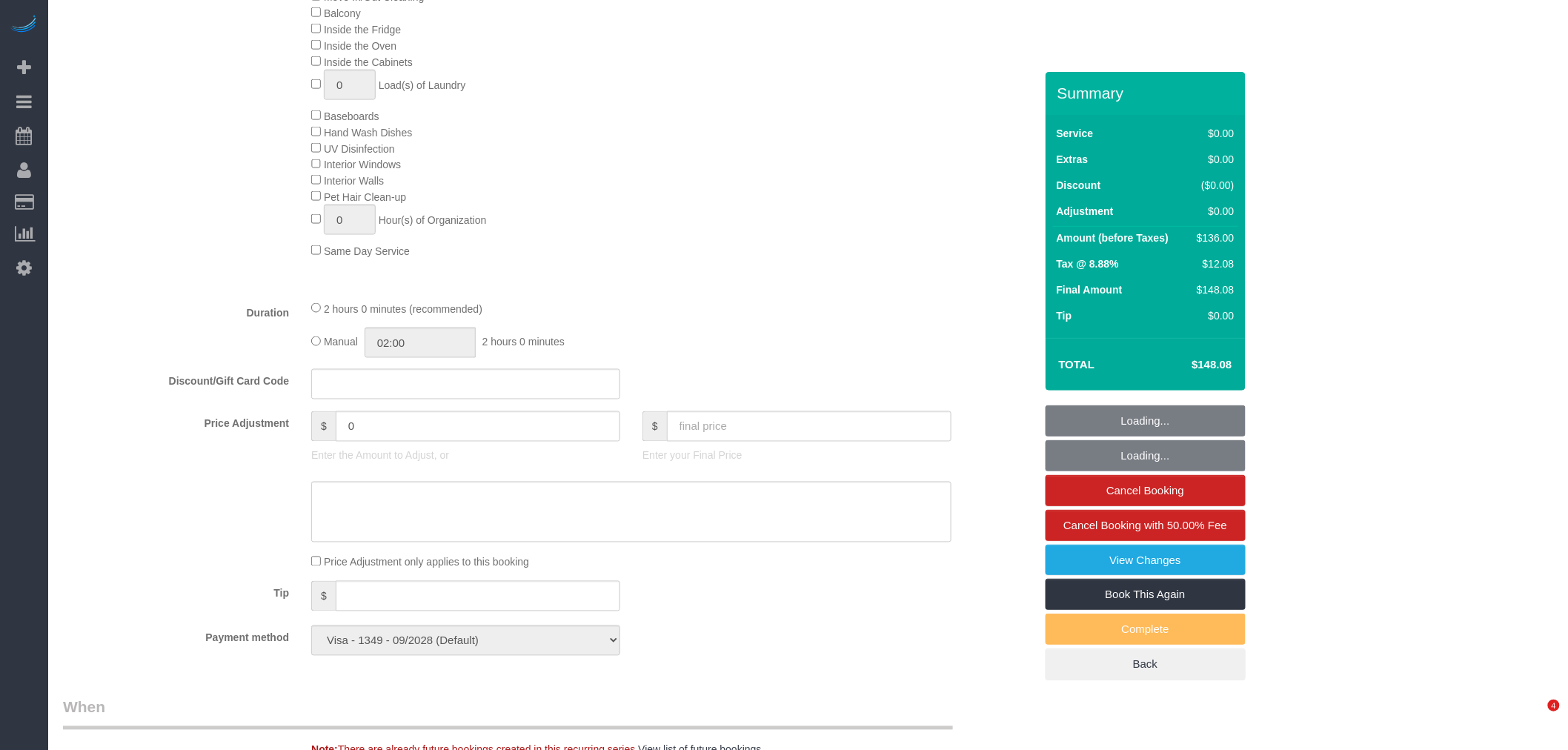 scroll, scrollTop: 823, scrollLeft: 0, axis: vertical 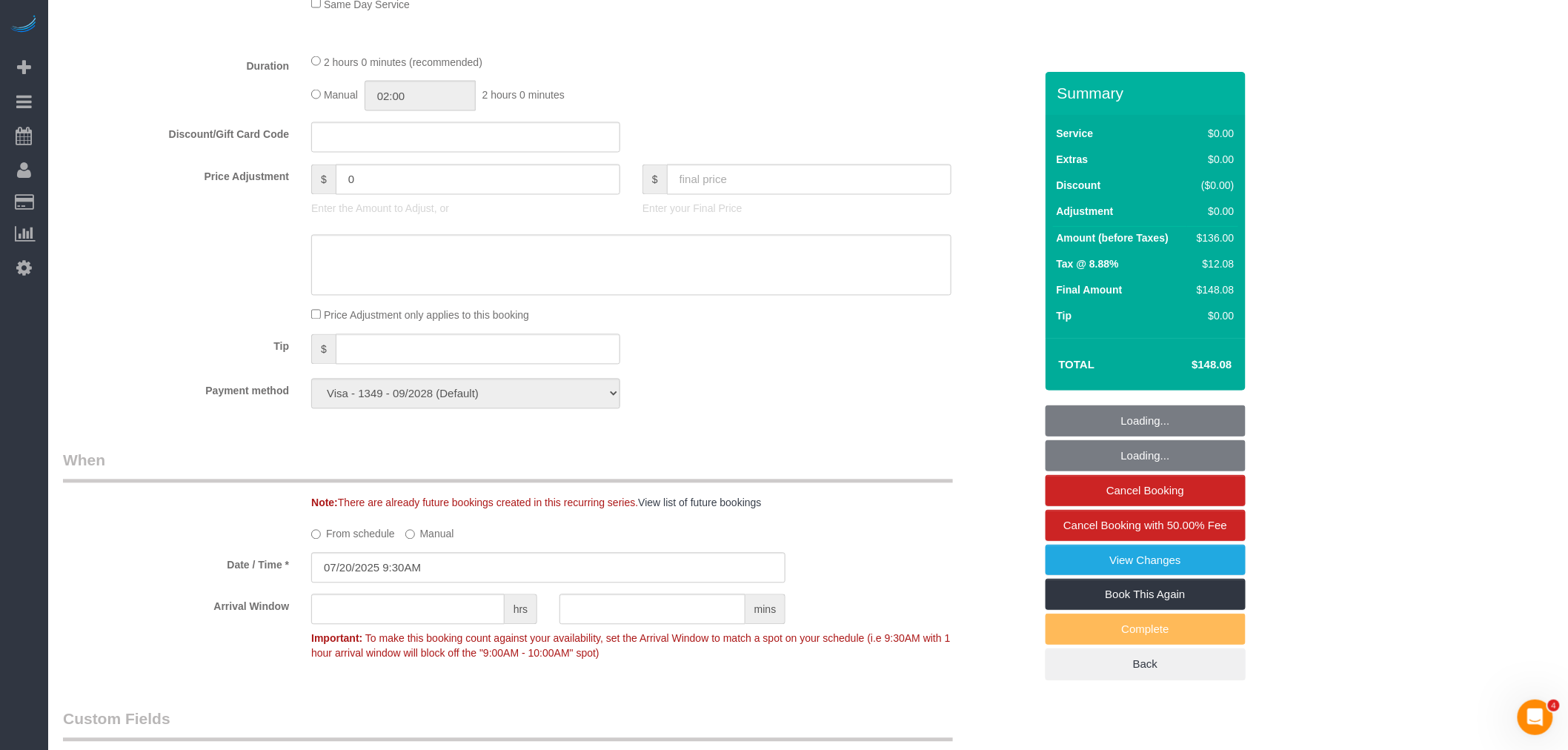 select on "1" 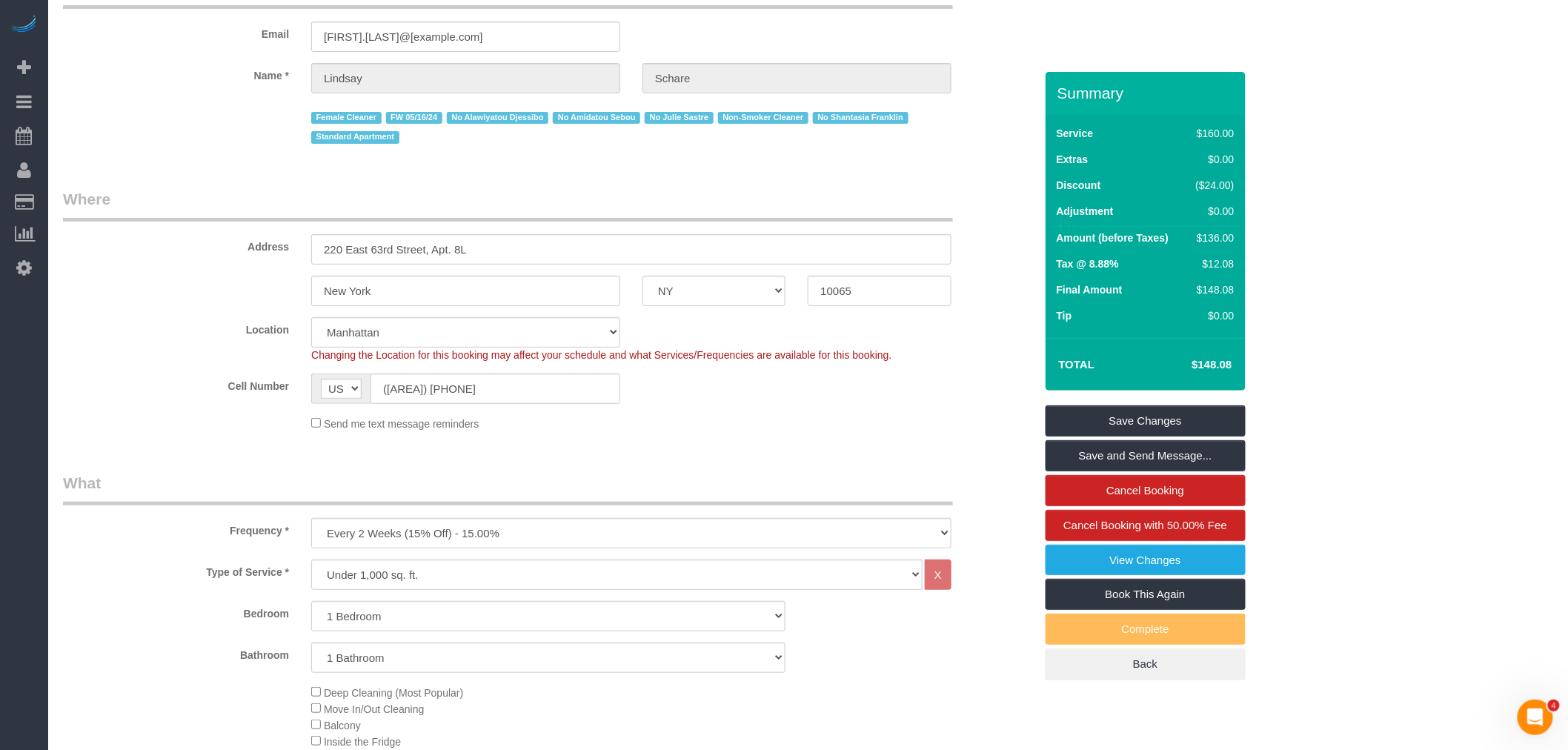 scroll, scrollTop: 0, scrollLeft: 0, axis: both 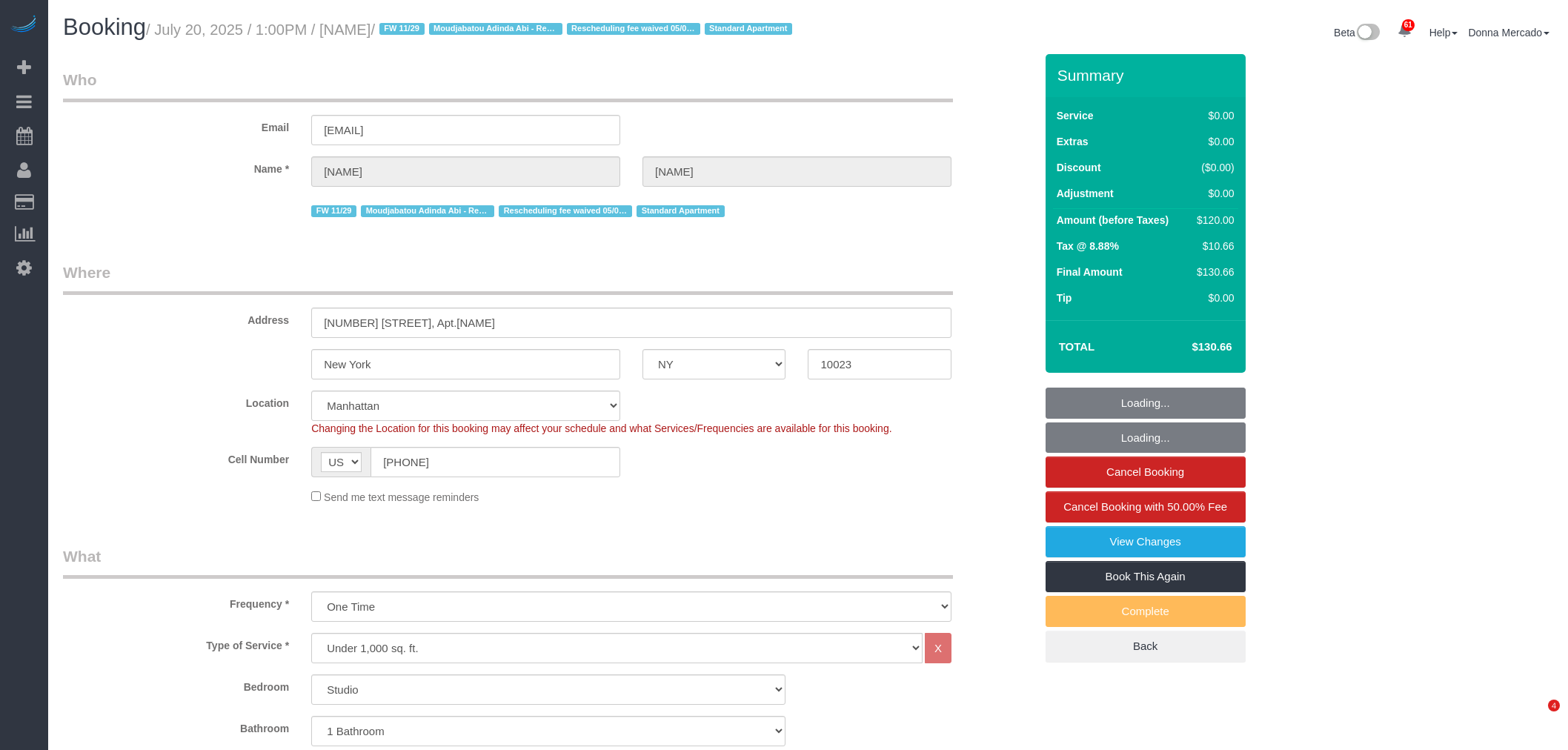 select on "NY" 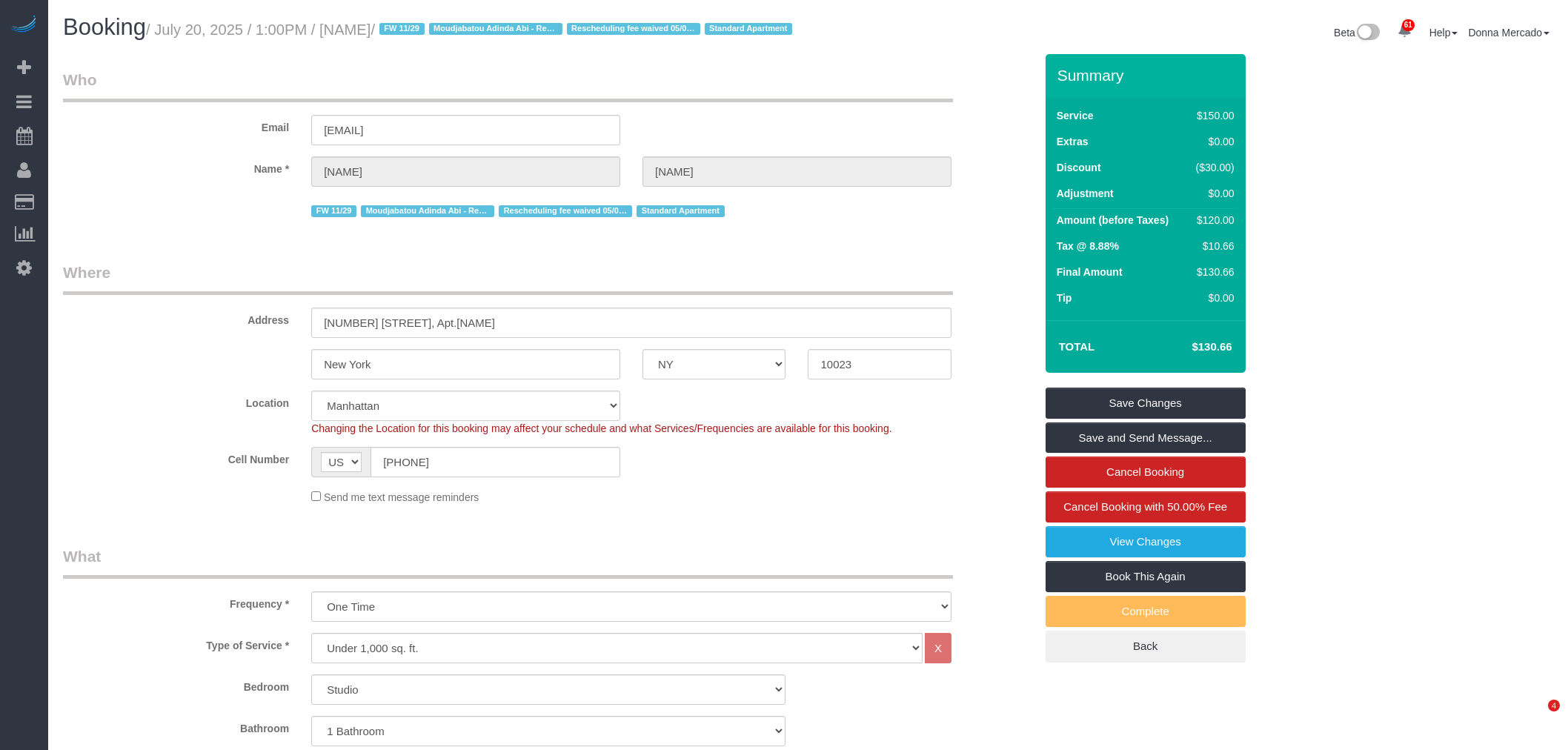 scroll, scrollTop: 0, scrollLeft: 0, axis: both 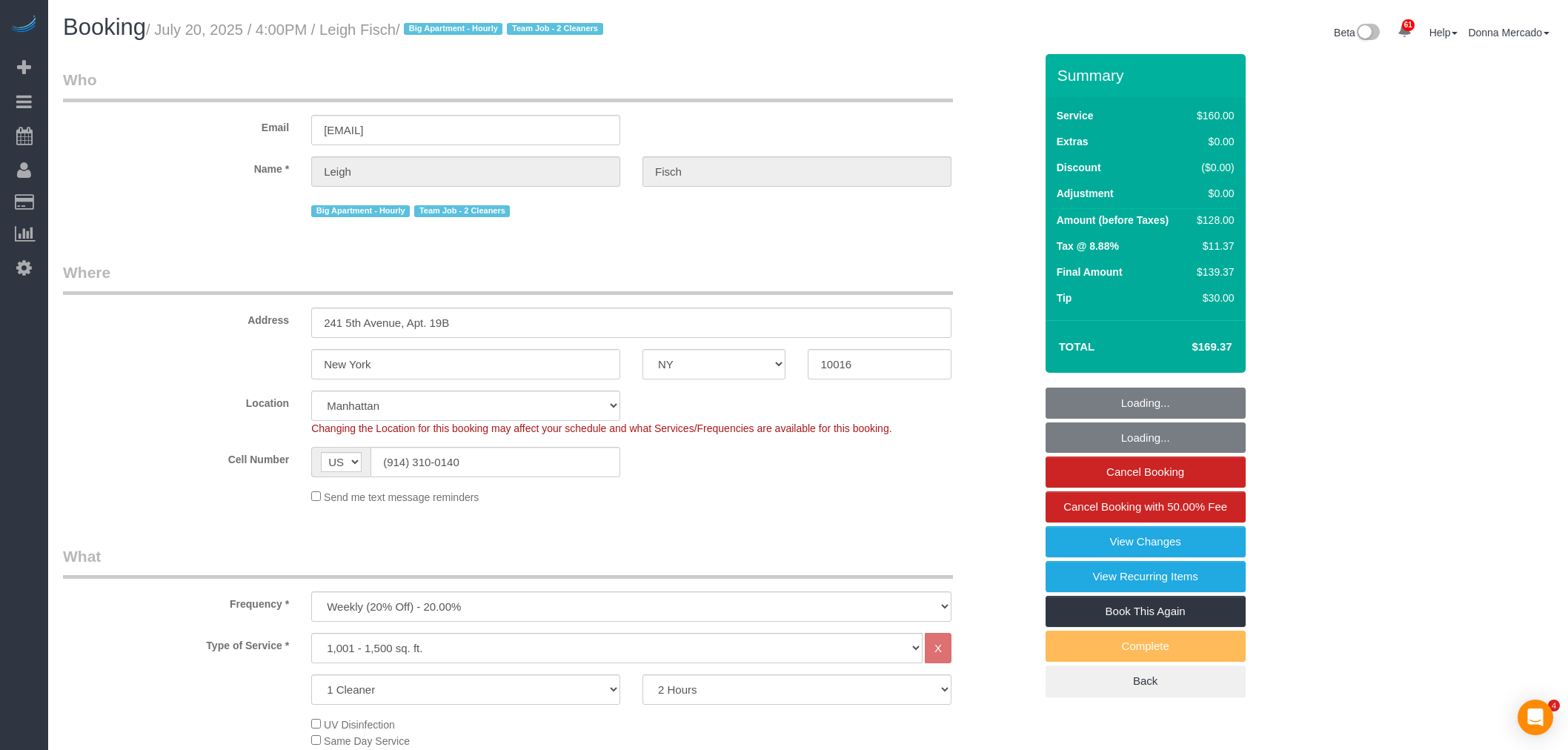 select on "NY" 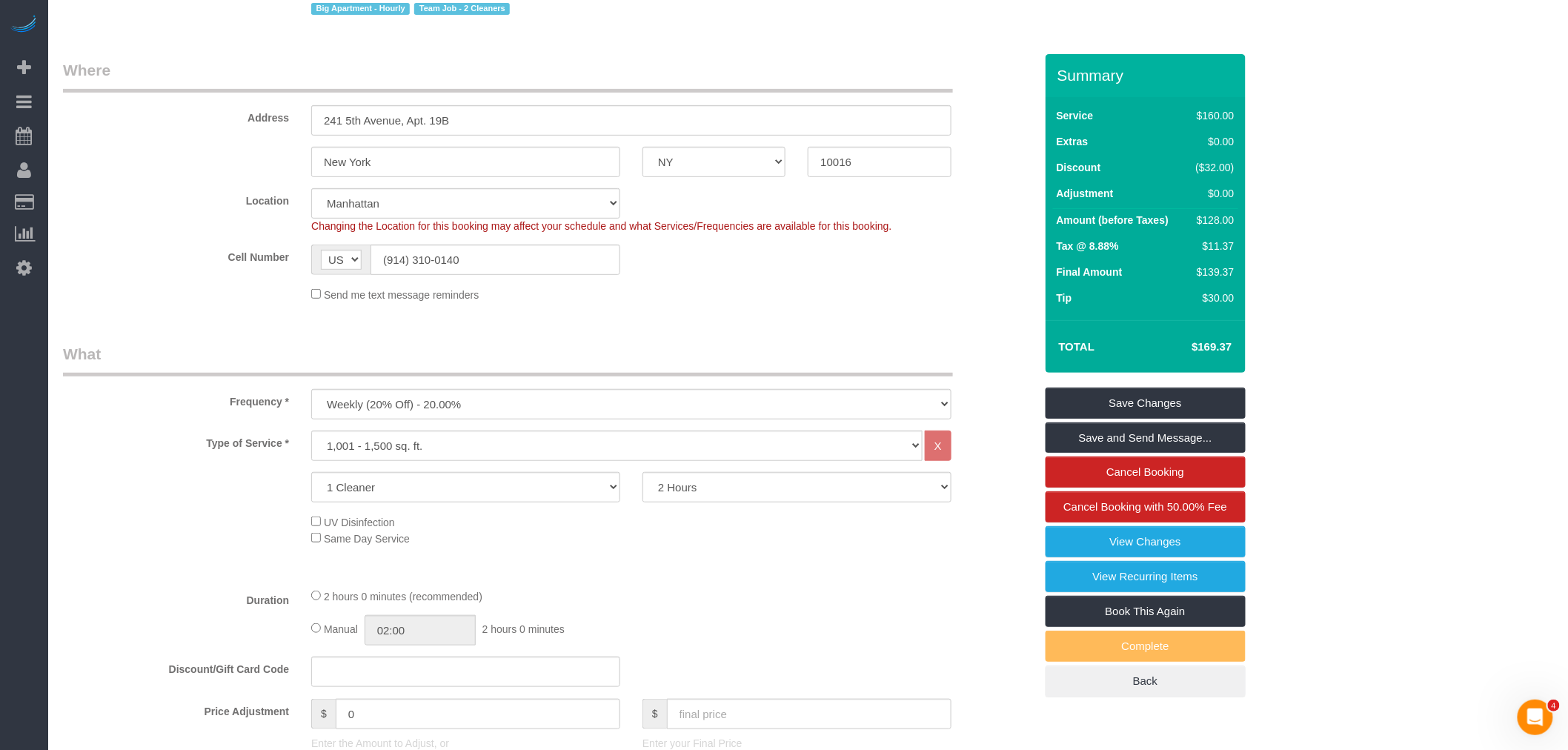 scroll, scrollTop: 411, scrollLeft: 0, axis: vertical 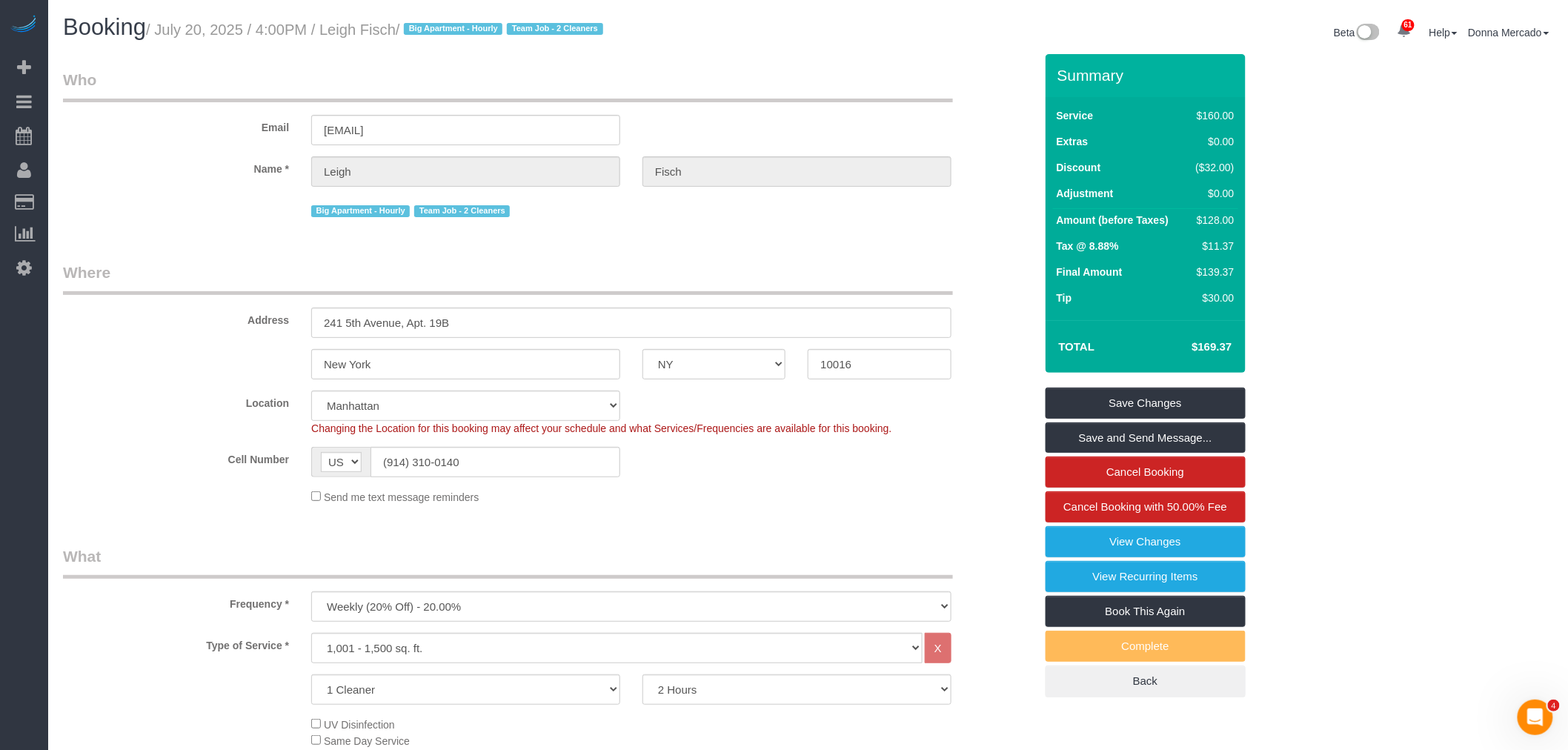 click on "Who
Email
fisch.leigh@gmail.com
Name *
Leigh
Fisch
Big Apartment - Hourly
Team Job - 2 Cleaners
Where
Address
241 5th Avenue, Apt. 19B
New York
AK
AL
AR
AZ
CA
CO
CT
DC
DE
FL
GA
HI
IA
ID
IL
IN
KS
KY
LA
MA
MD
ME
MI
MN
MO
MS
MT" at bounding box center [548, 1188] 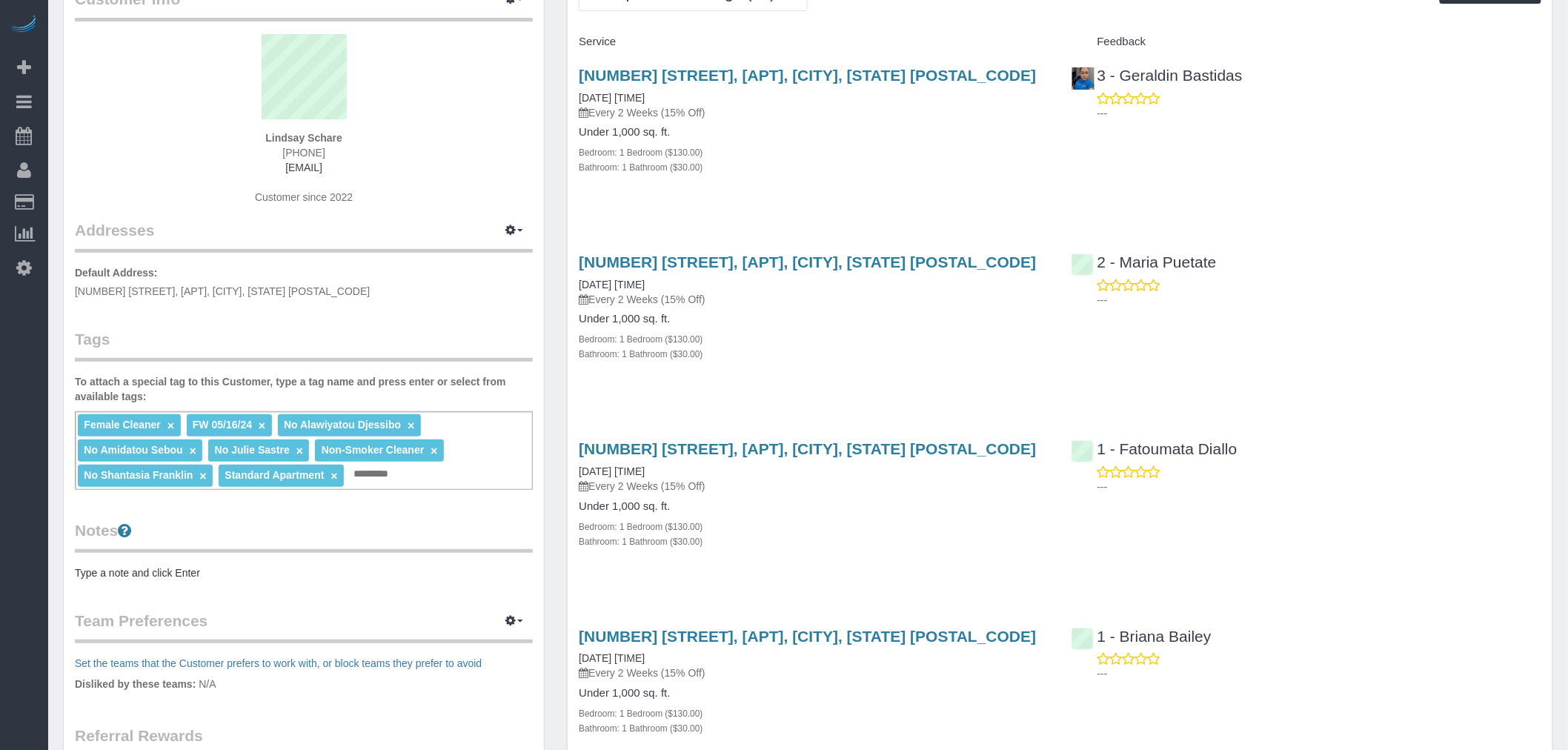 scroll, scrollTop: 0, scrollLeft: 0, axis: both 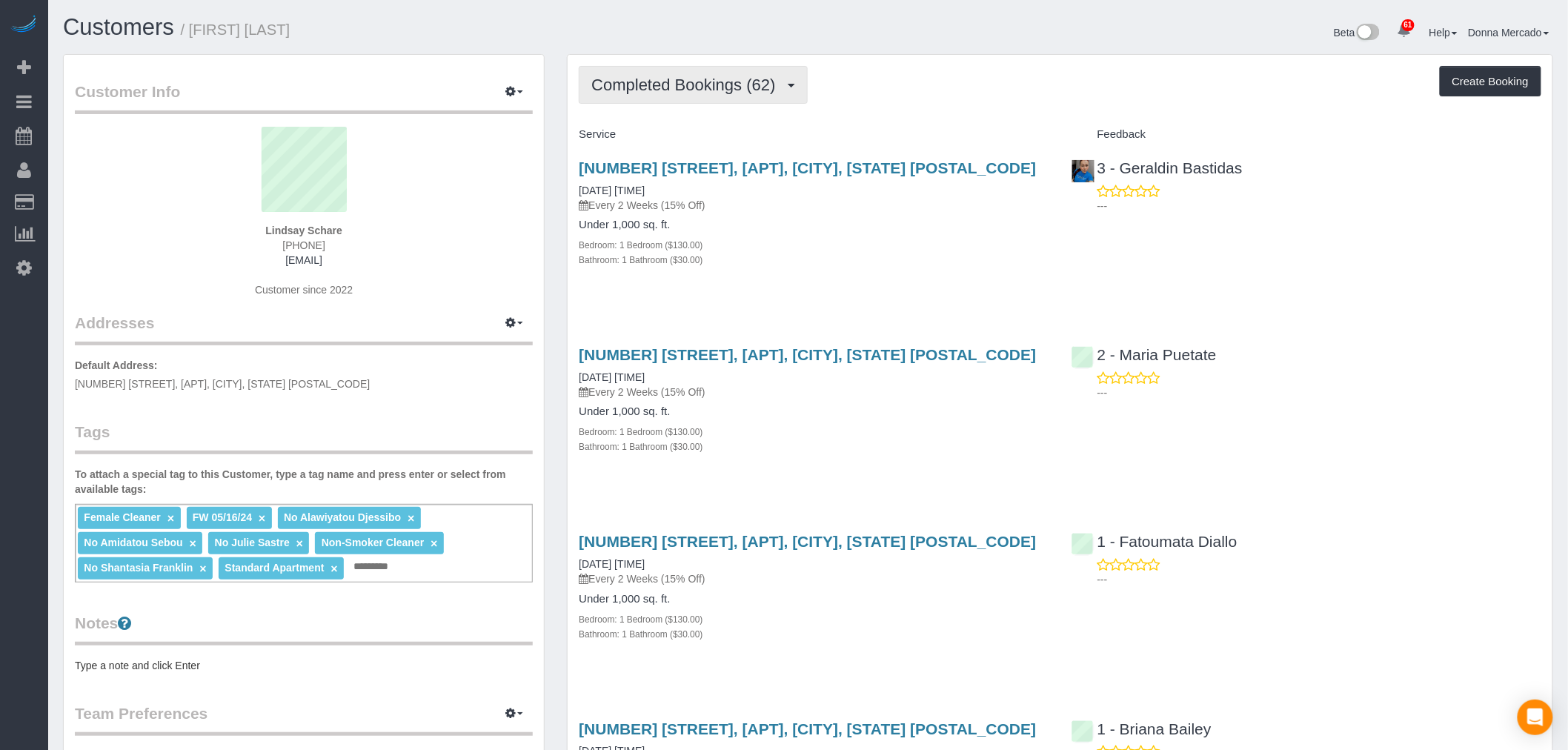 click on "Completed Bookings (62)" at bounding box center (687, 84) 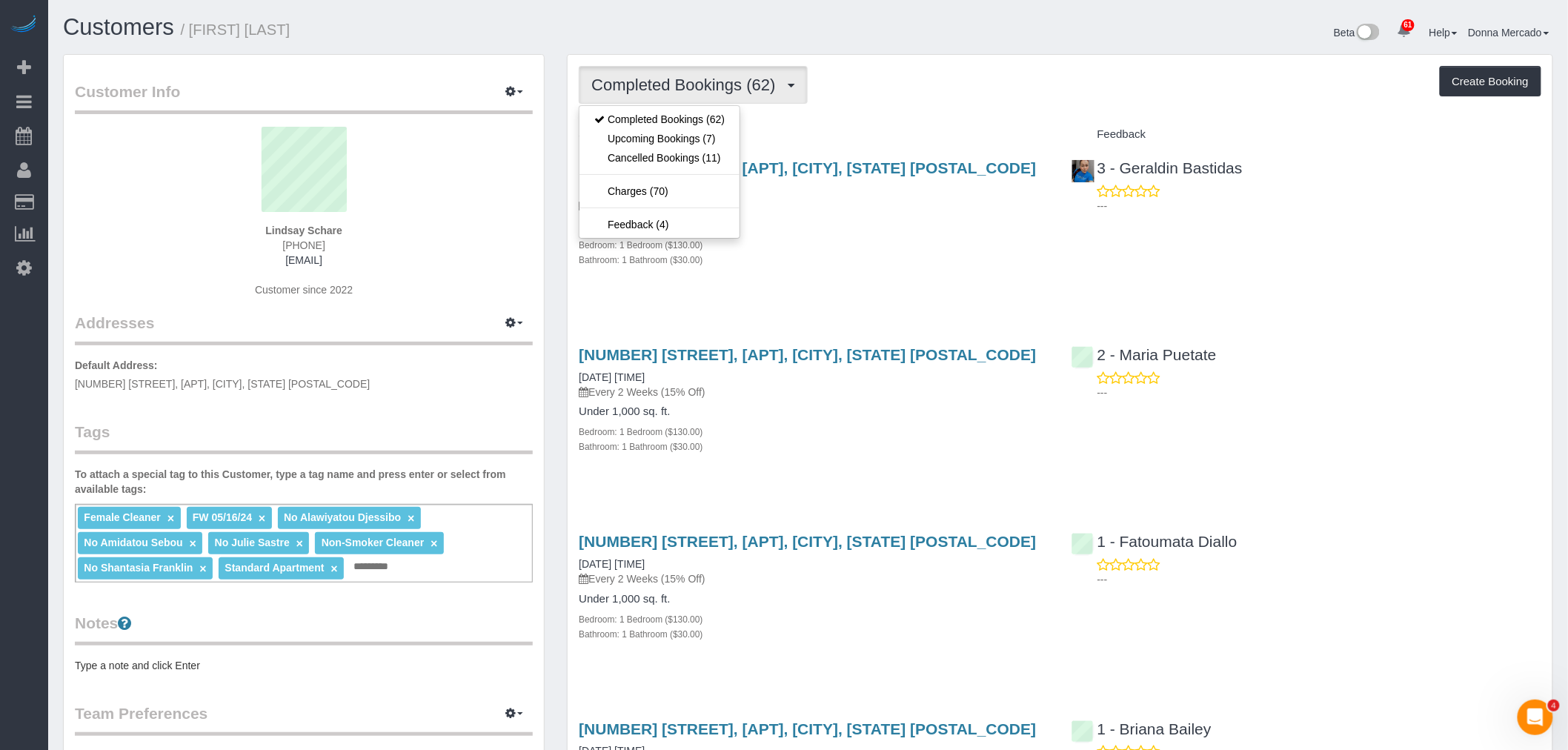scroll, scrollTop: 0, scrollLeft: 0, axis: both 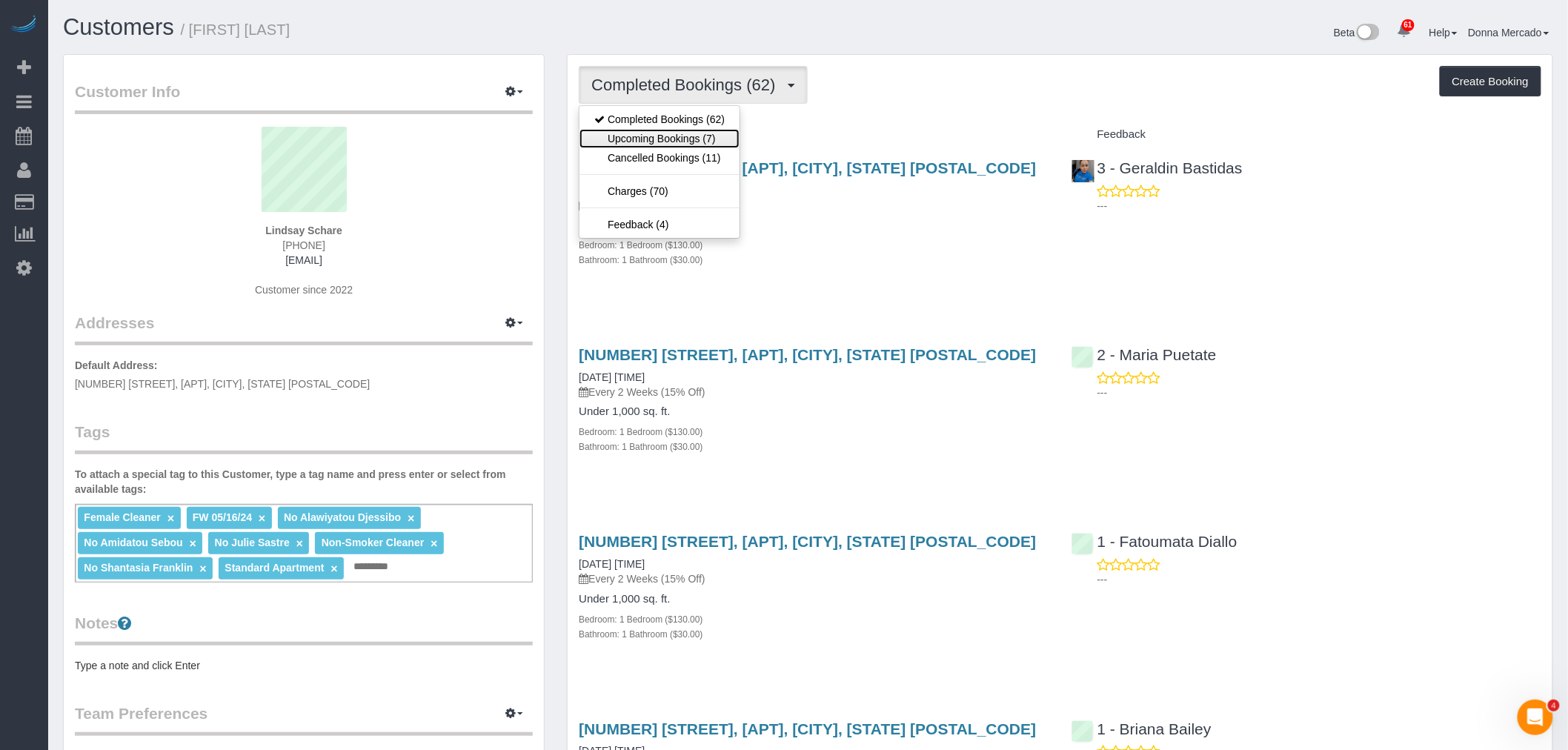 click on "Upcoming Bookings (7)" at bounding box center [660, 139] 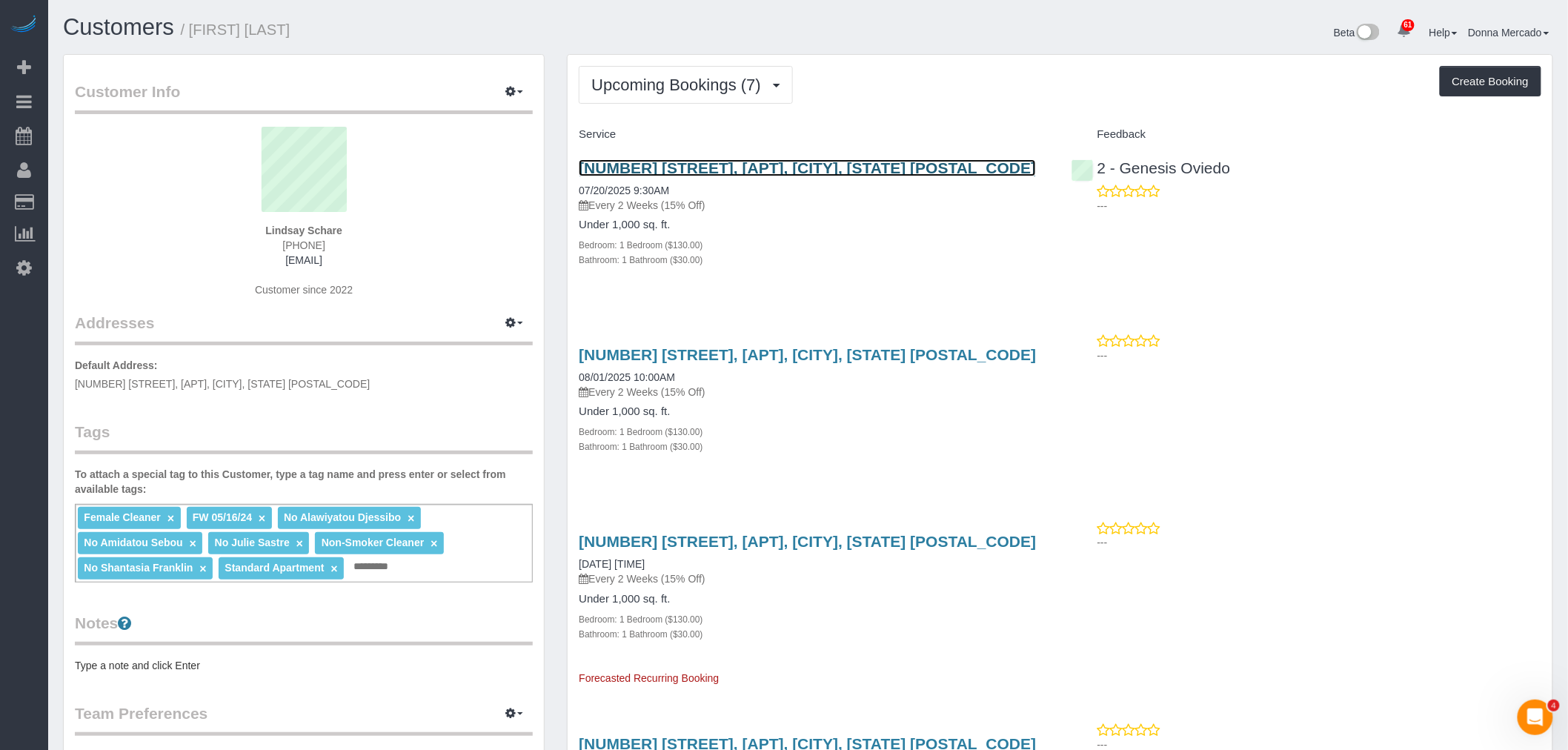 click on "[NUMBER] [STREET], Apt. [NUMBER], [CITY], [STATE] [POSTAL_CODE]" at bounding box center [807, 167] 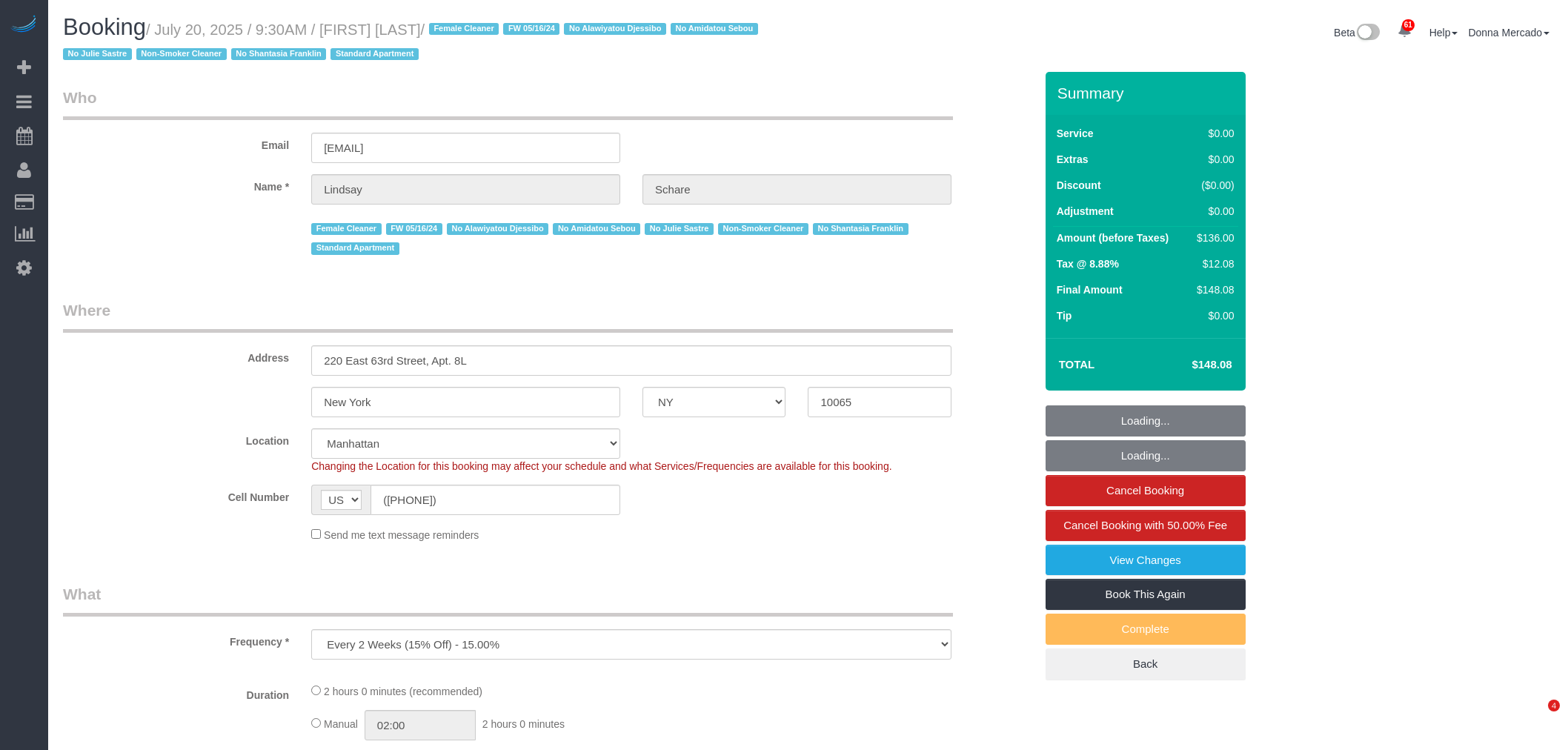 select on "NY" 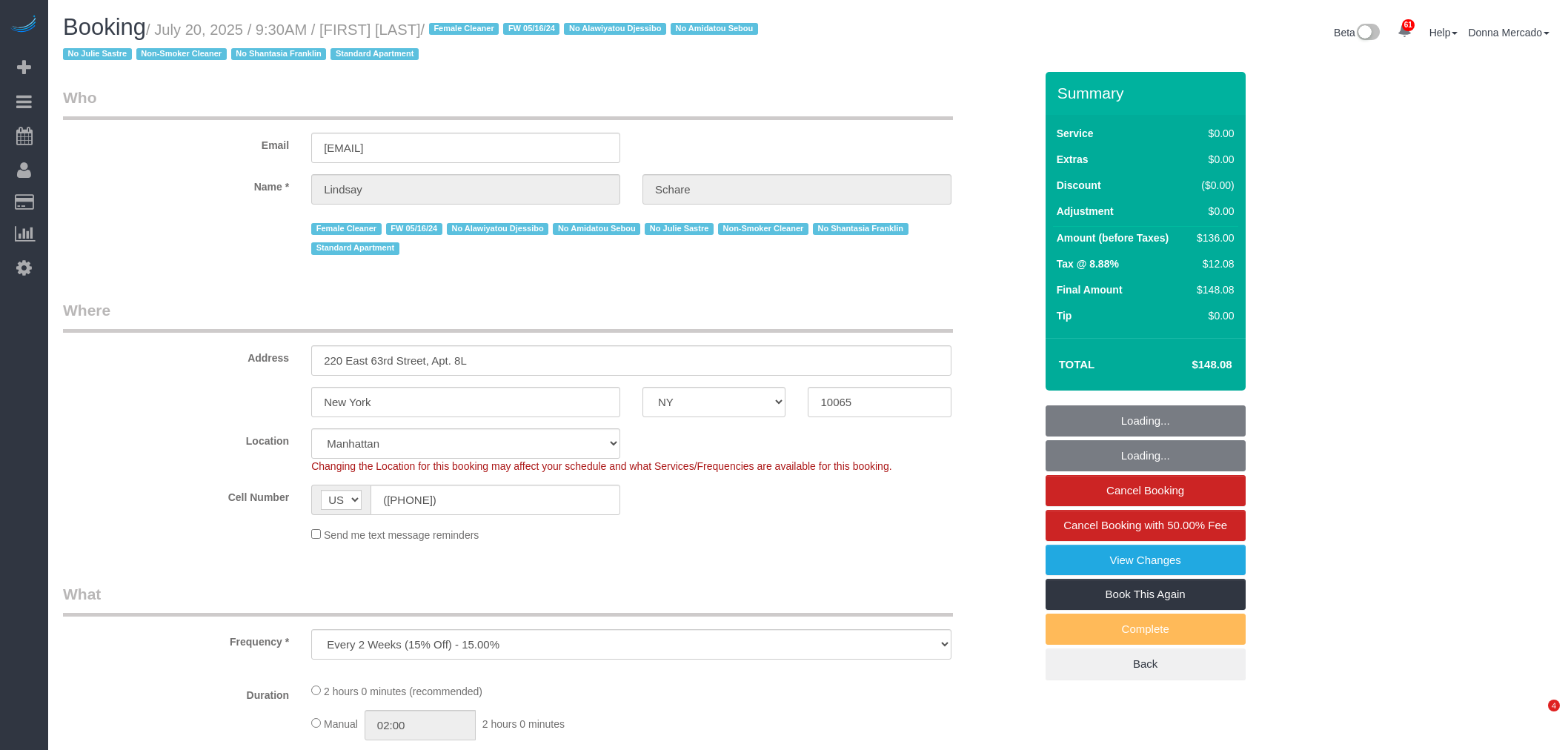 select on "1" 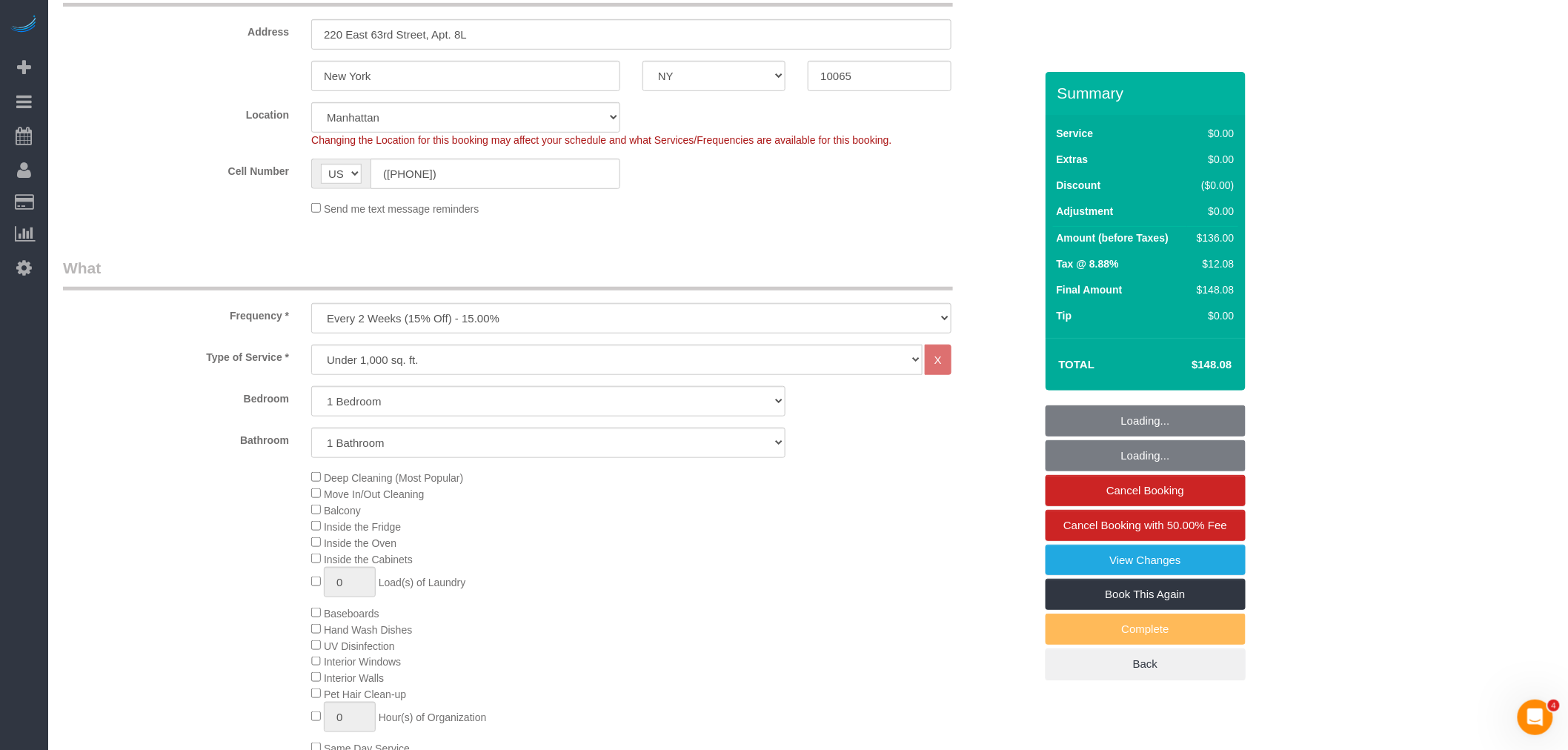 select on "1" 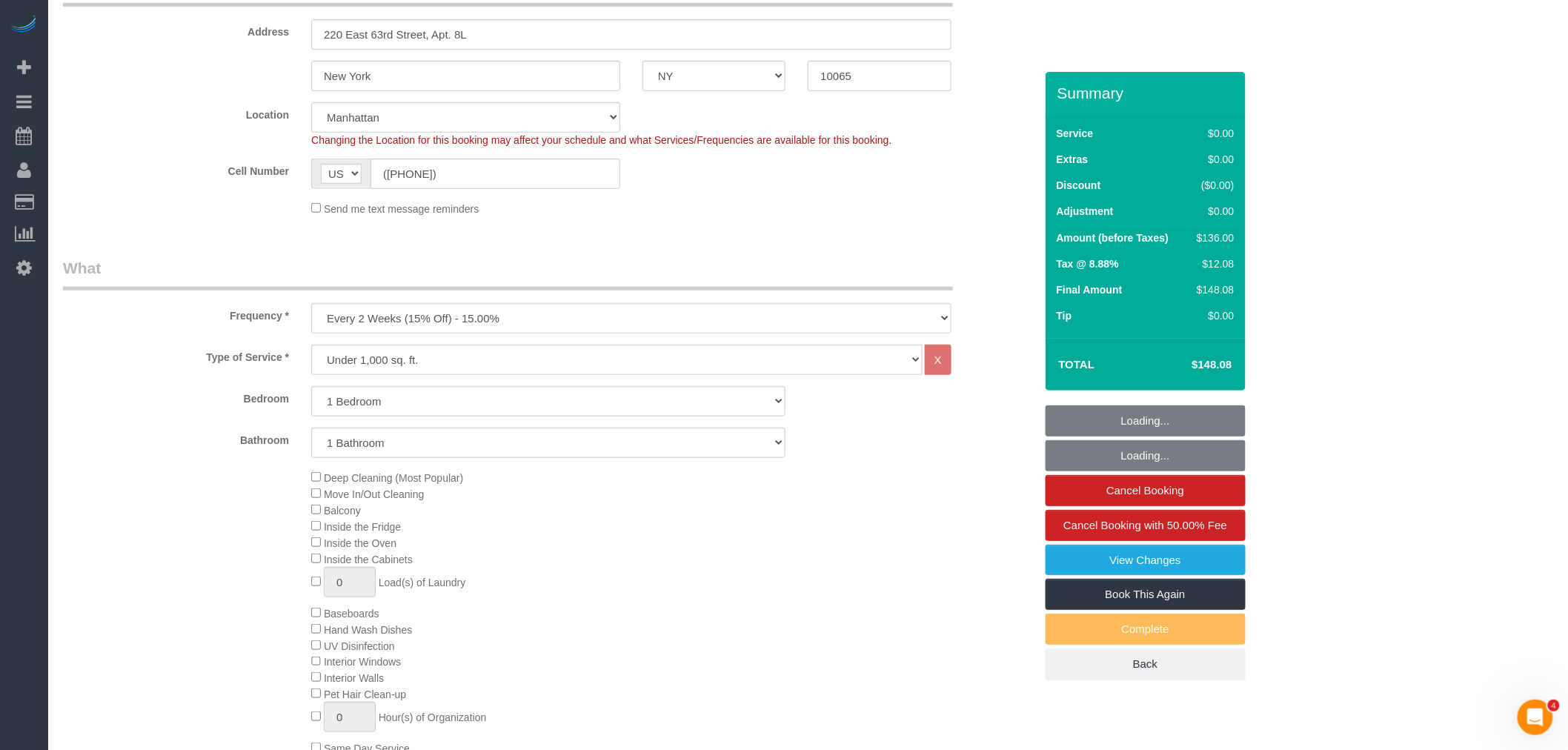 scroll, scrollTop: 411, scrollLeft: 0, axis: vertical 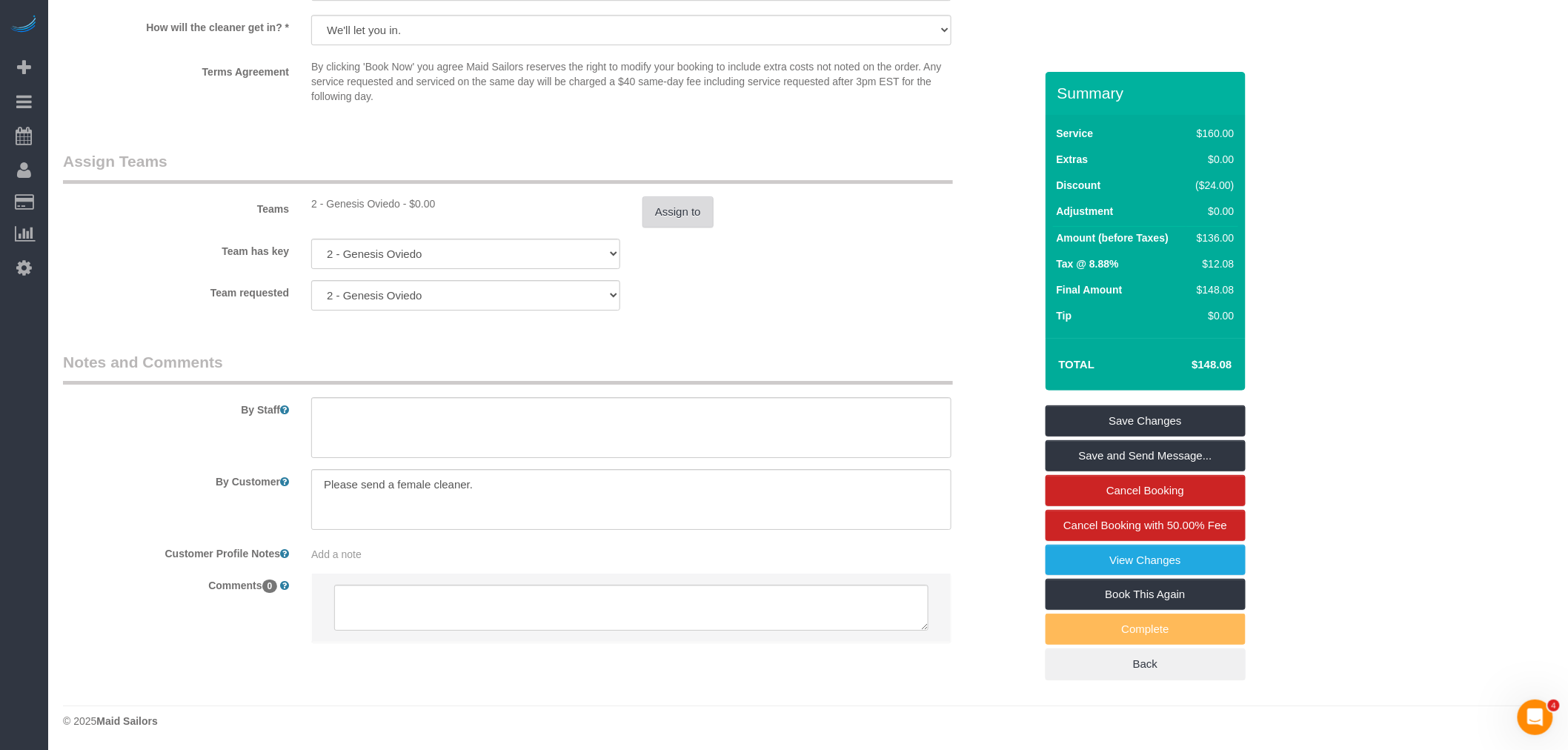click on "Assign to" at bounding box center (678, 212) 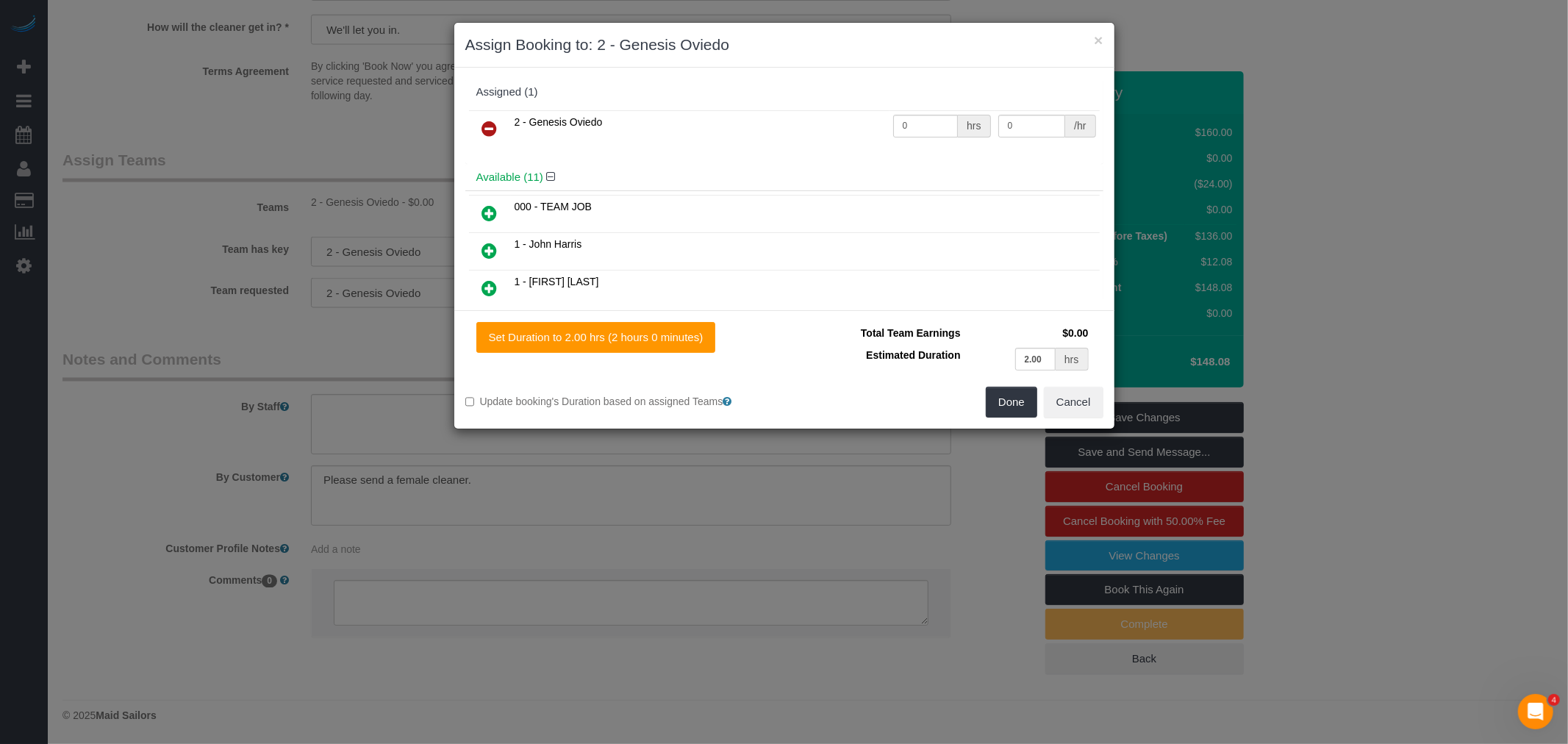 click at bounding box center [490, 129] 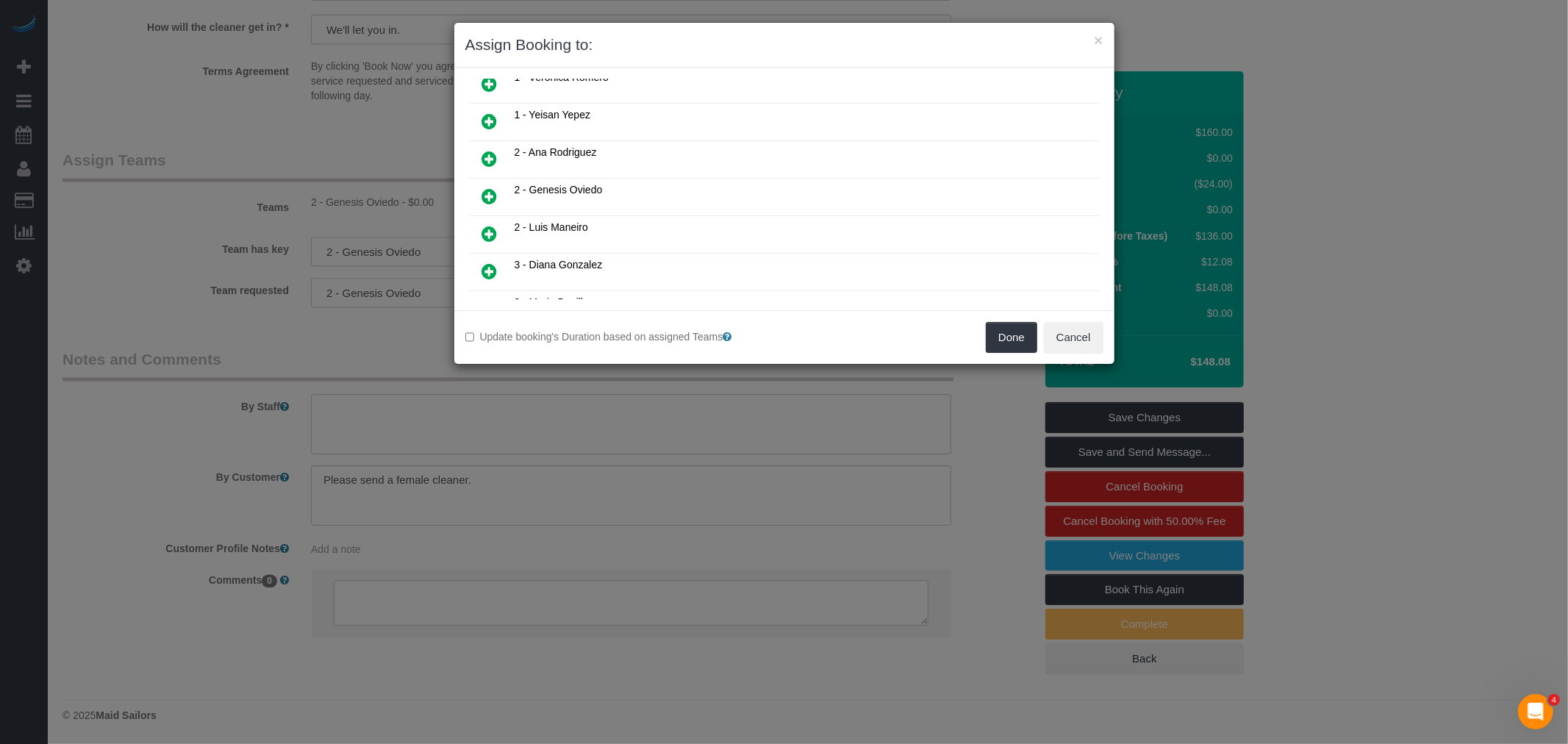 scroll, scrollTop: 326, scrollLeft: 0, axis: vertical 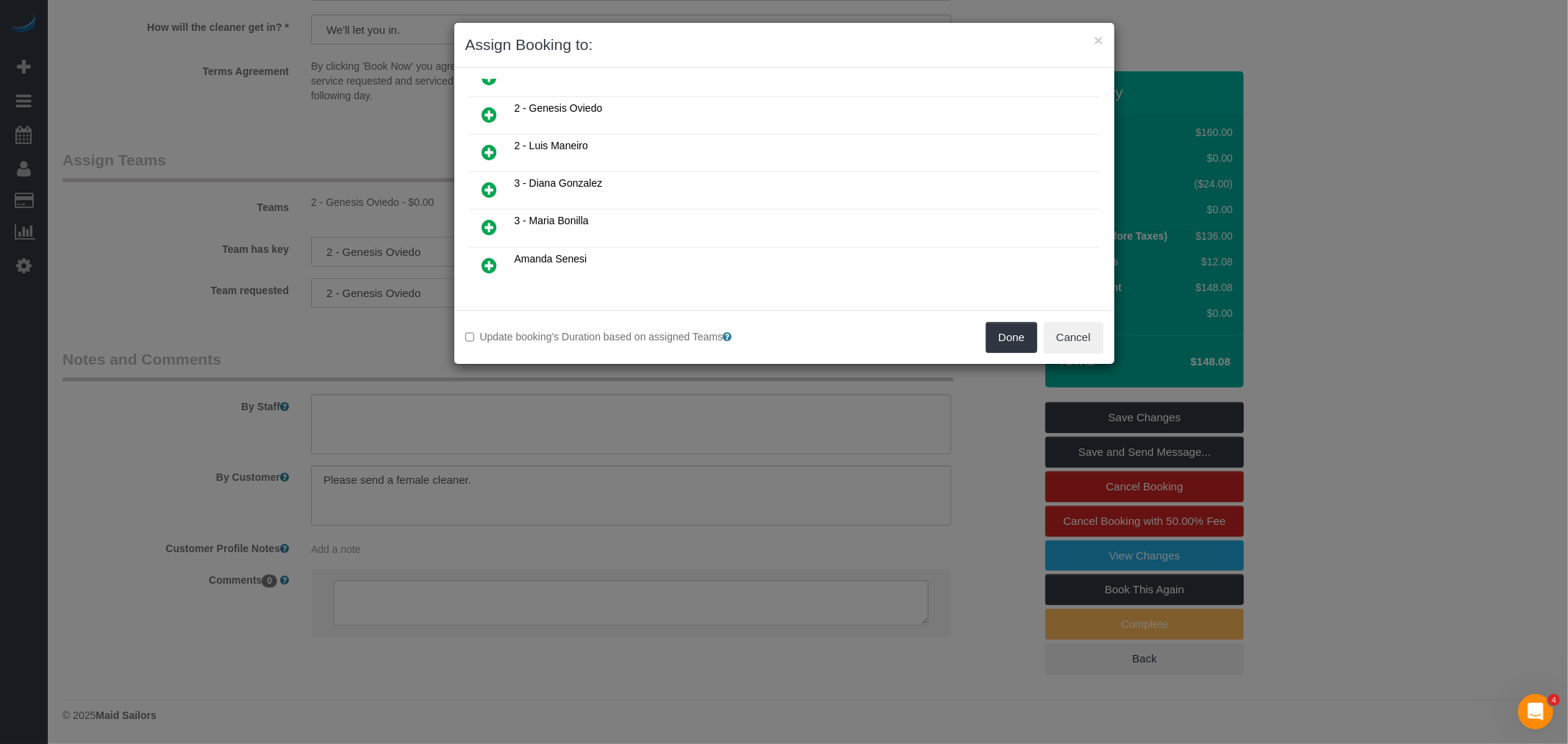 click at bounding box center (490, 228) 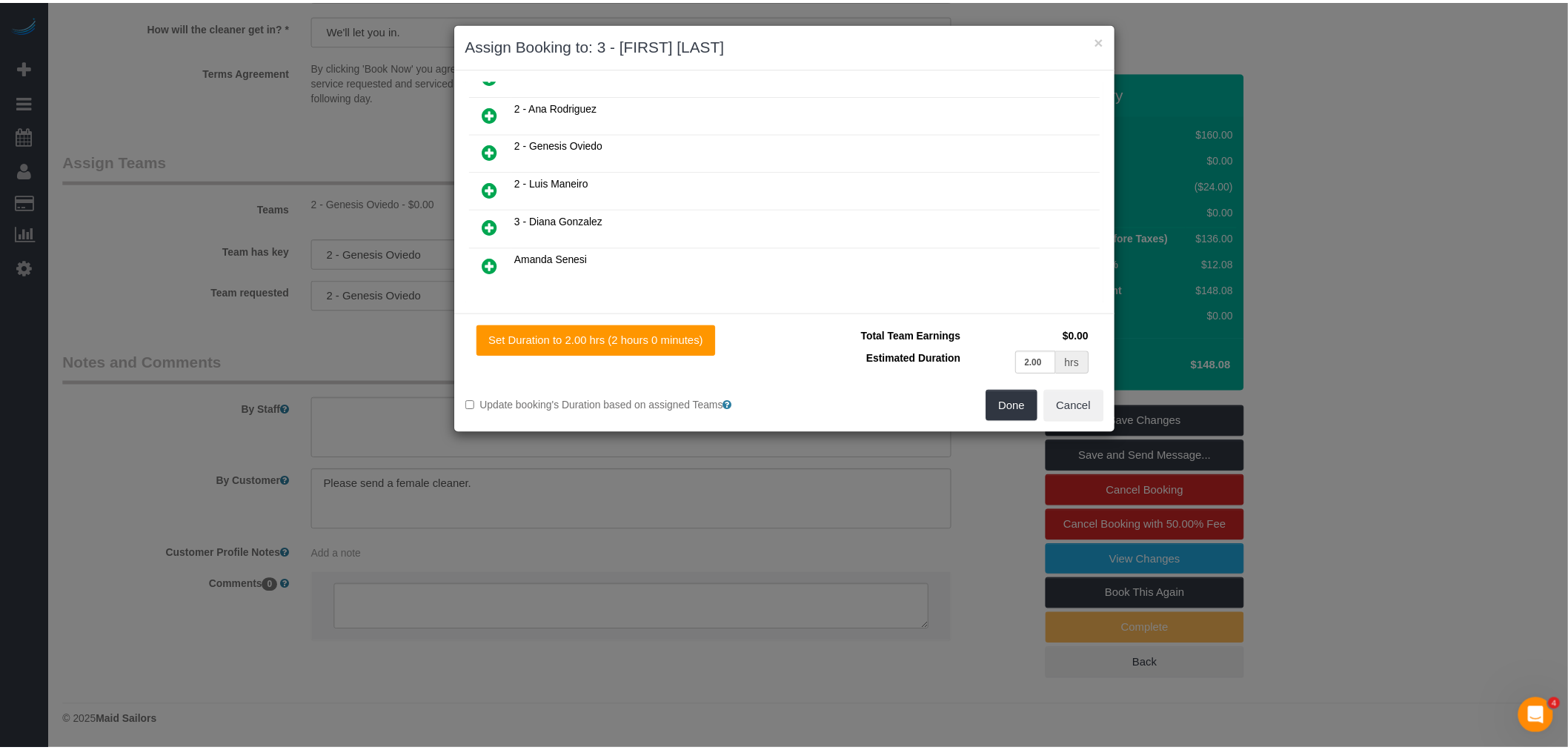 scroll, scrollTop: 365, scrollLeft: 0, axis: vertical 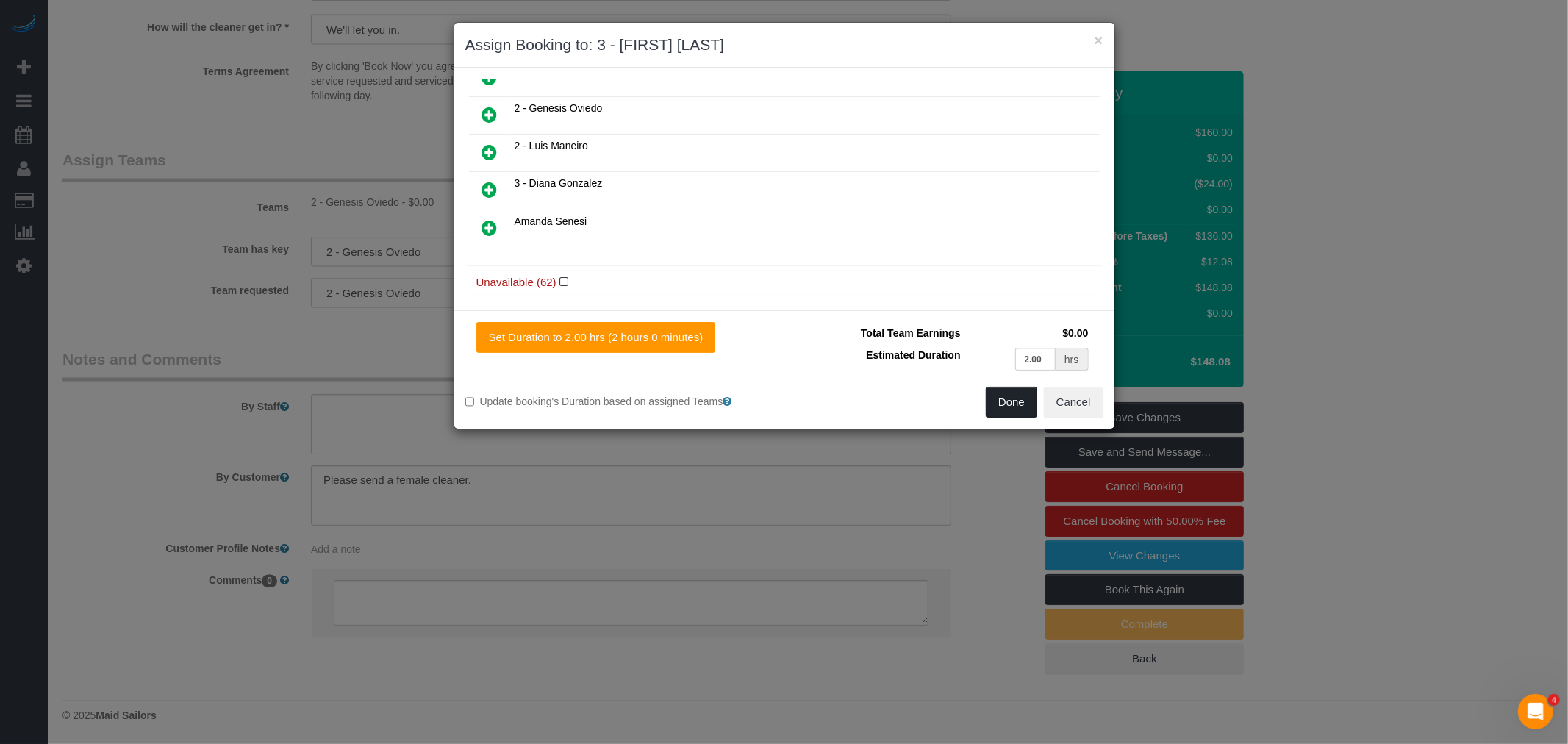 click on "Done" at bounding box center [1012, 402] 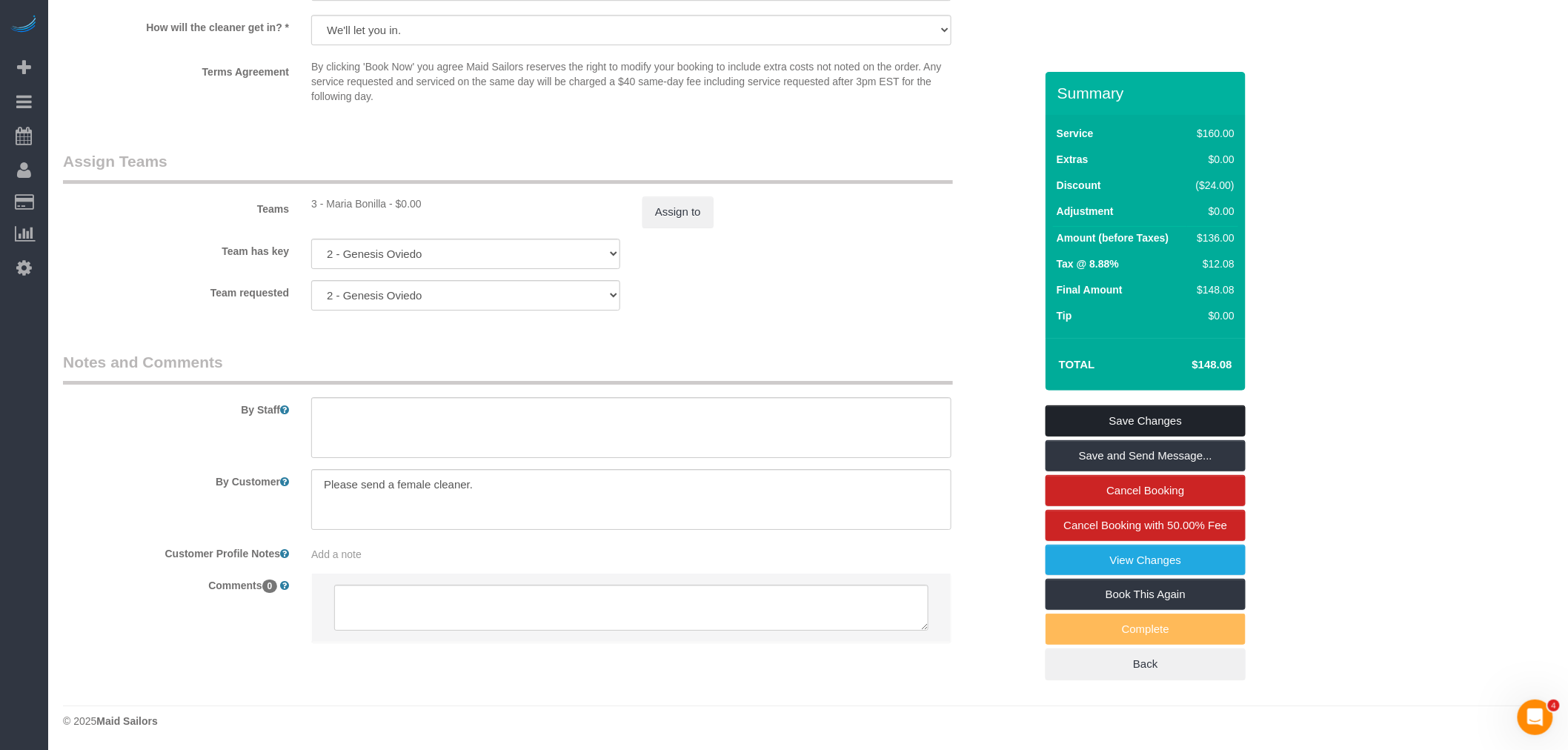 click on "Save Changes" at bounding box center (1146, 421) 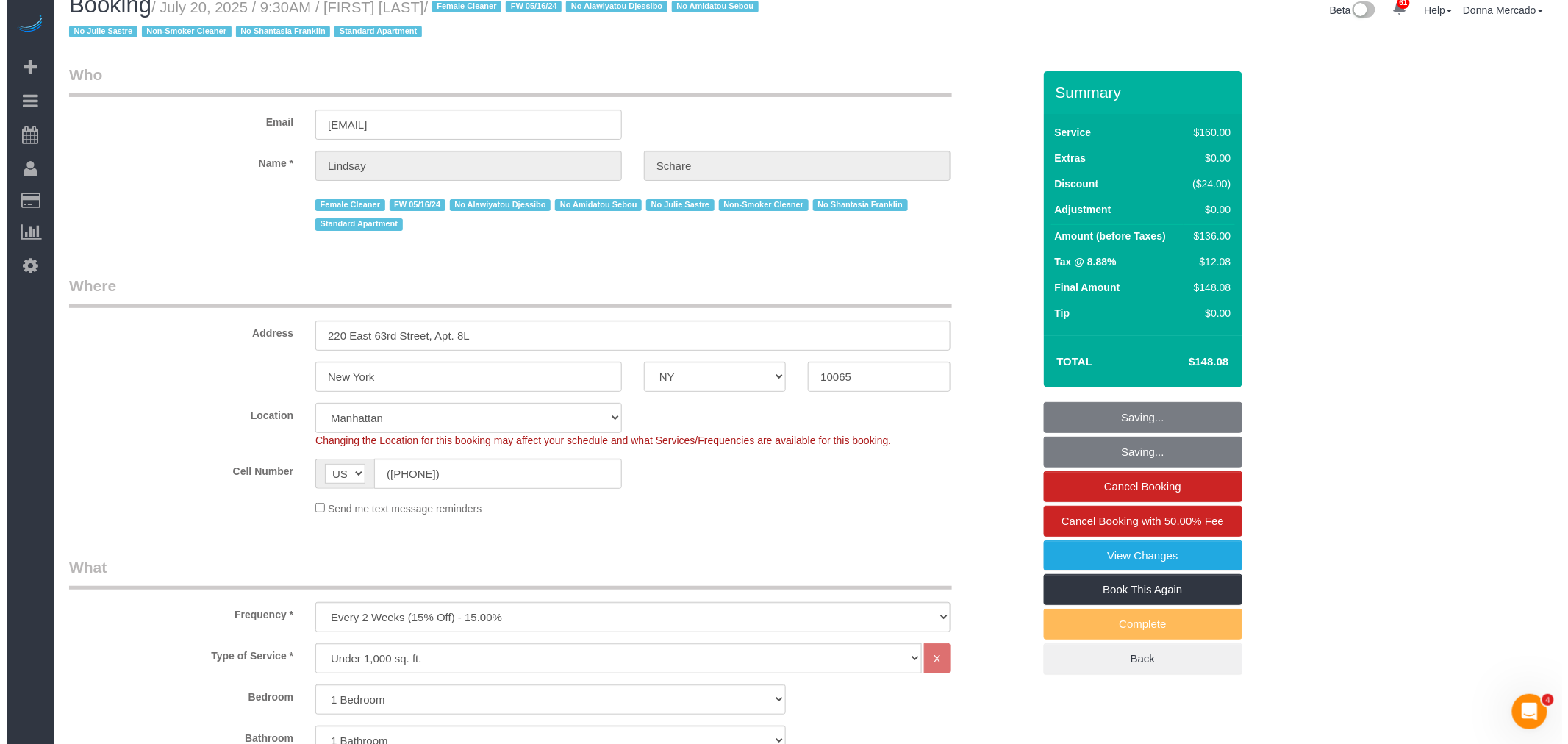 scroll, scrollTop: 0, scrollLeft: 0, axis: both 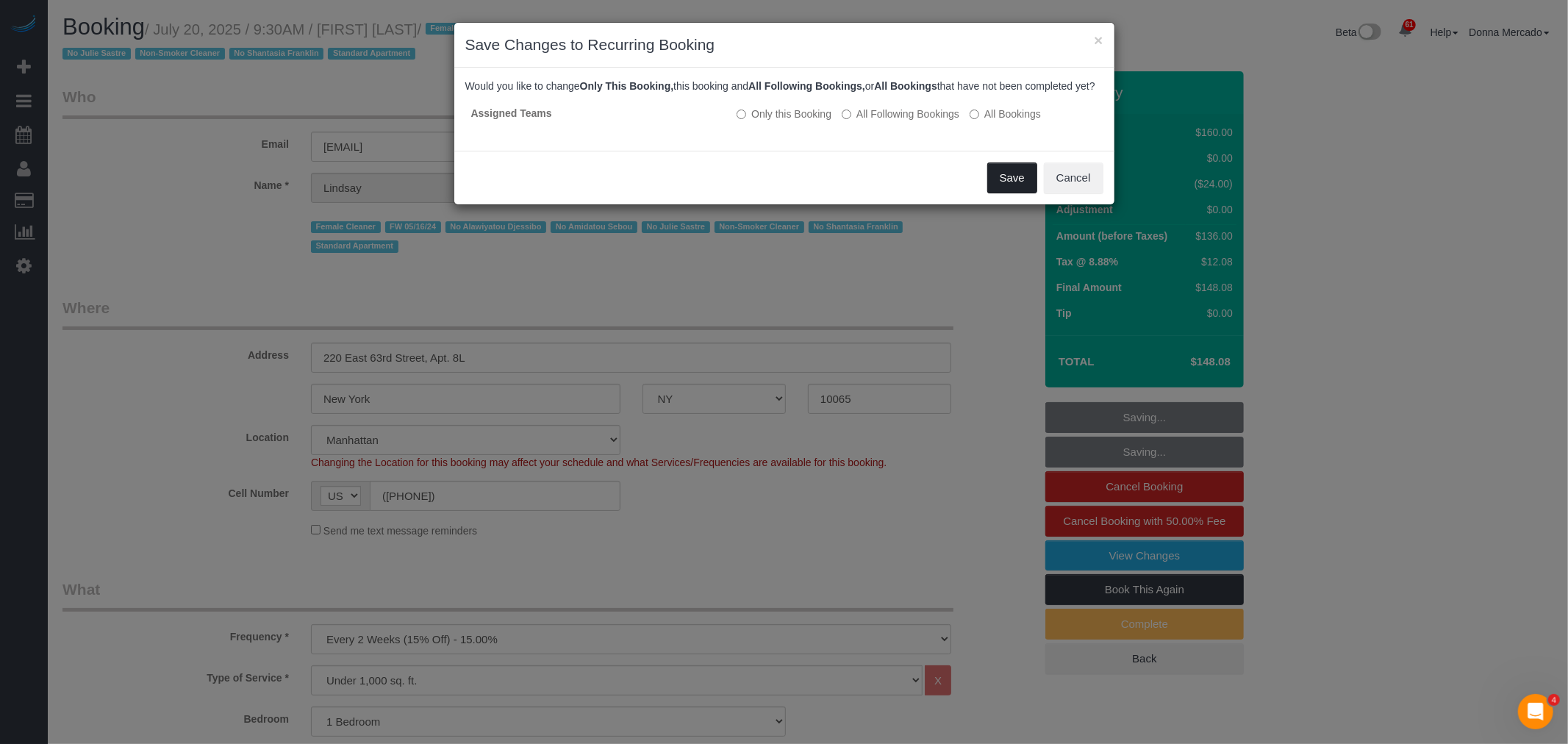 click on "Save" at bounding box center [1012, 178] 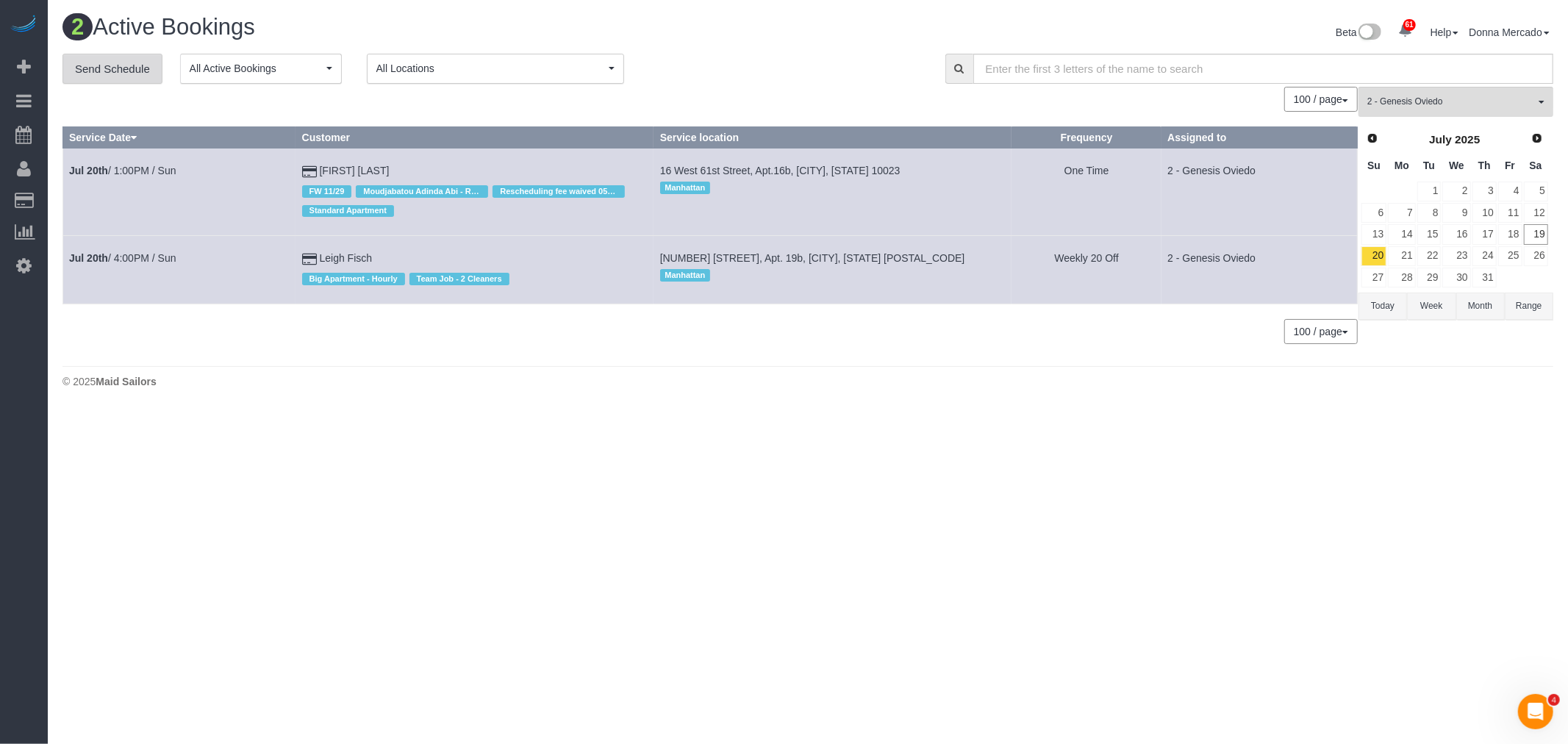click on "Send Schedule" at bounding box center [112, 69] 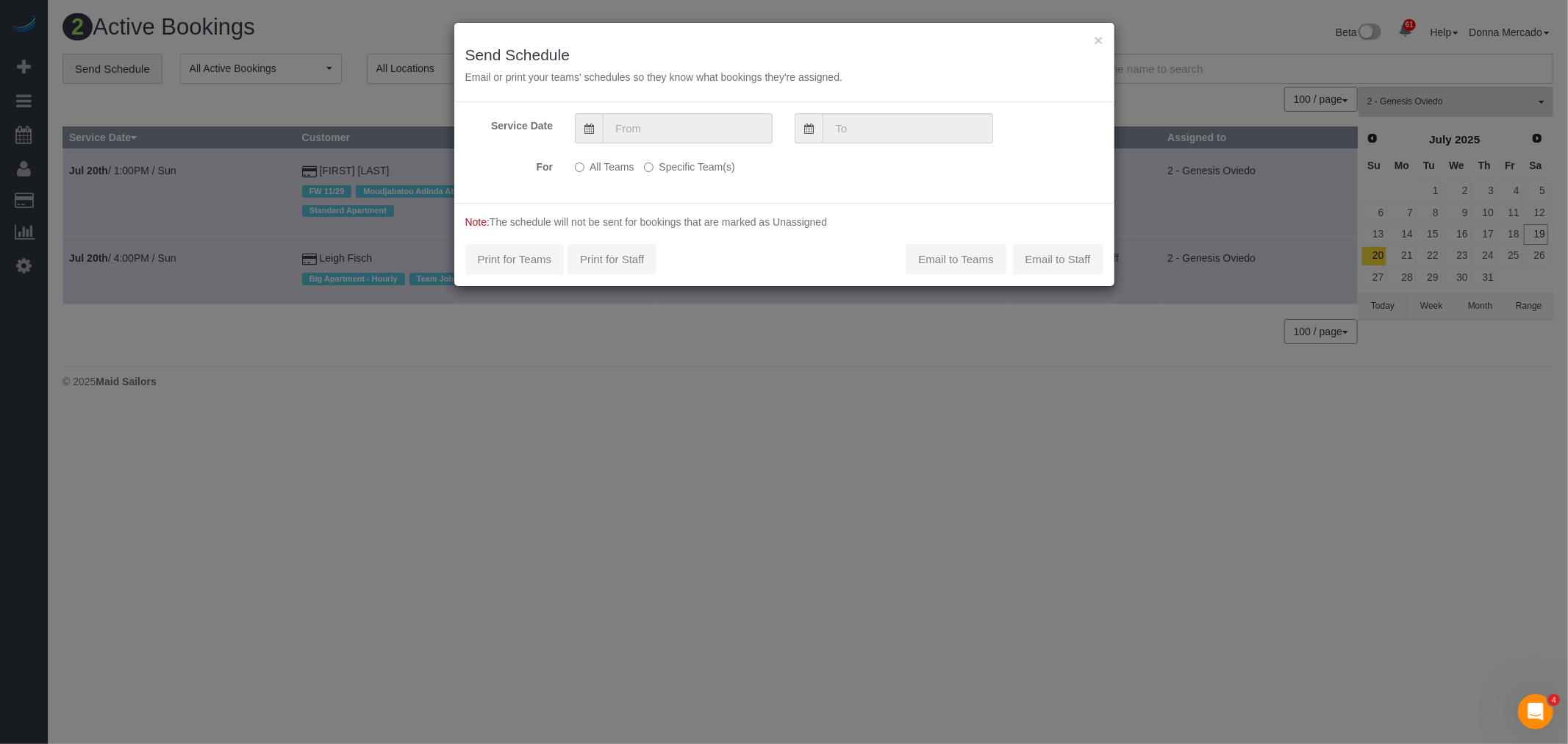 click at bounding box center [687, 128] 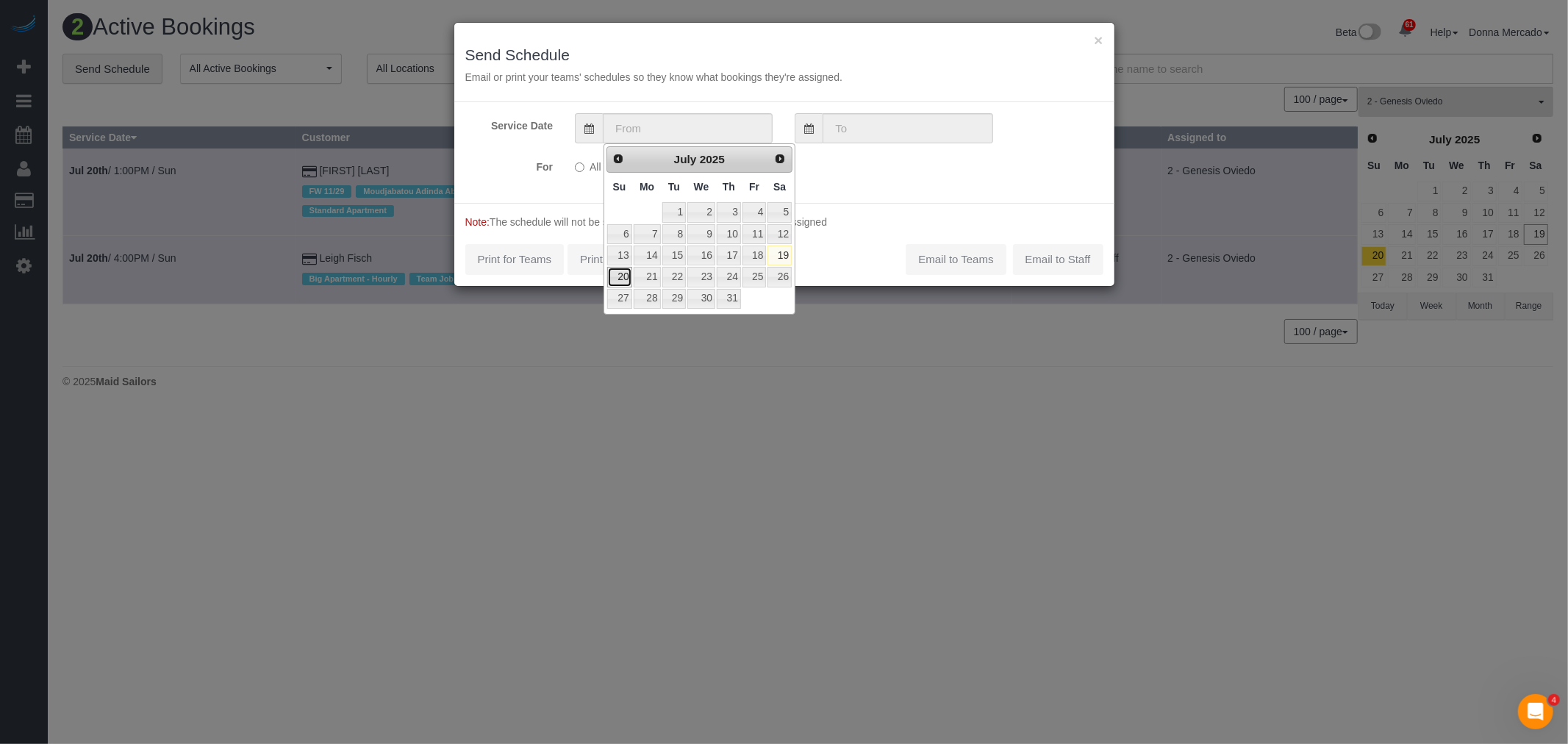 click on "20" at bounding box center [620, 276] 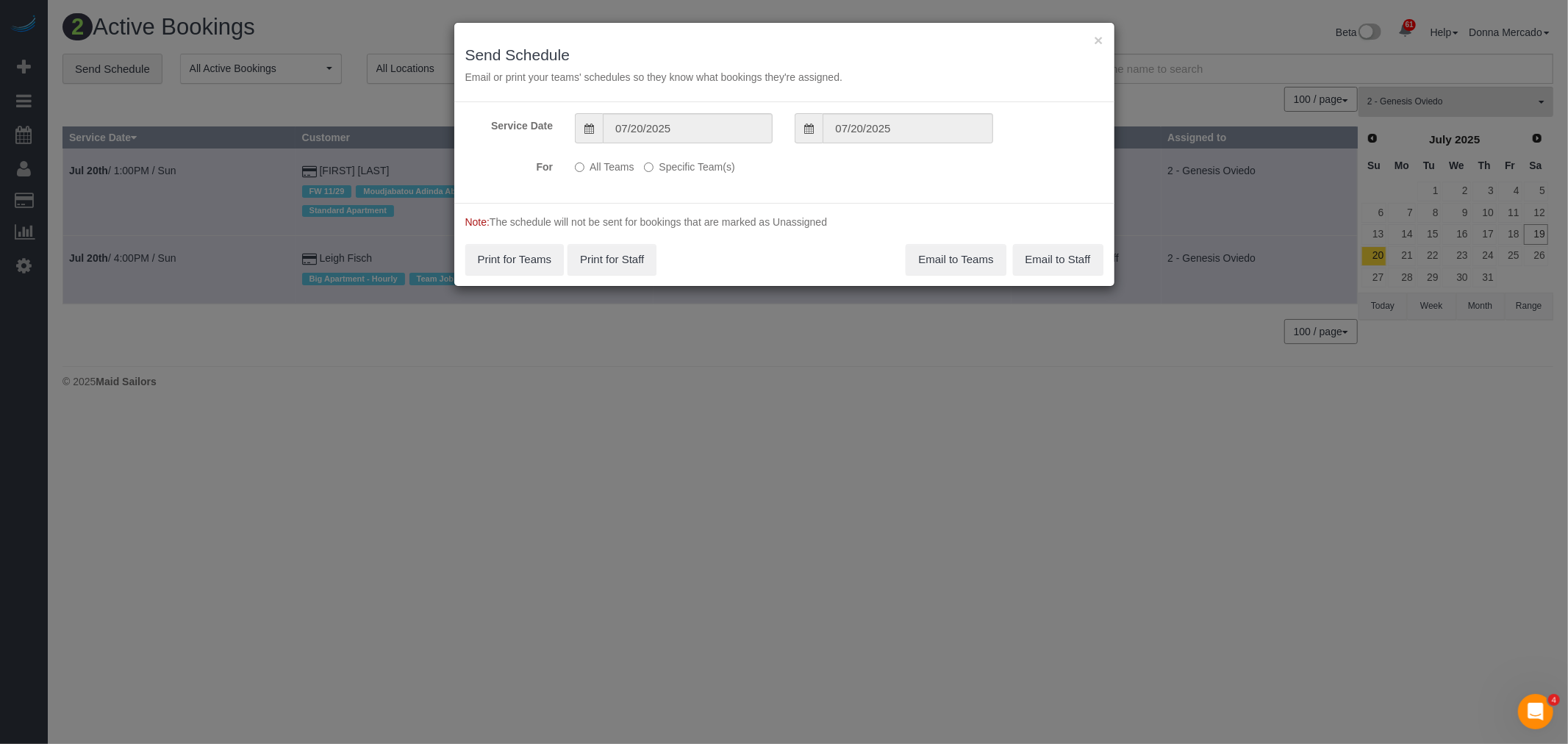 click on "Specific Team(s)" at bounding box center (689, 164) 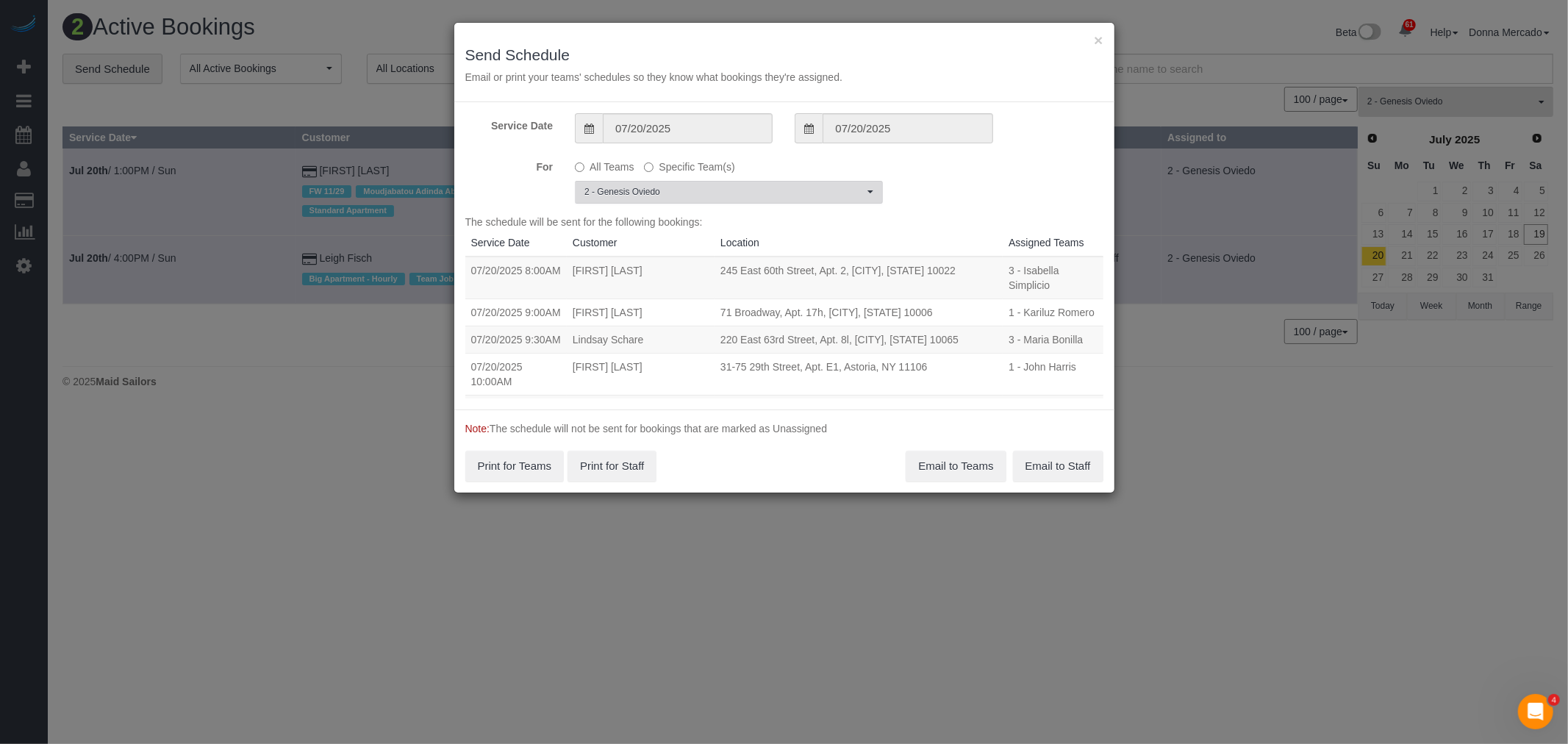 click on "2 - Genesis Oviedo" at bounding box center (724, 192) 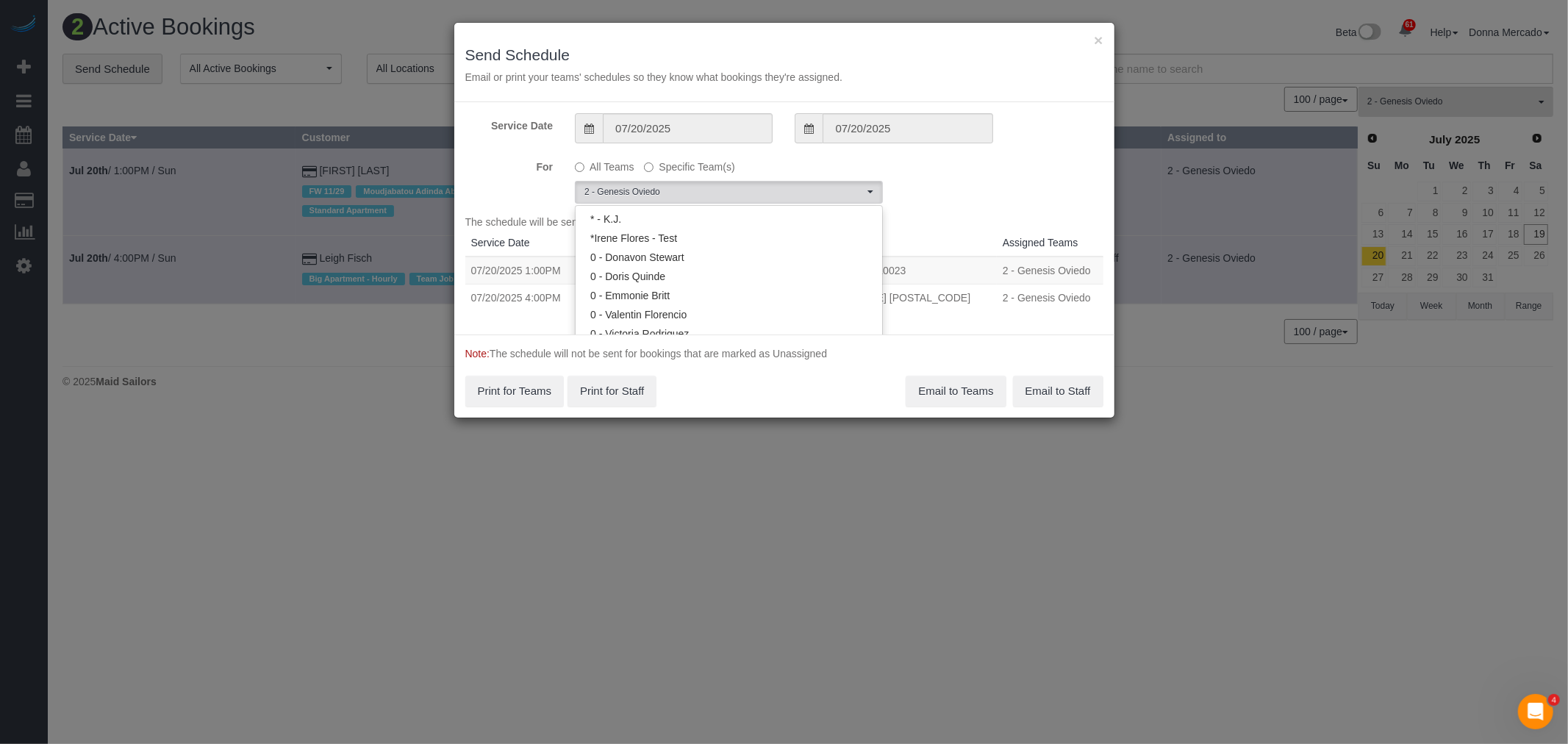 scroll, scrollTop: 859, scrollLeft: 0, axis: vertical 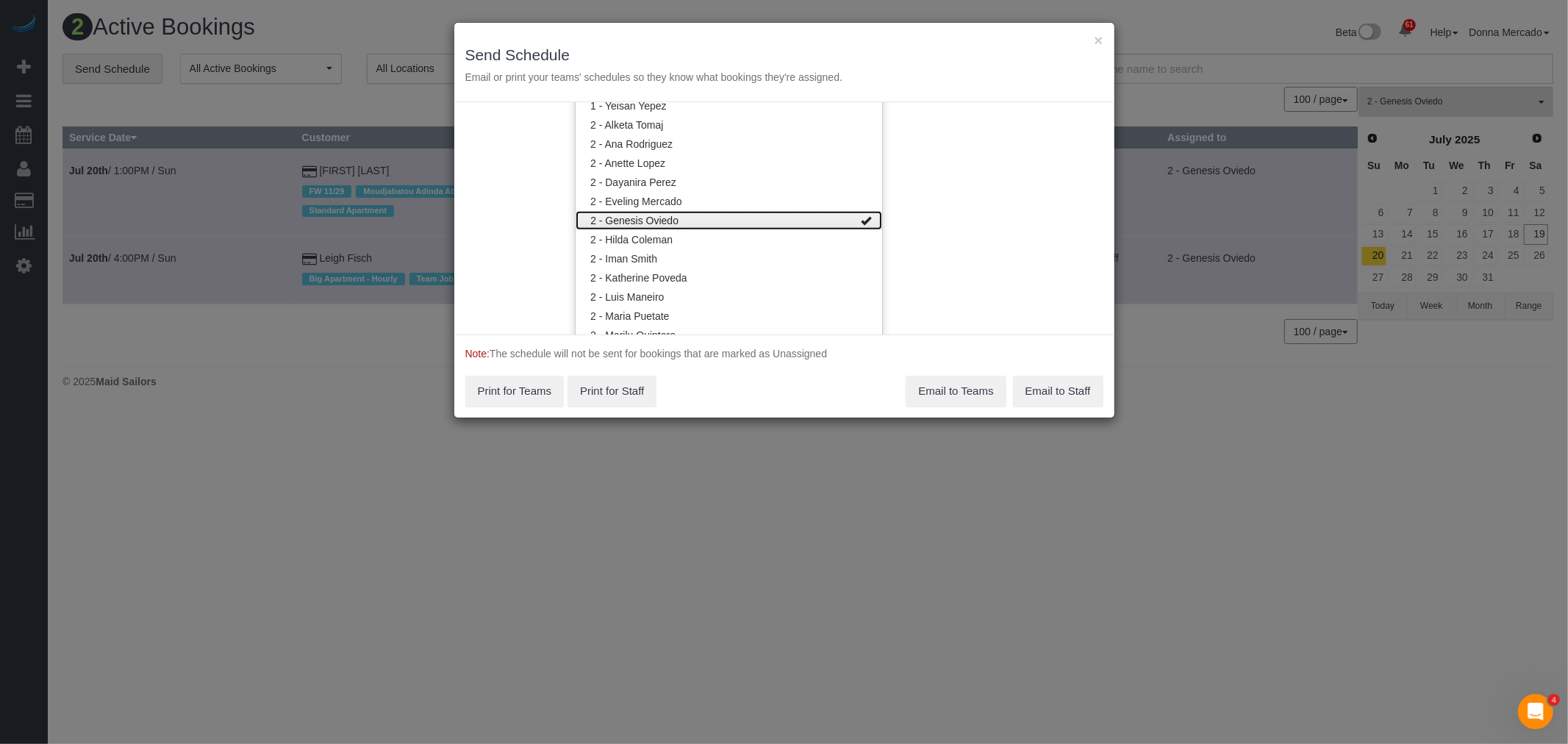 click on "2 - Genesis Oviedo" at bounding box center [728, 221] 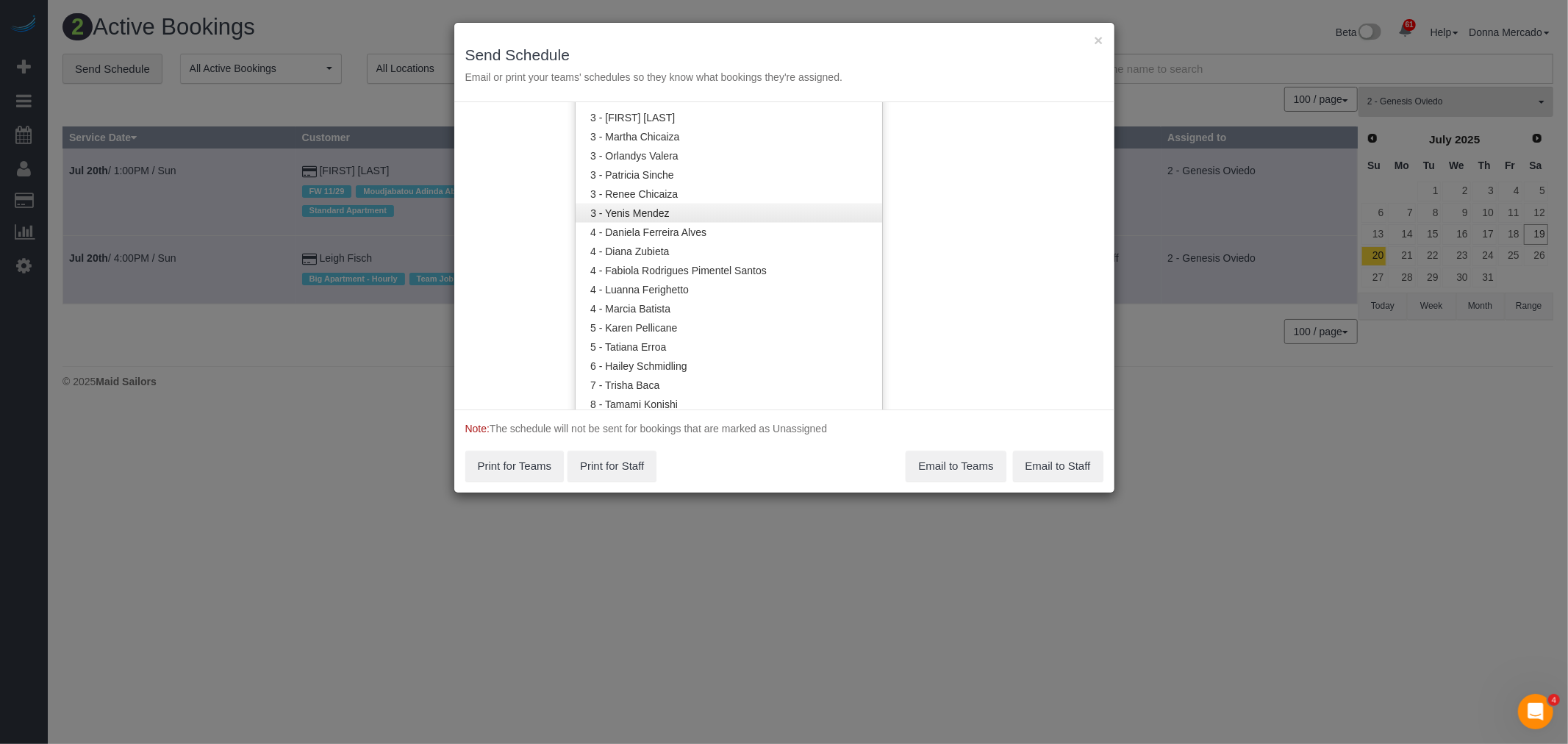 scroll, scrollTop: 1186, scrollLeft: 0, axis: vertical 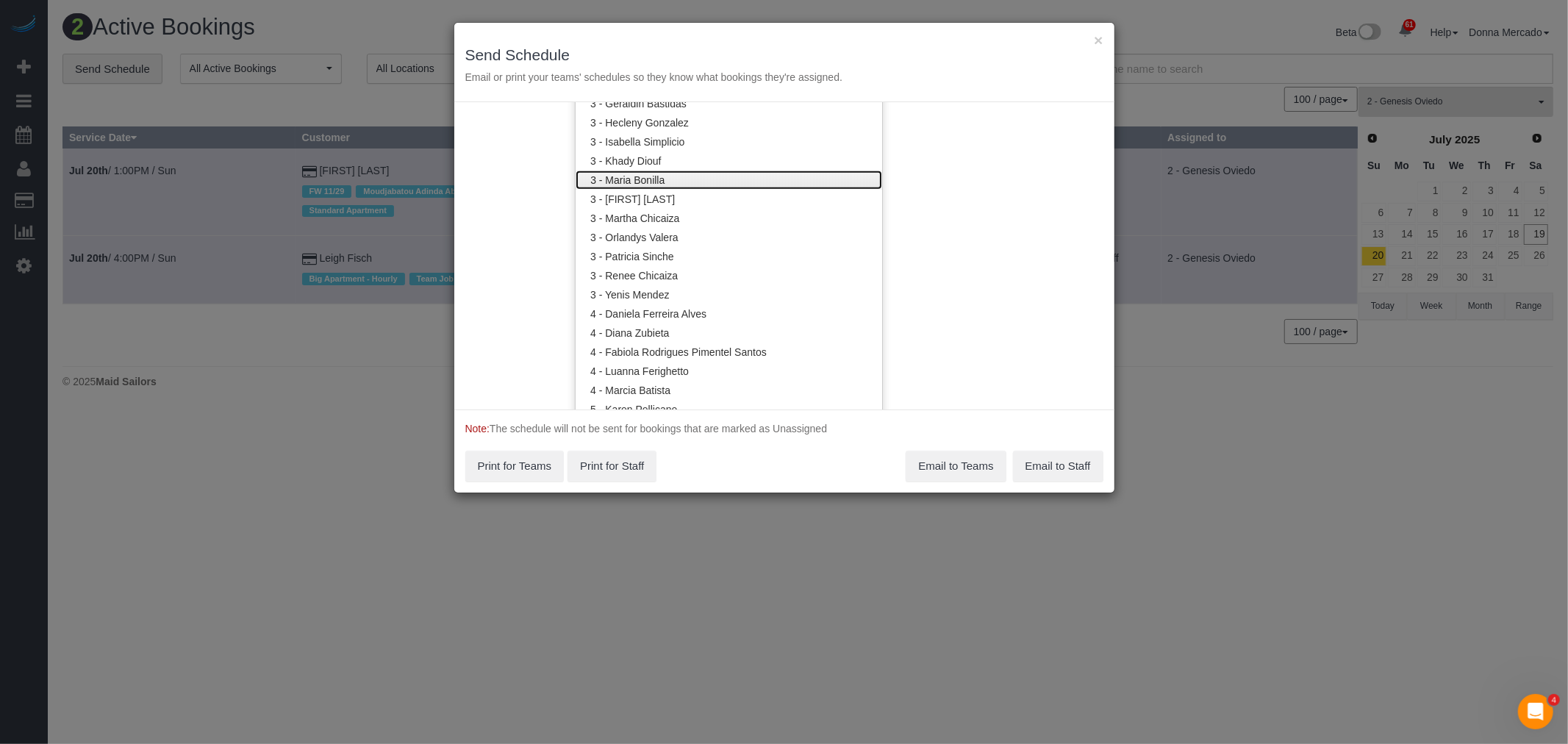 click on "3 - Maria Bonilla" at bounding box center [728, 180] 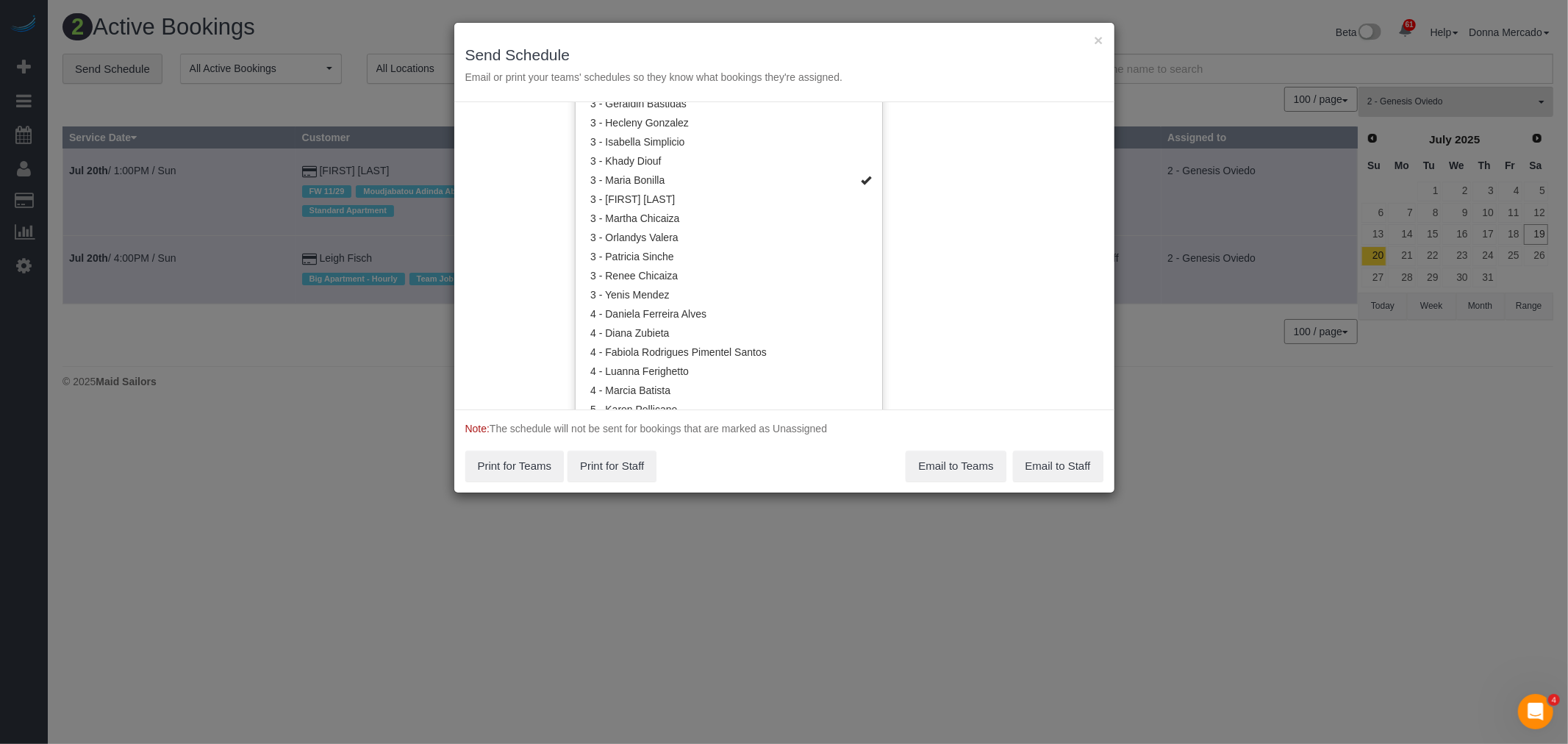 click on "Service Date
07/20/2025
07/20/2025
For
All Teams
Specific Team(s)
3 - Maria Bonilla
Choose Team(s)
* - K.J.
*Irene Flores - Test
0 - Donavon Stewart
0 - Doris Quinde" at bounding box center (784, 256) 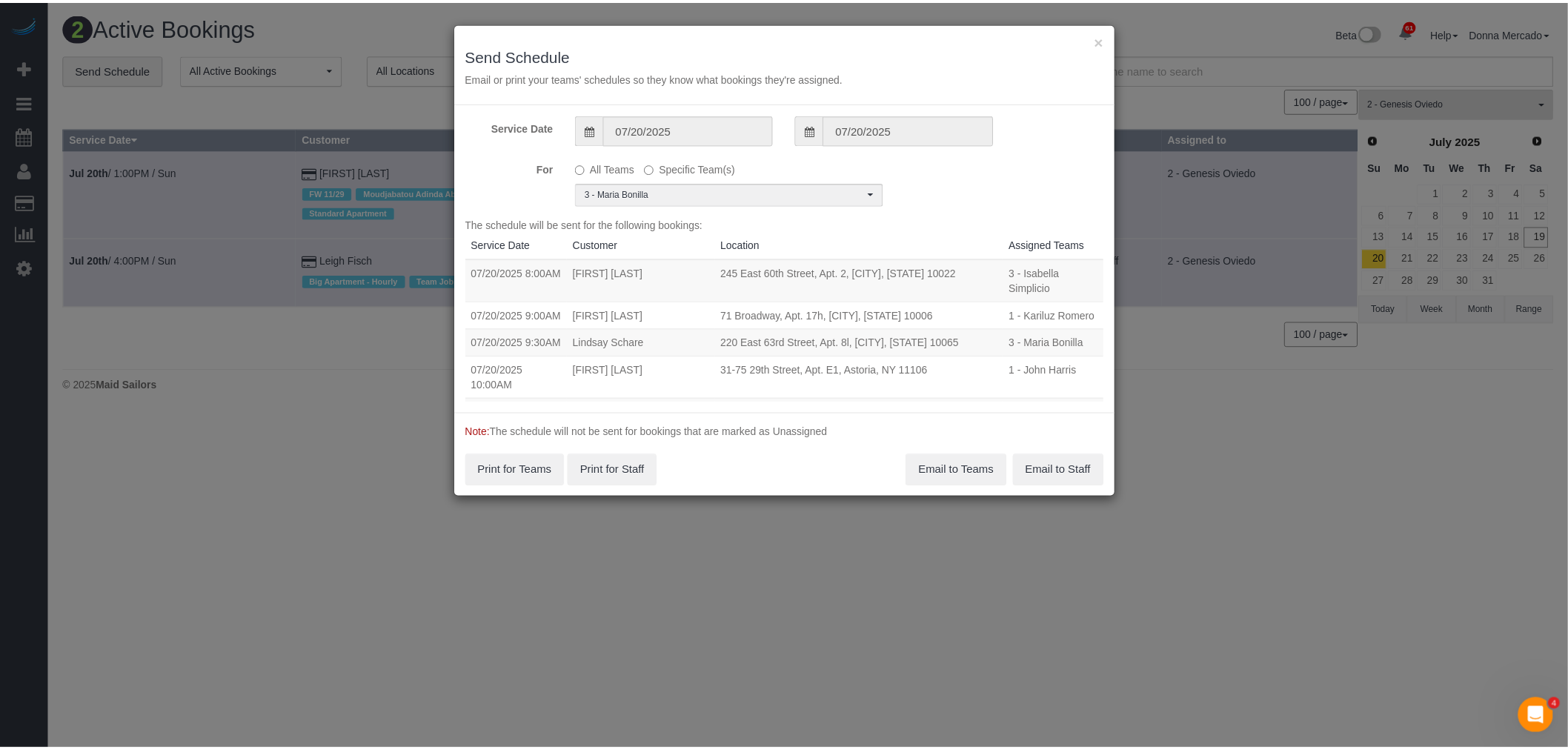 scroll, scrollTop: 0, scrollLeft: 0, axis: both 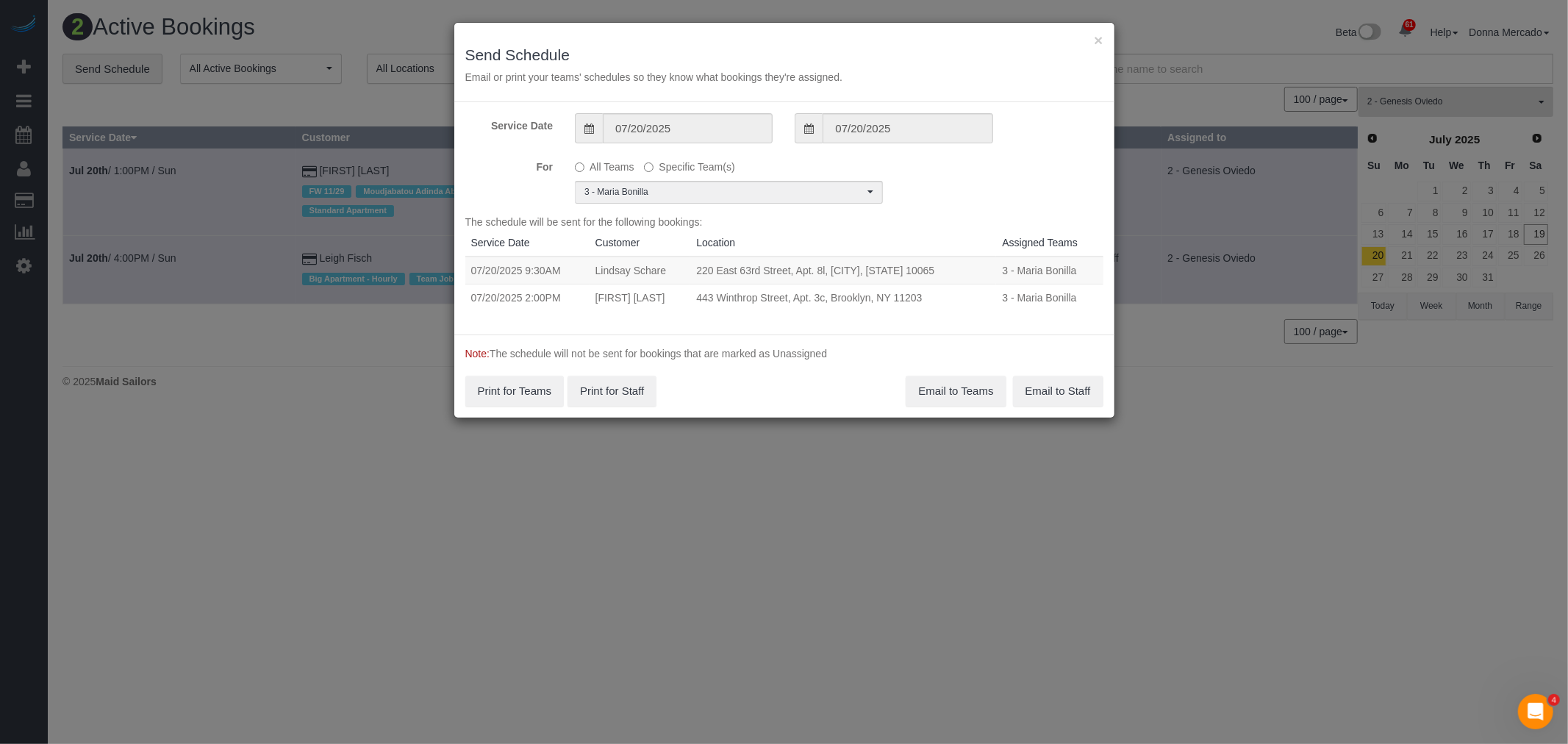 drag, startPoint x: 470, startPoint y: 268, endPoint x: 939, endPoint y: 290, distance: 469.51571 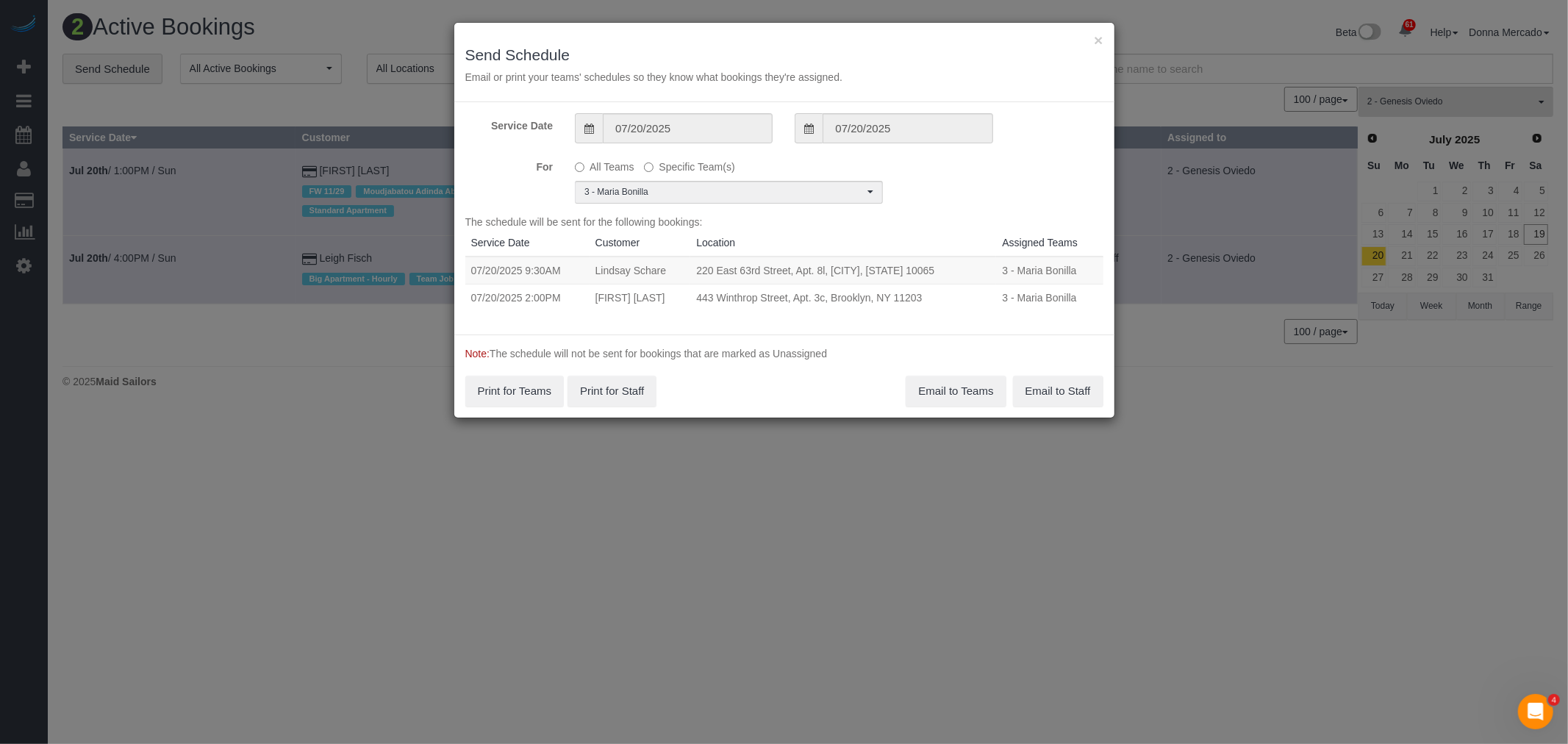 click on "07/20/2025 9:30AM
Lindsay Schare
220 East 63rd Street, Apt. 8l, New York, NY 10065
3 - Maria Bonilla
Unassigned
07/20/2025 2:00PM
Cathy Daichang
443 Winthrop Street, Apt. 3c, Brooklyn, NY 11203
3 - Maria Bonilla
Unassigned" at bounding box center (784, 284) 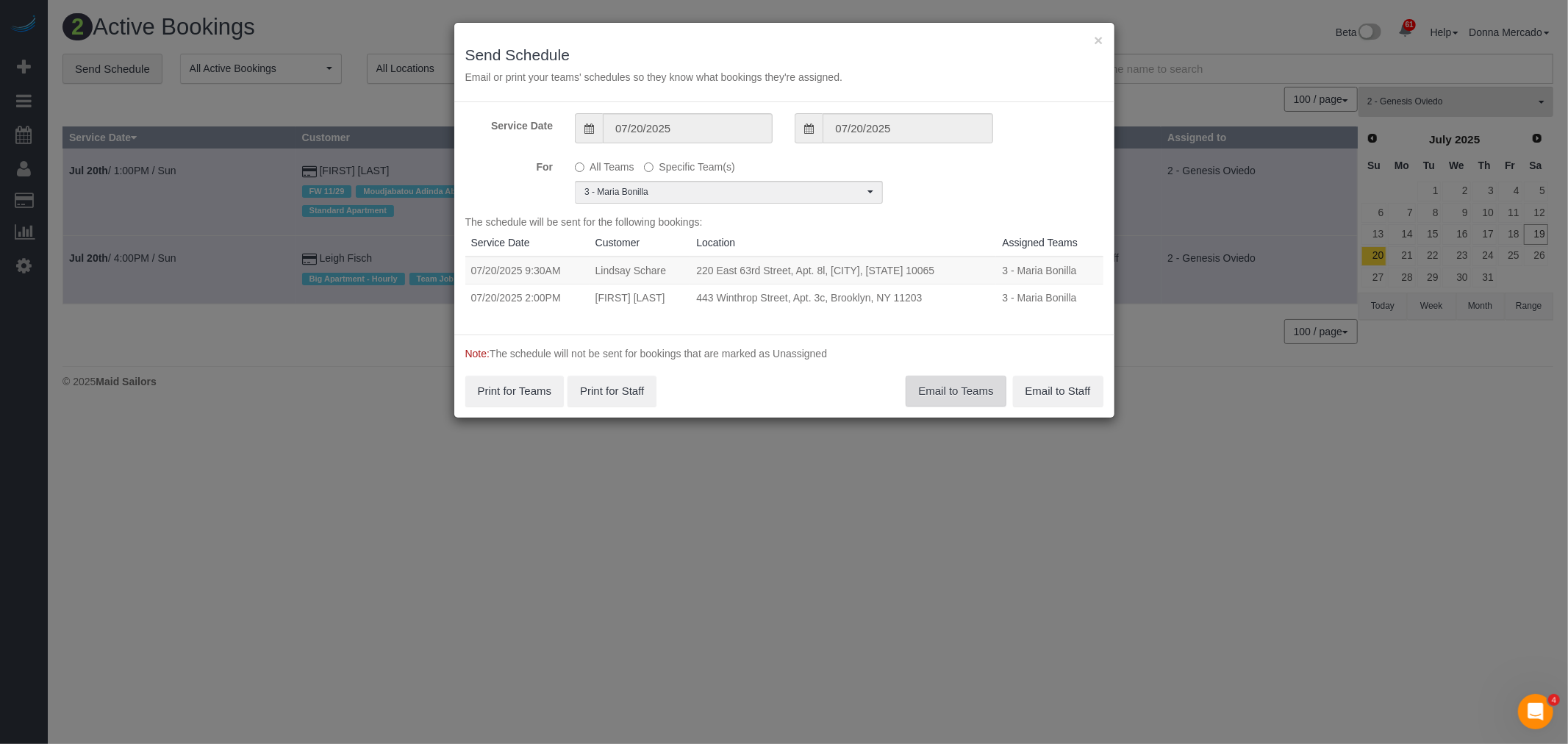 drag, startPoint x: 951, startPoint y: 375, endPoint x: 991, endPoint y: 358, distance: 43.462628 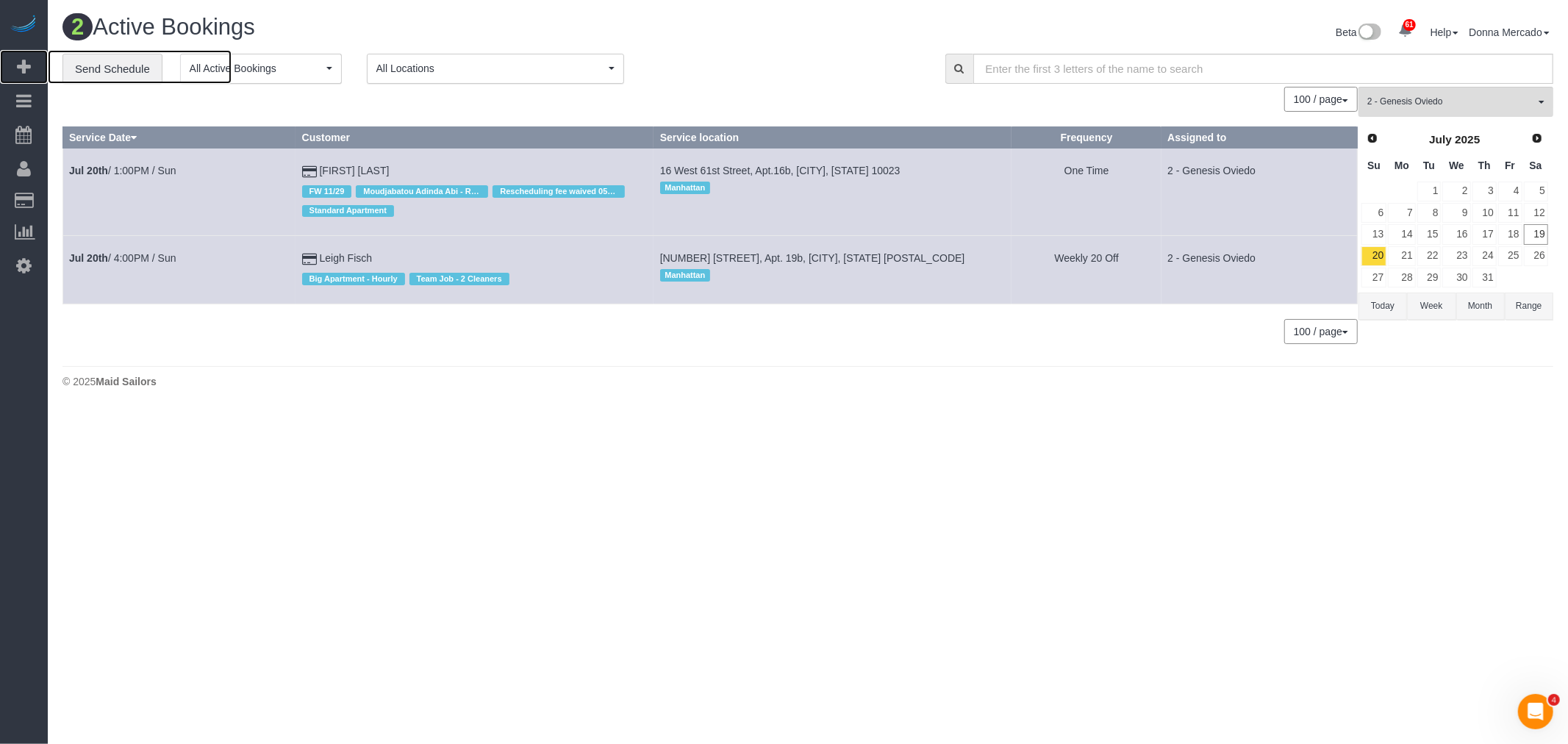 drag, startPoint x: 101, startPoint y: 68, endPoint x: 196, endPoint y: 89, distance: 97.29337 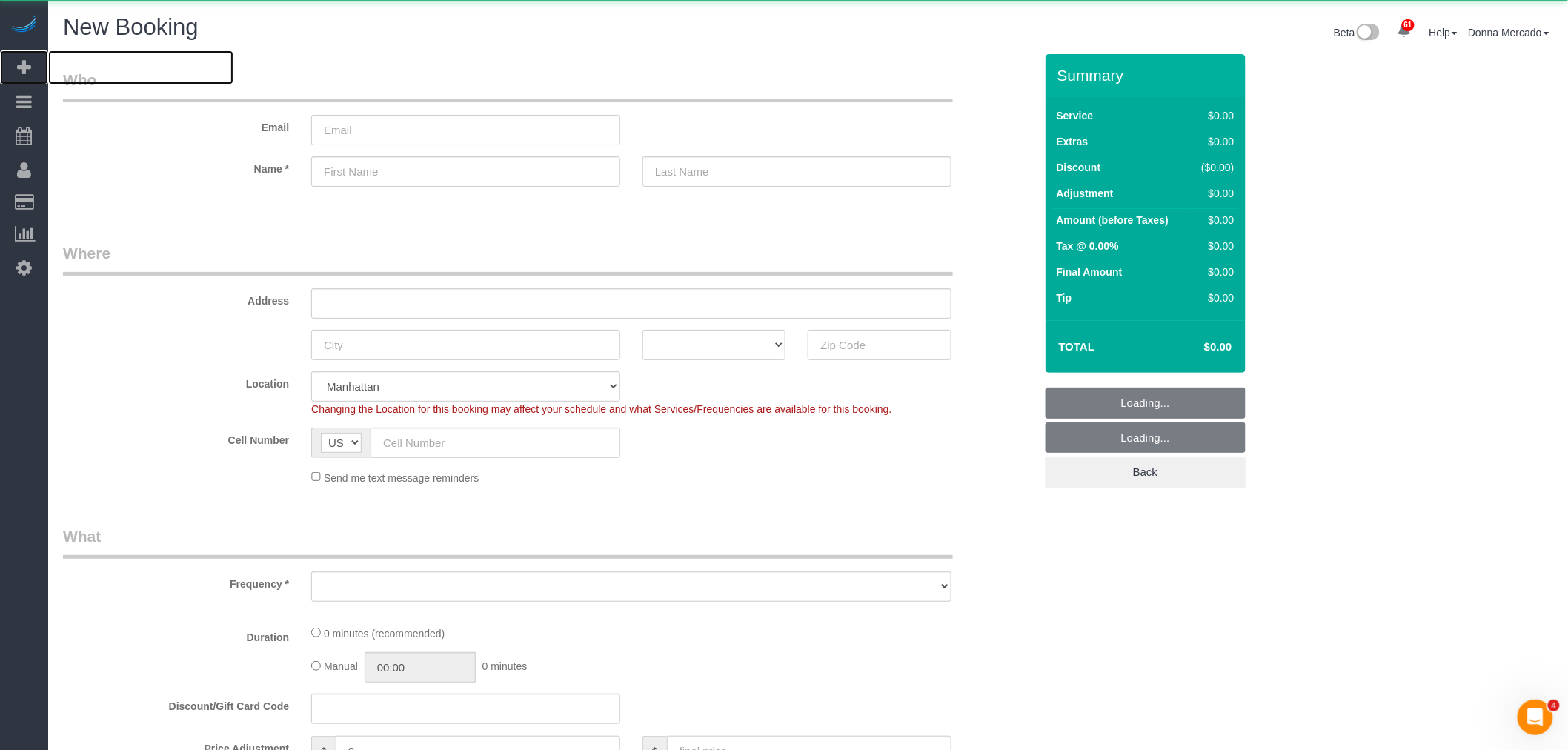 select on "number:89" 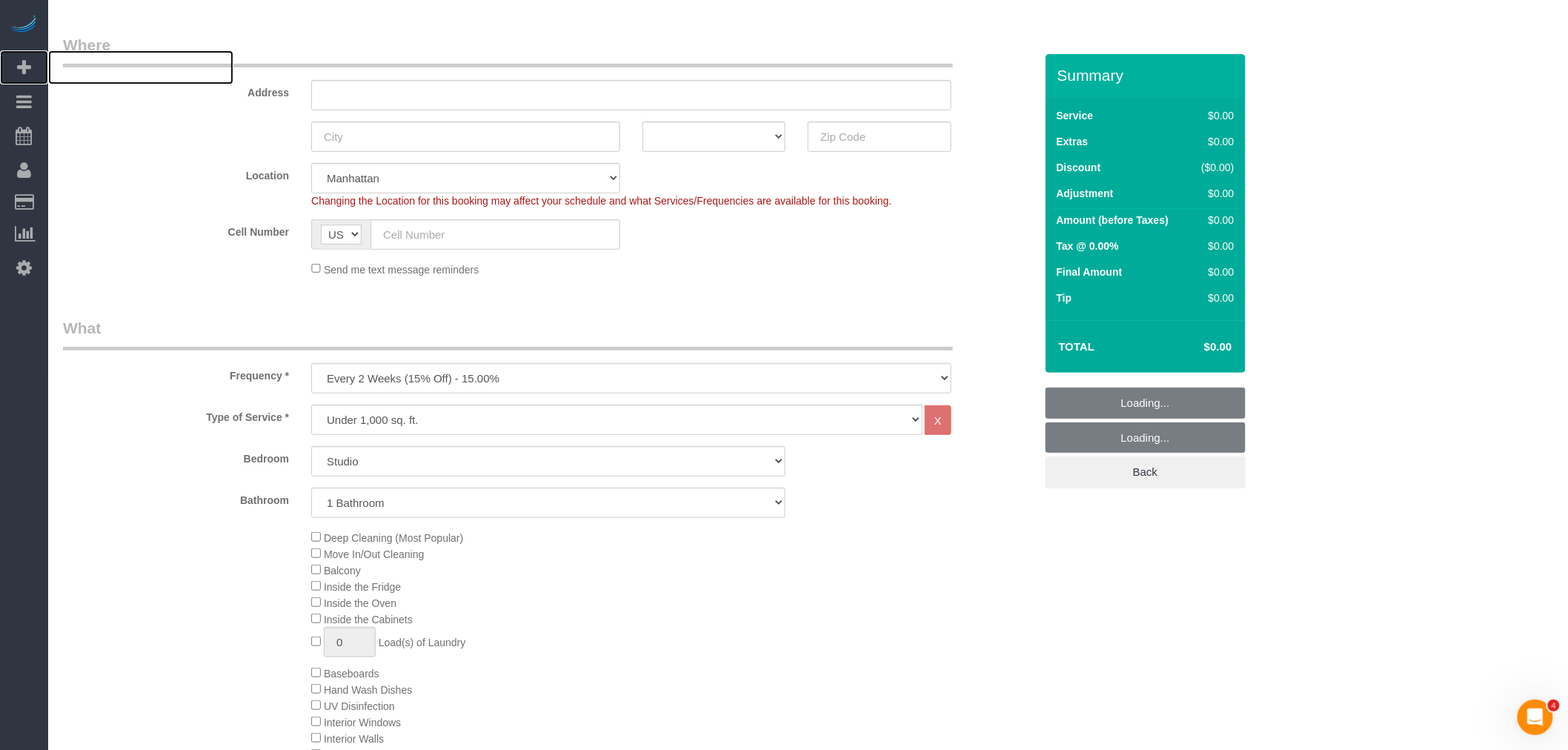 scroll, scrollTop: 411, scrollLeft: 0, axis: vertical 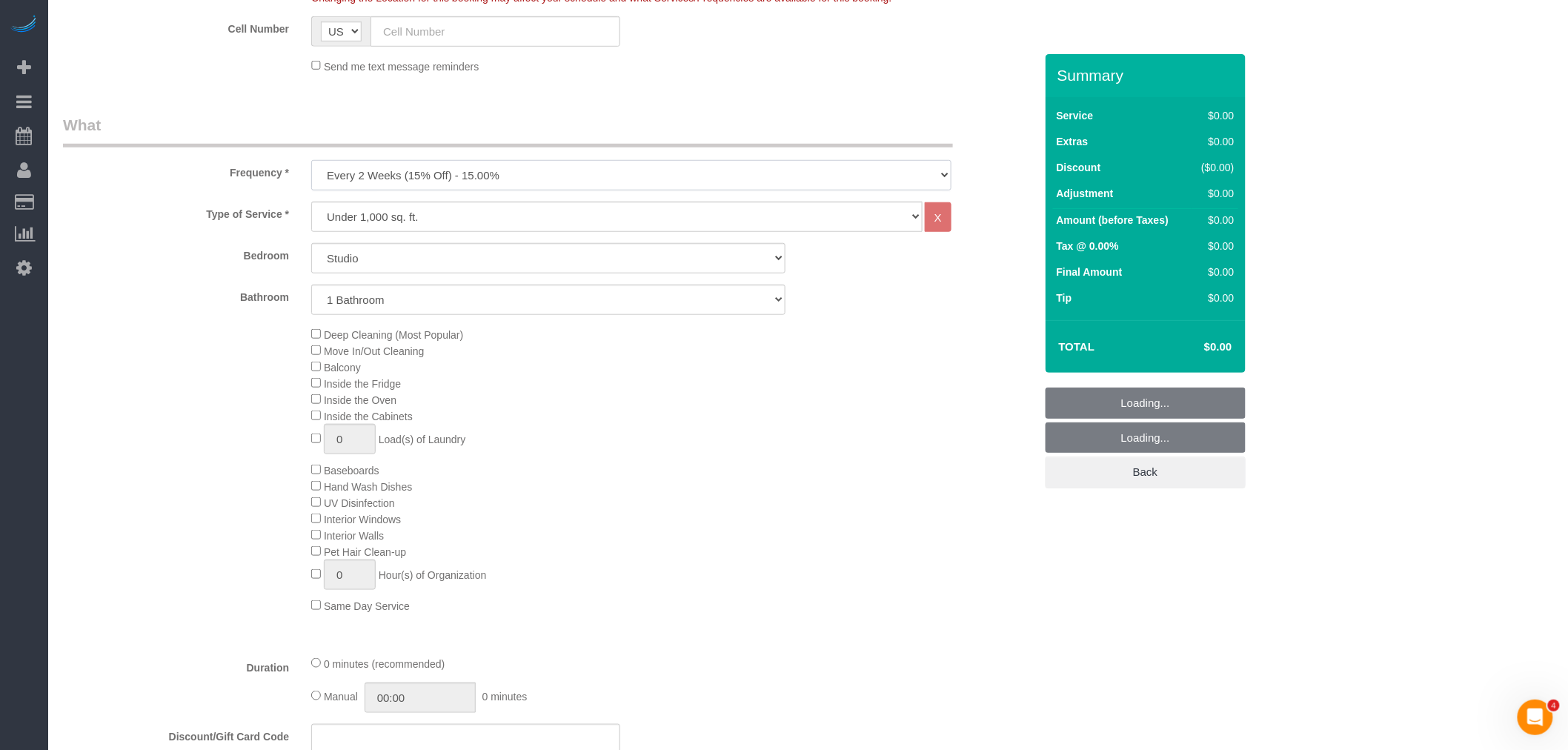 click on "One Time Weekly (20% Off) - 20.00% Every 2 Weeks (15% Off) - 15.00% Every 4 Weeks (10% Off) - 10.00%" at bounding box center (631, 175) 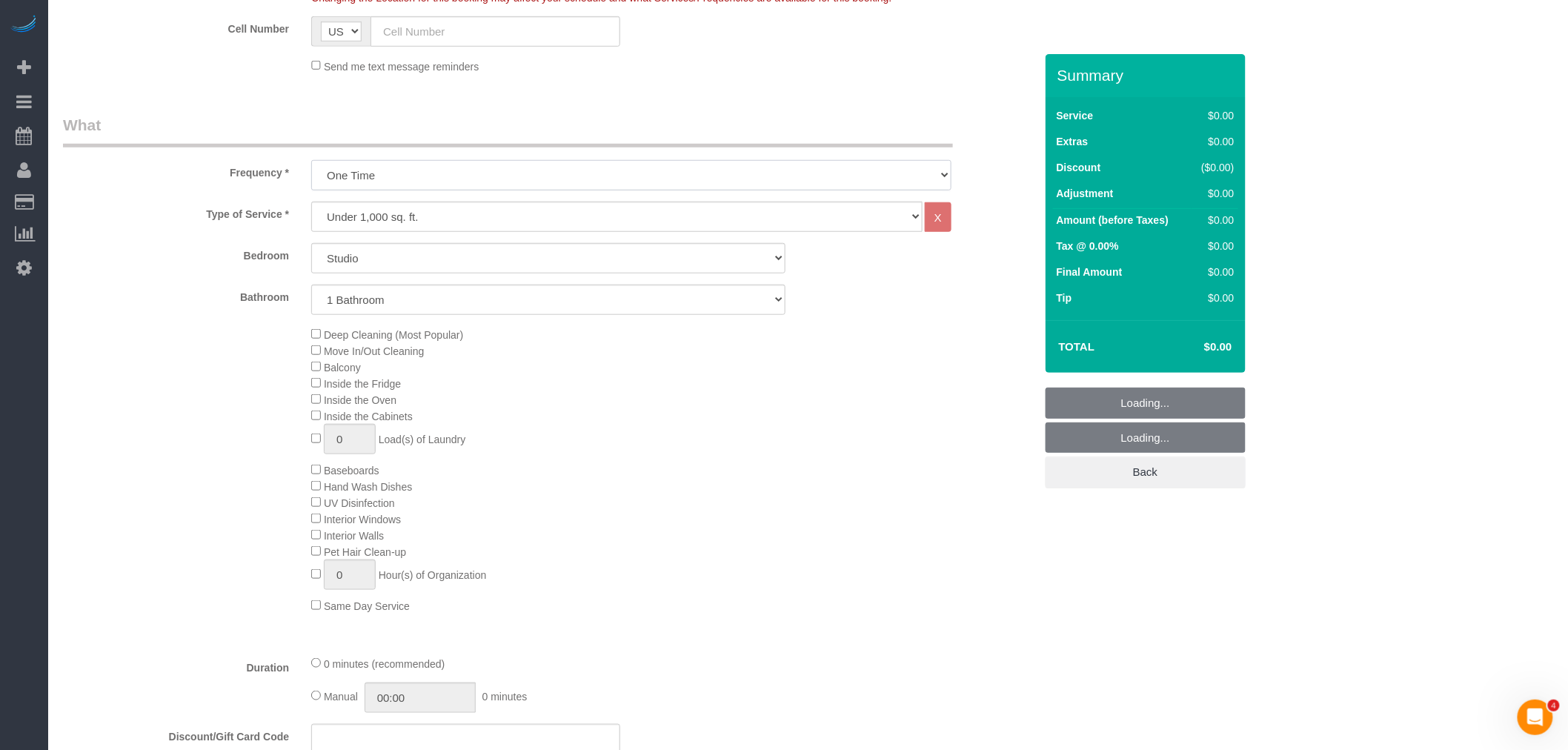 click on "One Time Weekly (20% Off) - 20.00% Every 2 Weeks (15% Off) - 15.00% Every 4 Weeks (10% Off) - 10.00%" at bounding box center (631, 175) 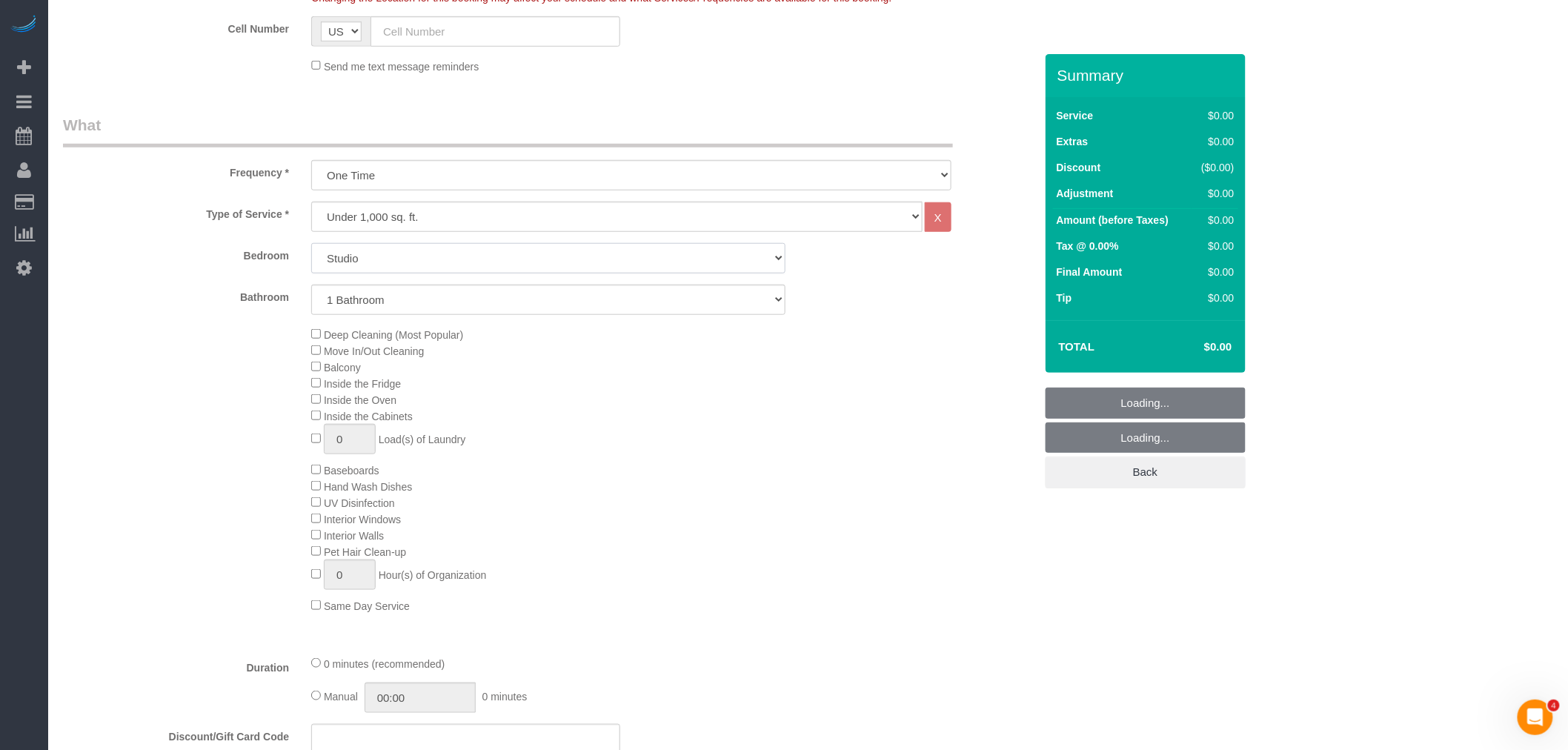 click on "Studio
1 Bedroom
2 Bedrooms
3 Bedrooms" 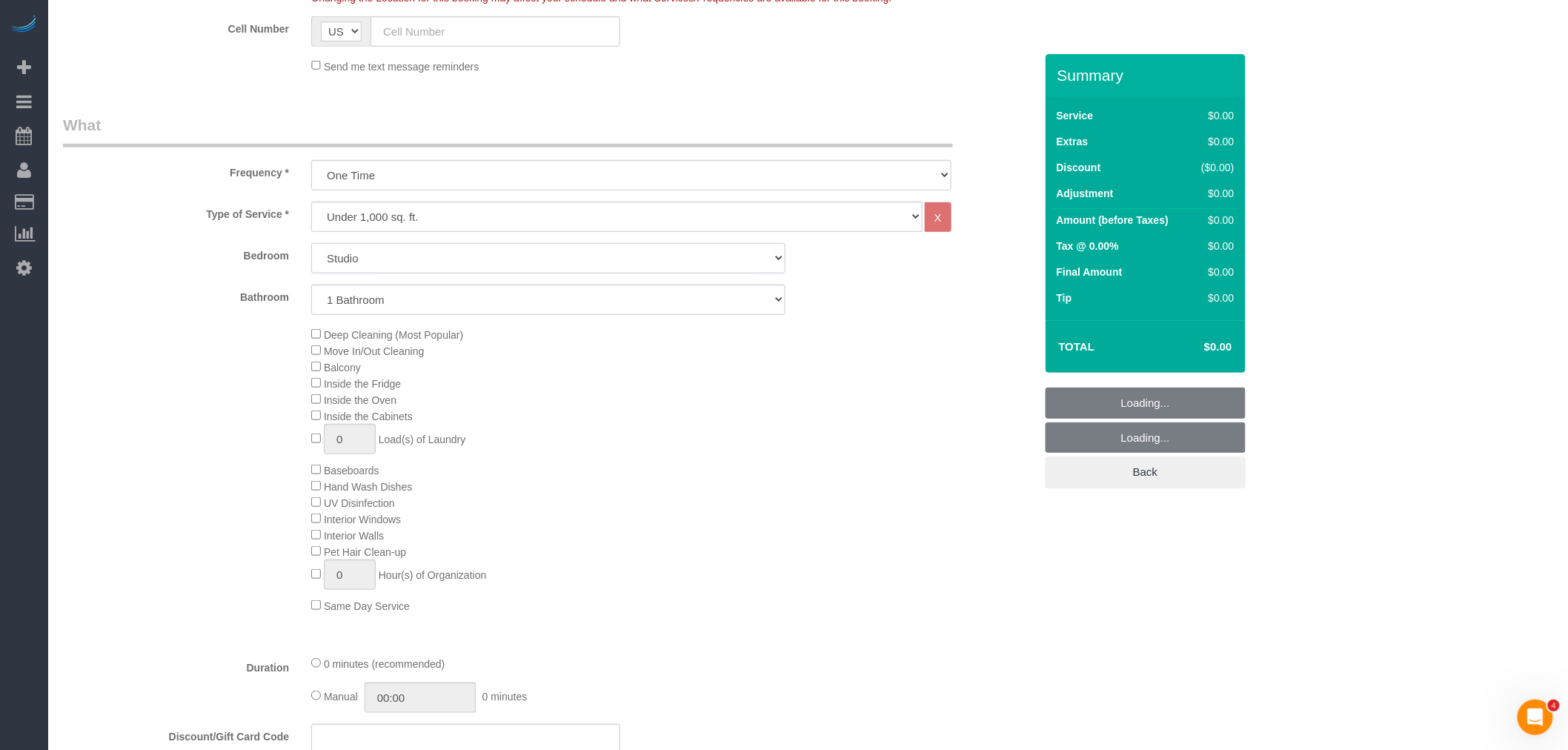 select on "1" 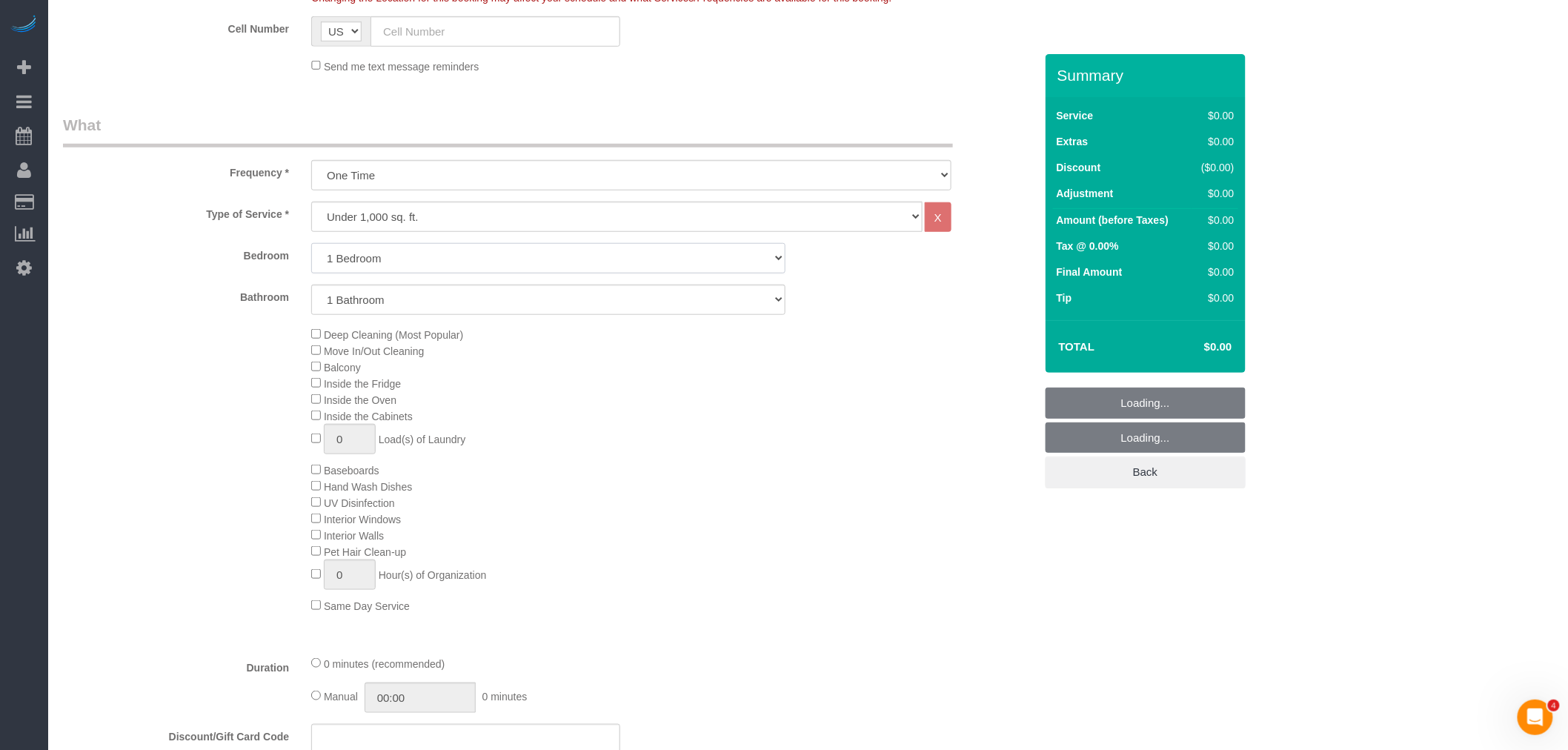 click on "Studio
1 Bedroom
2 Bedrooms
3 Bedrooms" 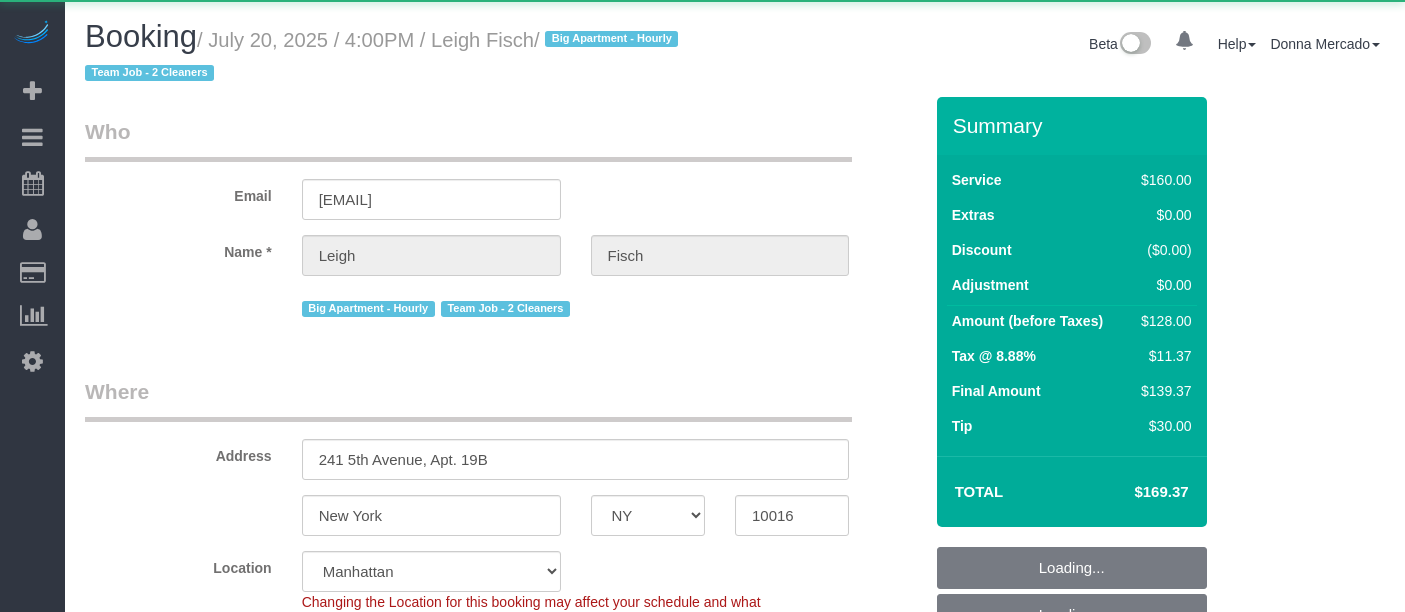 select on "NY" 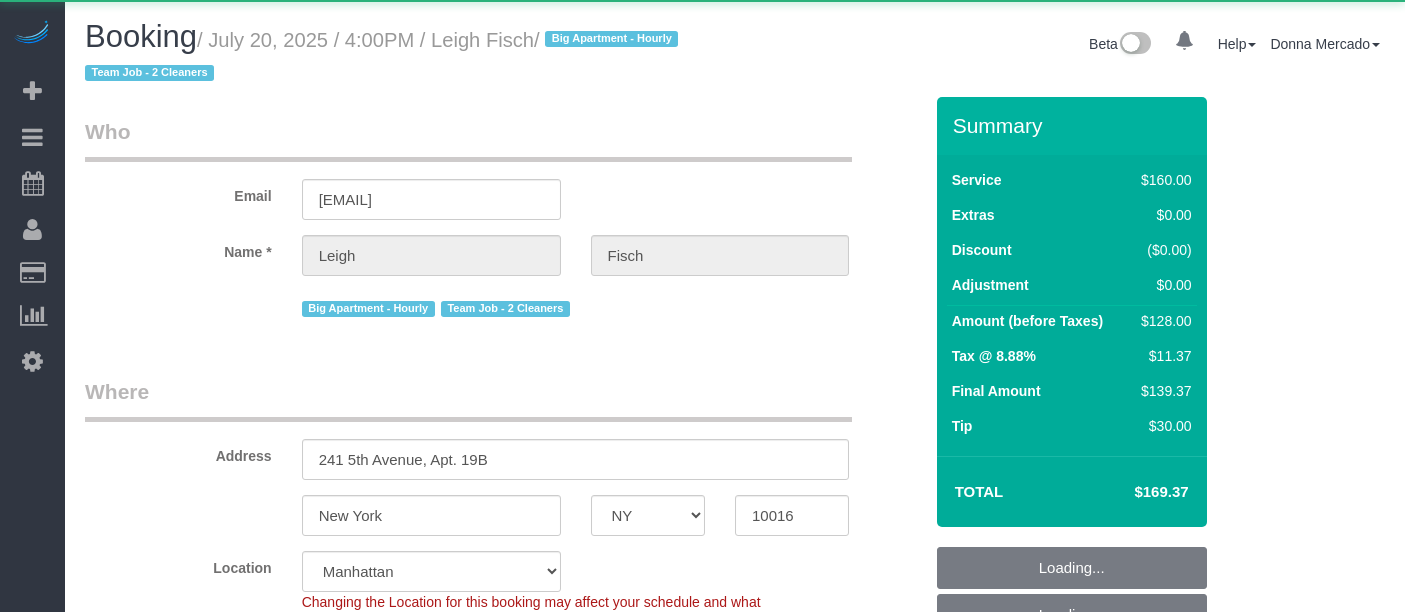 select on "string:US" 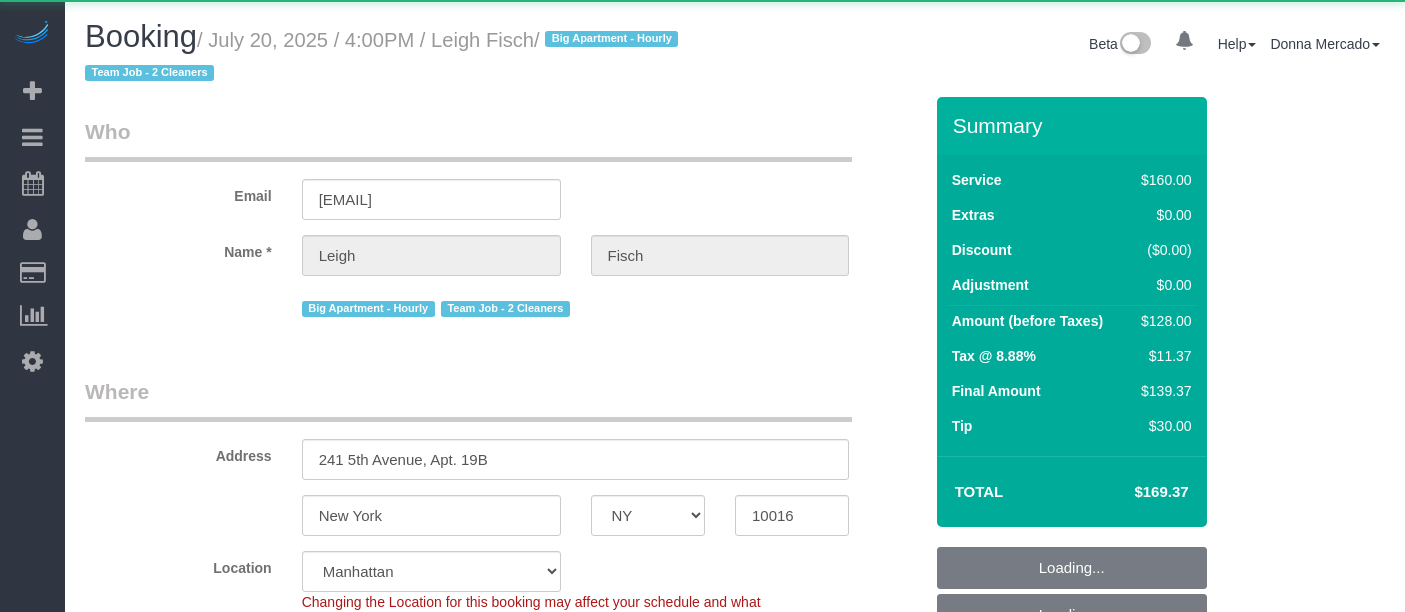 select on "object:1362" 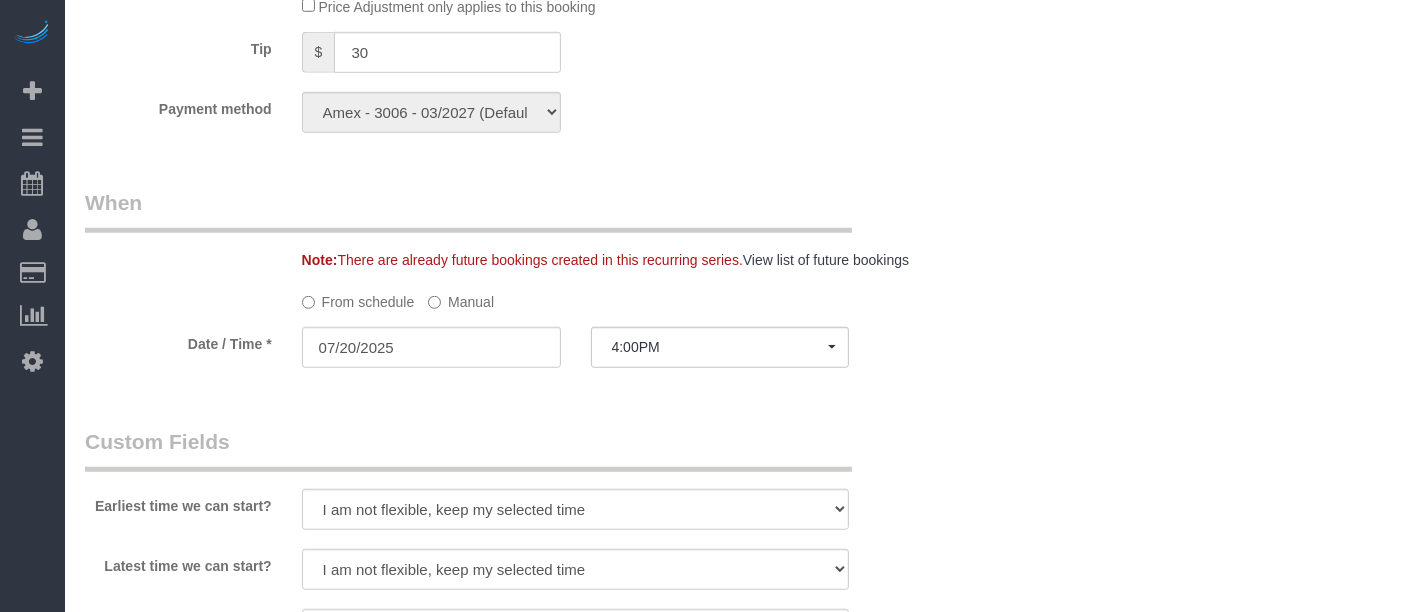 scroll, scrollTop: 1666, scrollLeft: 0, axis: vertical 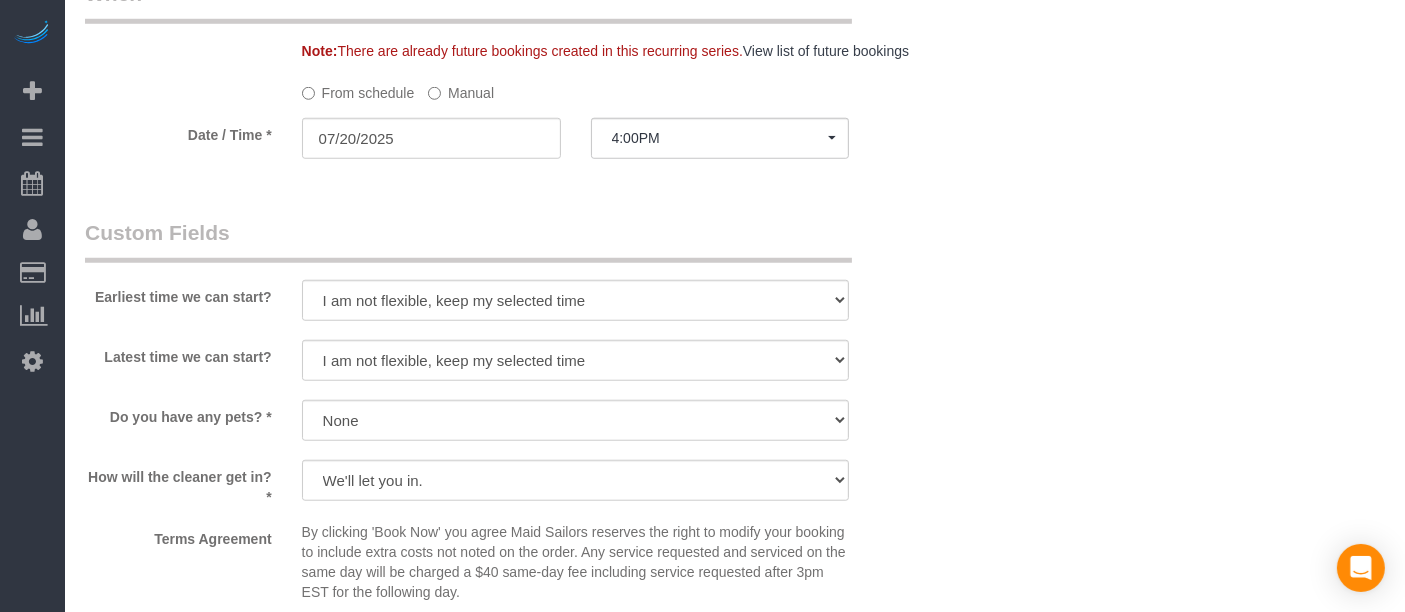 click on "Manual" 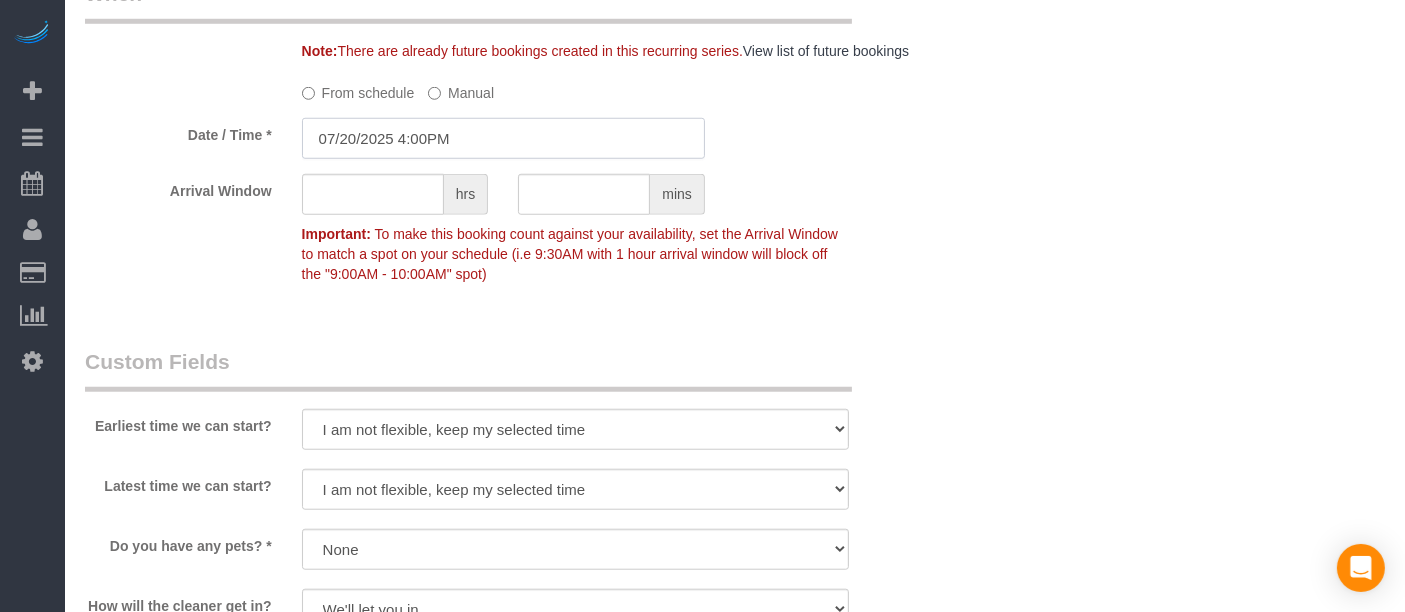 click on "07/20/2025 4:00PM" at bounding box center [503, 138] 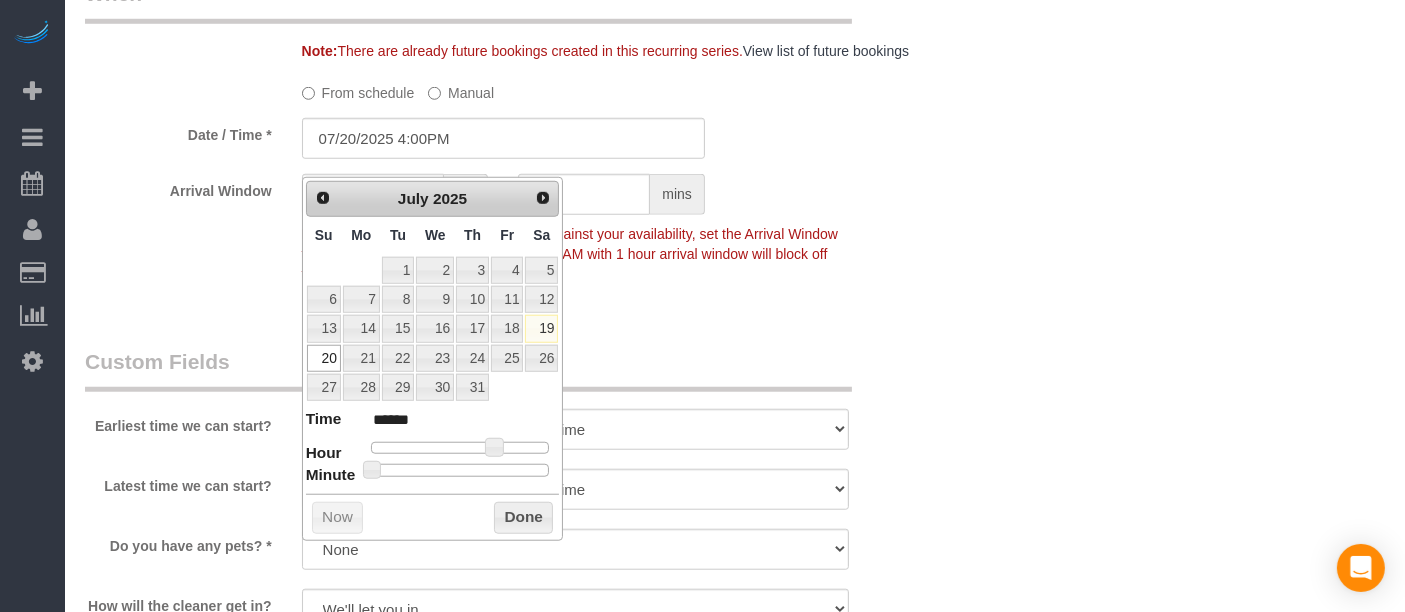 click at bounding box center [460, 470] 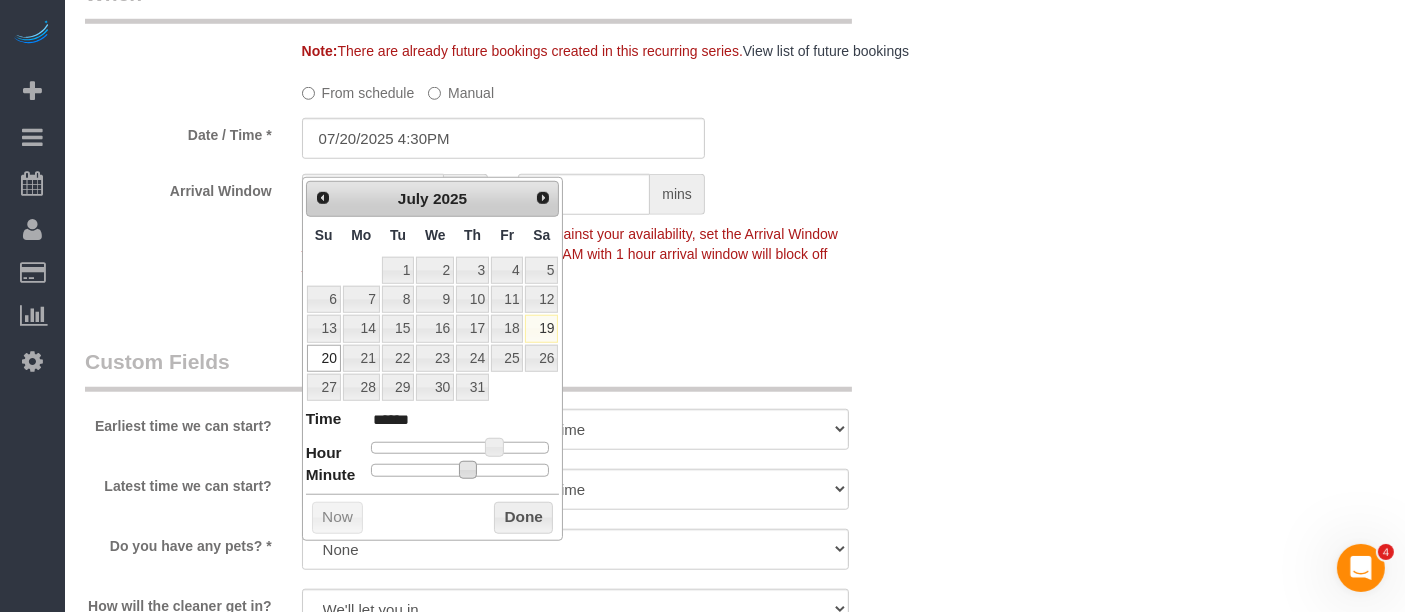 scroll, scrollTop: 0, scrollLeft: 0, axis: both 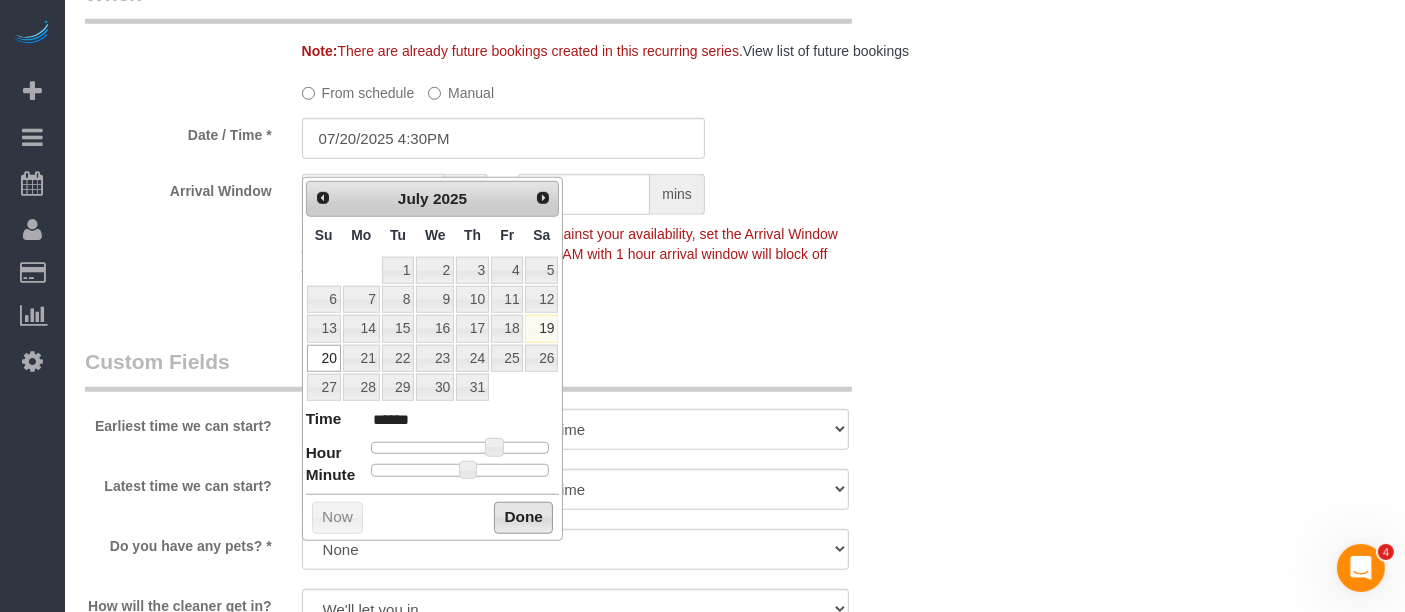 click on "Done" at bounding box center [523, 518] 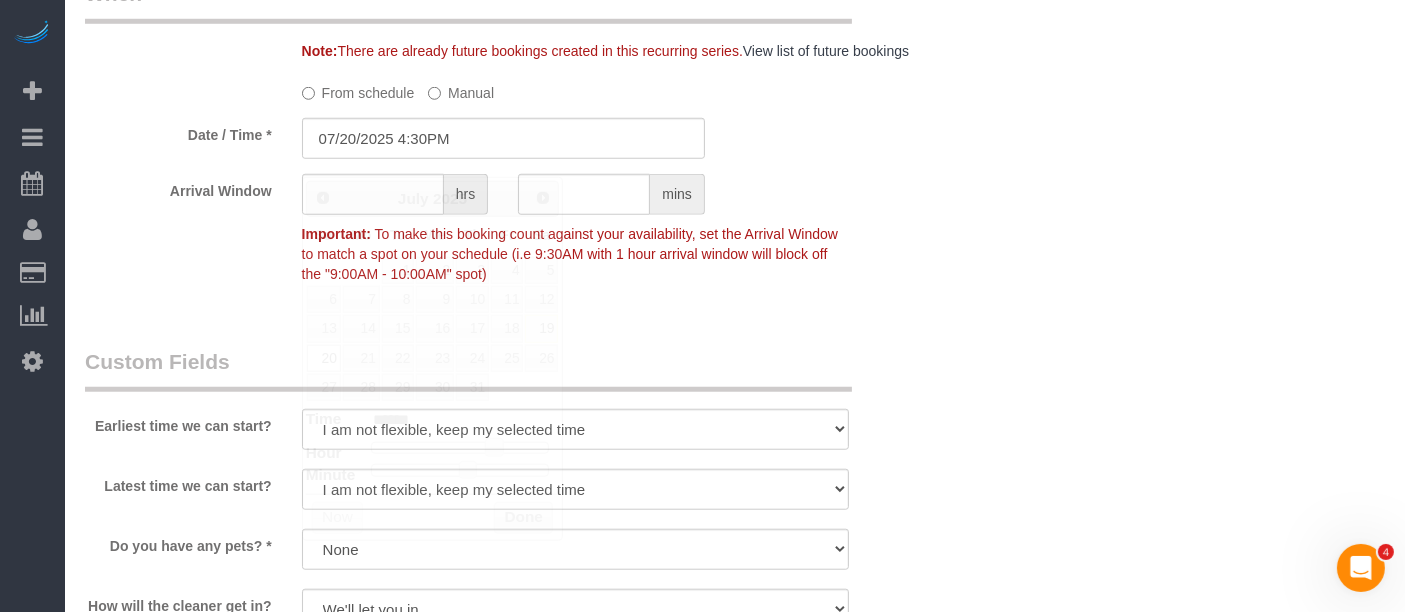 click on "Who
Email
fisch.leigh@gmail.com
Name *
Leigh
Fisch
Big Apartment - Hourly
Team Job - 2 Cleaners
Where
Address
241 5th Avenue, Apt. 19B
New York
AK
AL
AR
AZ
CA
CO
CT
DC
DE
FL
GA
HI
IA
ID
IL
IN
KS
KY
LA
MA
MD
ME
MI
MN
MO
MS" at bounding box center (735, 57) 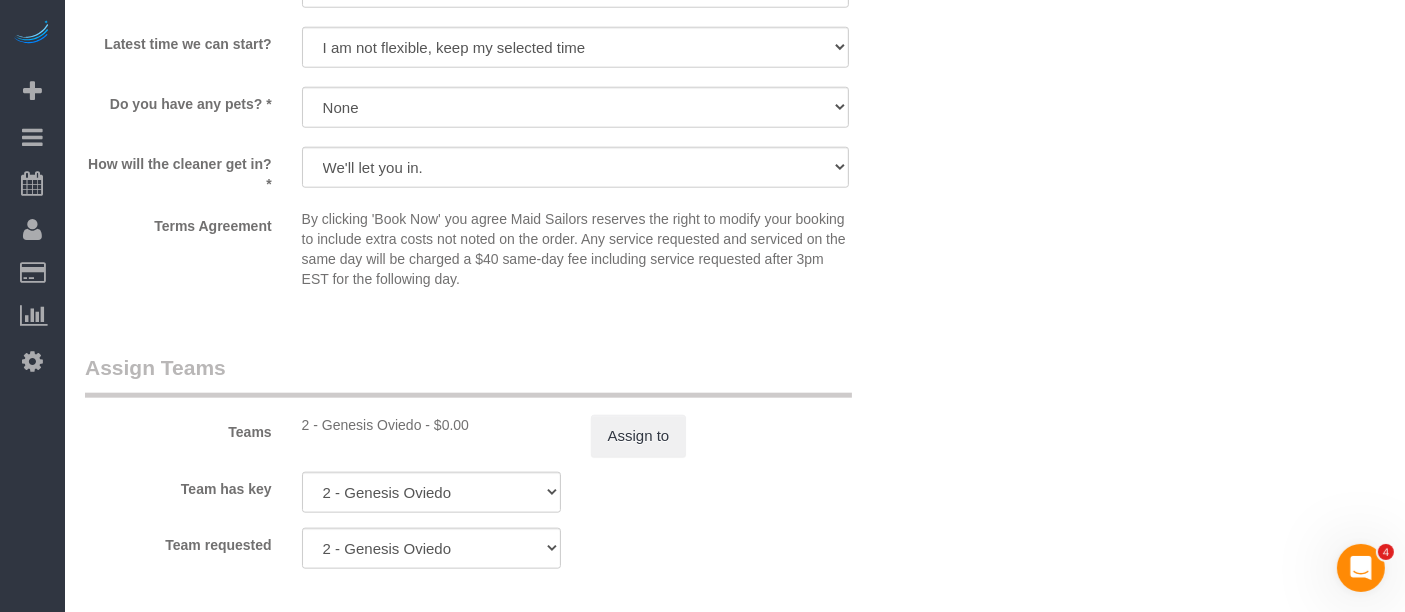 scroll, scrollTop: 2222, scrollLeft: 0, axis: vertical 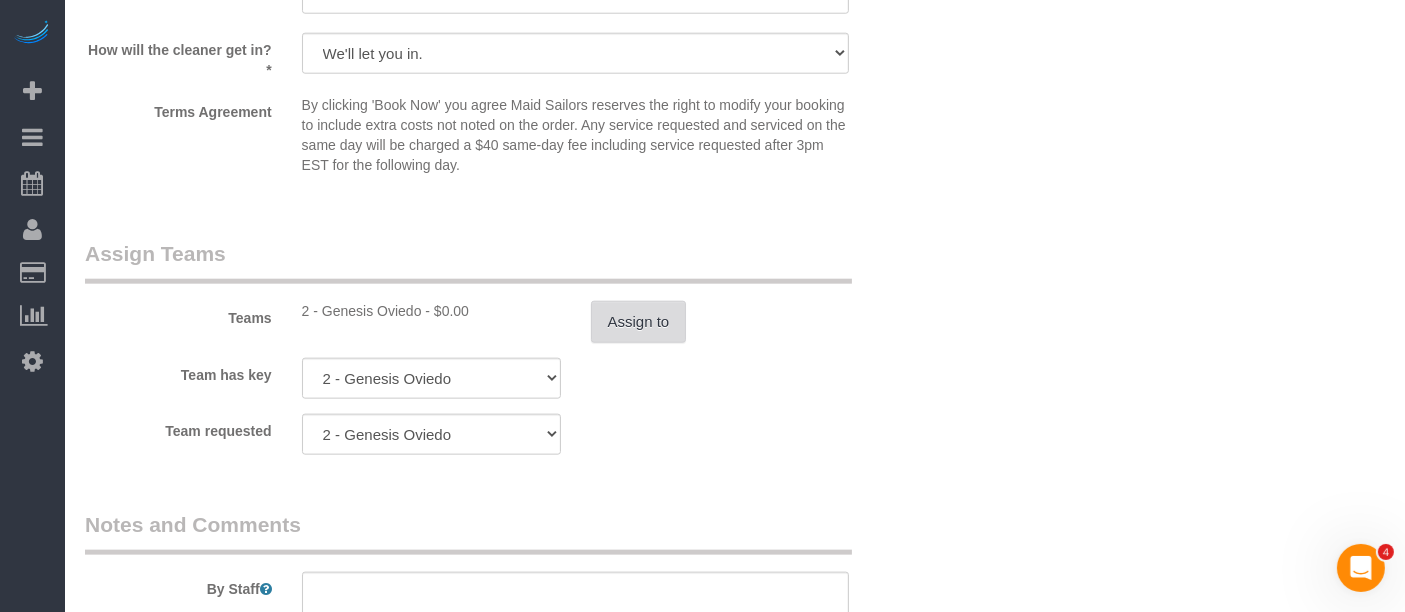 click on "Assign to" at bounding box center (639, 322) 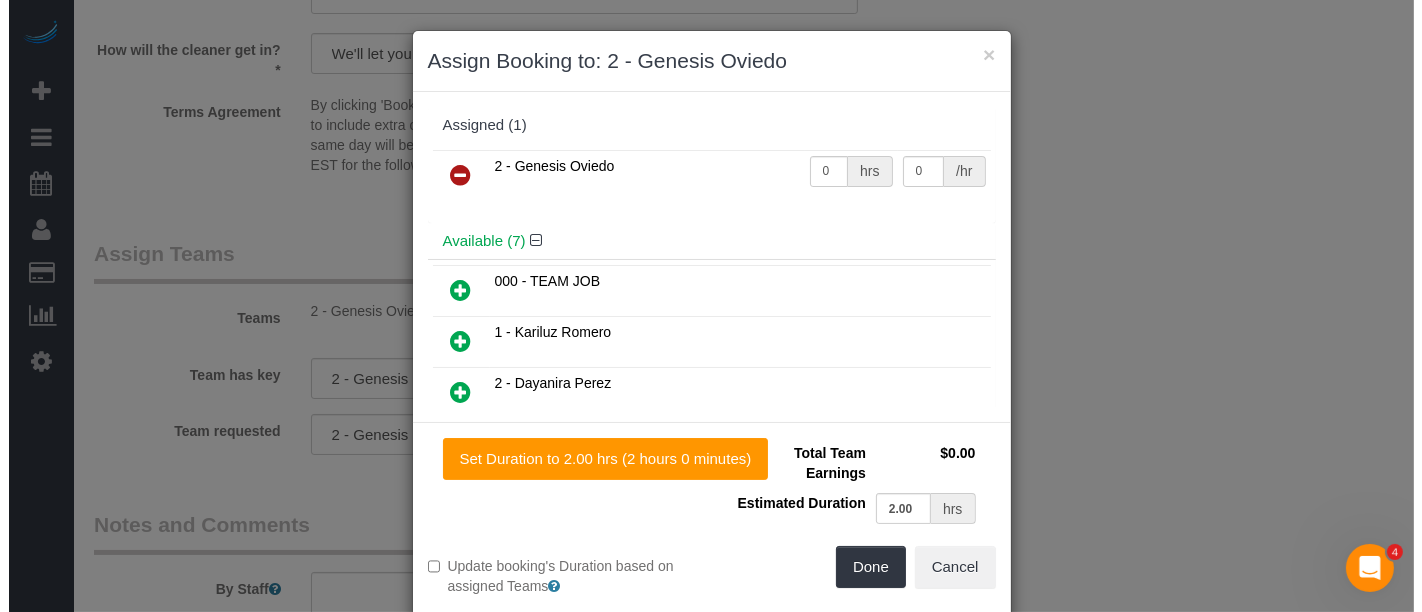 scroll, scrollTop: 2202, scrollLeft: 0, axis: vertical 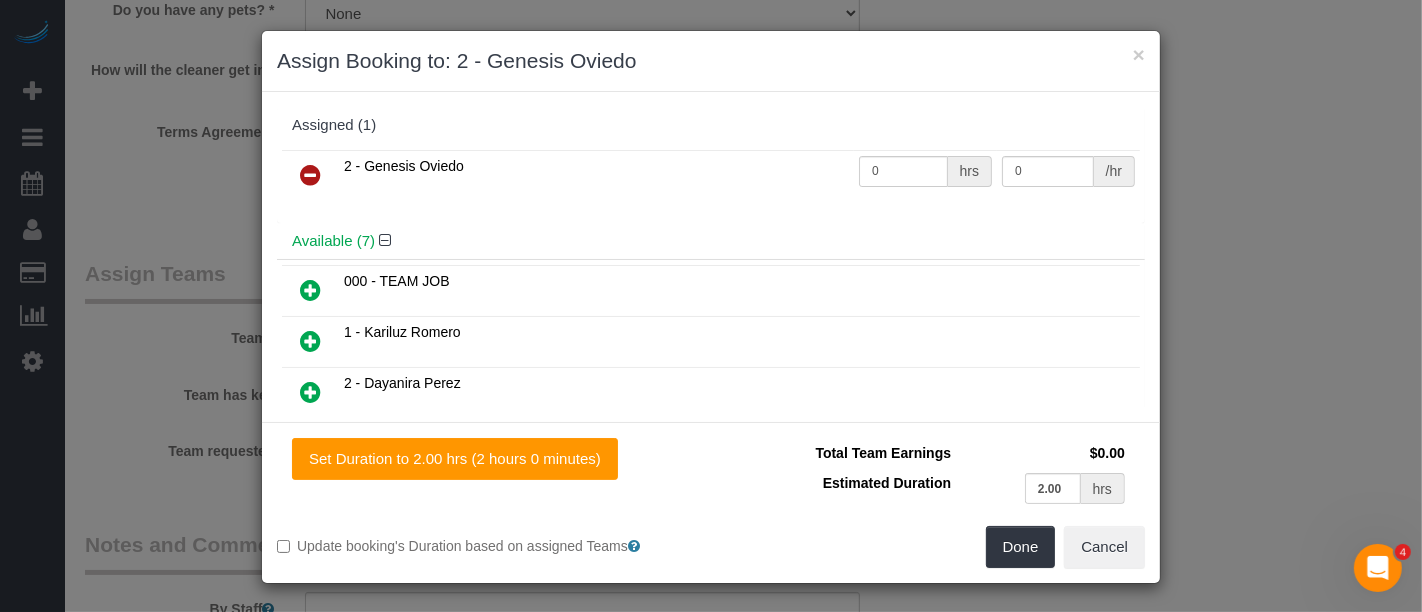 click at bounding box center (310, 175) 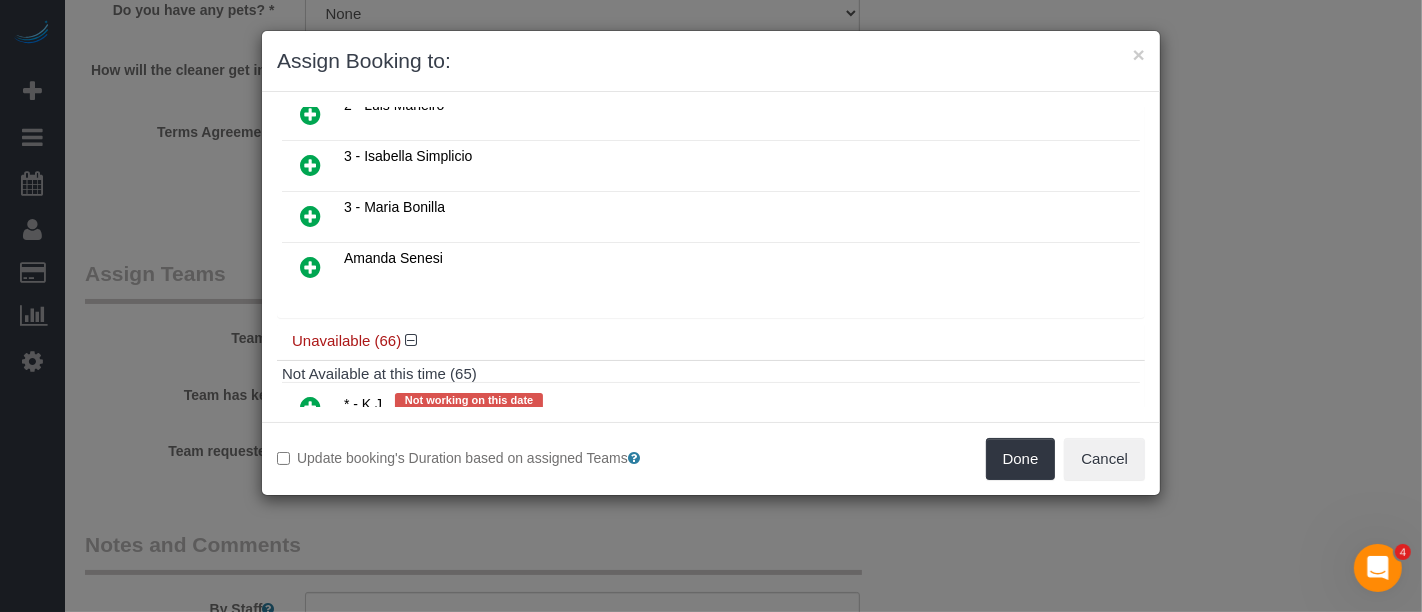 scroll, scrollTop: 0, scrollLeft: 0, axis: both 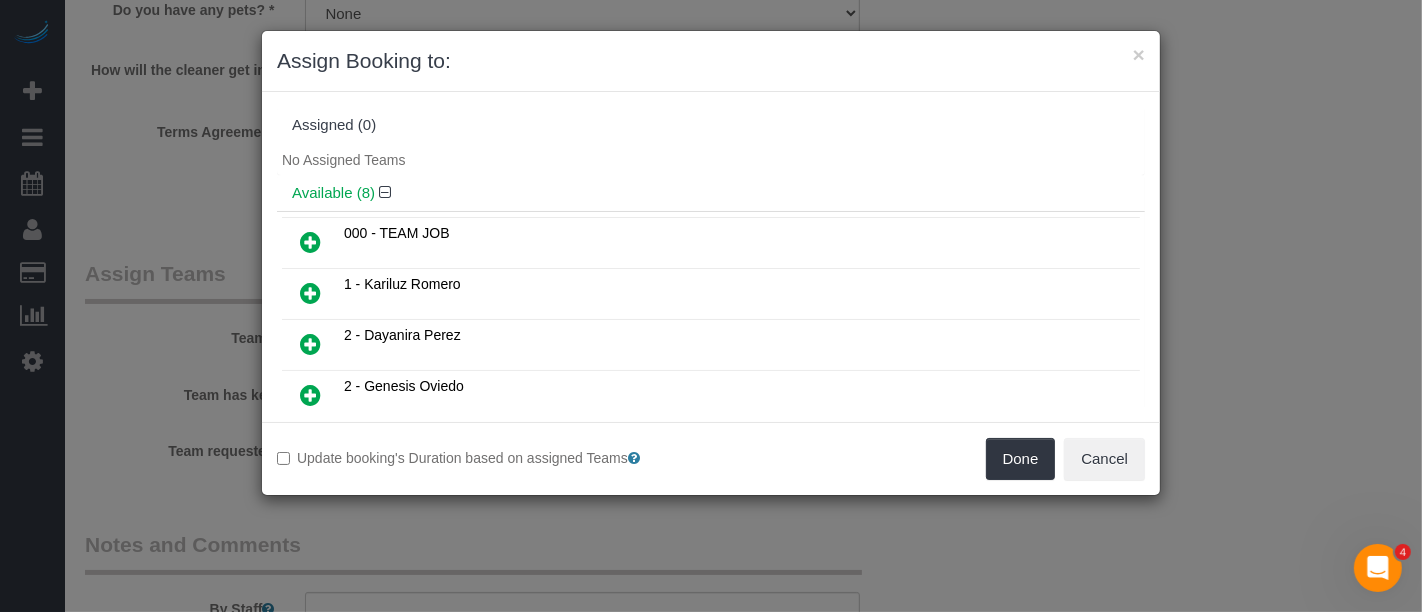 click at bounding box center (310, 293) 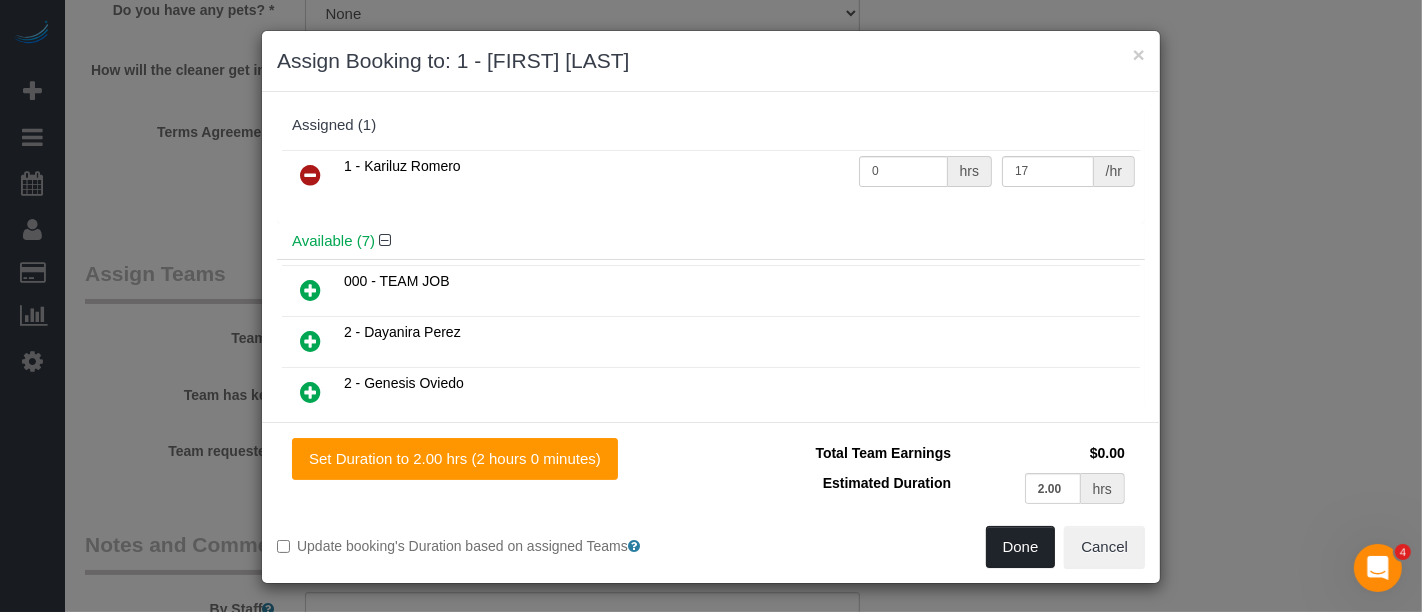 drag, startPoint x: 1026, startPoint y: 538, endPoint x: 940, endPoint y: 512, distance: 89.84431 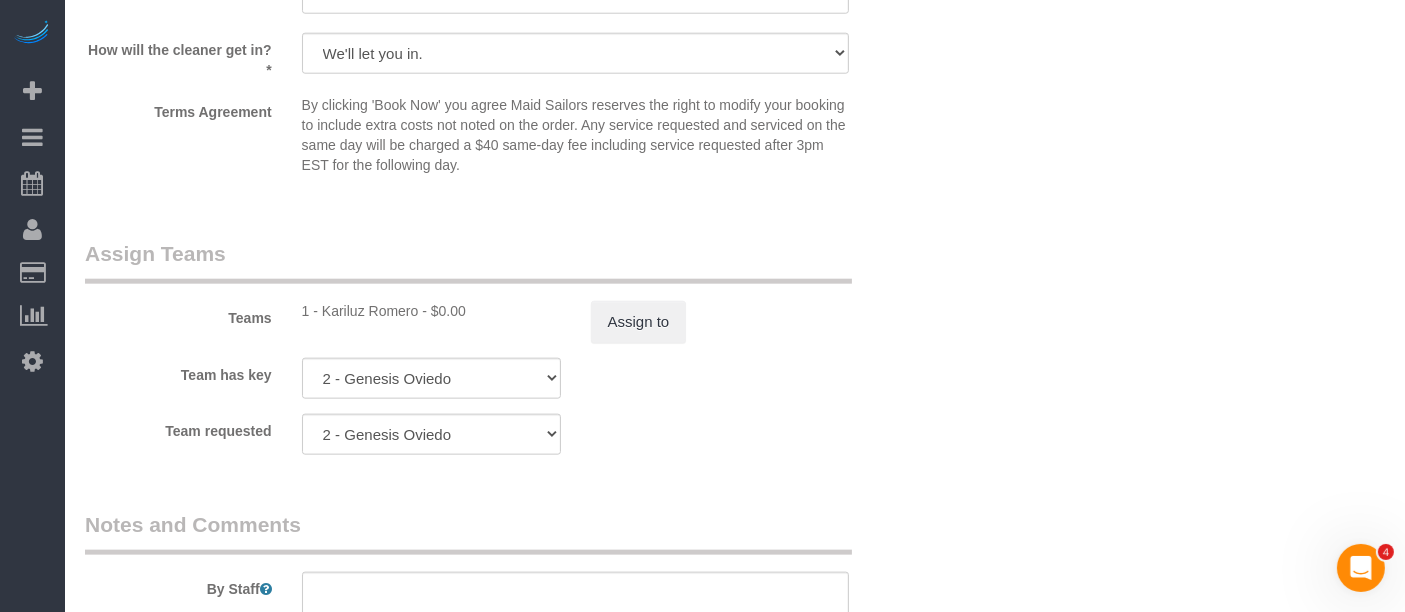 drag, startPoint x: 907, startPoint y: 275, endPoint x: 925, endPoint y: 330, distance: 57.870544 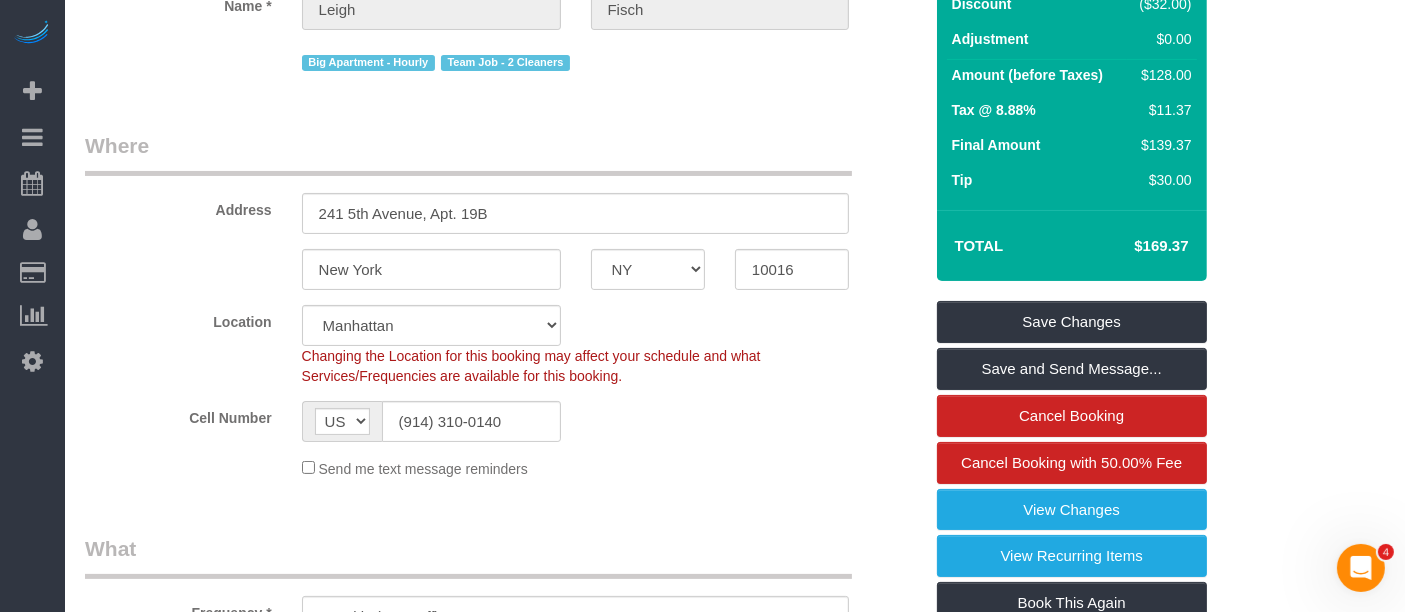 scroll, scrollTop: 333, scrollLeft: 0, axis: vertical 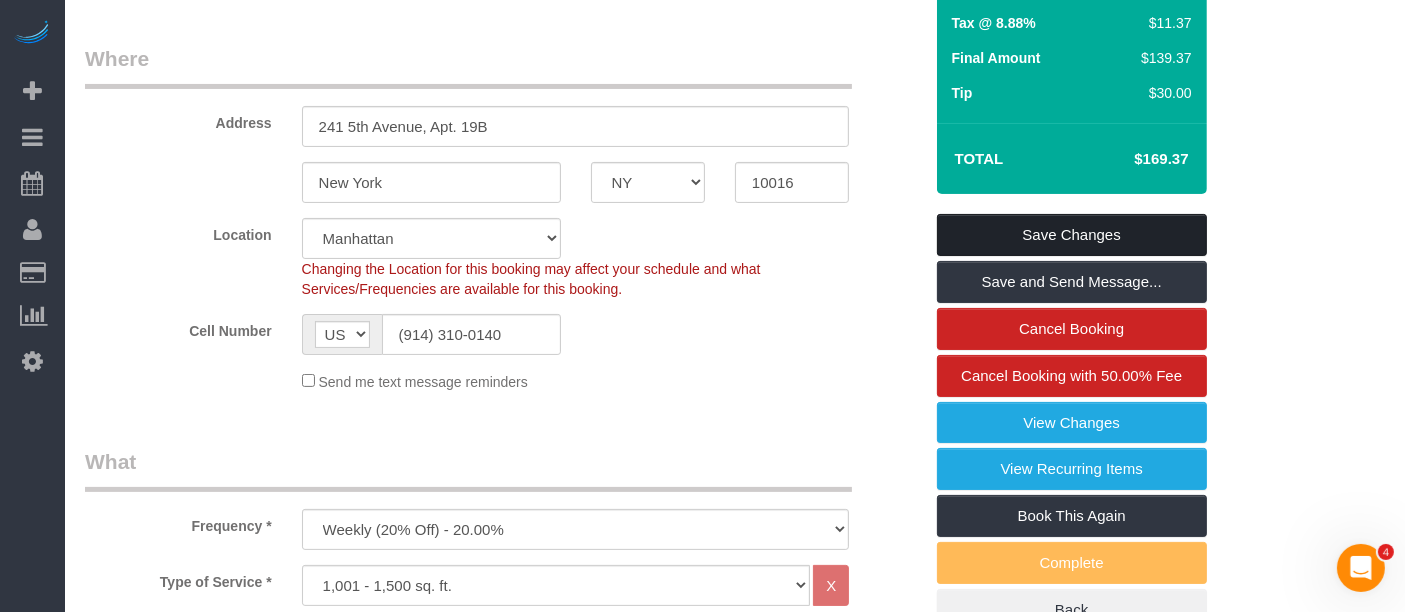 click on "Save Changes" at bounding box center (1072, 235) 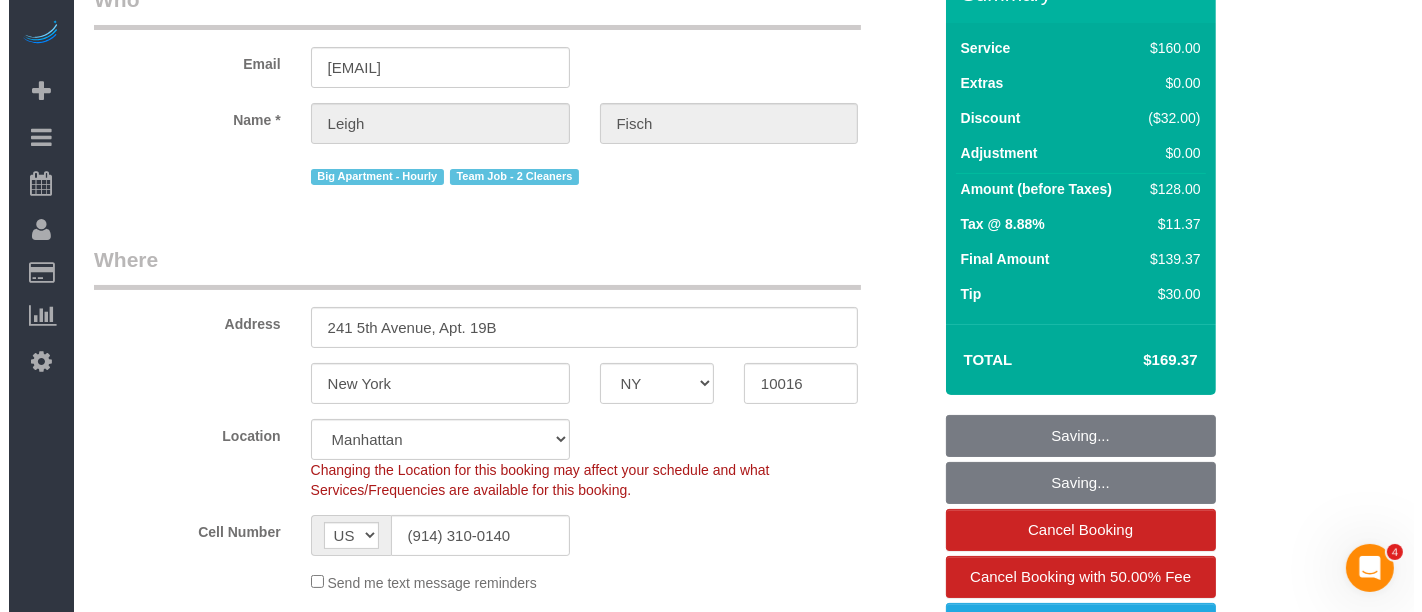 scroll, scrollTop: 0, scrollLeft: 0, axis: both 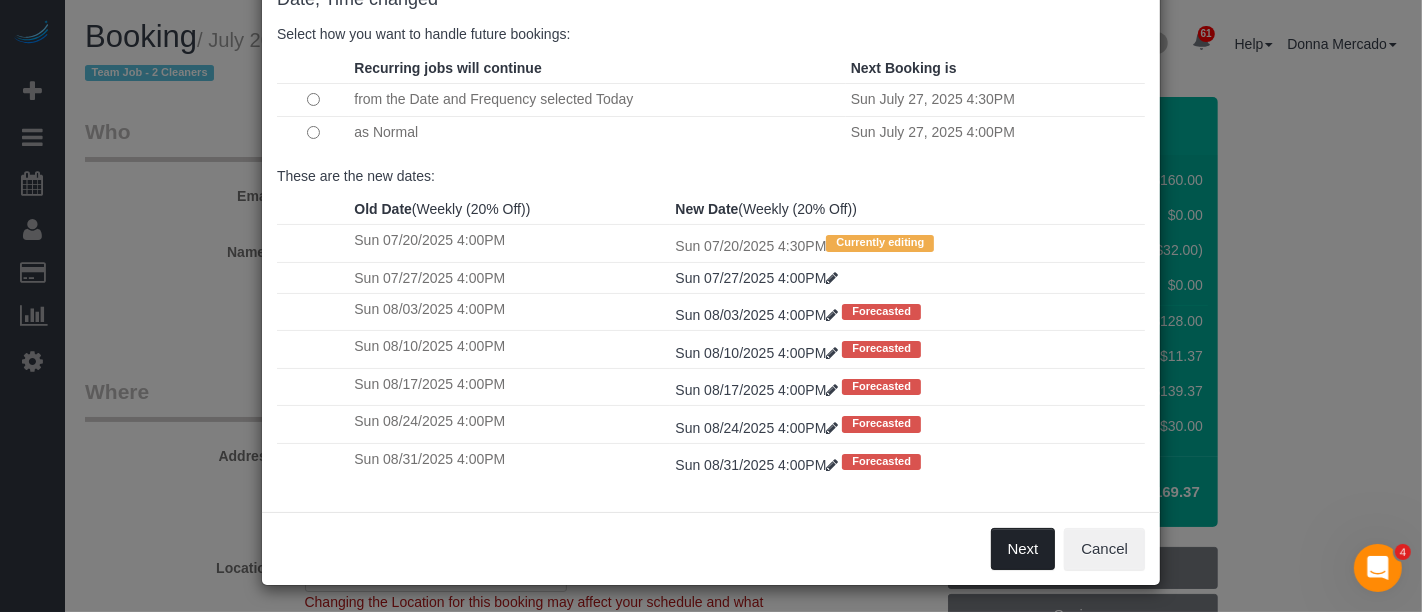 click on "Next" at bounding box center [1023, 549] 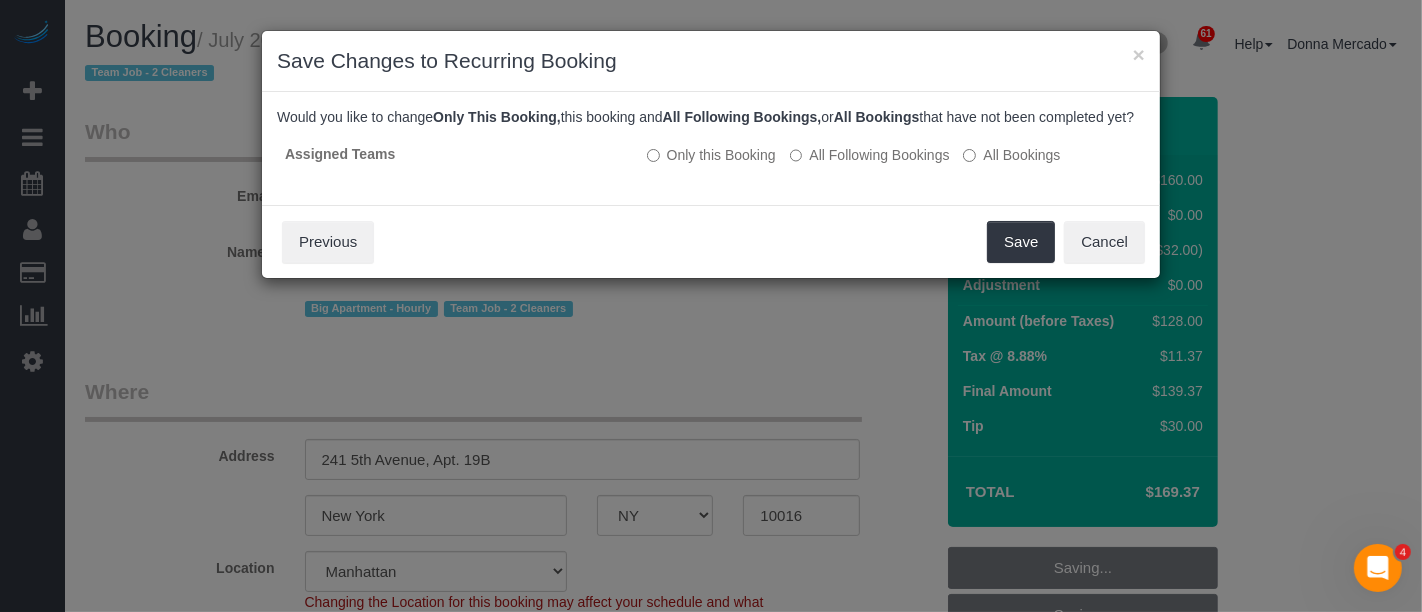 scroll, scrollTop: 0, scrollLeft: 0, axis: both 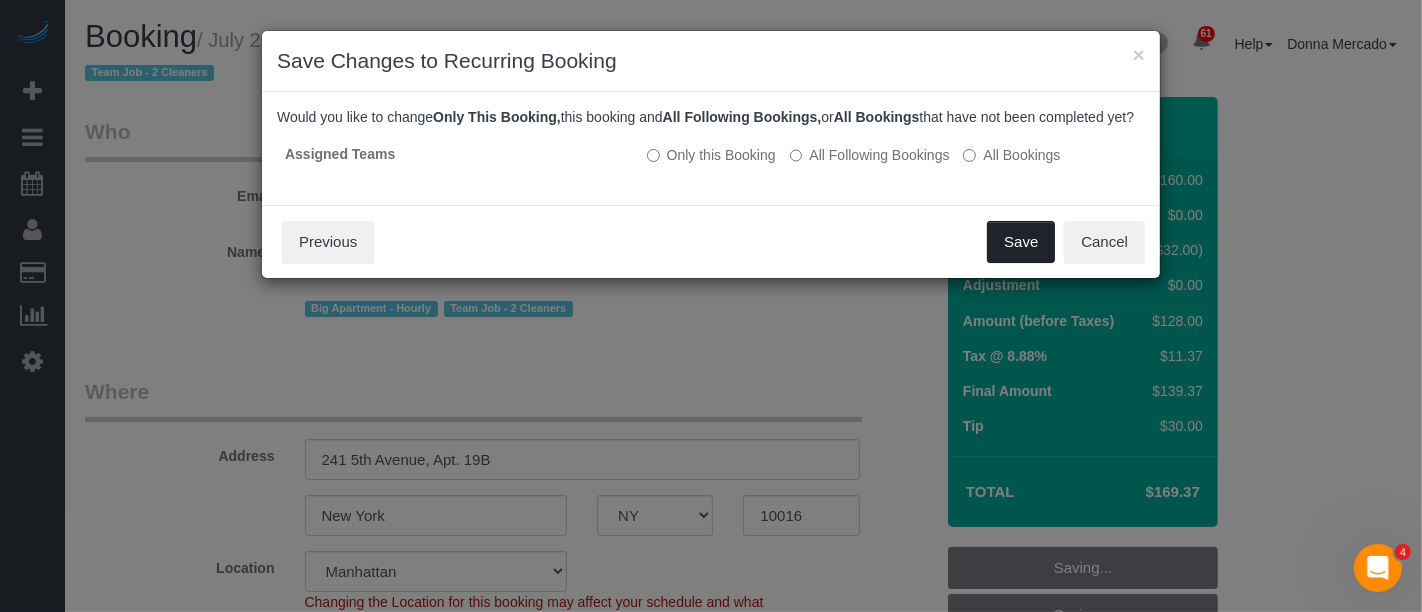 drag, startPoint x: 1001, startPoint y: 243, endPoint x: 989, endPoint y: 256, distance: 17.691807 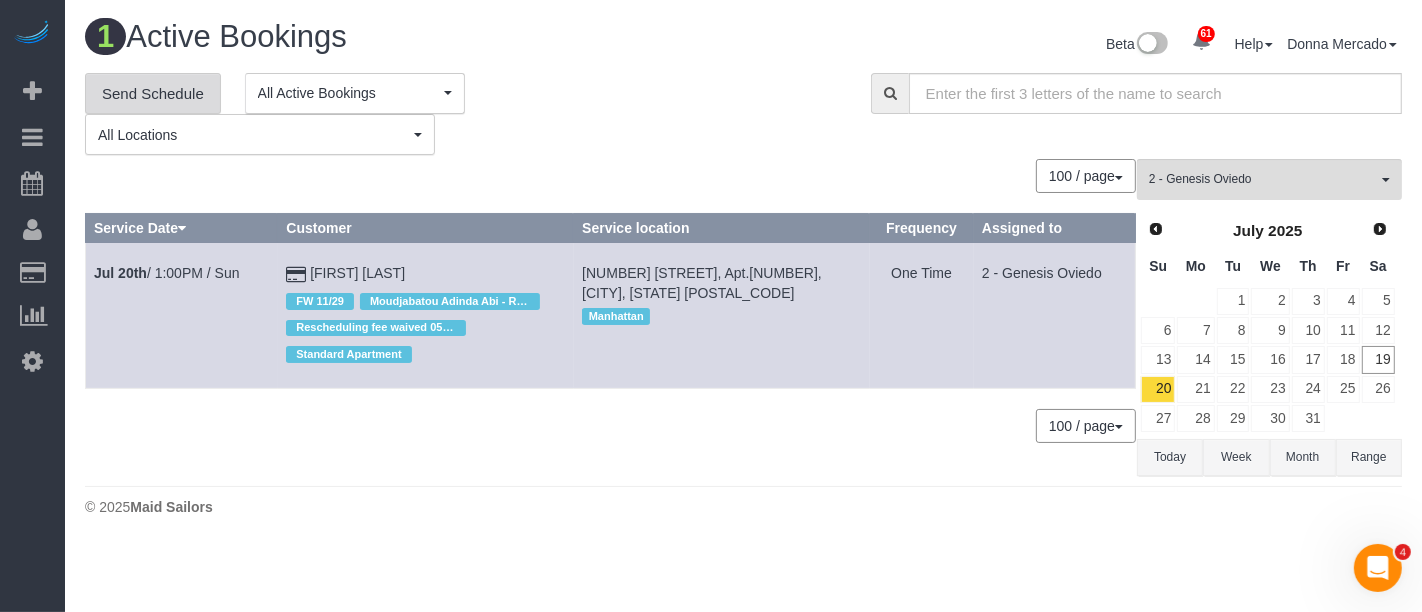 click on "Send Schedule" at bounding box center [153, 94] 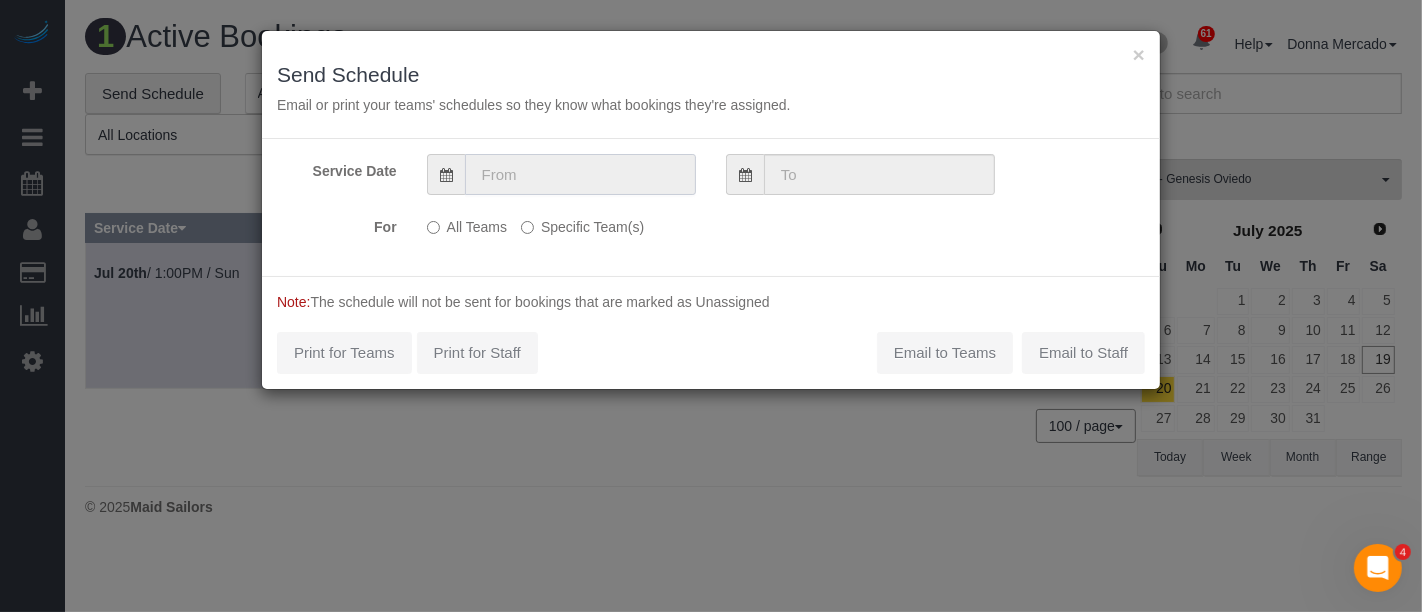 click at bounding box center (580, 174) 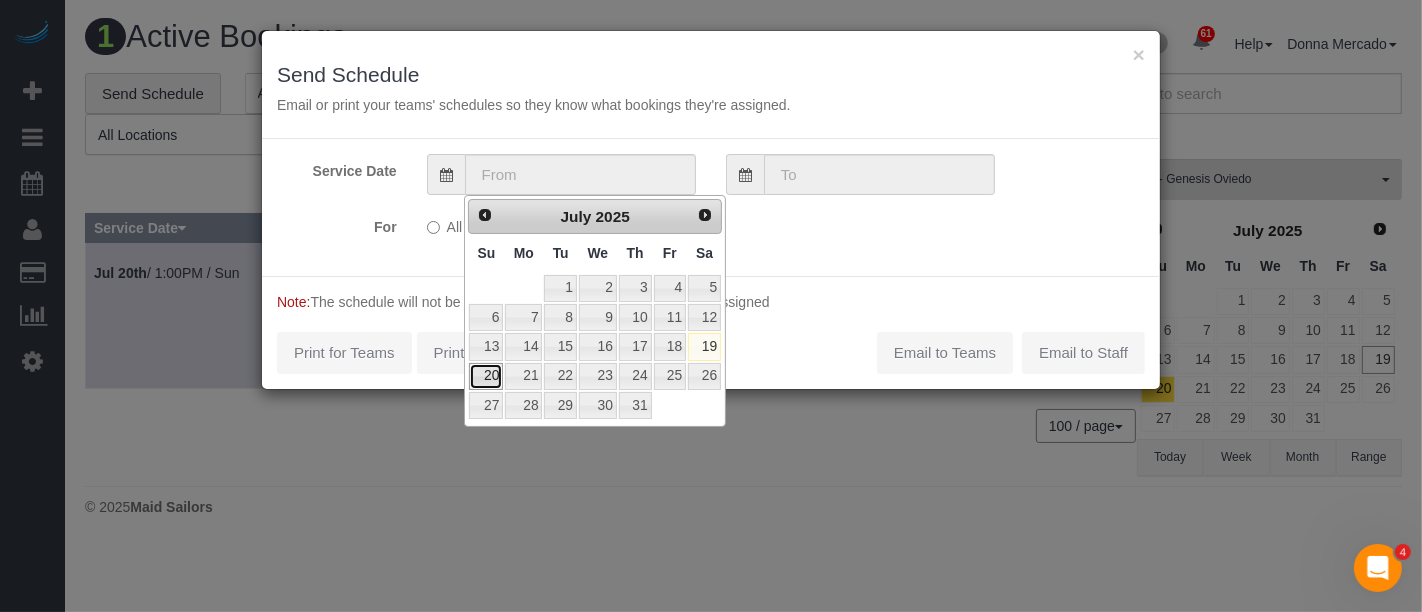click on "20" at bounding box center (486, 376) 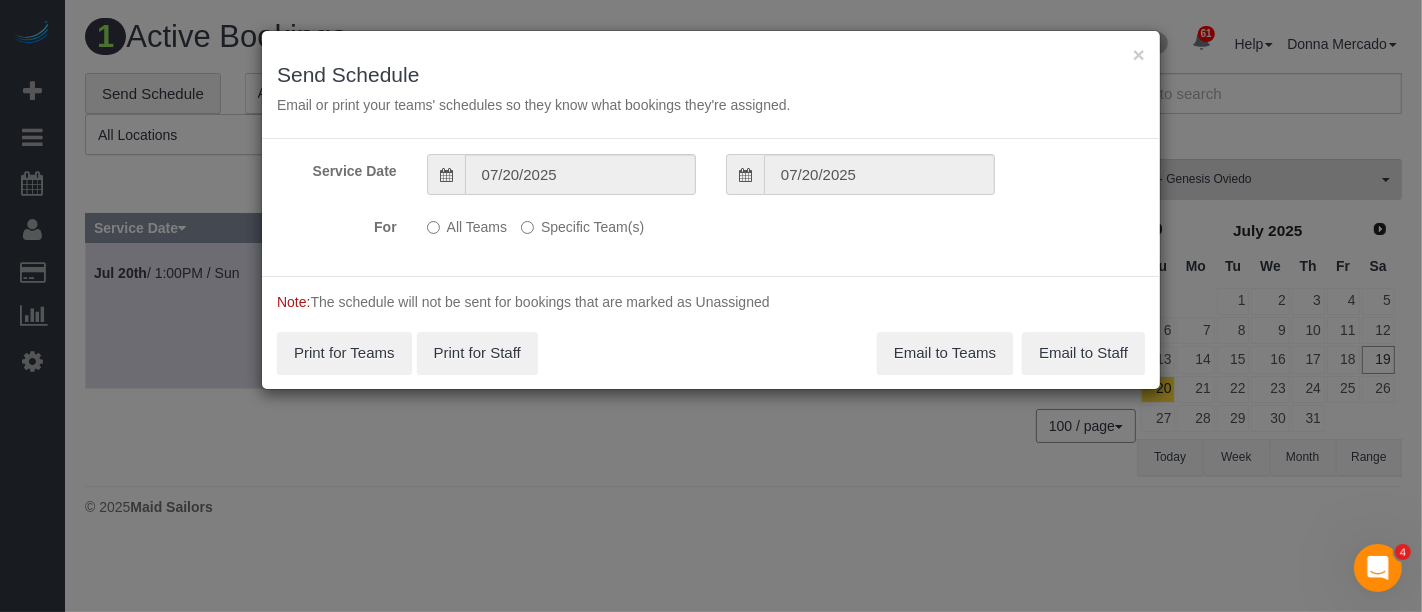 click on "Service Date
07/20/2025
07/20/2025
For
All Teams
Specific Team(s)
2 - Genesis Oviedo
Choose Team(s)
* - K.J.
*Irene Flores - Test
0 - Donavon Stewart
0 - Doris Quinde" at bounding box center [711, 207] 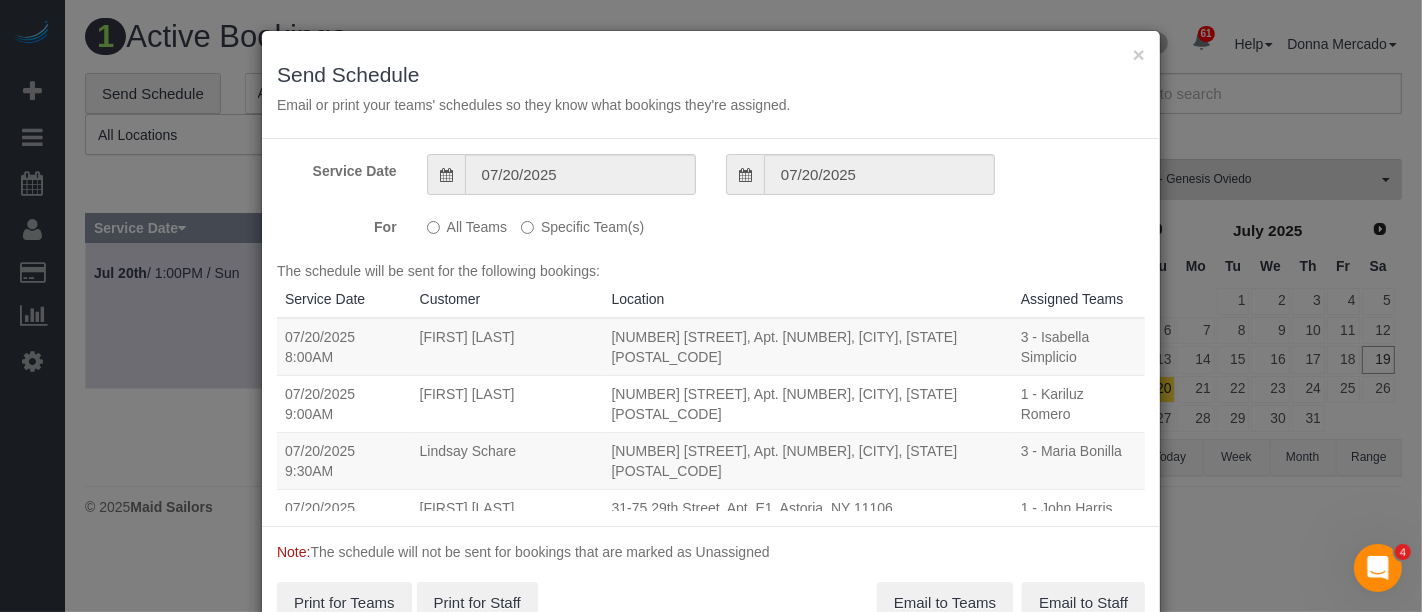 click on "Specific Team(s)" at bounding box center (582, 223) 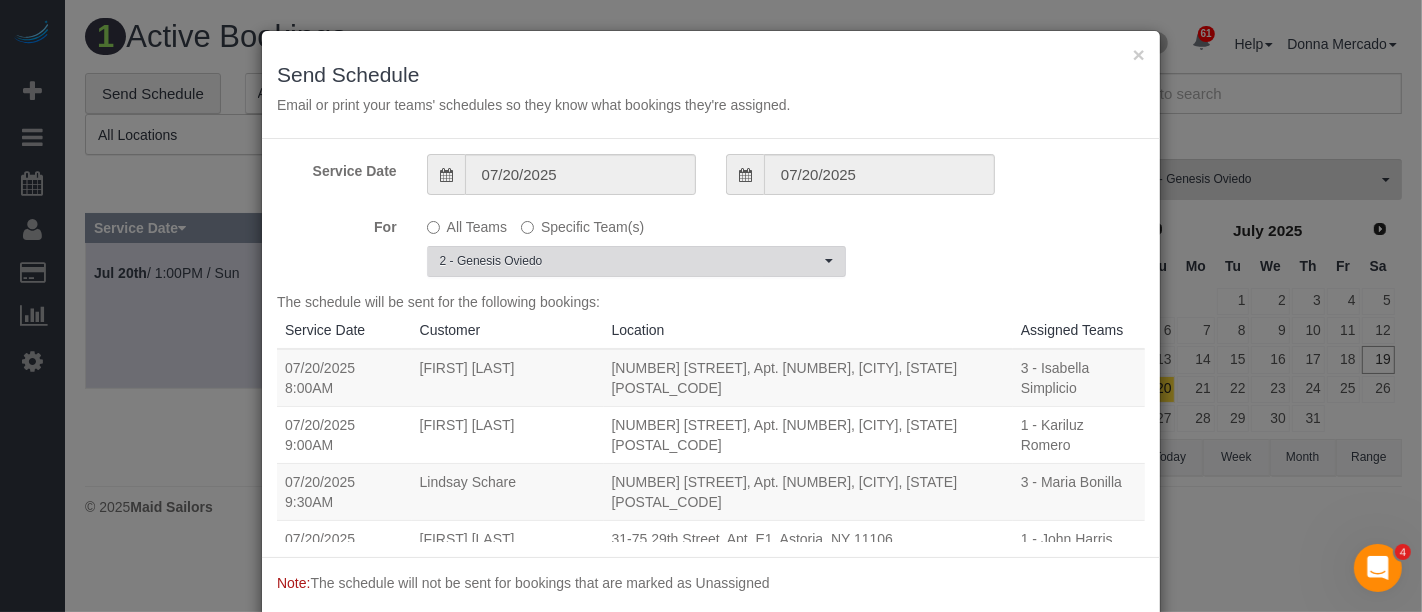 click on "2 - Genesis Oviedo" at bounding box center (630, 261) 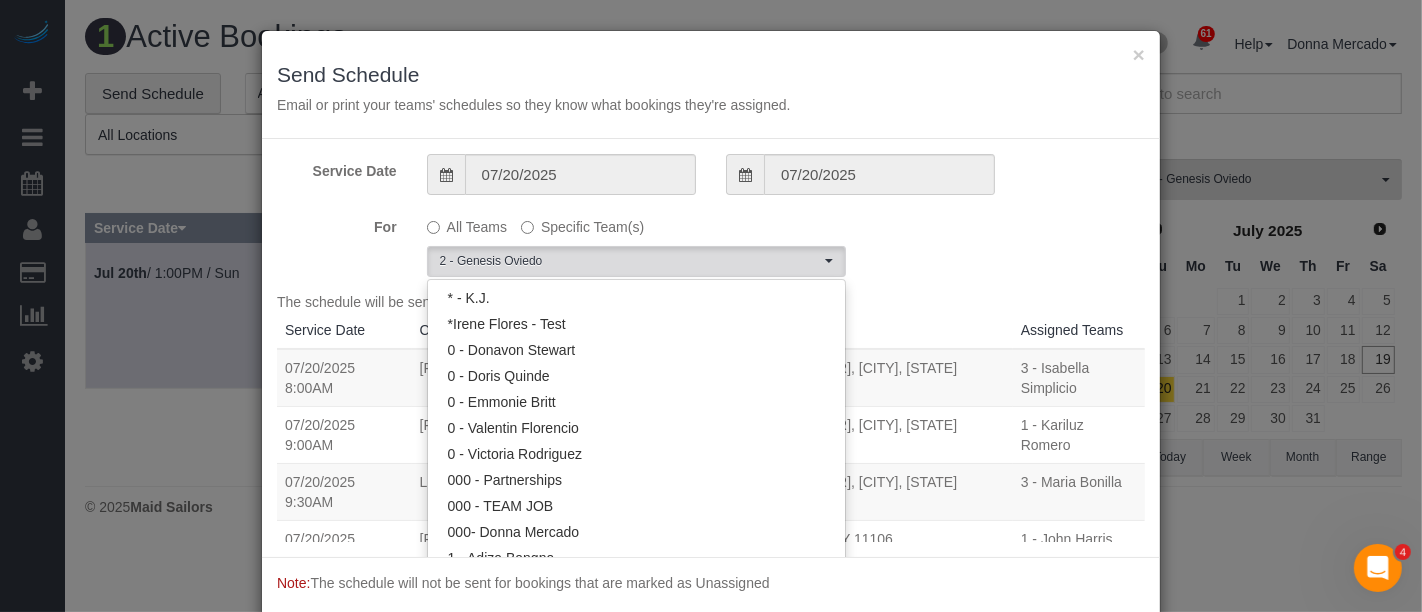 scroll, scrollTop: 1119, scrollLeft: 0, axis: vertical 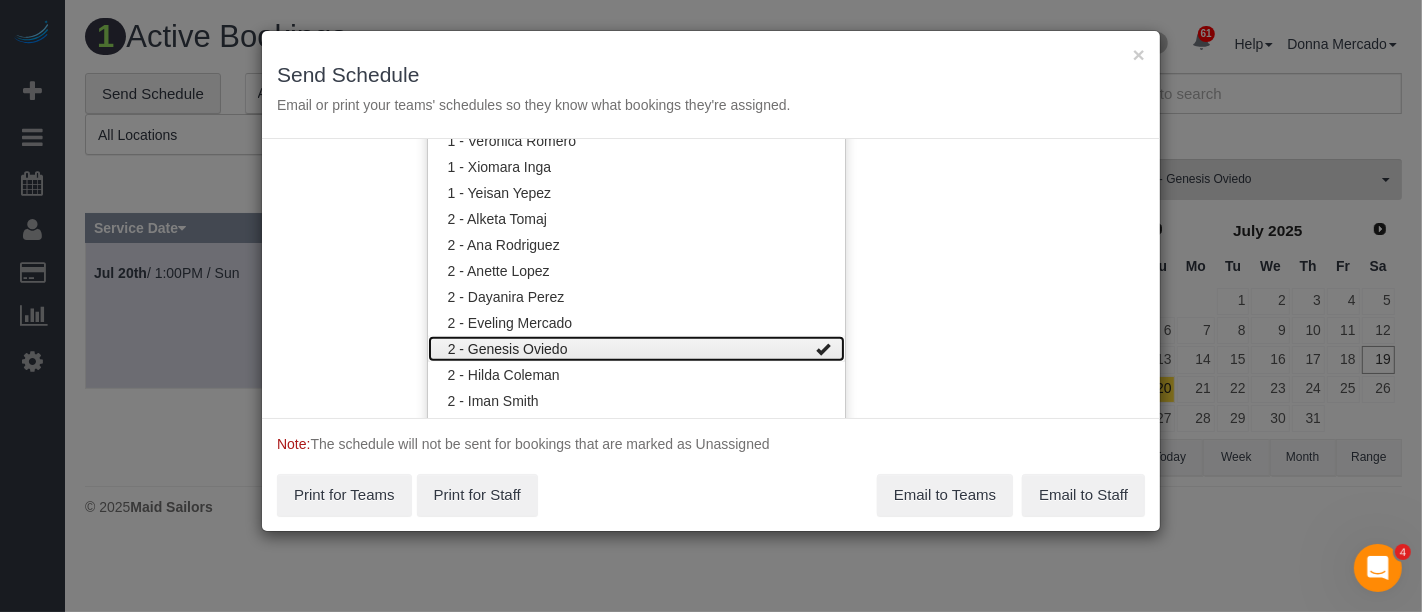 click on "2 - Genesis Oviedo" at bounding box center [636, 349] 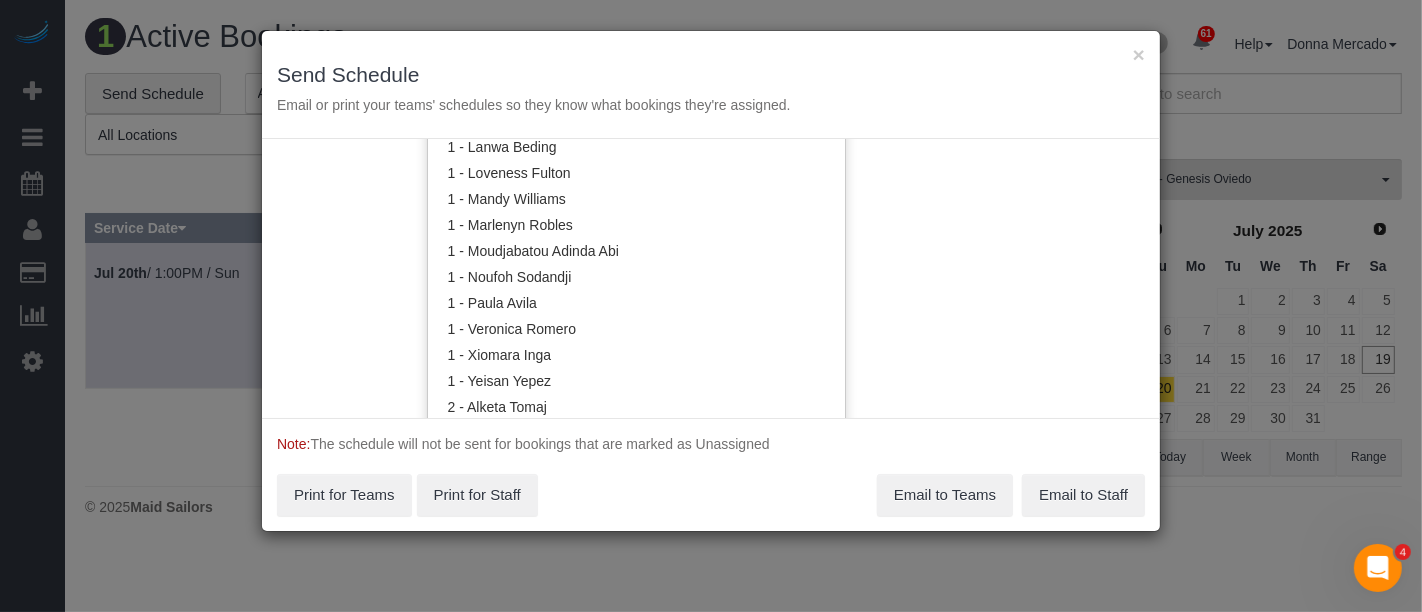 scroll, scrollTop: 897, scrollLeft: 0, axis: vertical 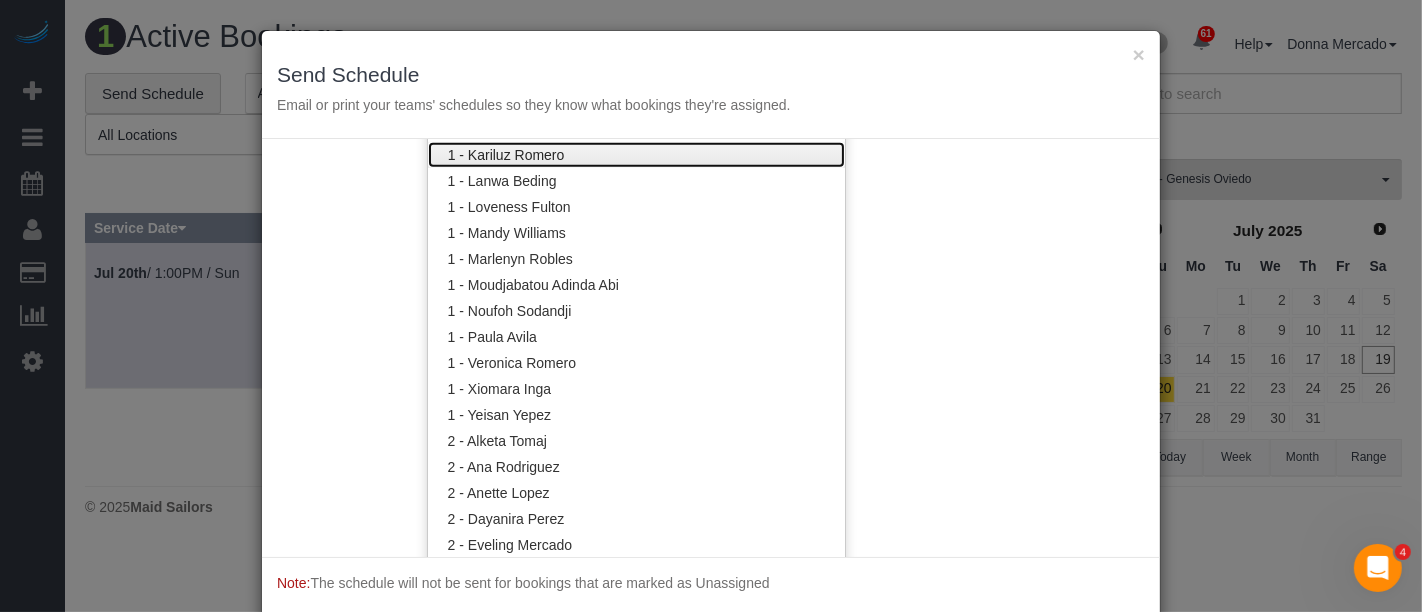 click on "1 - Kariluz Romero" at bounding box center [636, 155] 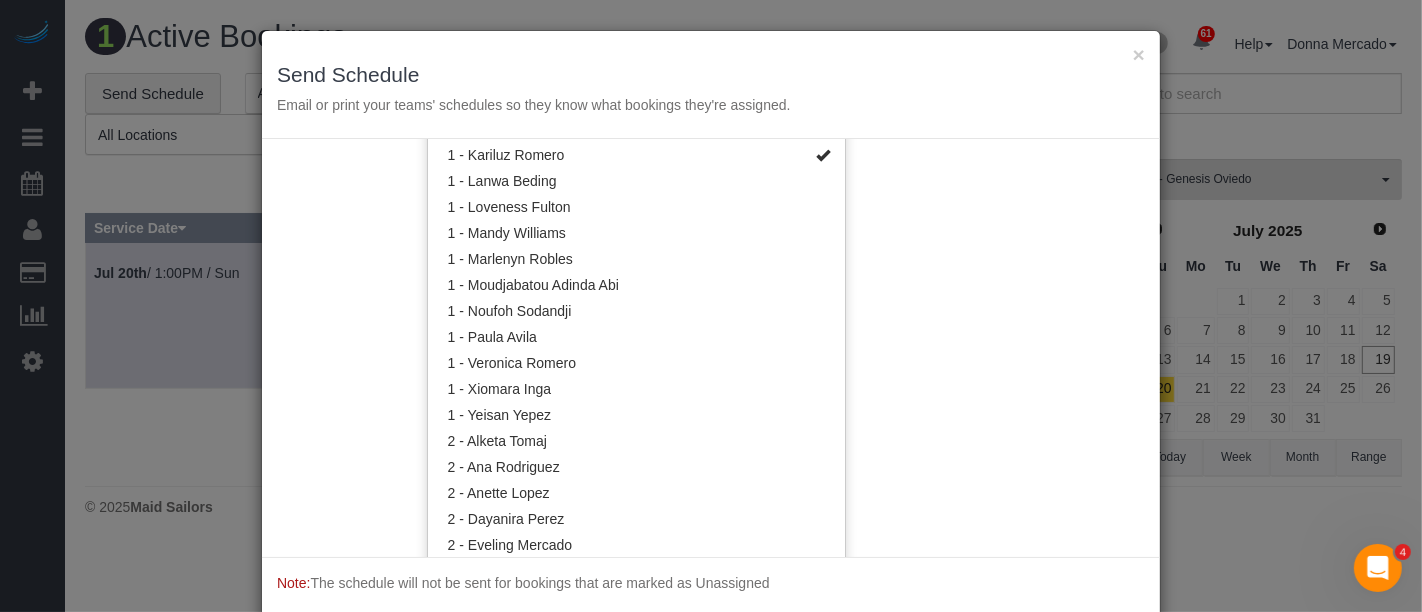 drag, startPoint x: 942, startPoint y: 193, endPoint x: 930, endPoint y: 207, distance: 18.439089 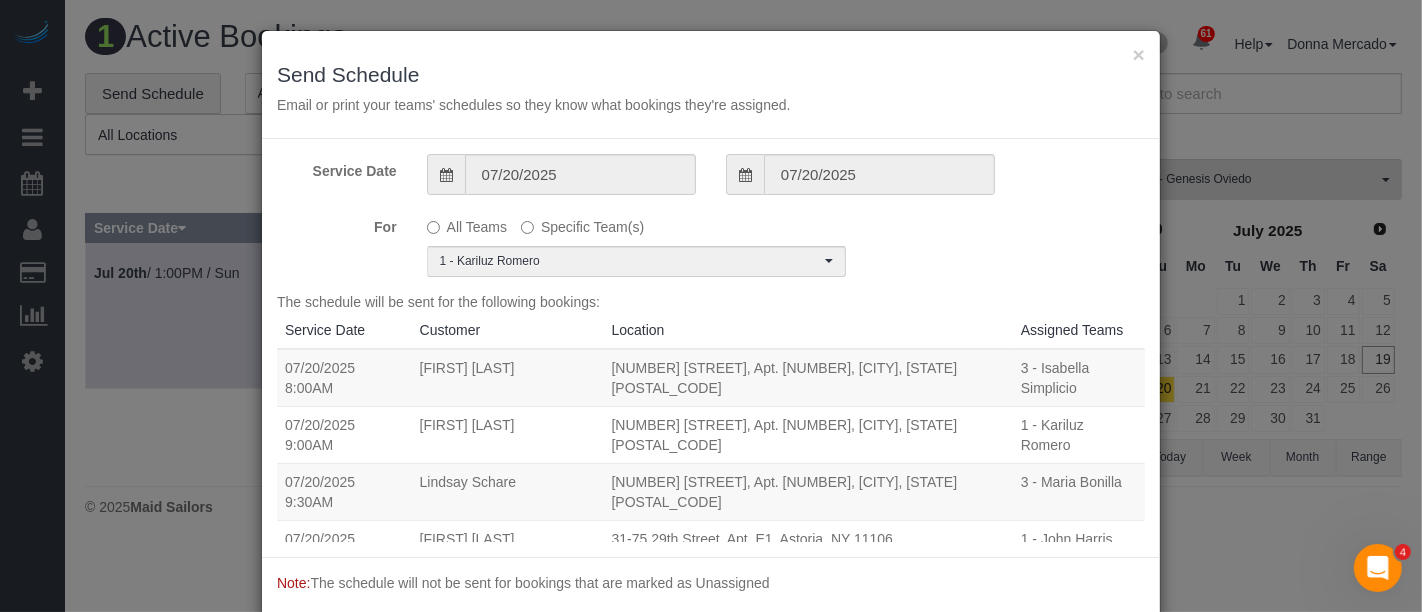 scroll, scrollTop: 0, scrollLeft: 0, axis: both 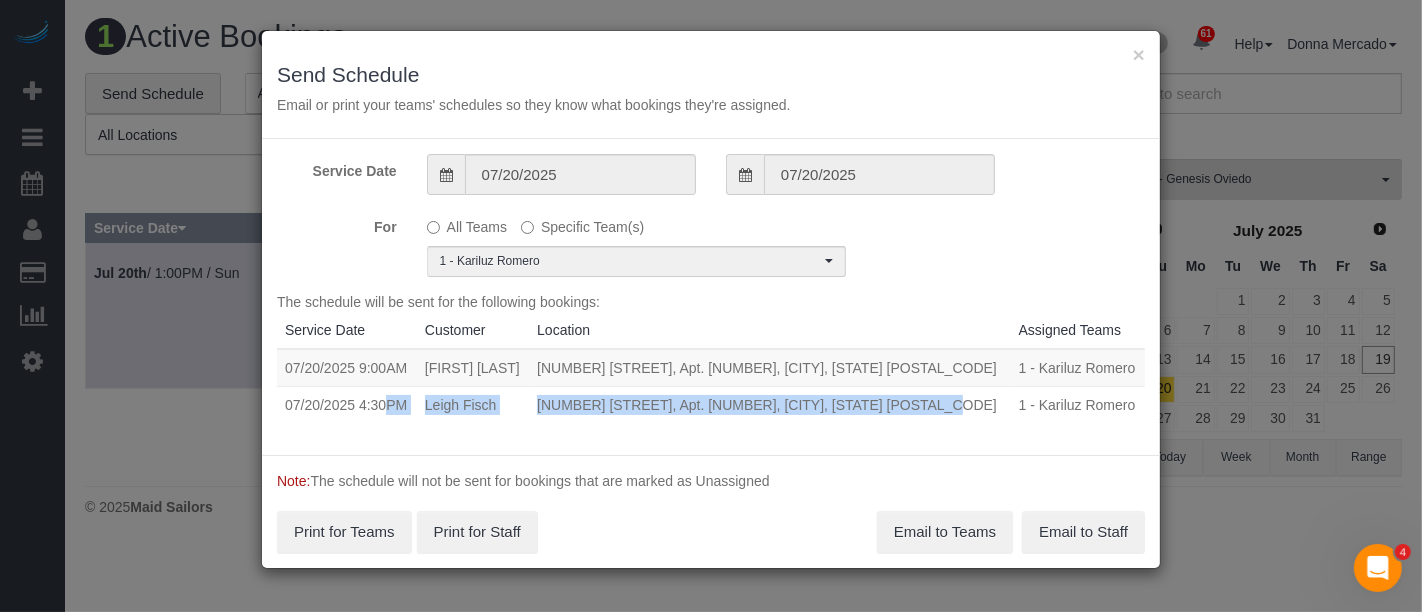 drag, startPoint x: 277, startPoint y: 409, endPoint x: 939, endPoint y: 406, distance: 662.0068 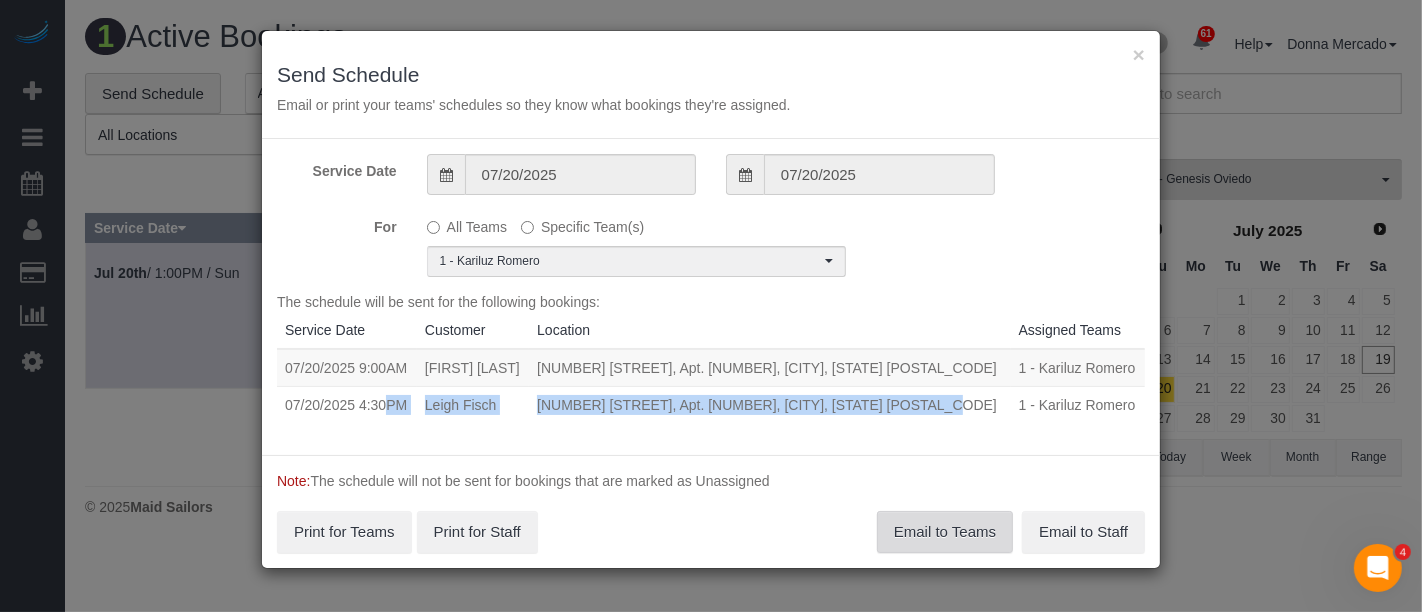 click on "Email to Teams" at bounding box center (945, 532) 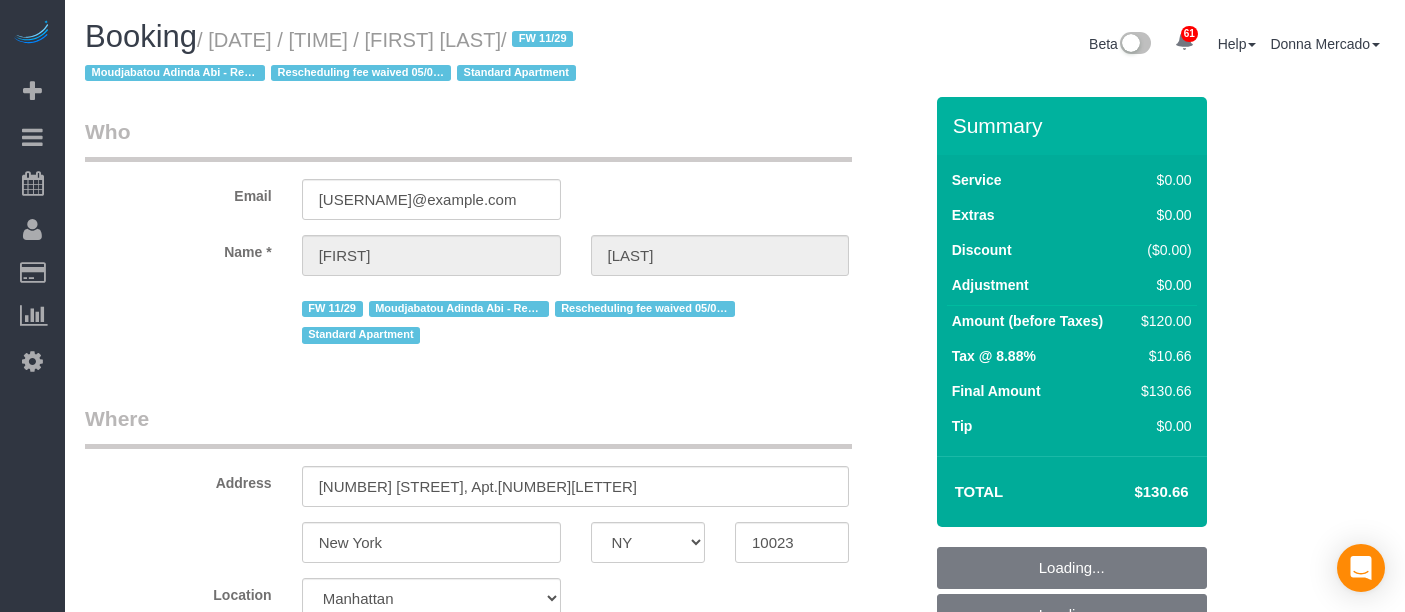 select on "NY" 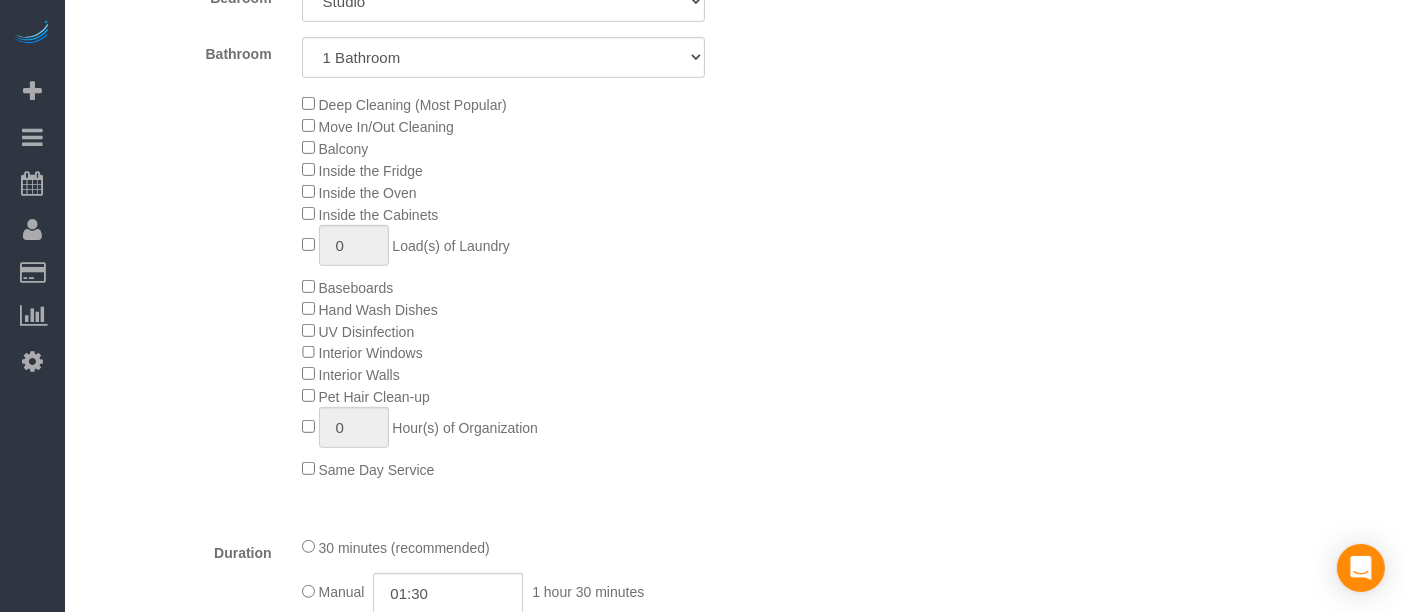 select on "spot1" 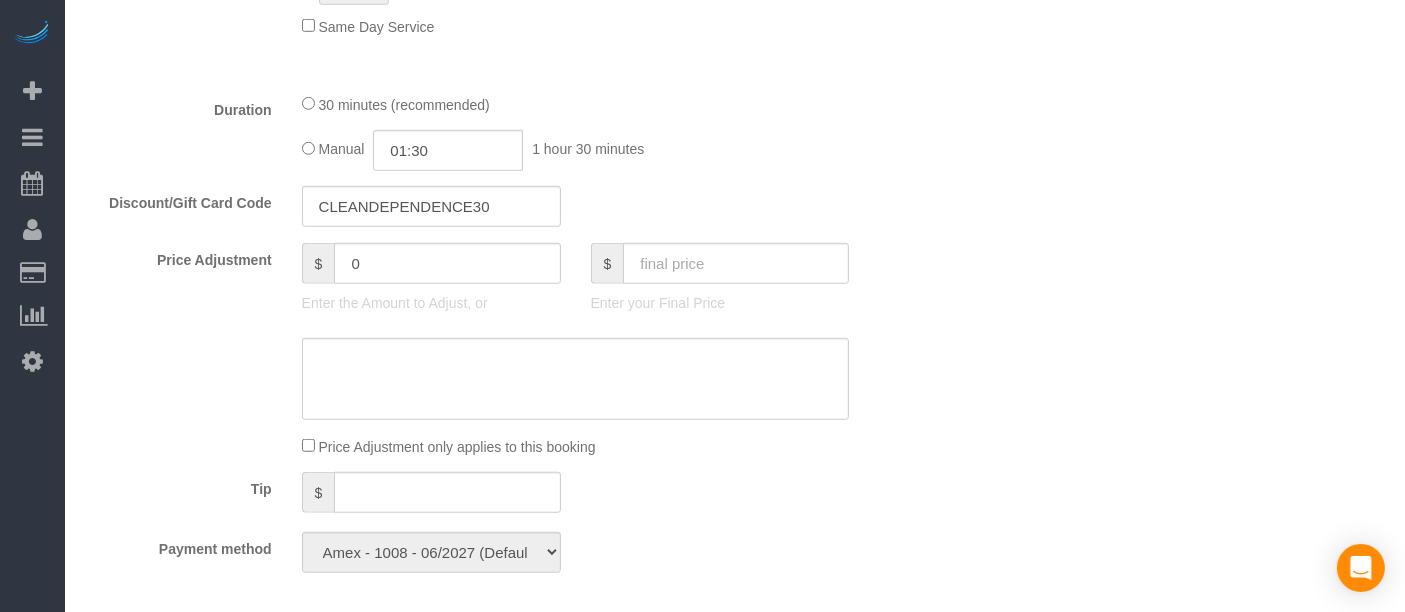 scroll, scrollTop: 1555, scrollLeft: 0, axis: vertical 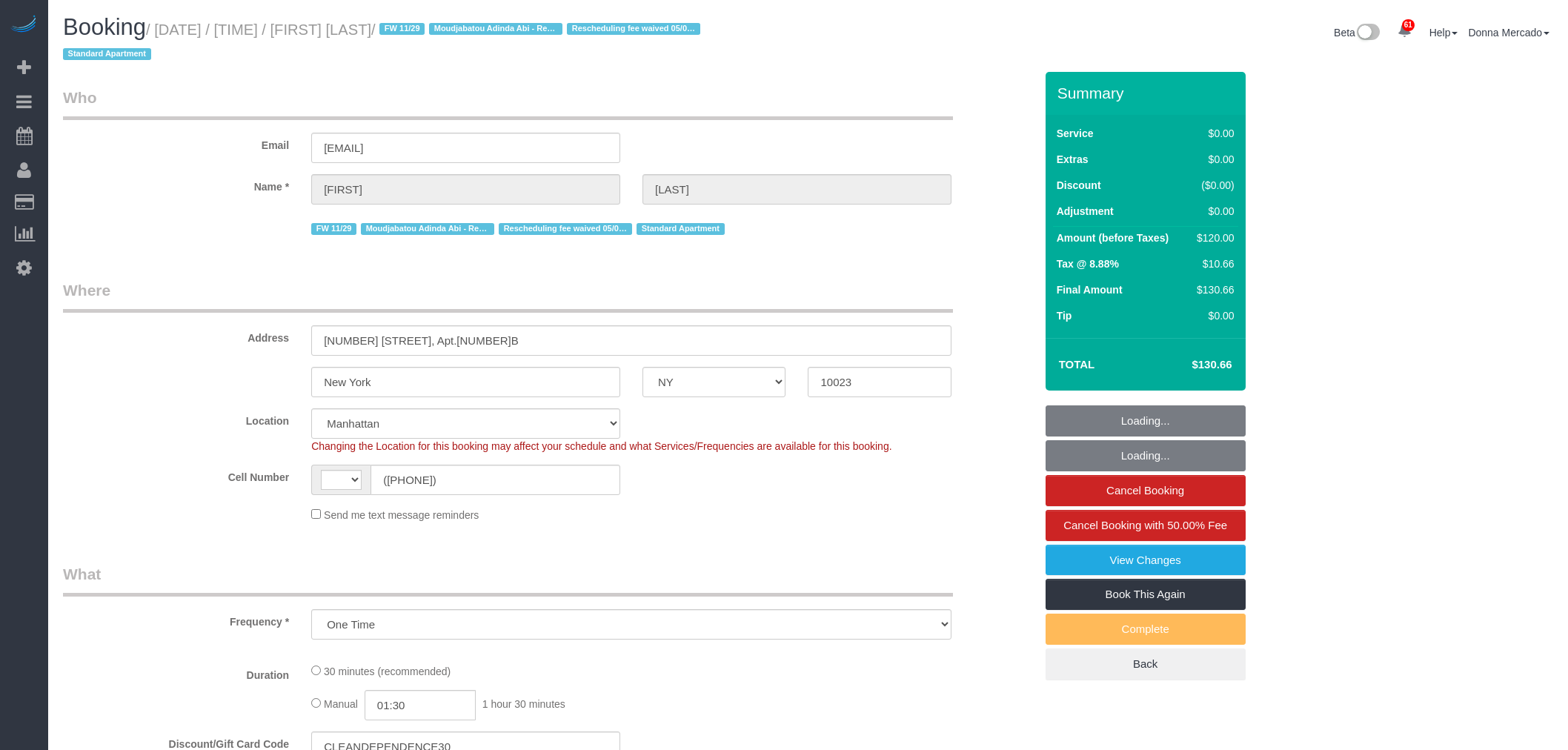 select on "NY" 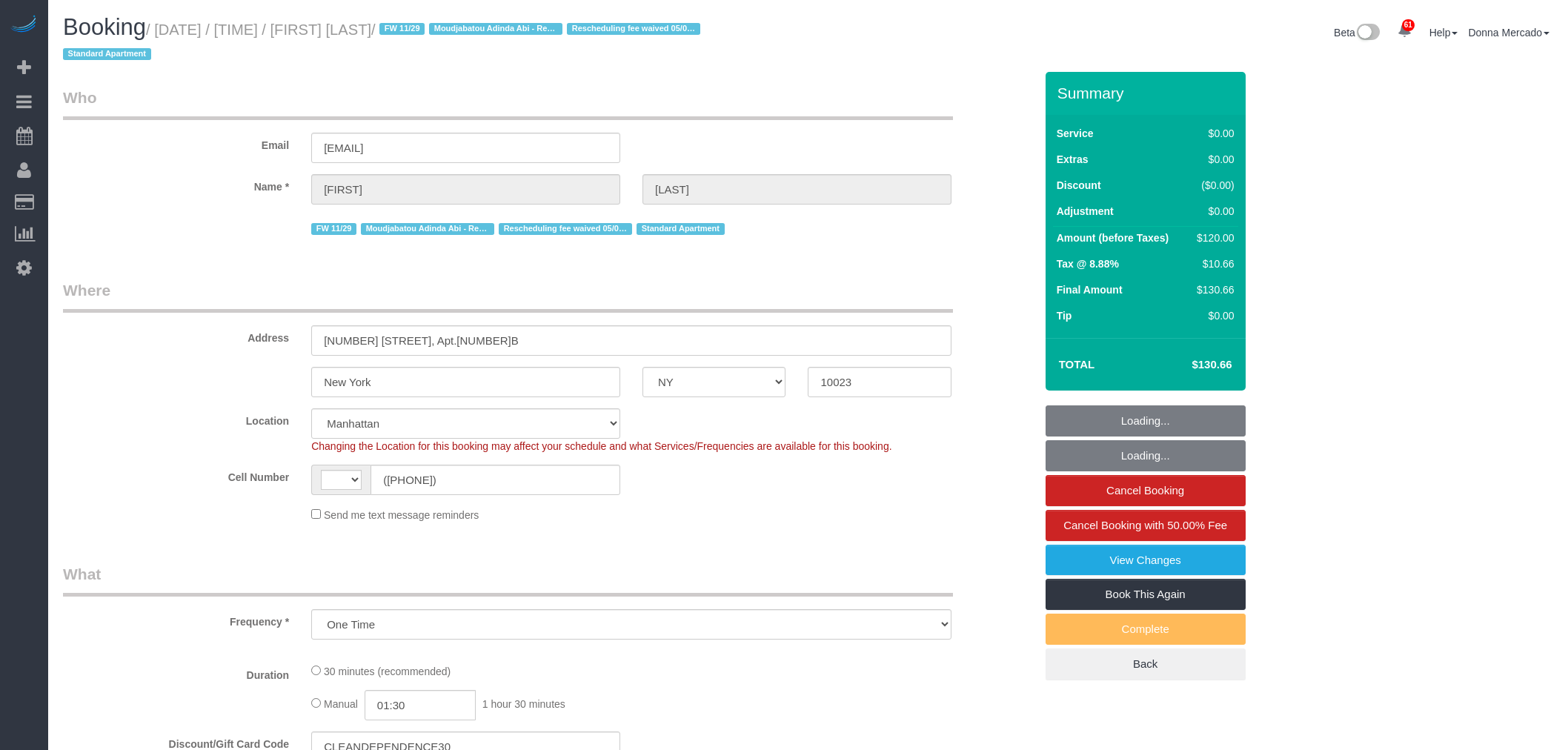 scroll, scrollTop: 0, scrollLeft: 0, axis: both 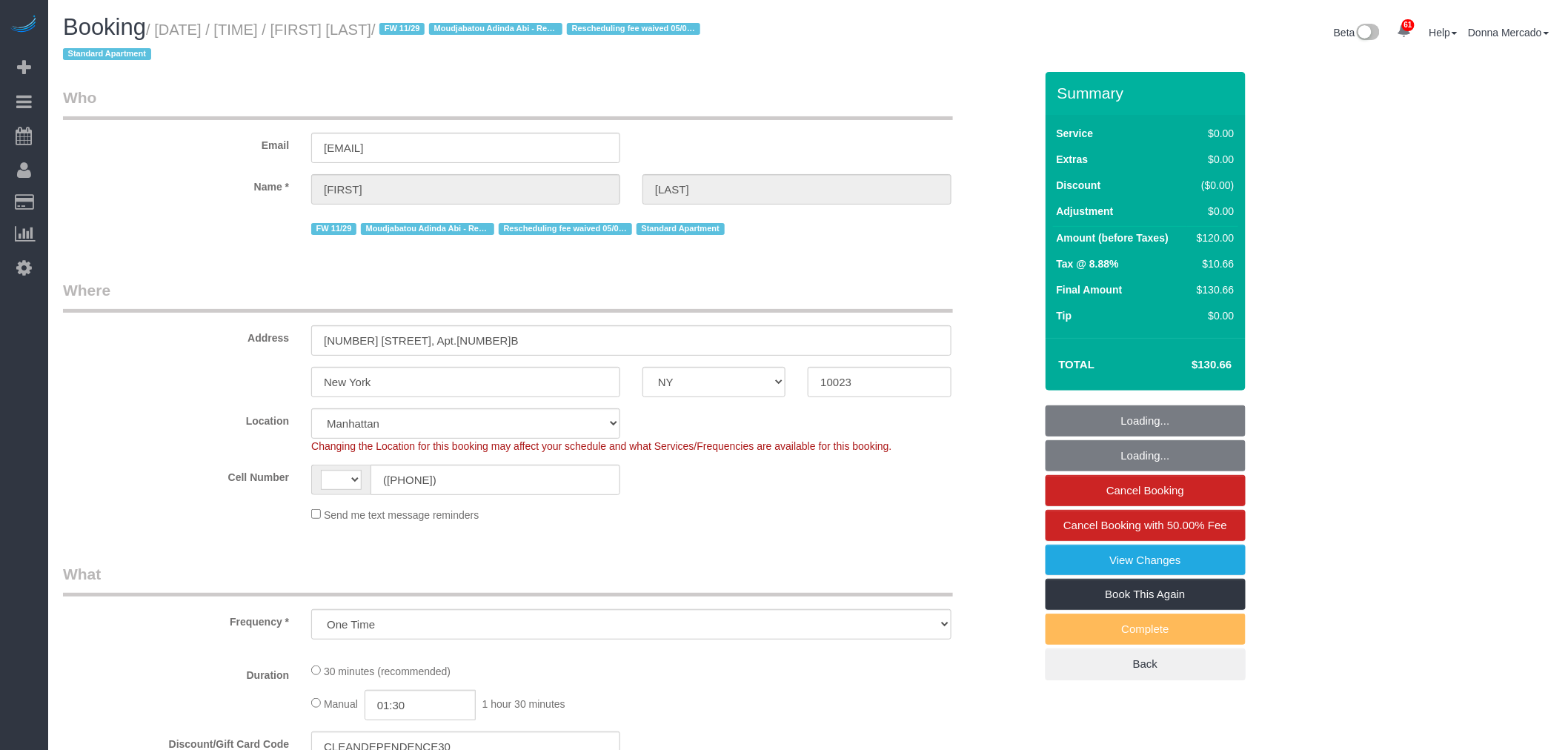 select on "object:1085" 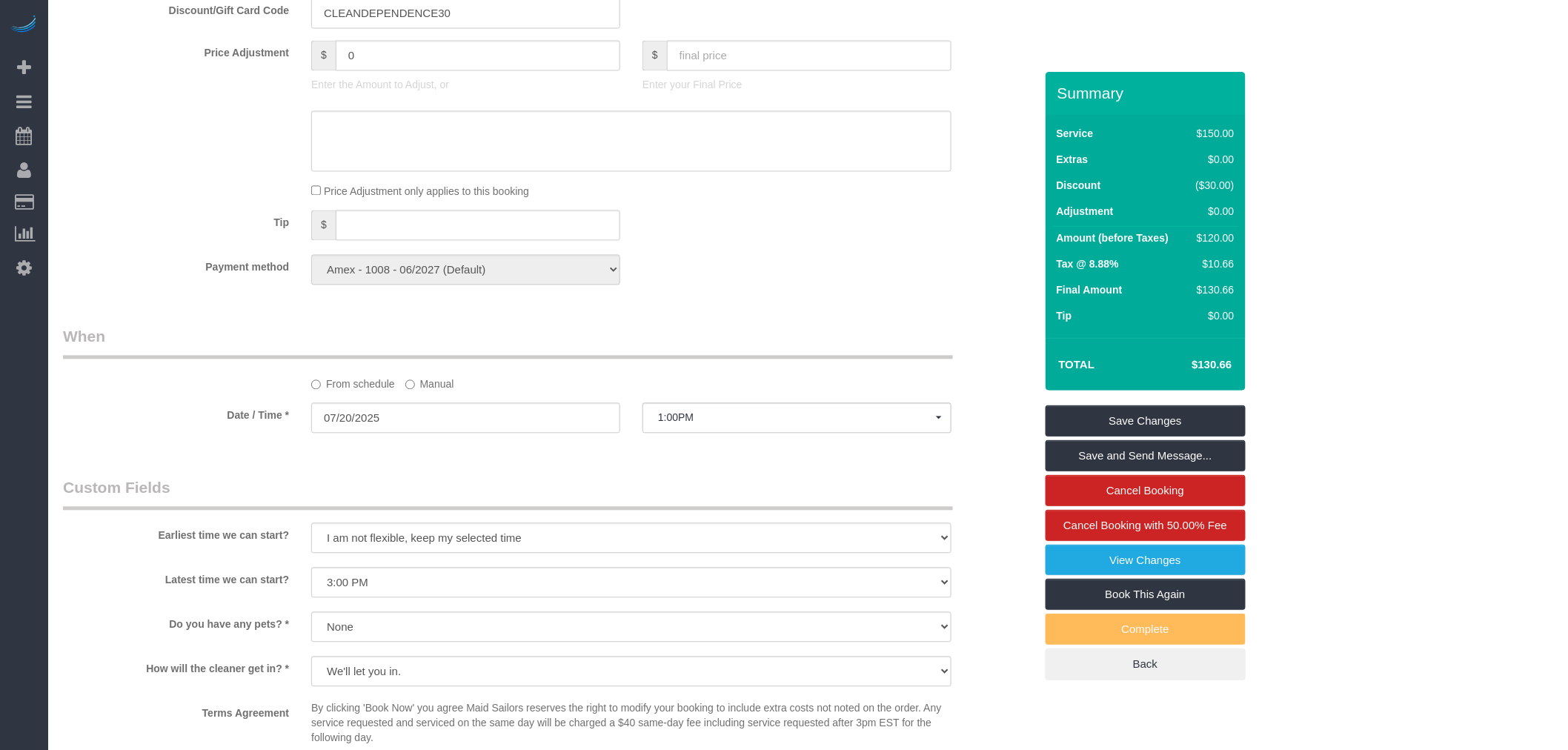 scroll, scrollTop: 1399, scrollLeft: 0, axis: vertical 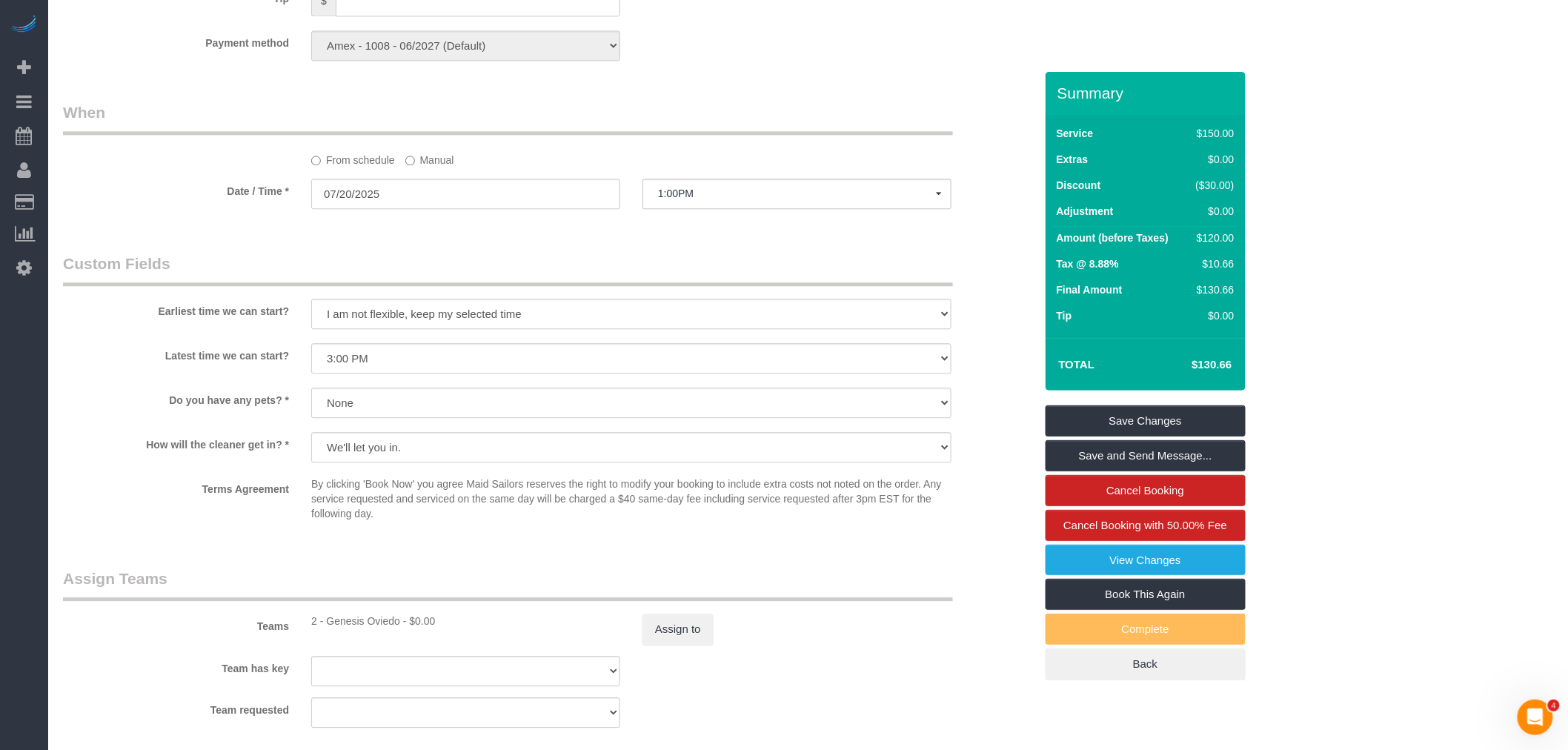 click on "Manual" 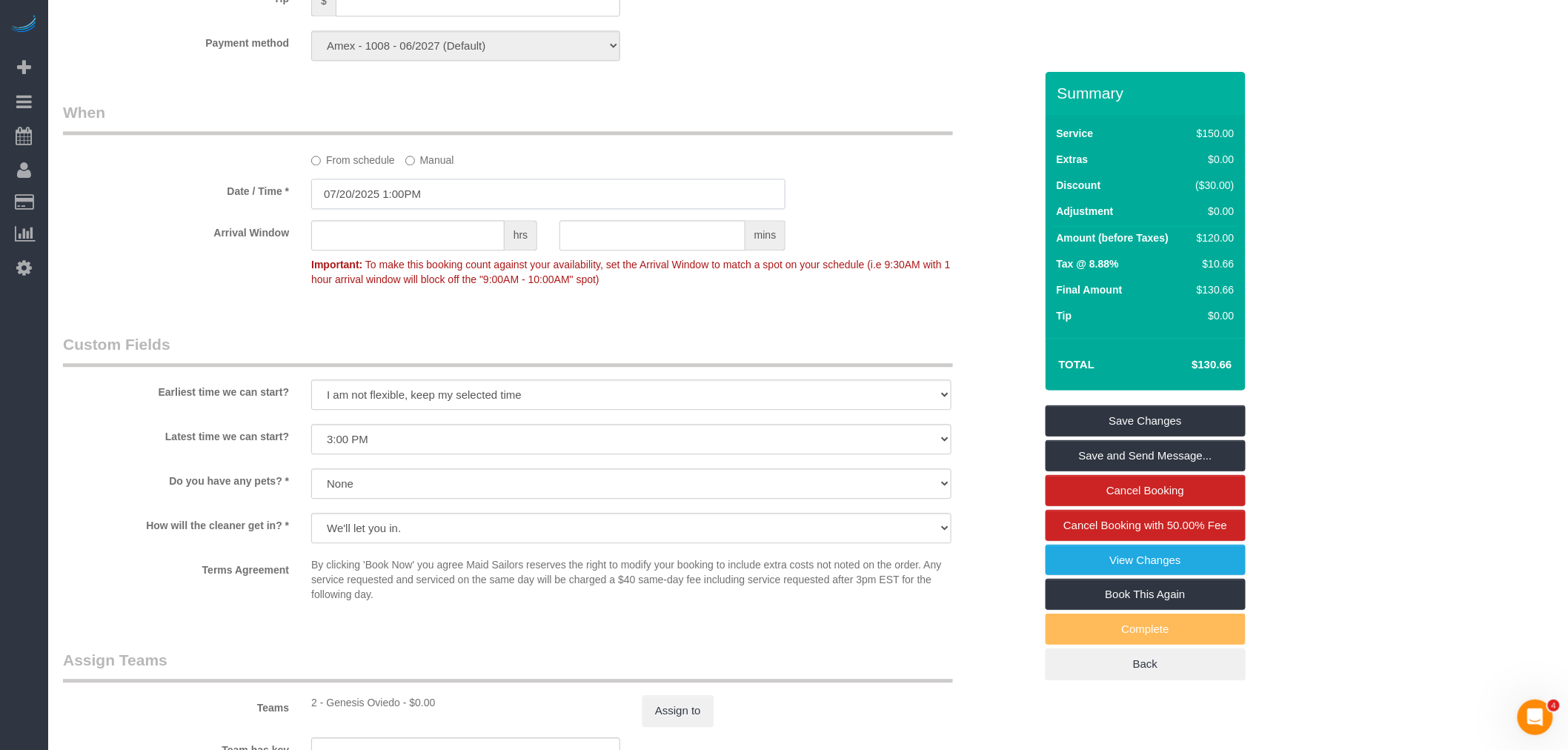 click on "07/20/2025 1:00PM" at bounding box center [548, 193] 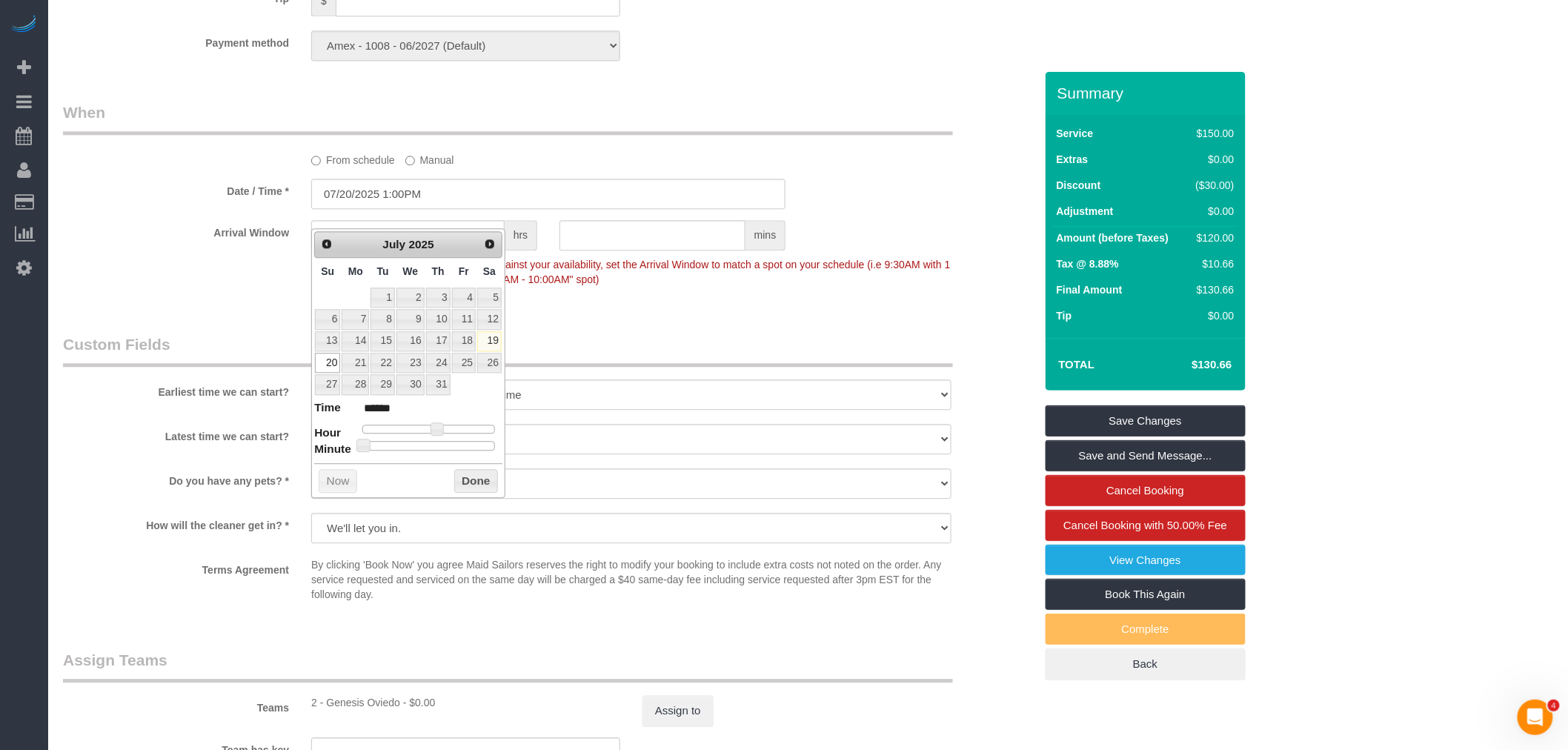 click at bounding box center (428, 429) 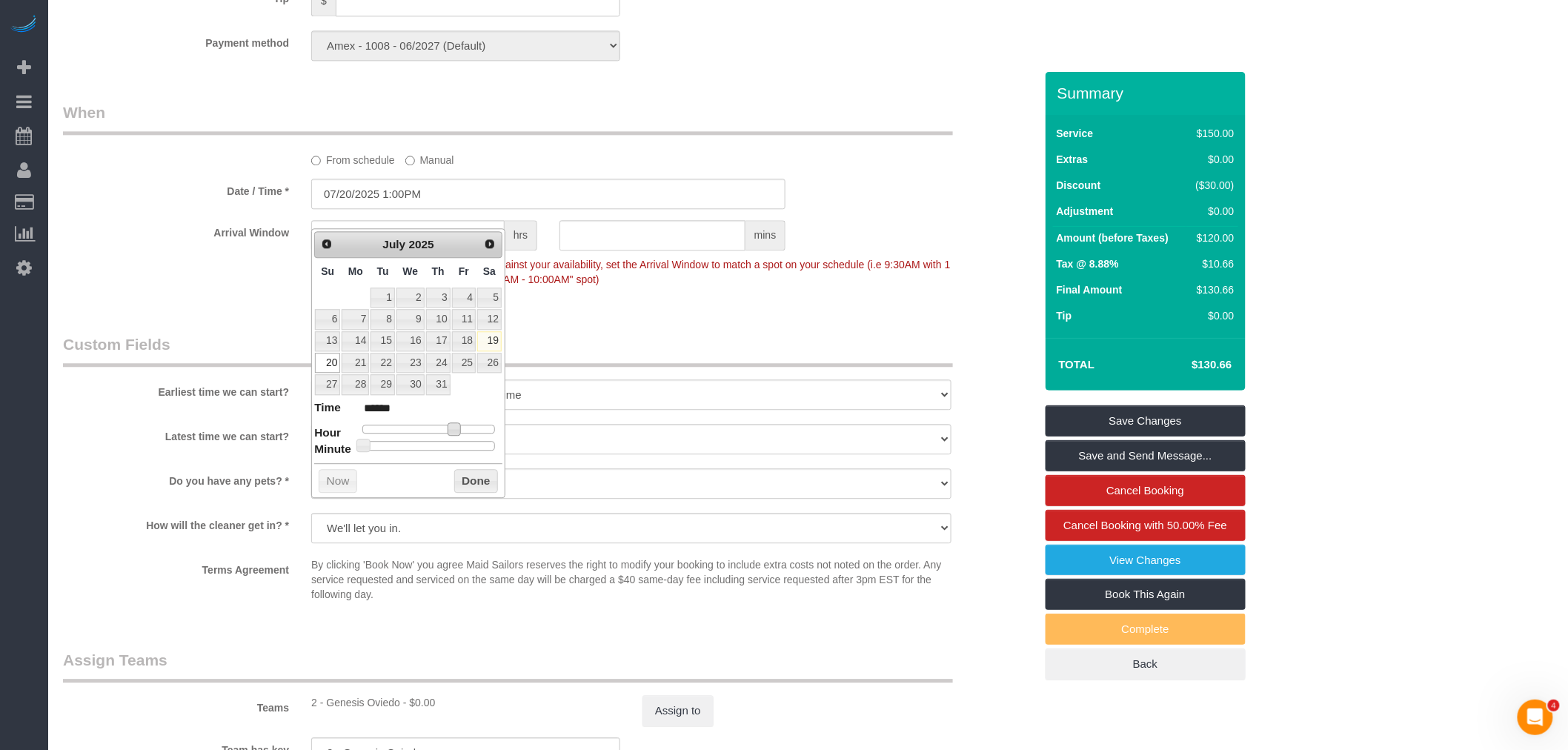 type on "07/20/2025 4:00PM" 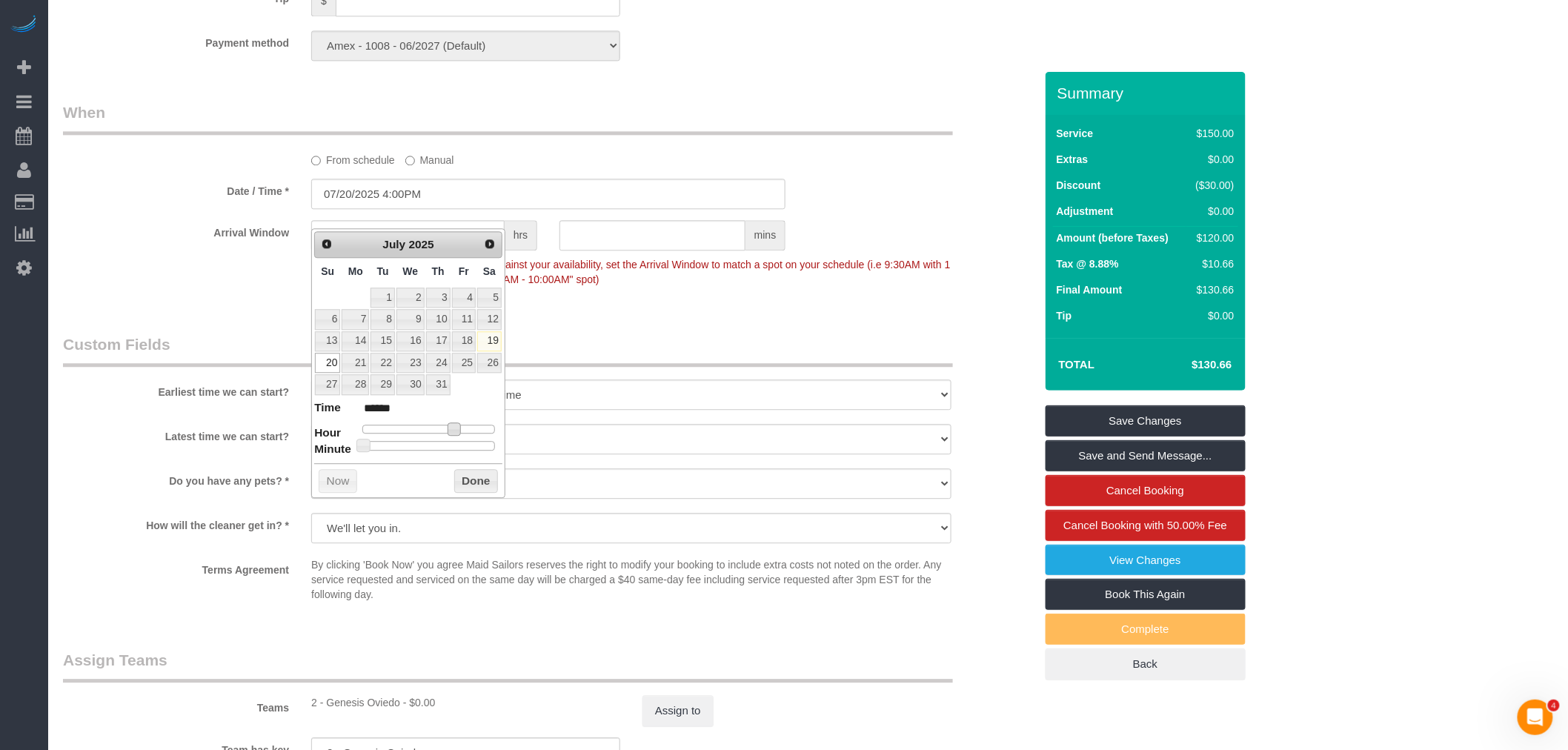 type on "07/20/2025 3:00PM" 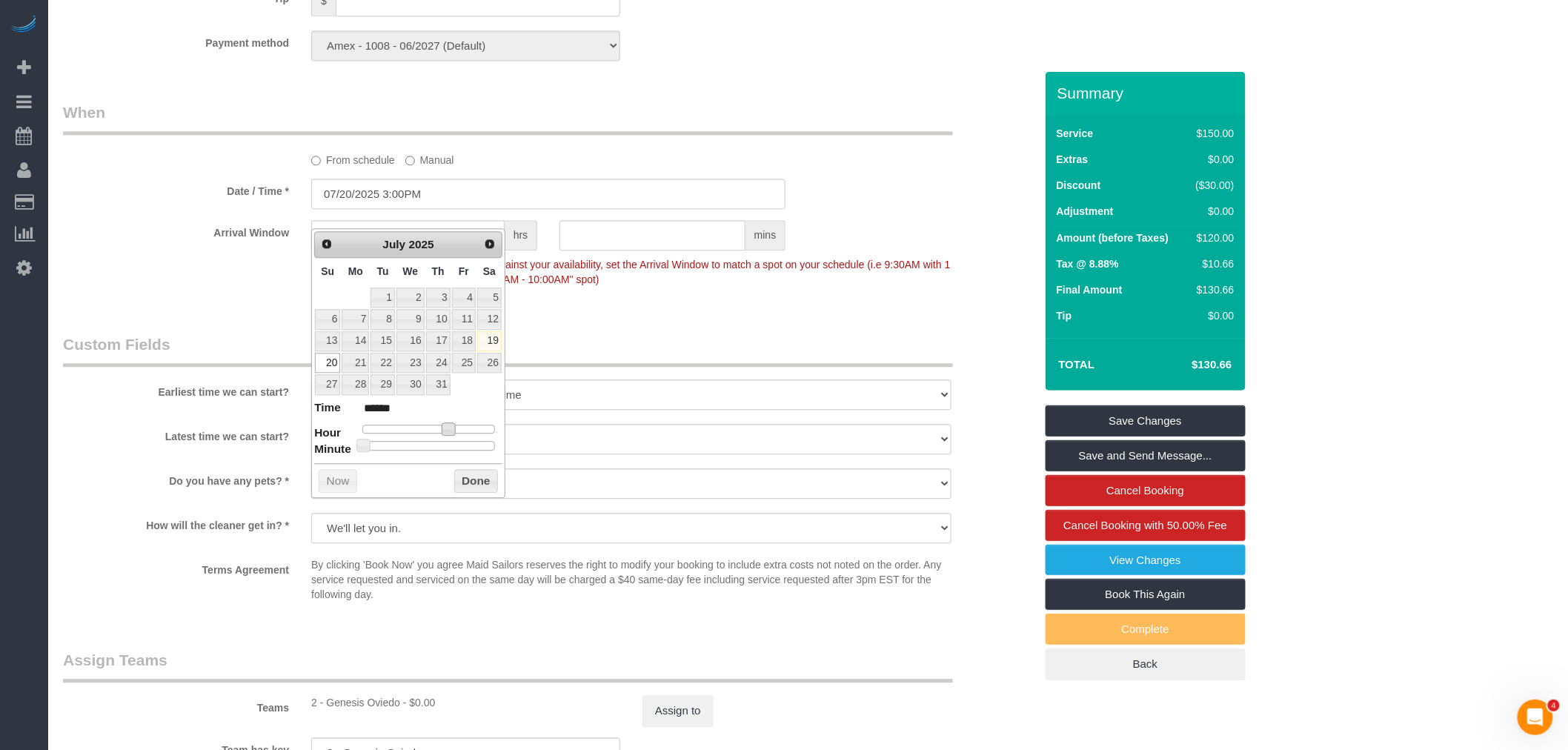 type on "07/20/2025 3:25PM" 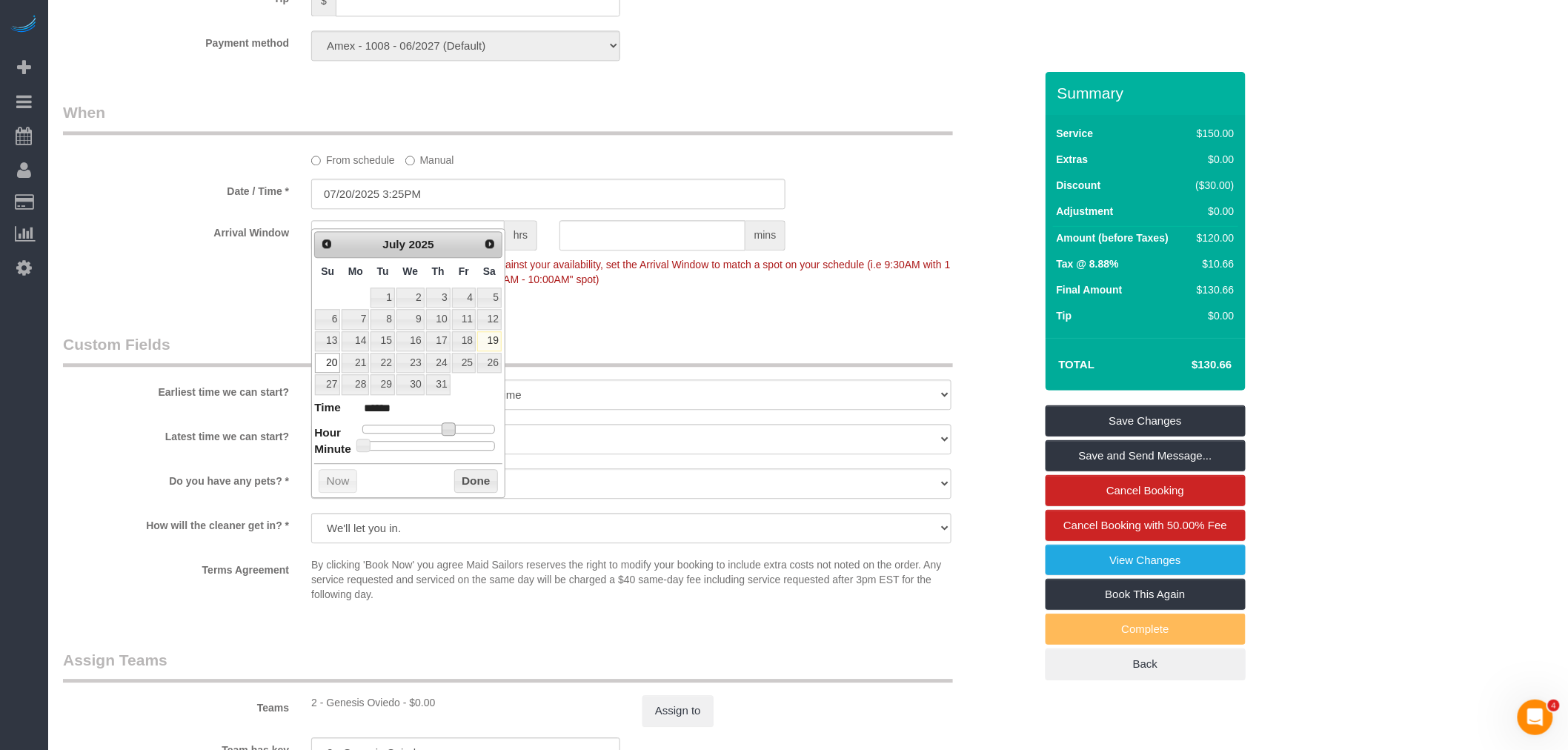click at bounding box center (428, 445) 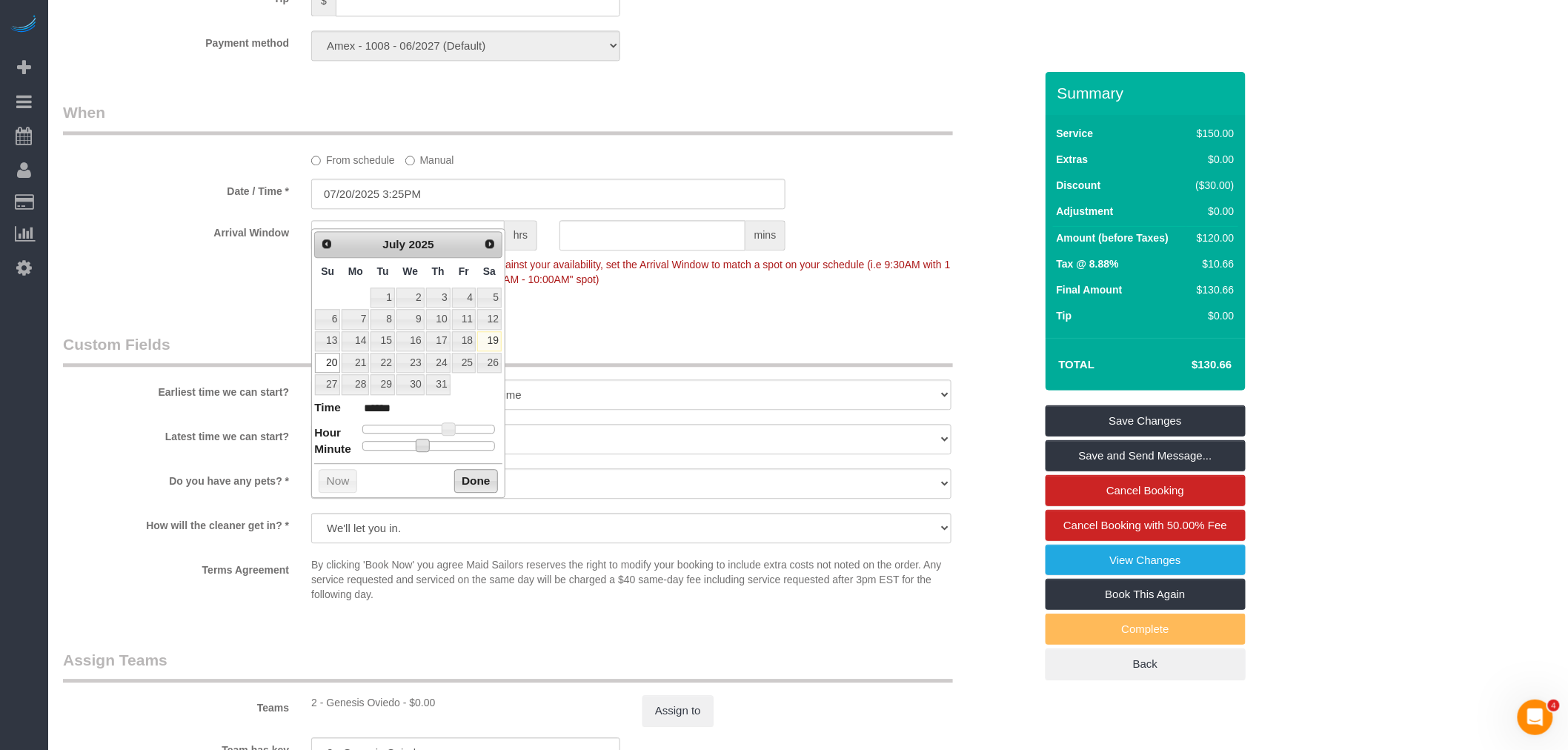 type on "07/20/2025 3:30PM" 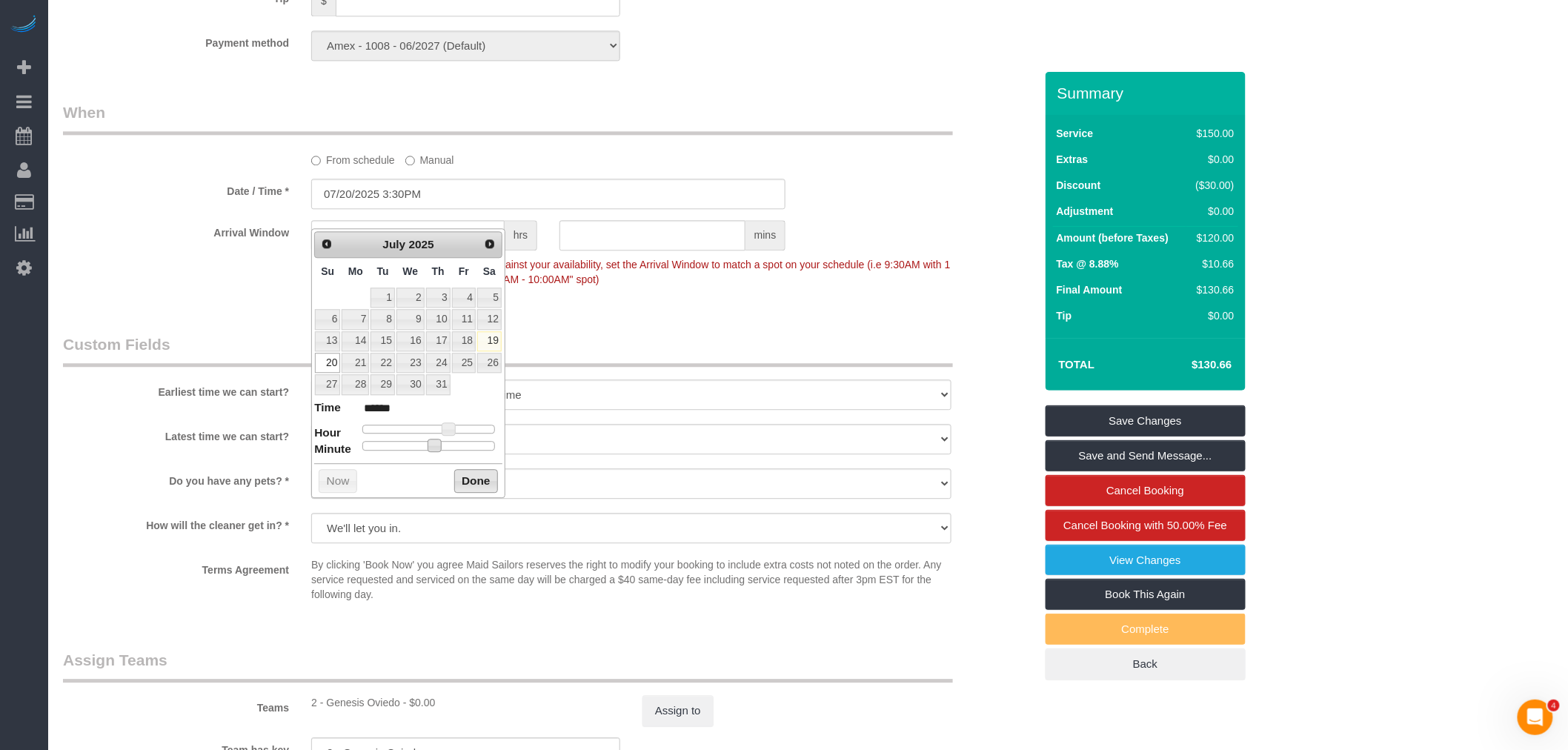 click on "Done" at bounding box center (476, 481) 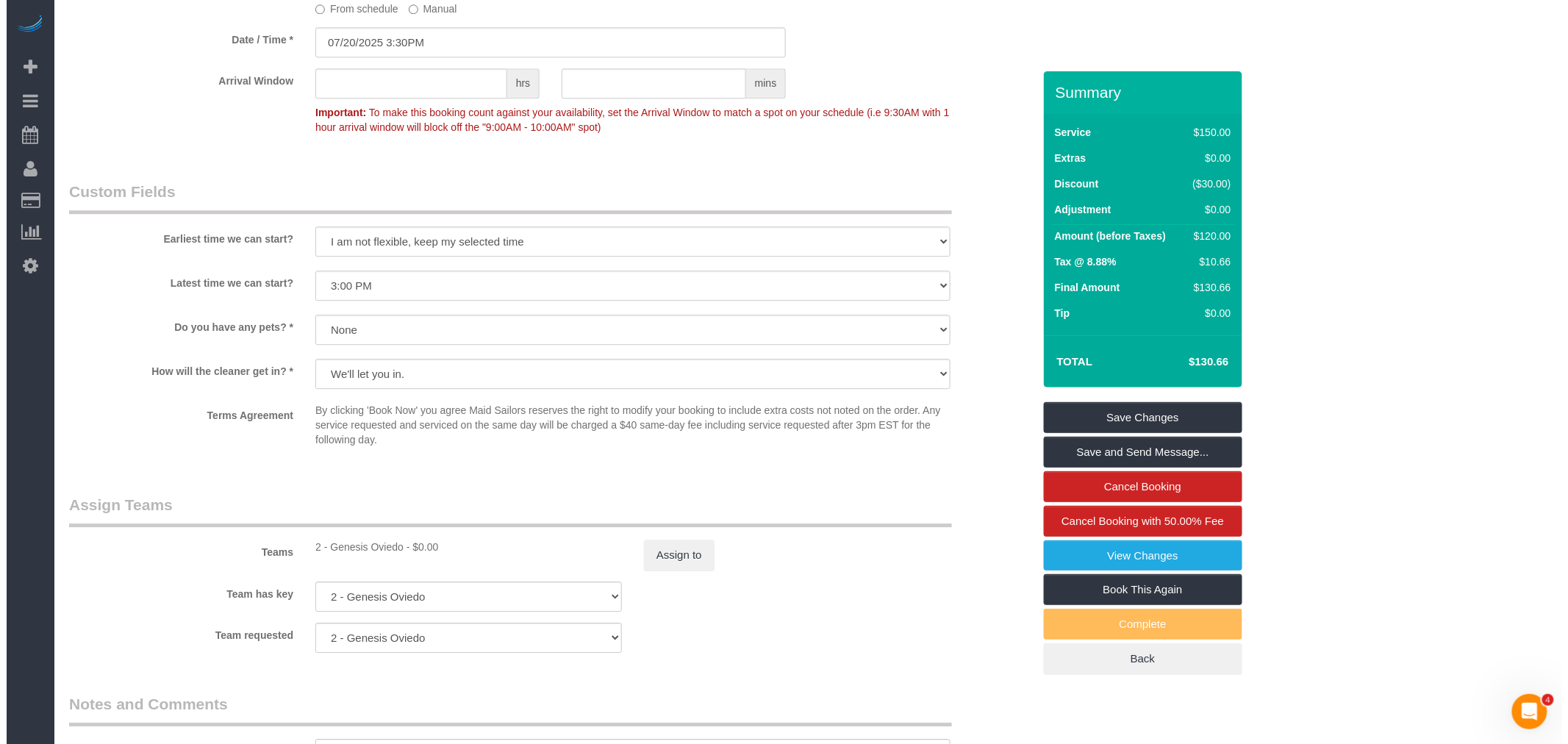 scroll, scrollTop: 1715, scrollLeft: 0, axis: vertical 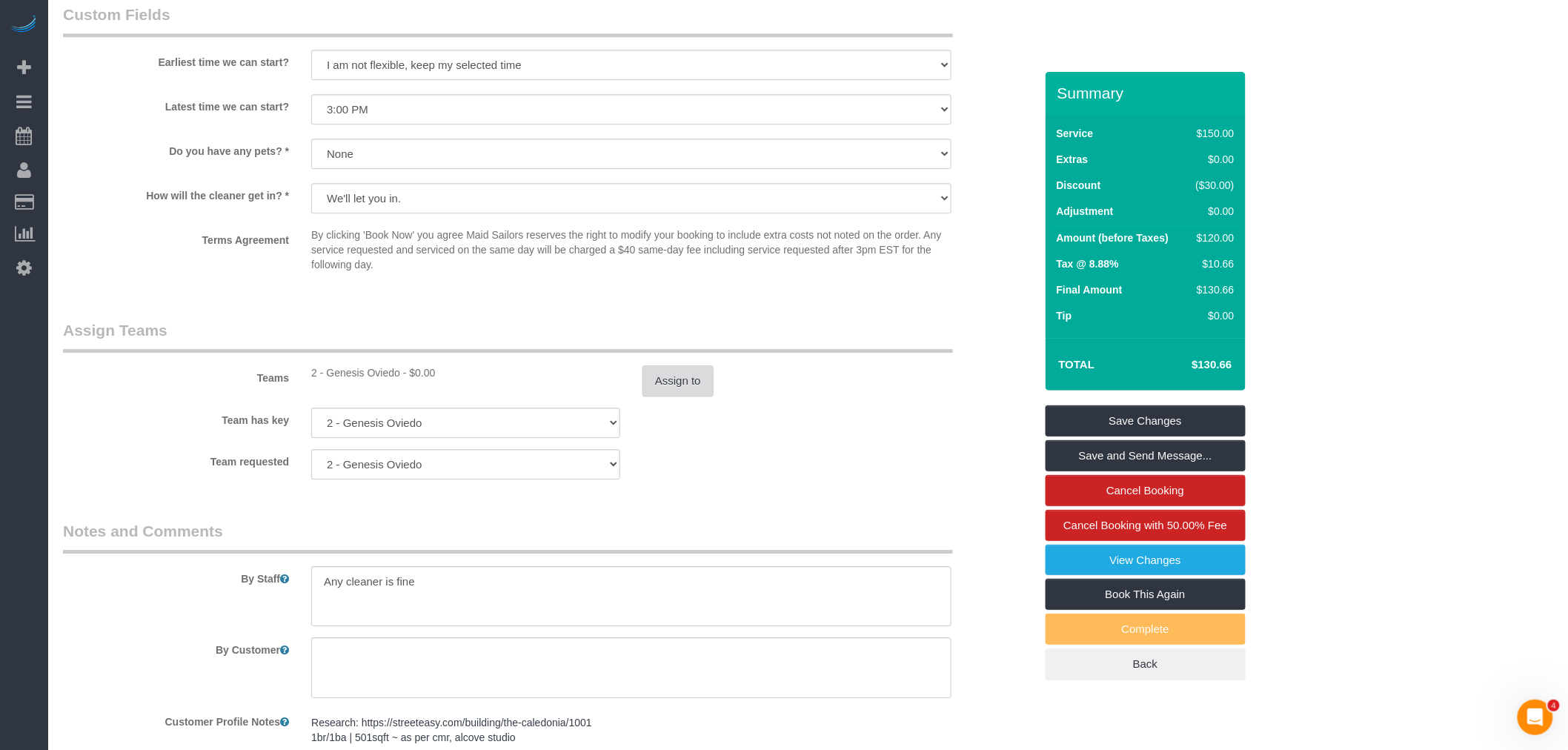 click on "Assign to" at bounding box center [678, 381] 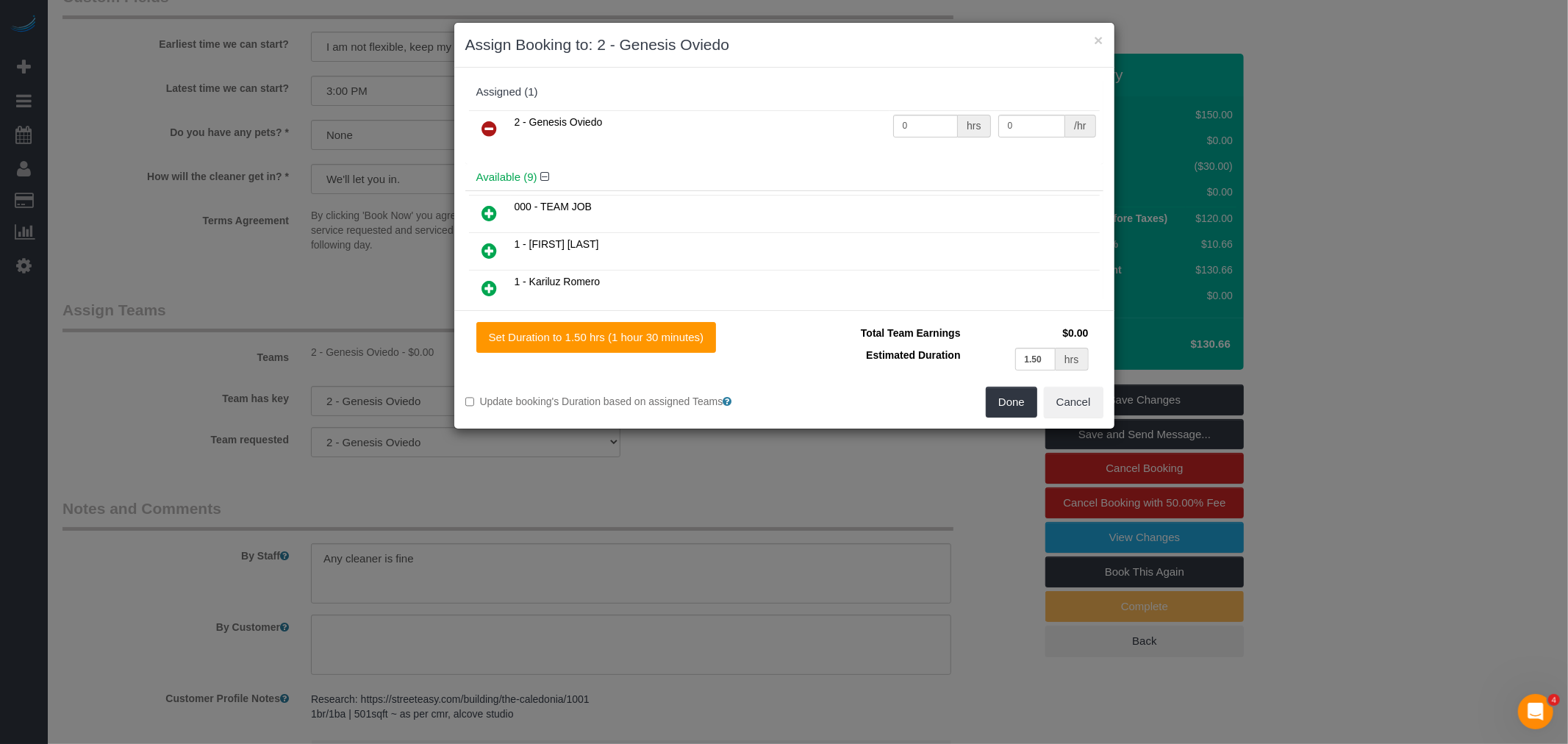 click at bounding box center (490, 129) 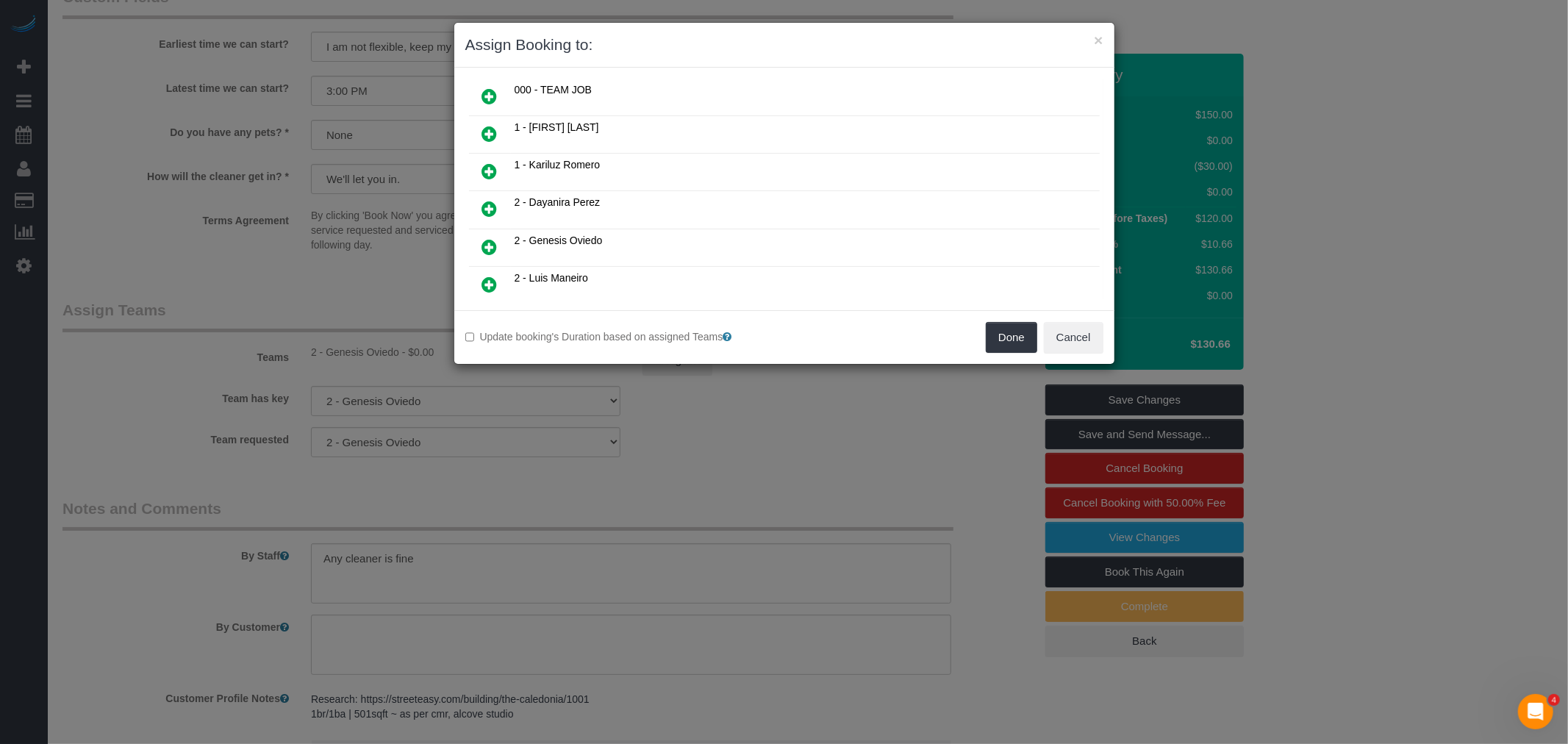 click at bounding box center (490, 209) 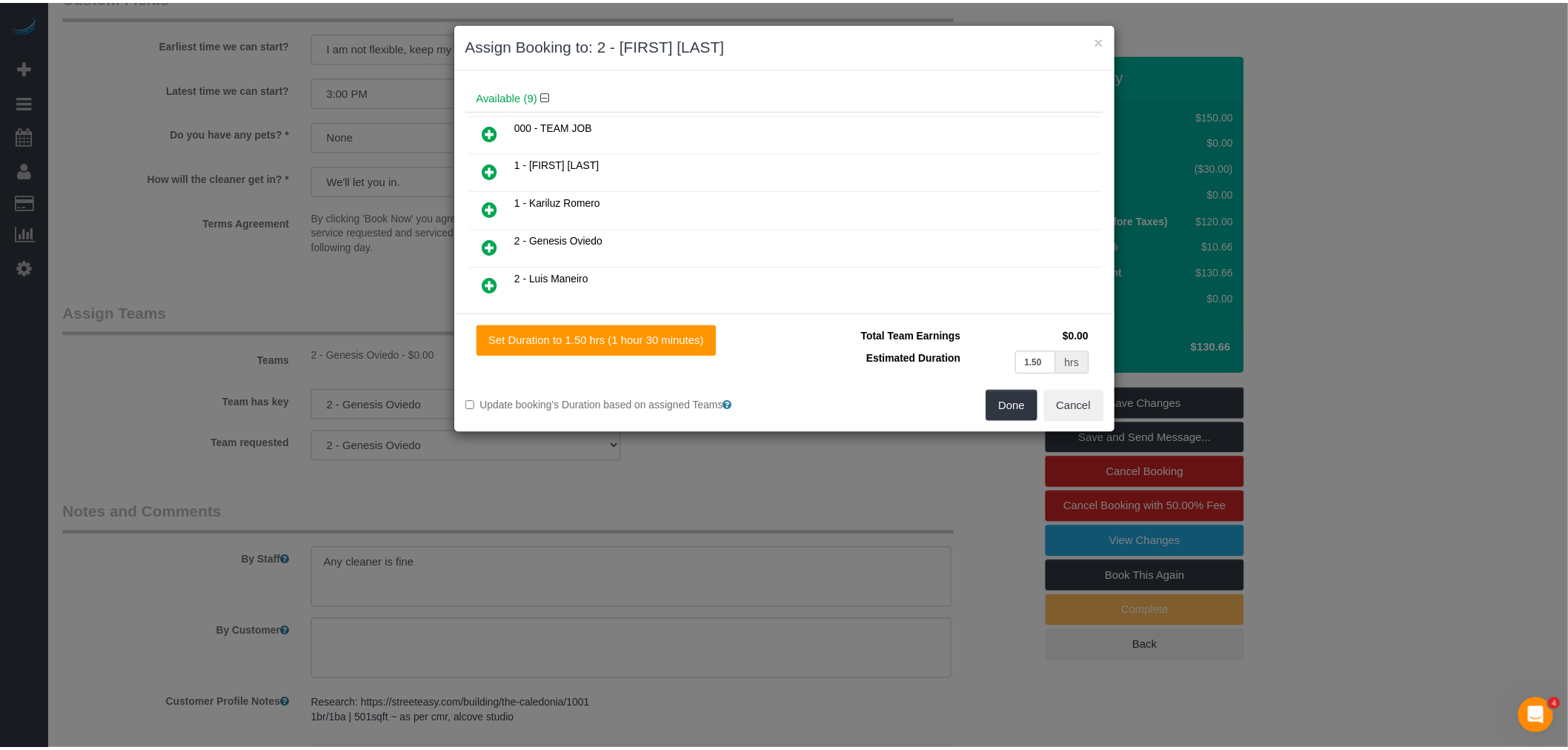 scroll, scrollTop: 116, scrollLeft: 0, axis: vertical 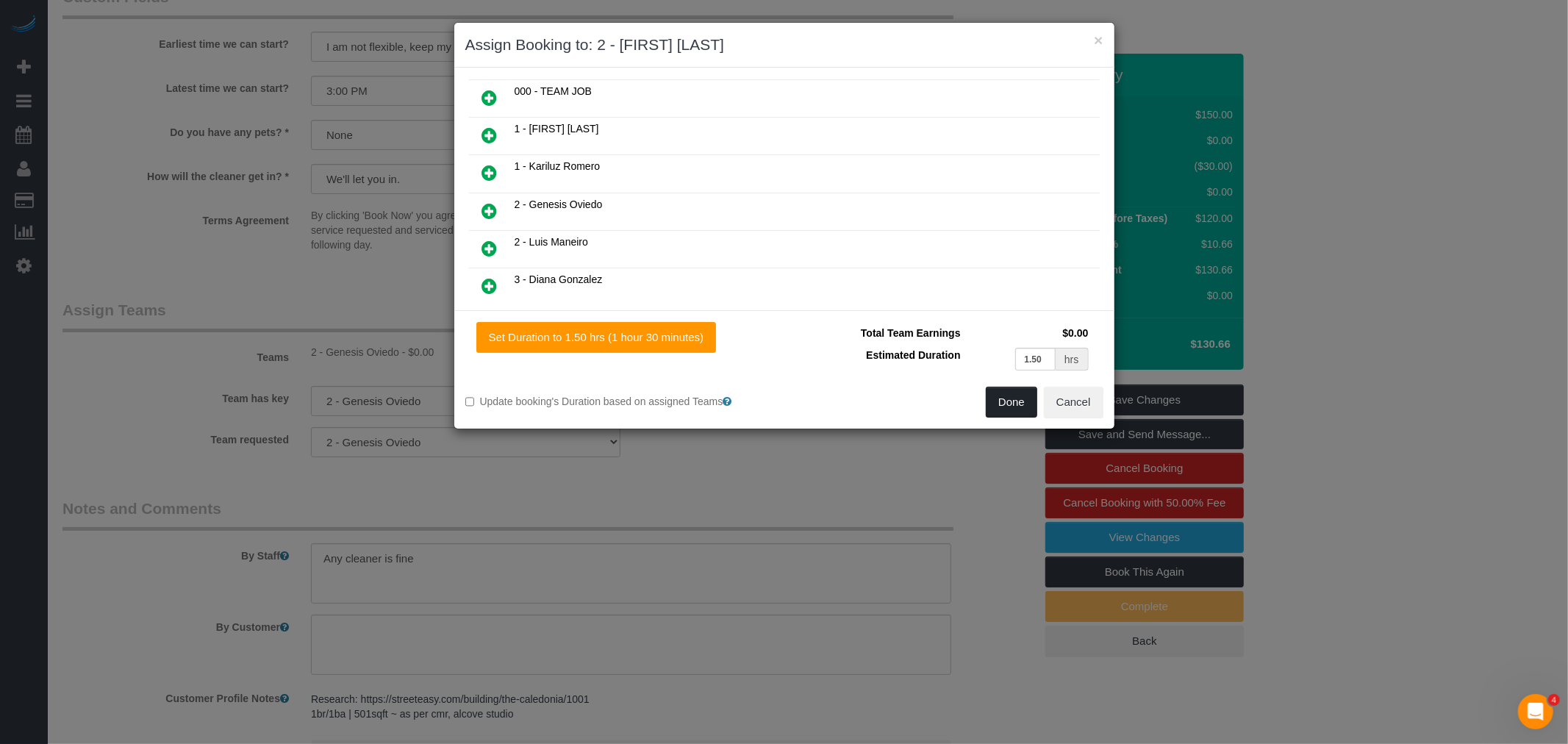 click on "Done" at bounding box center [1012, 402] 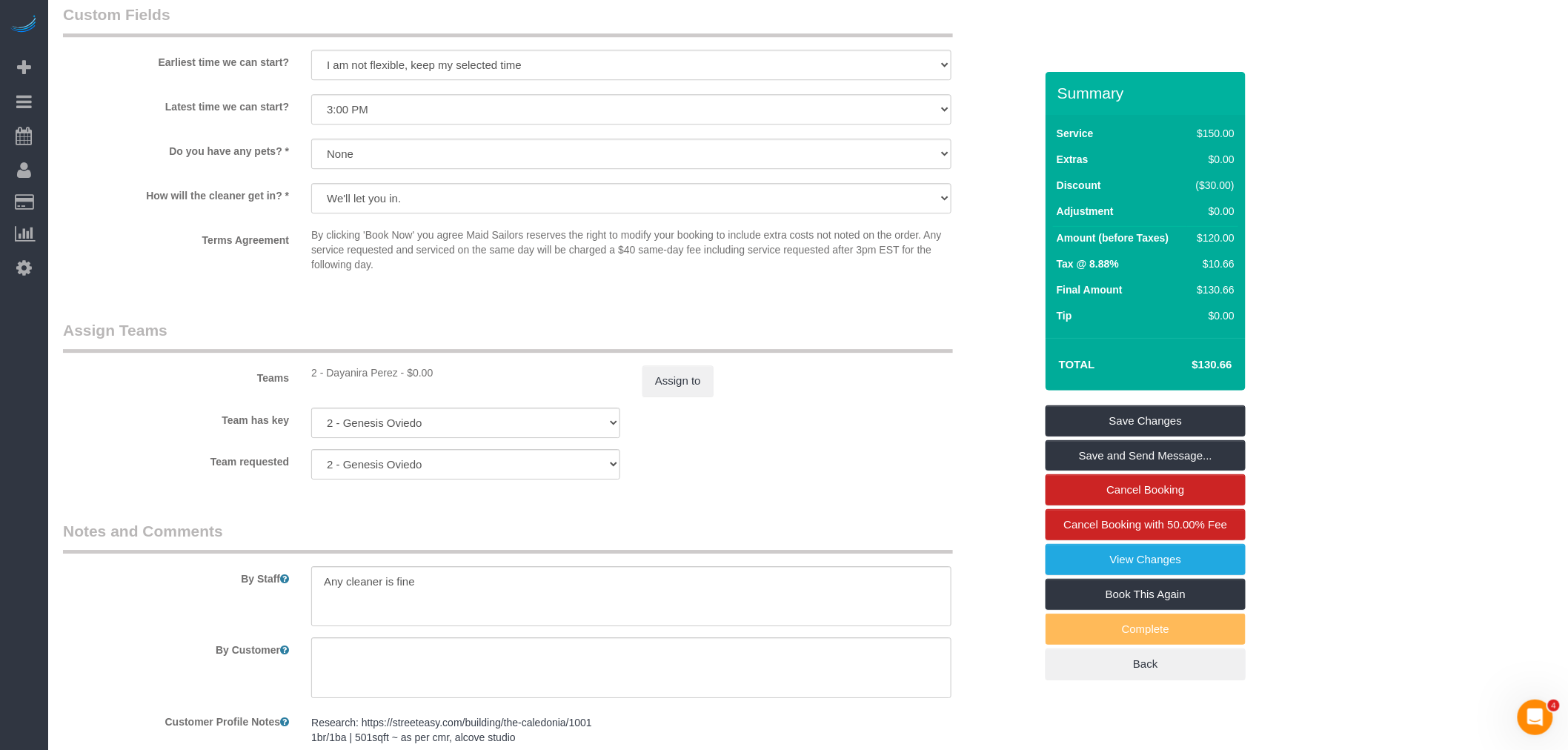 click on "Assign Teams" at bounding box center [508, 336] 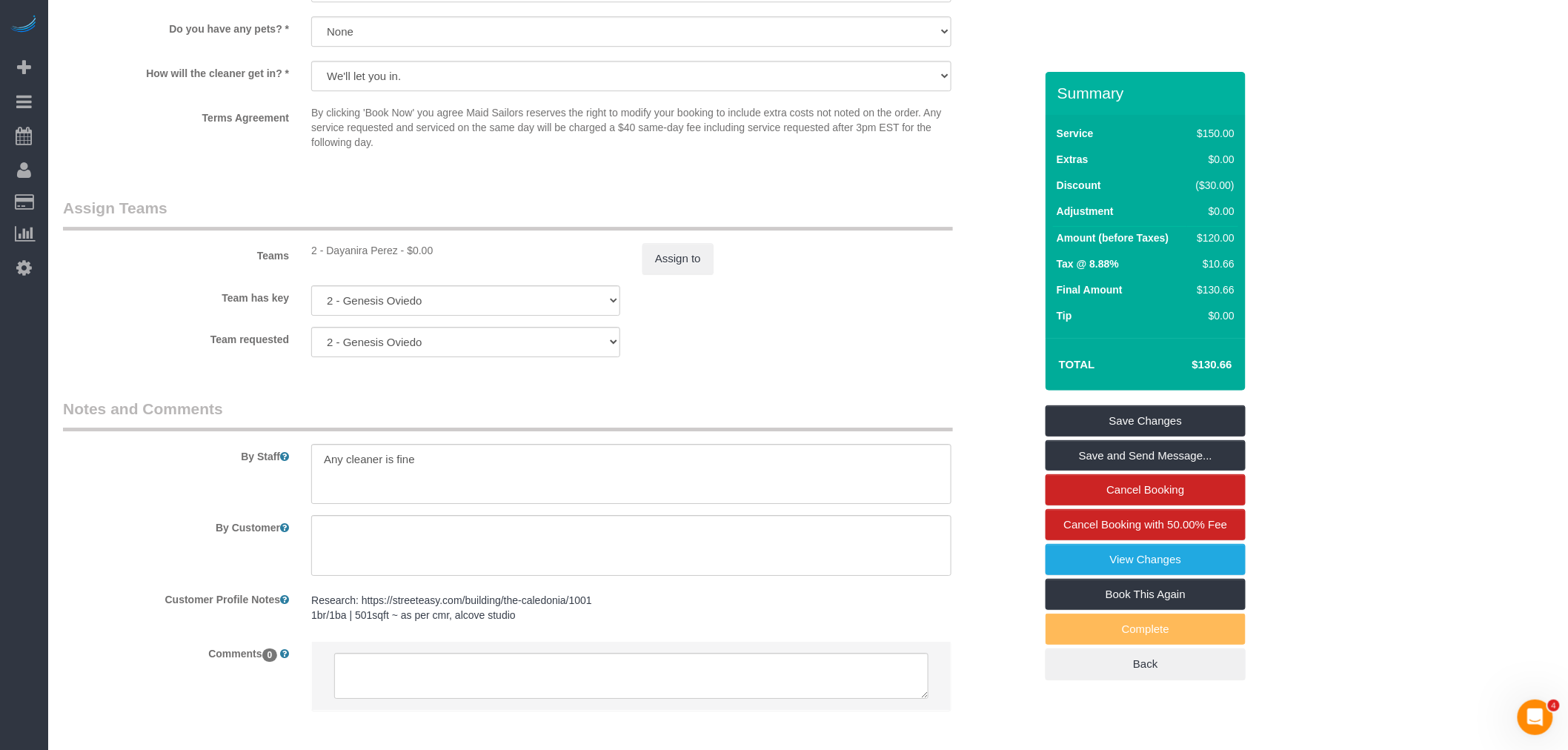 scroll, scrollTop: 1938, scrollLeft: 0, axis: vertical 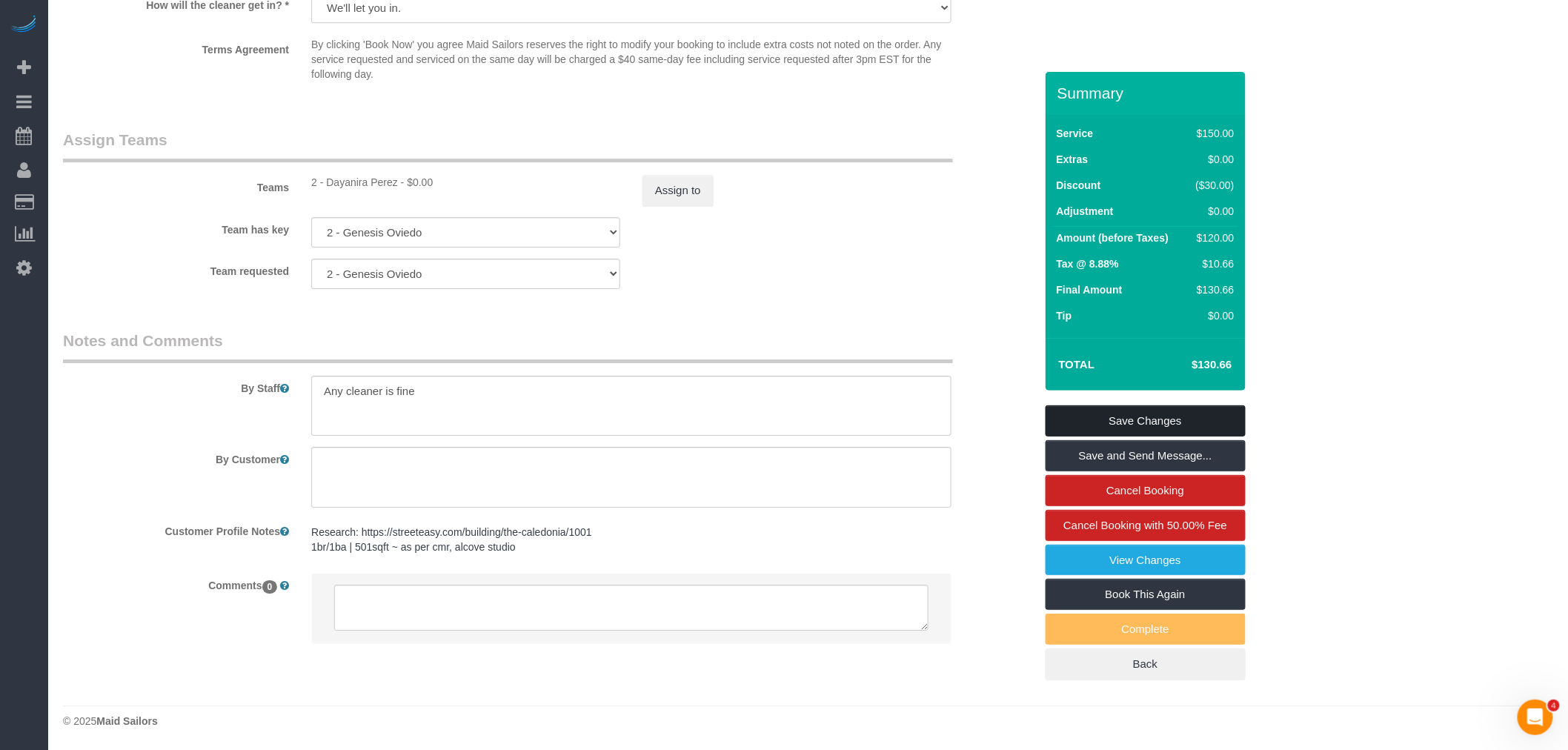click on "Save Changes" at bounding box center [1146, 421] 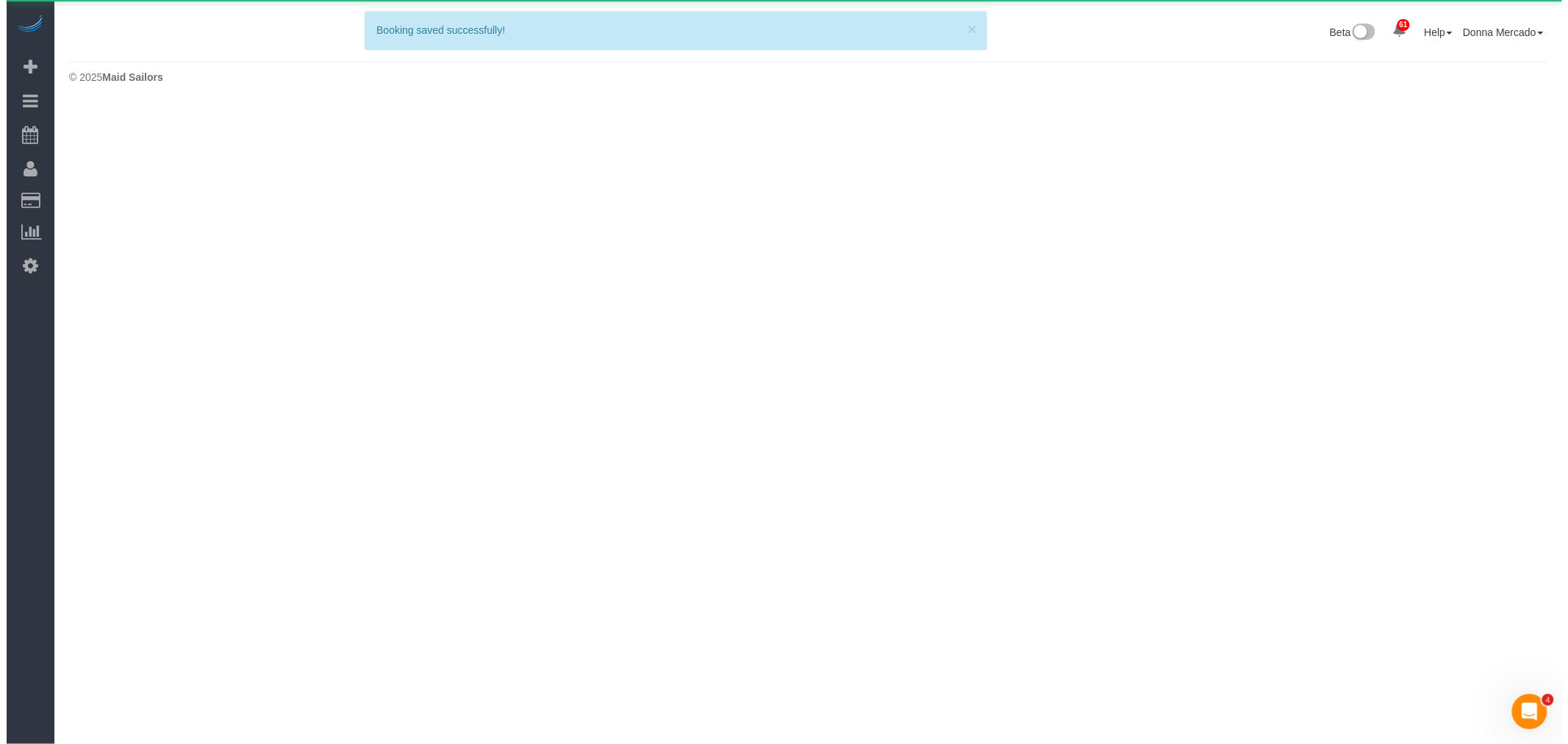 scroll, scrollTop: 0, scrollLeft: 0, axis: both 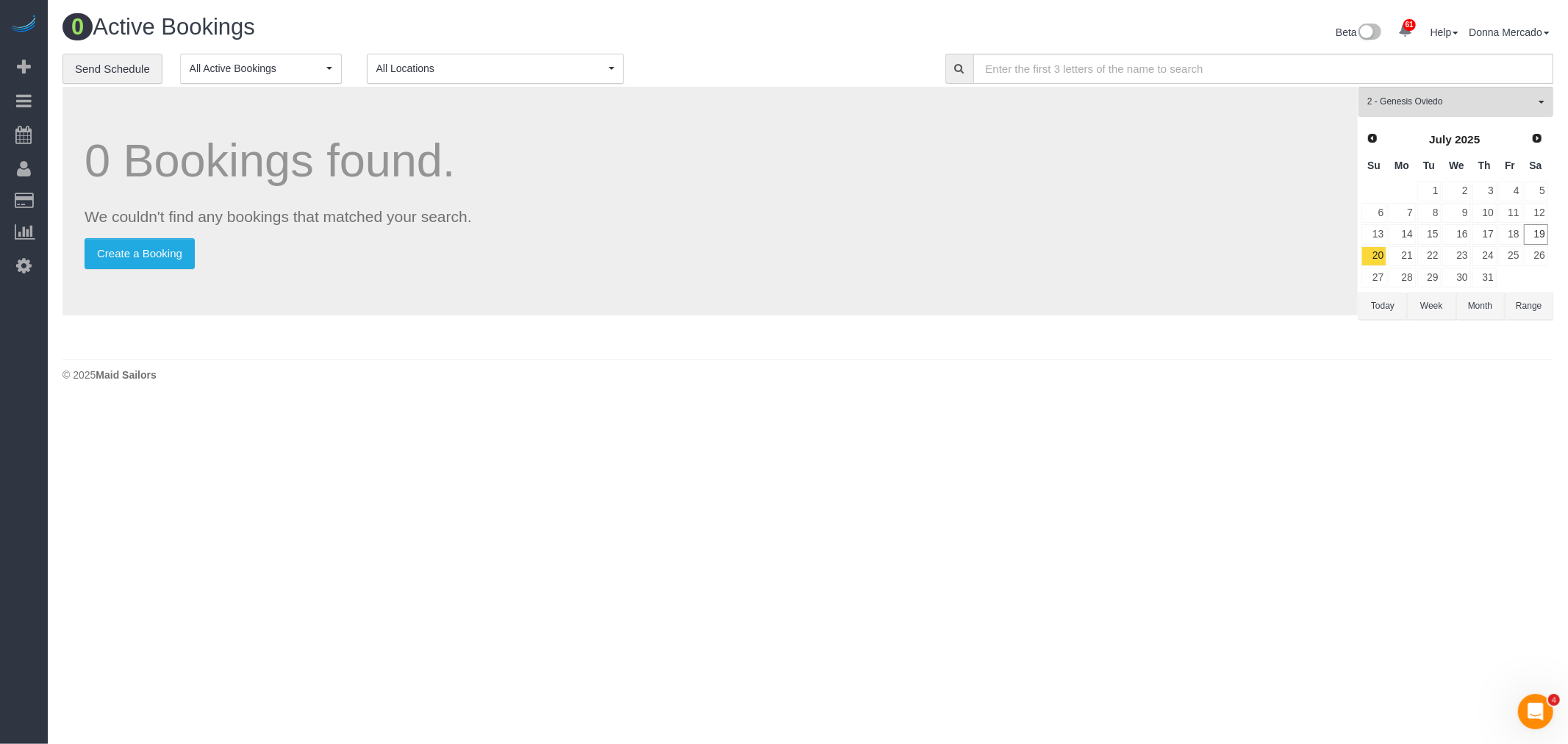 drag, startPoint x: 653, startPoint y: 157, endPoint x: 512, endPoint y: 150, distance: 141.17365 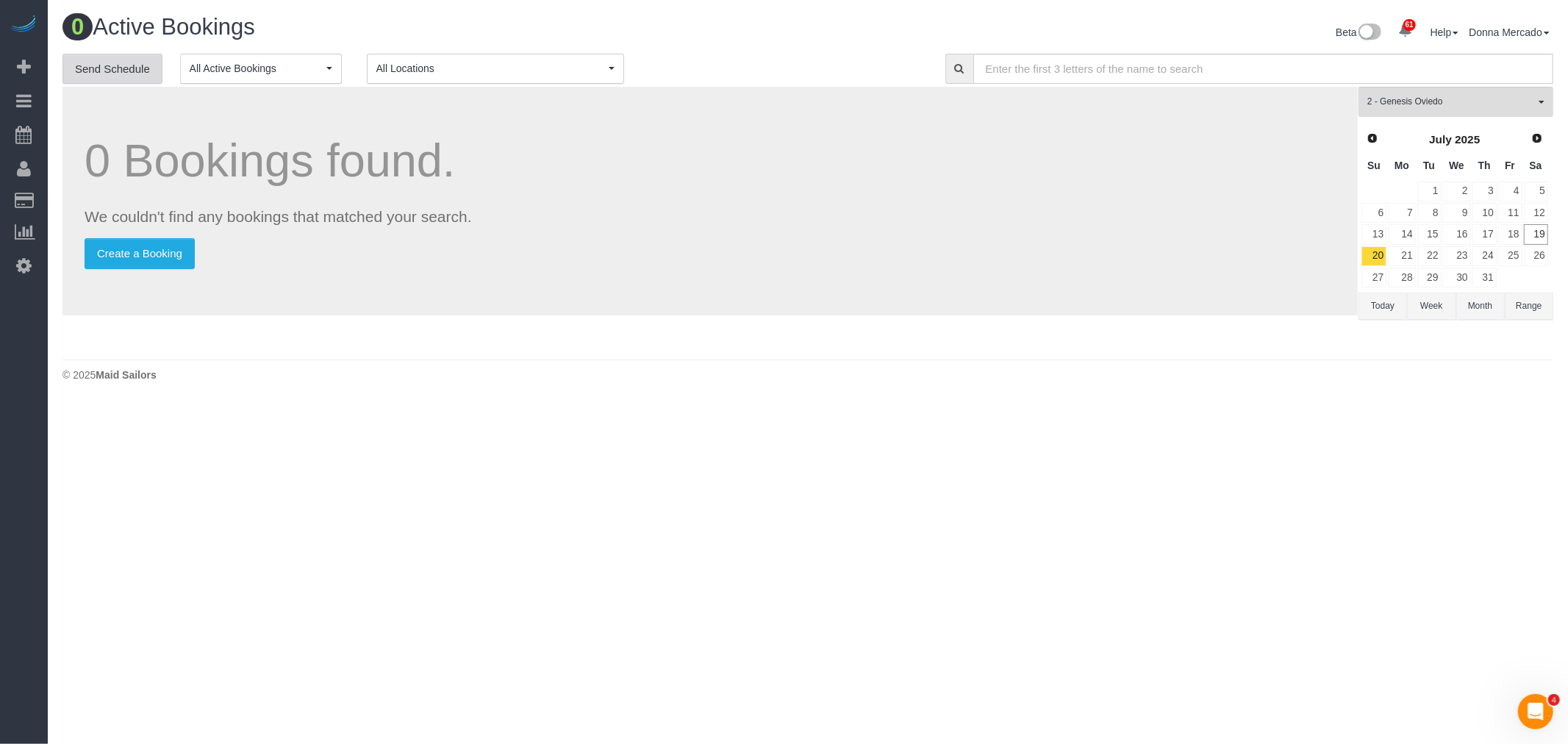 click on "Send Schedule" at bounding box center [112, 69] 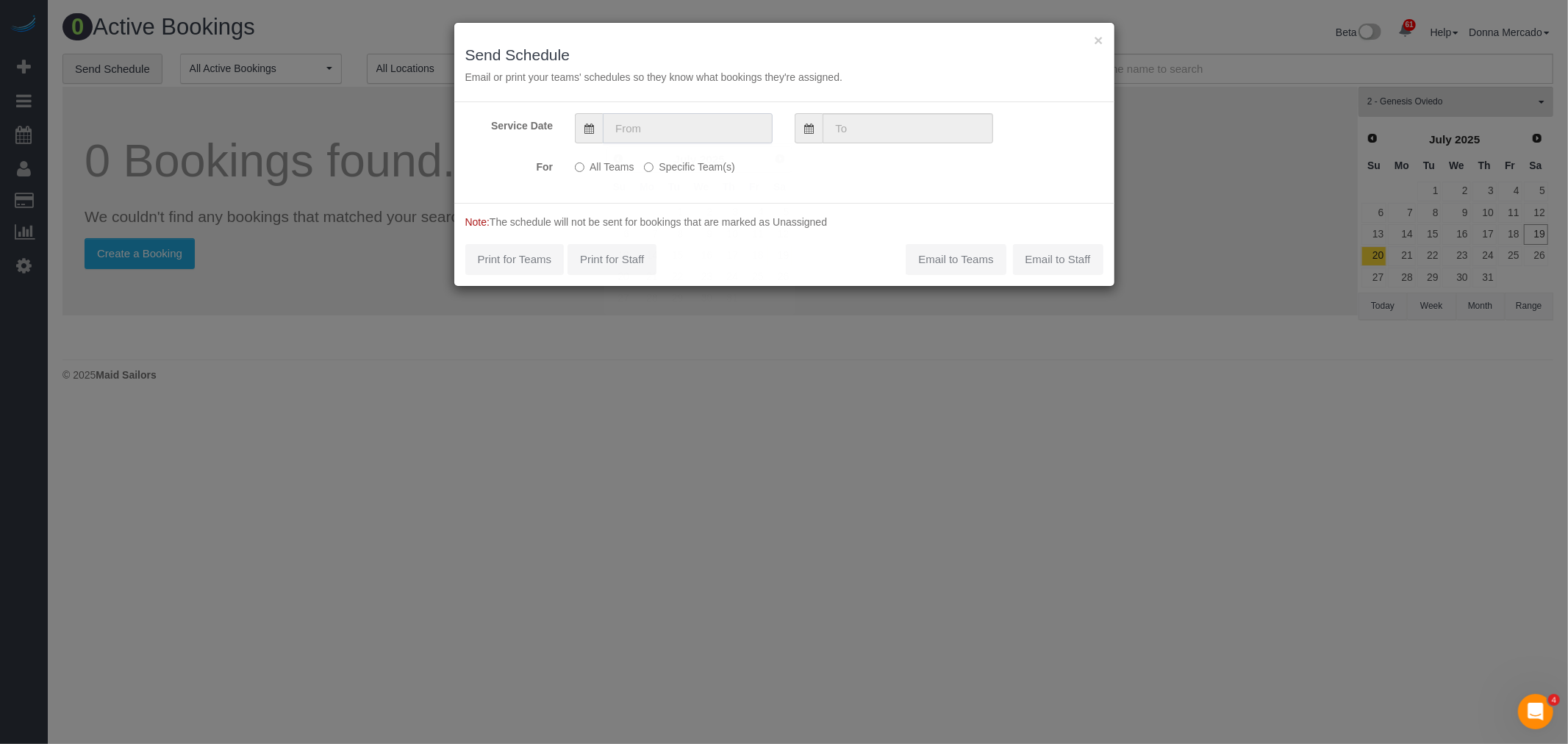 click at bounding box center [687, 128] 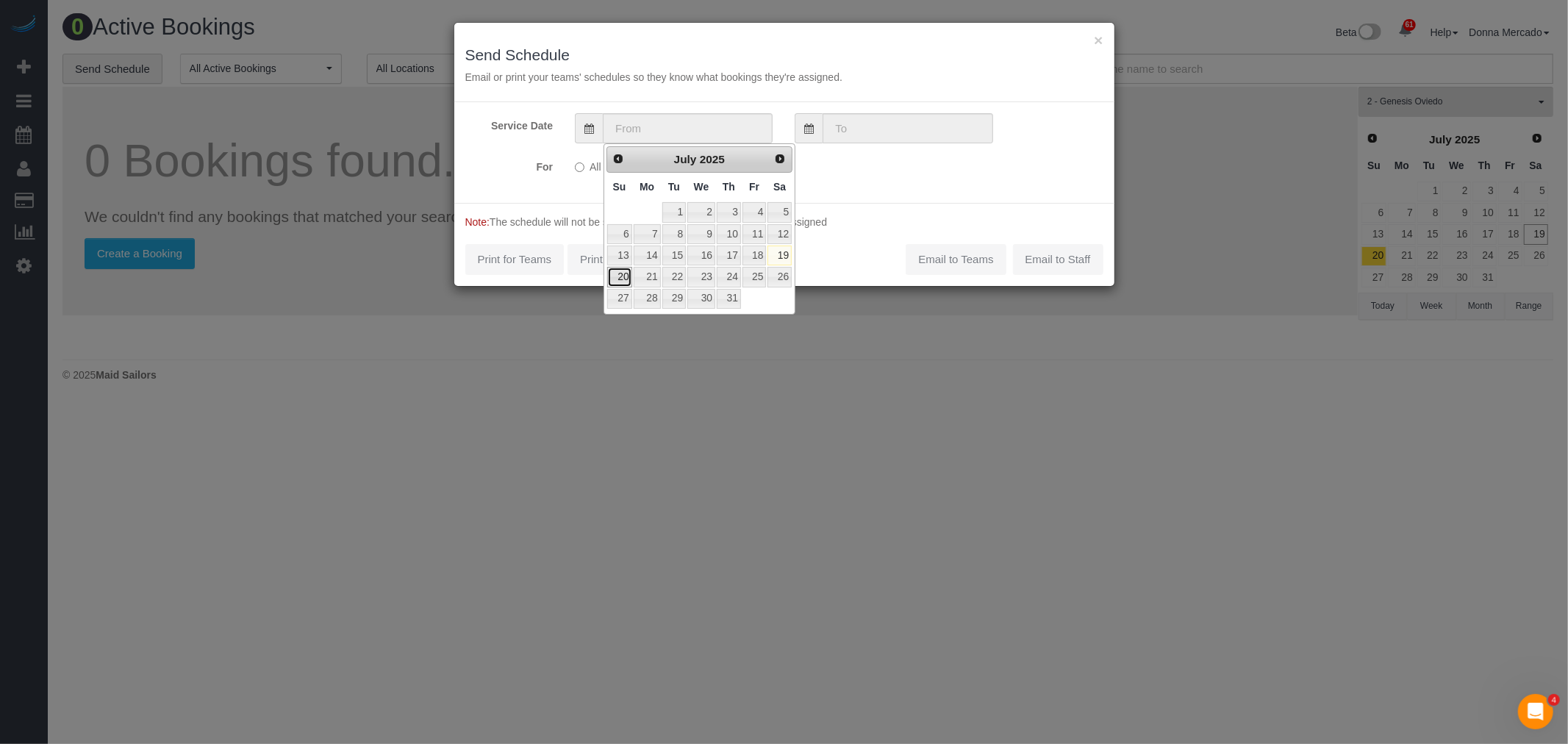drag, startPoint x: 617, startPoint y: 280, endPoint x: 666, endPoint y: 272, distance: 49.648766 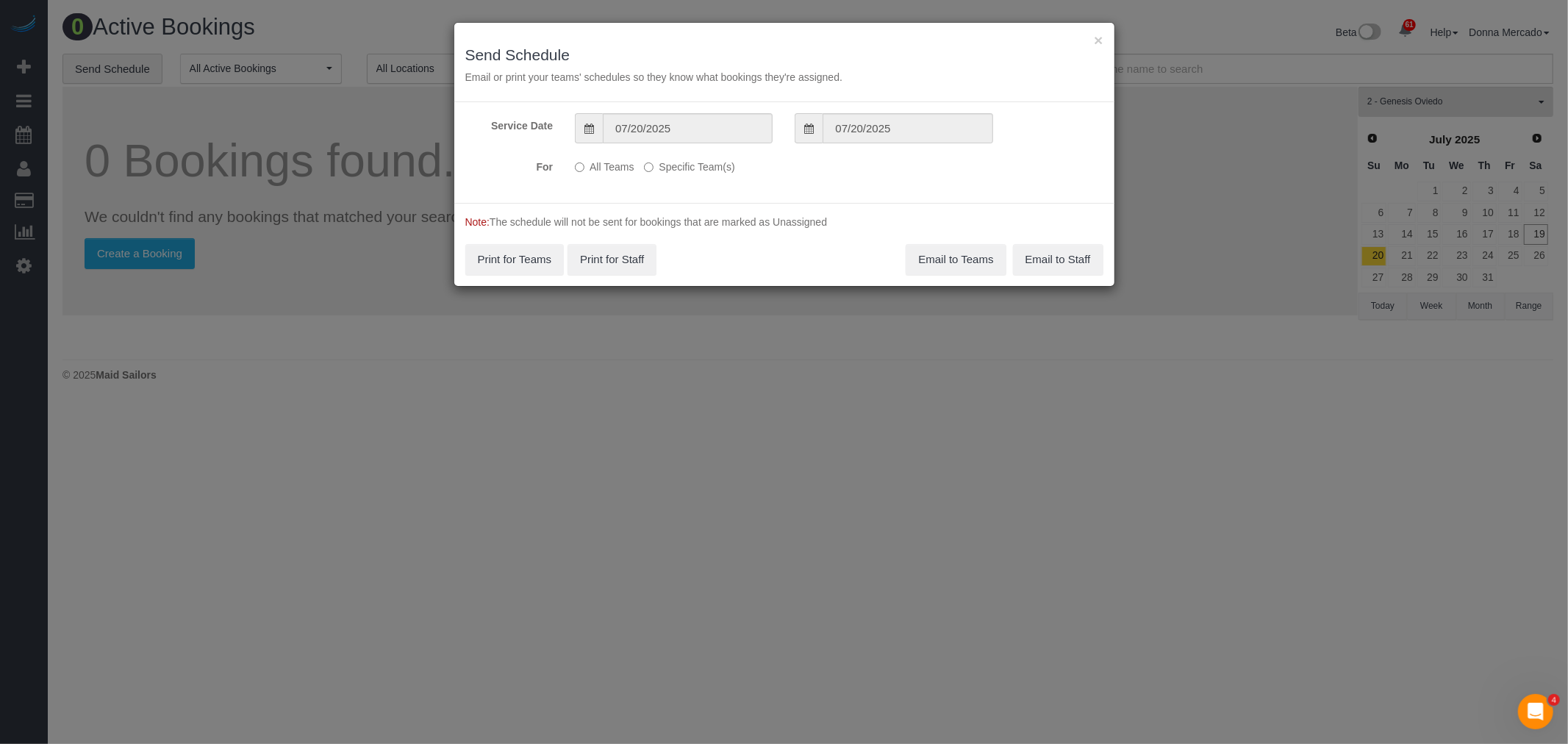 click on "Specific Team(s)" at bounding box center [689, 164] 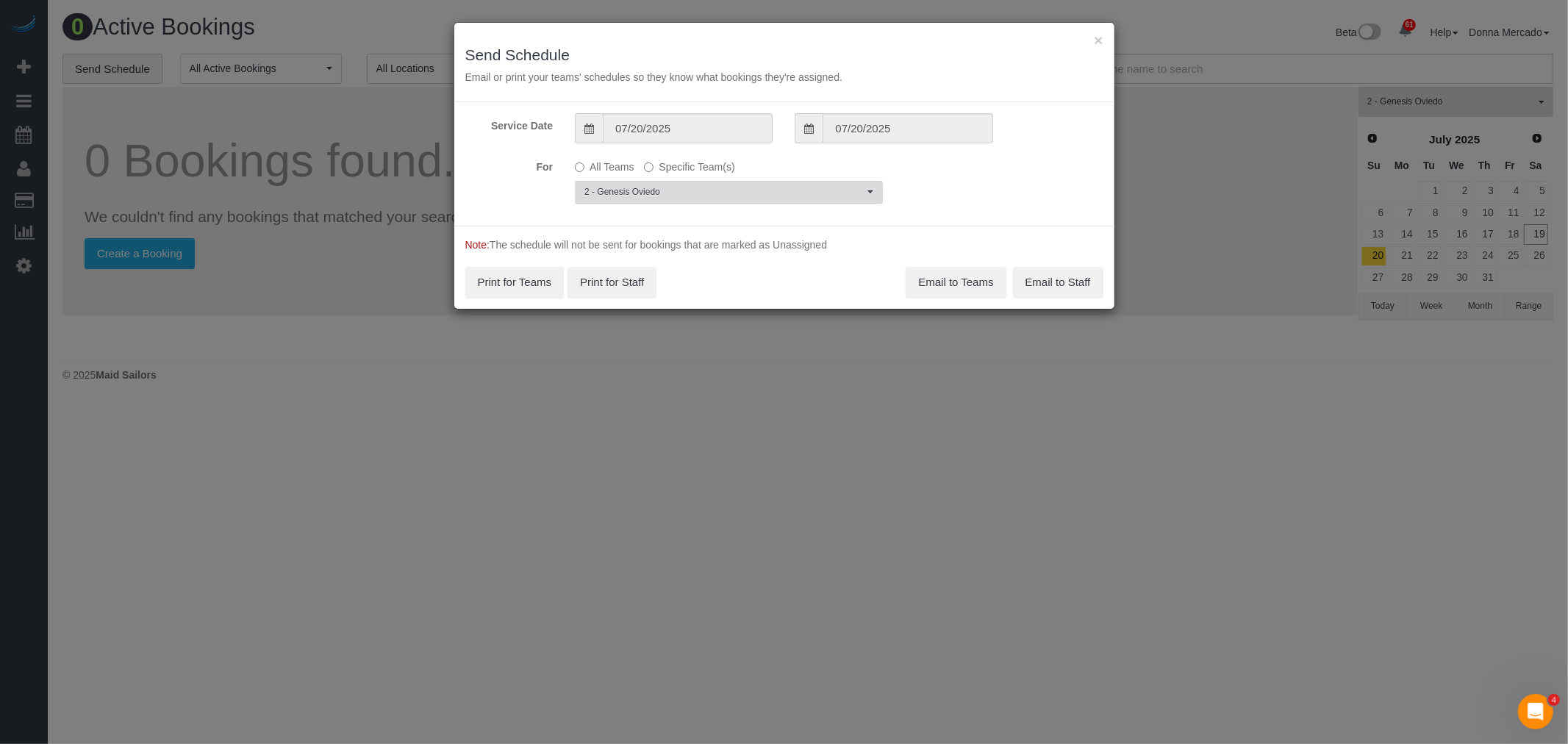 click on "2 - Genesis Oviedo
Choose Team(s)" at bounding box center (728, 192) 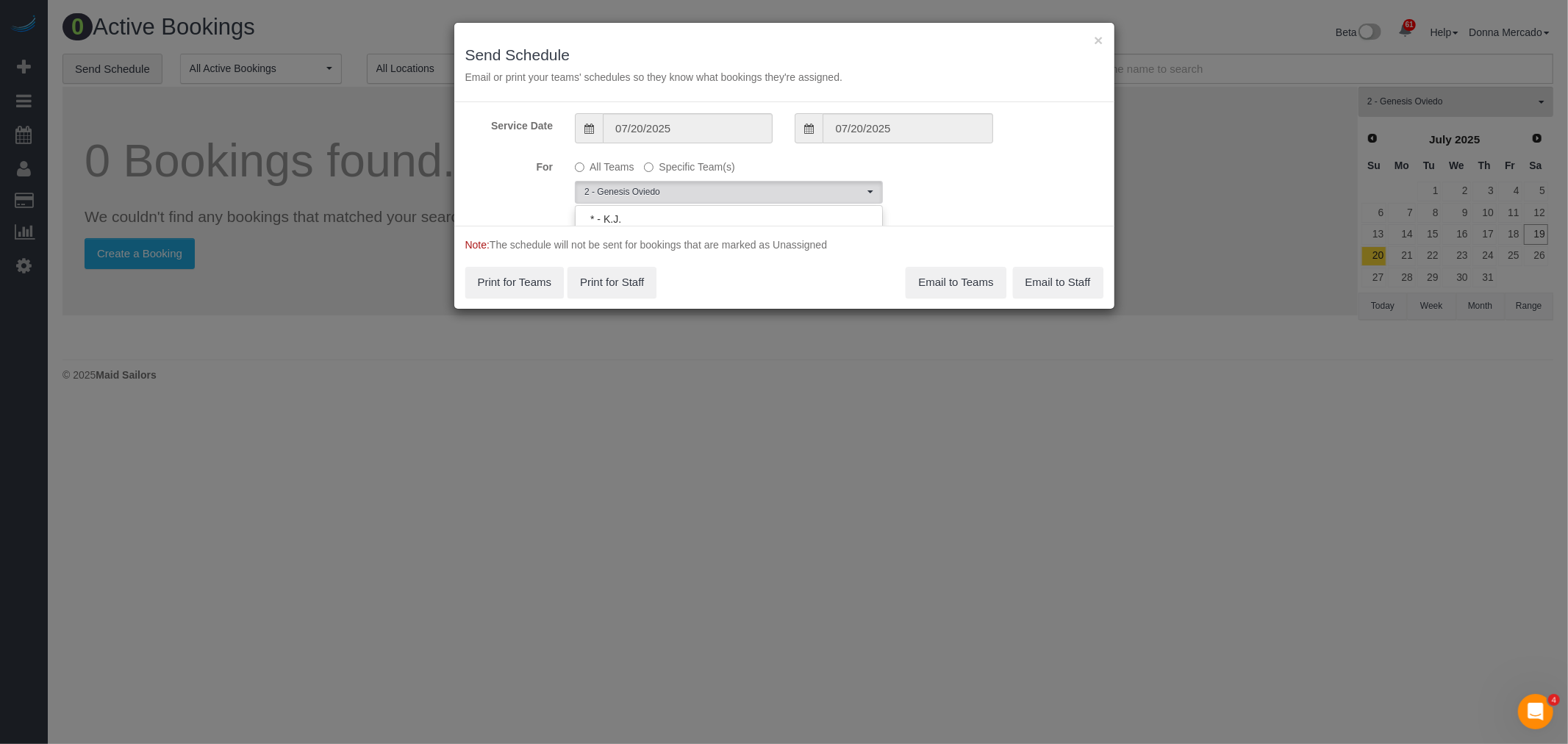 scroll, scrollTop: 914, scrollLeft: 0, axis: vertical 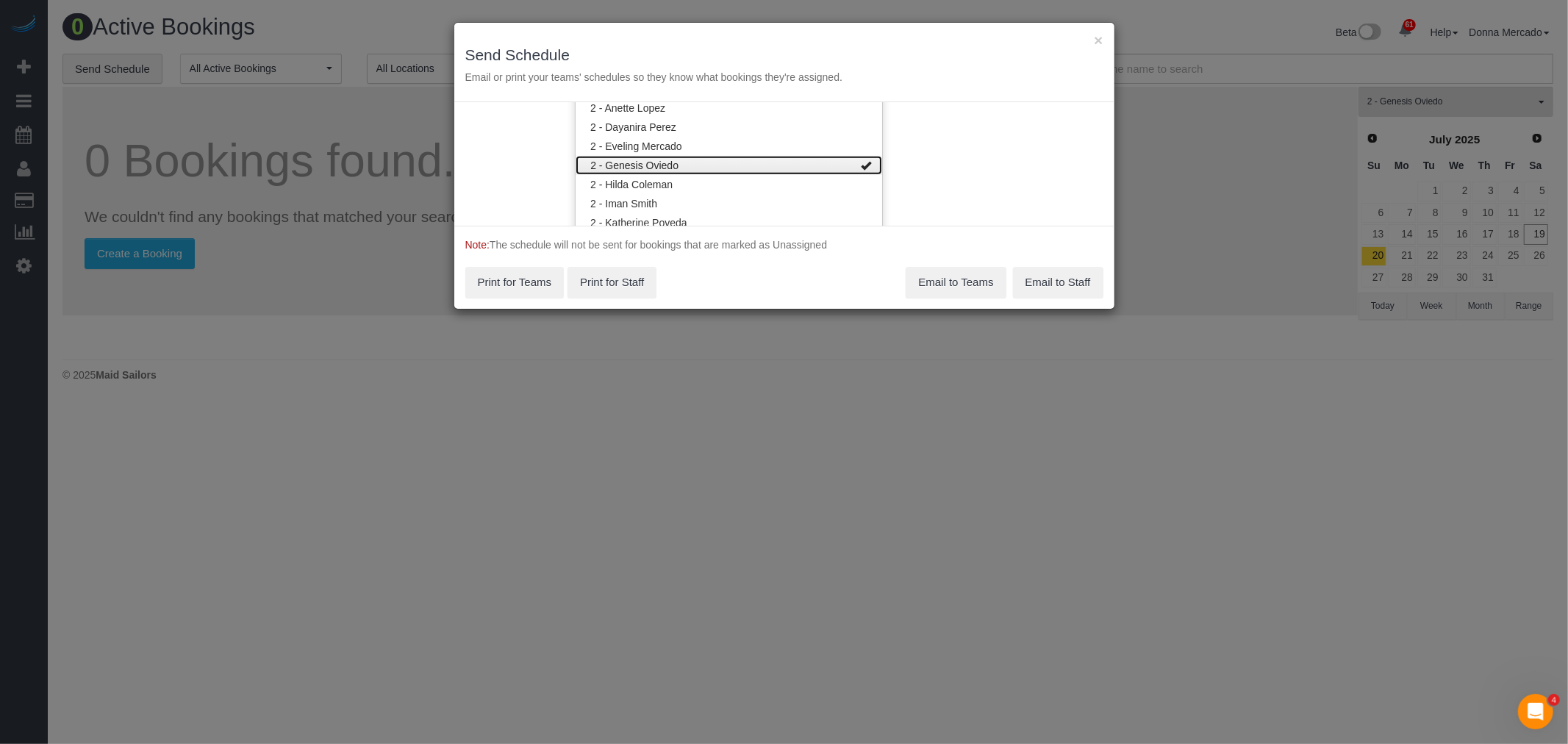 click on "2 - Genesis Oviedo" at bounding box center (728, 165) 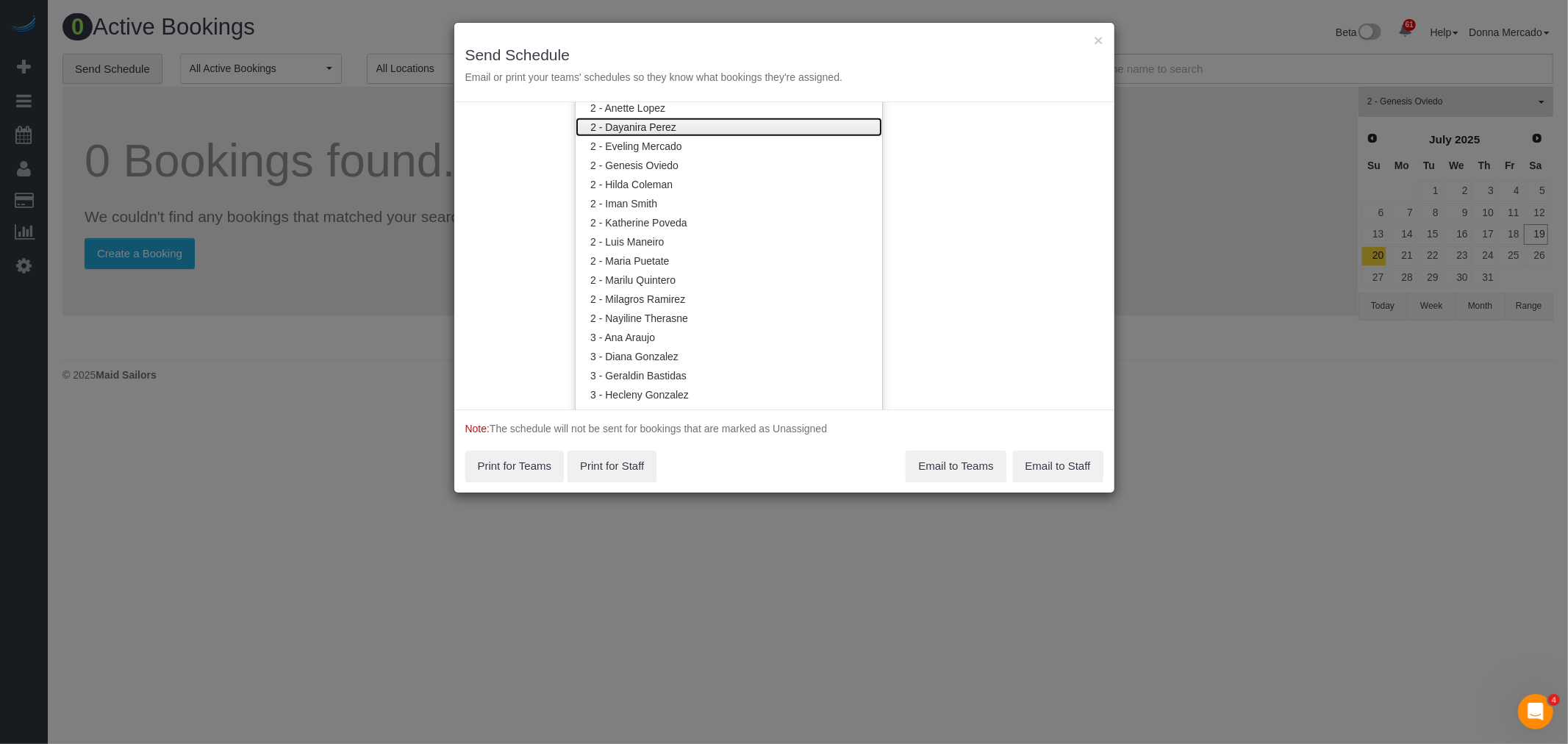 click on "2 - Dayanira Perez" at bounding box center [728, 127] 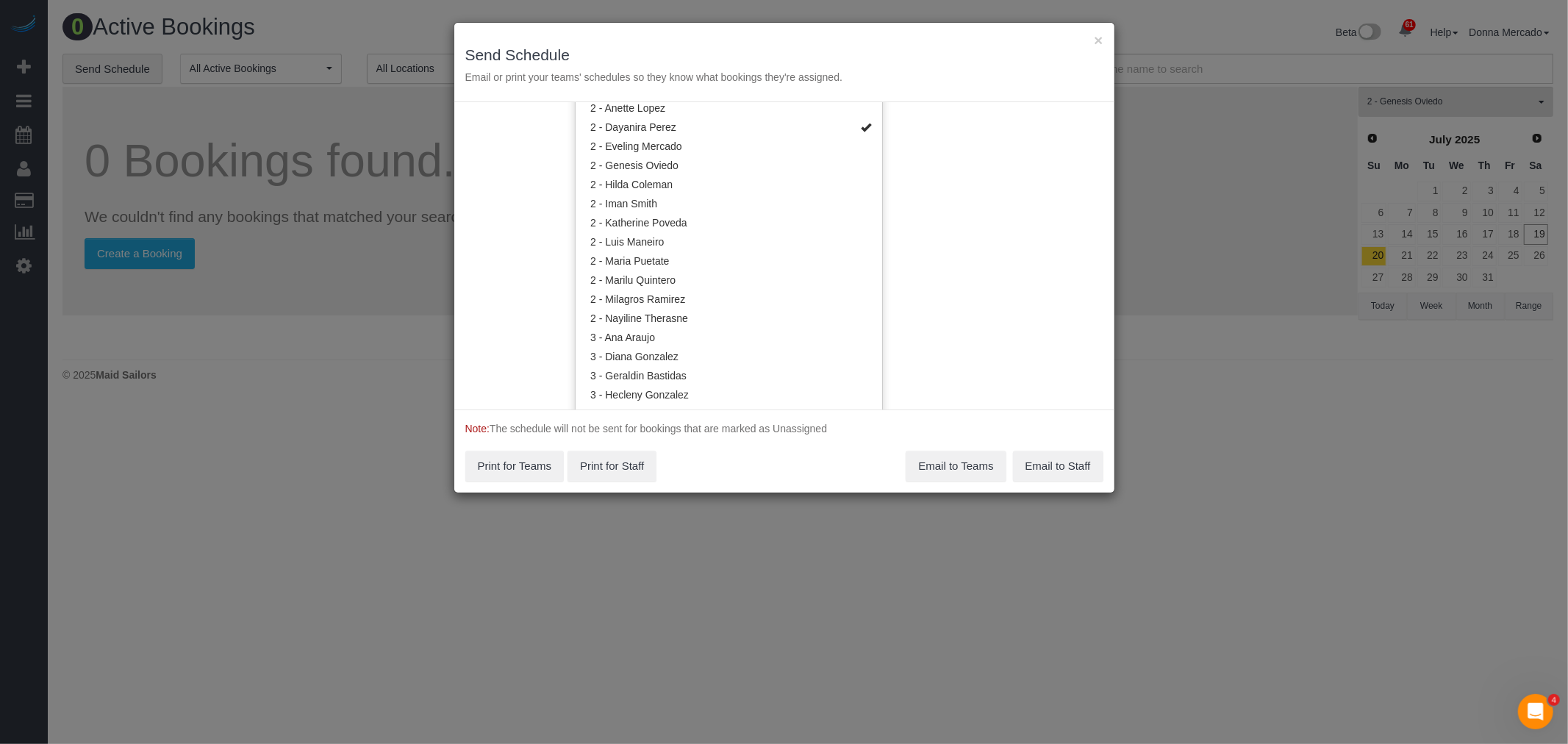 click on "Service Date
07/20/2025
07/20/2025
For
All Teams
Specific Team(s)
2 - Dayanira Perez
Choose Team(s)
* - K.J.
*Irene Flores - Test
0 - Donavon Stewart
0 - Doris Quinde" at bounding box center (784, 256) 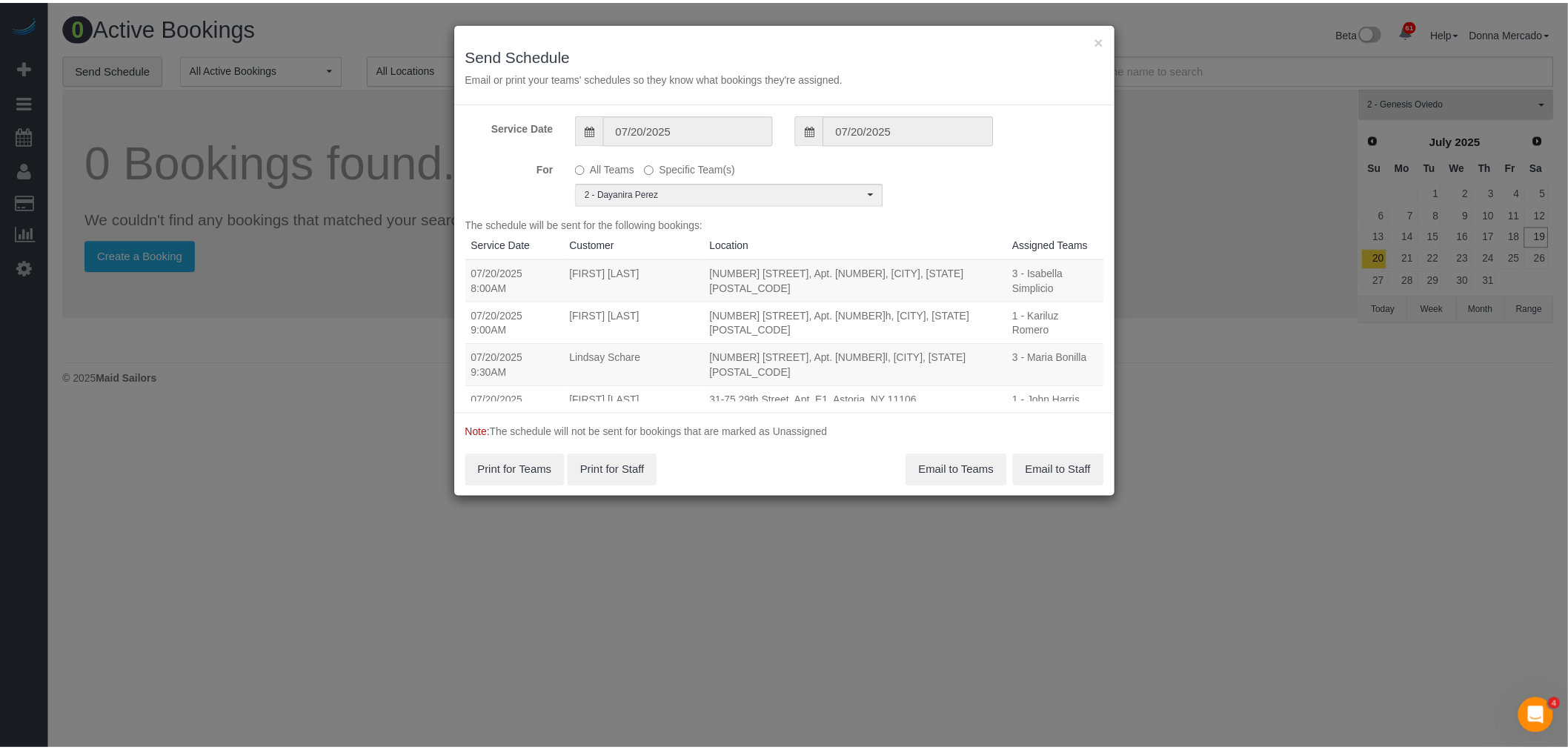 scroll, scrollTop: 0, scrollLeft: 0, axis: both 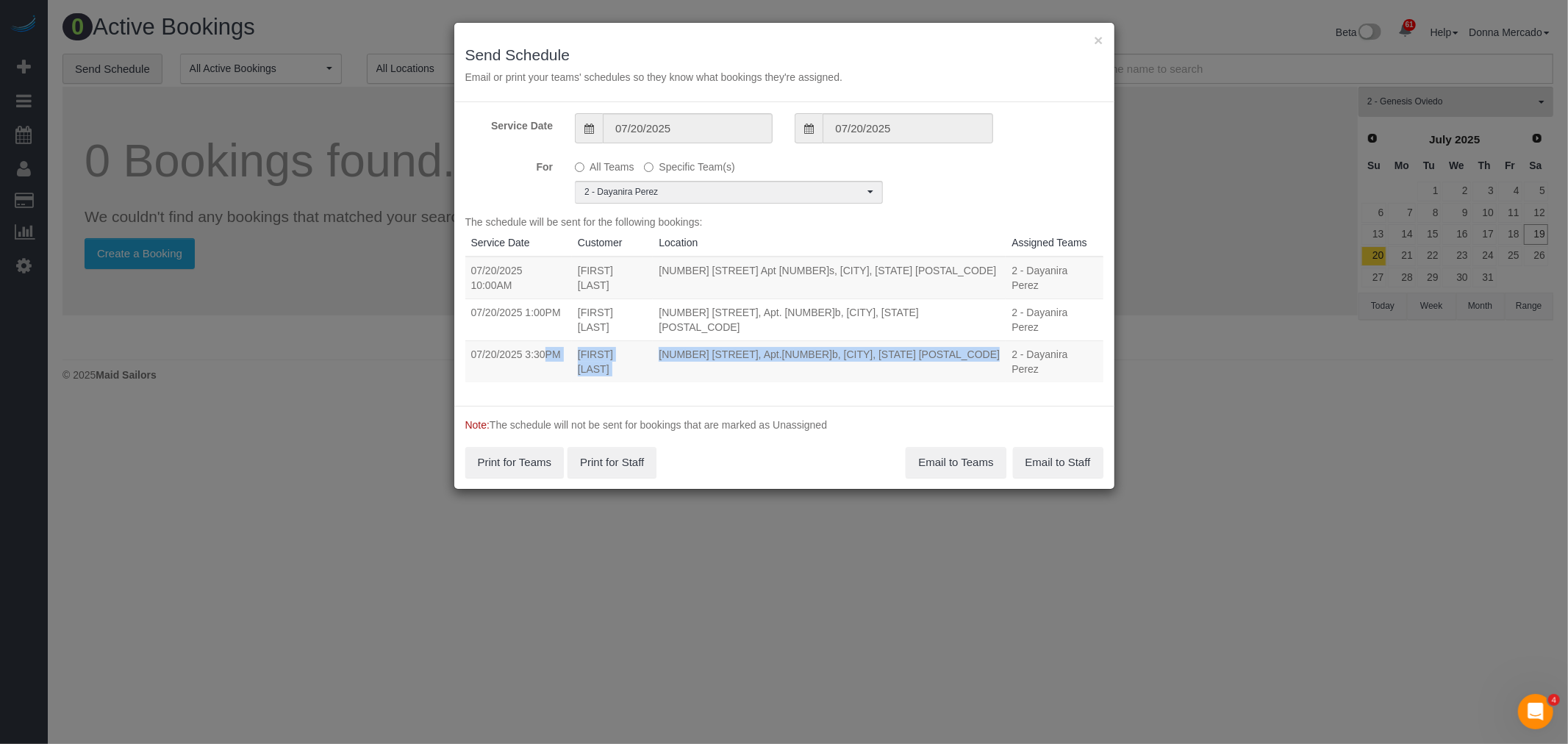 drag, startPoint x: 471, startPoint y: 321, endPoint x: 941, endPoint y: 325, distance: 470.01702 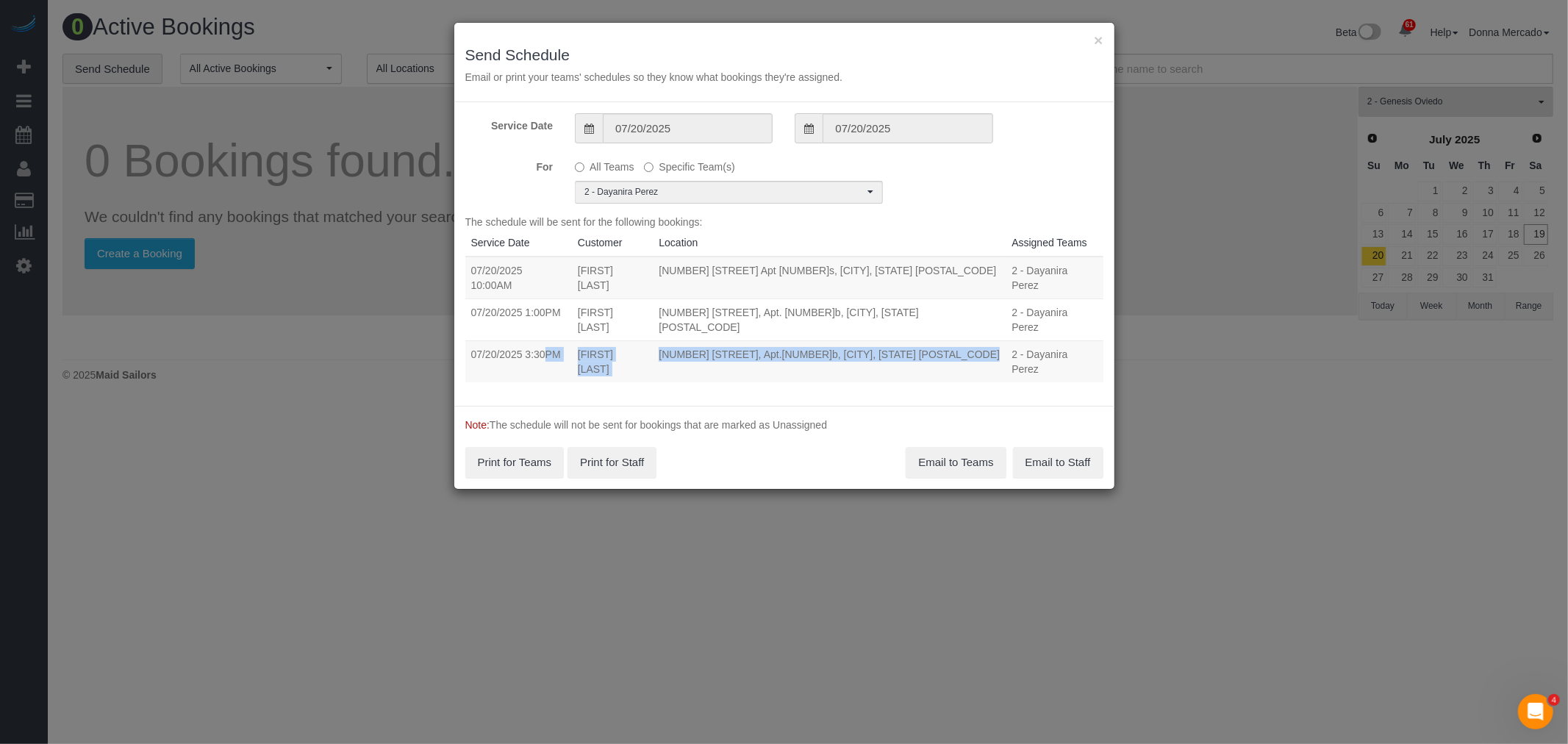 click on "07/20/2025 3:30PM
Chris Lee
16 West 61st Street, Apt.16b, New York, NY 10023
2 - Dayanira Perez
Unassigned" at bounding box center [784, 361] 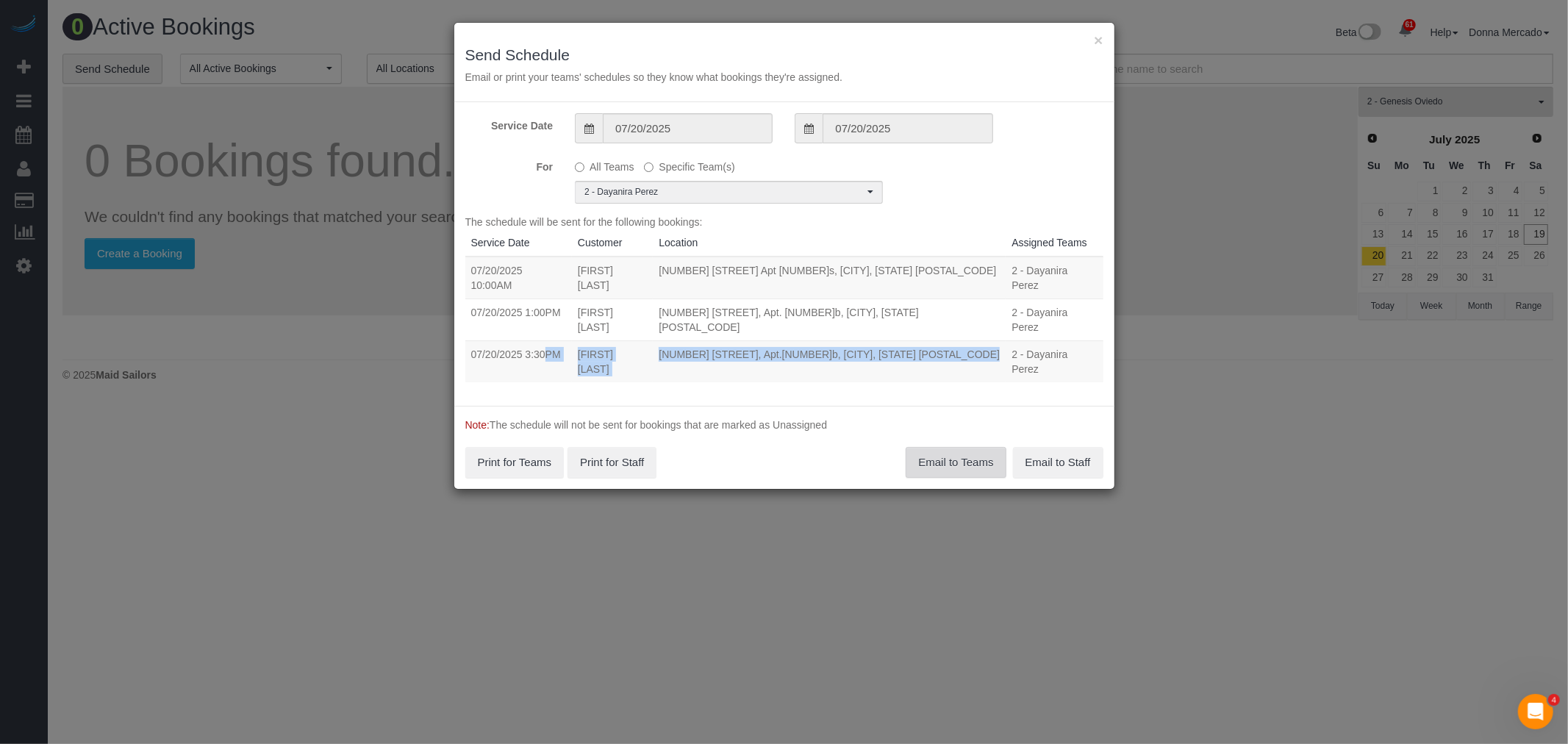 click on "Email to Teams" at bounding box center [956, 462] 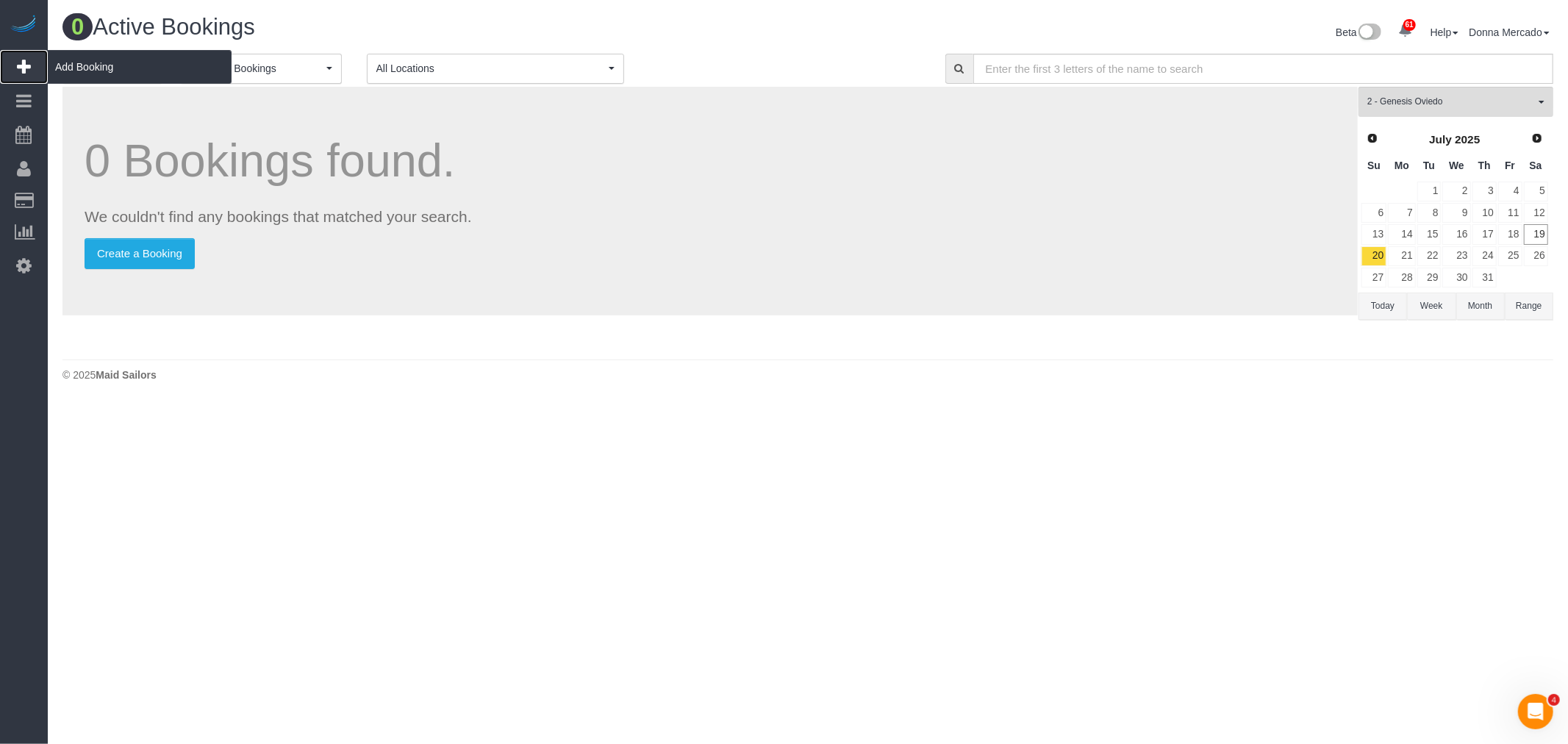 click on "Add Booking" at bounding box center [140, 67] 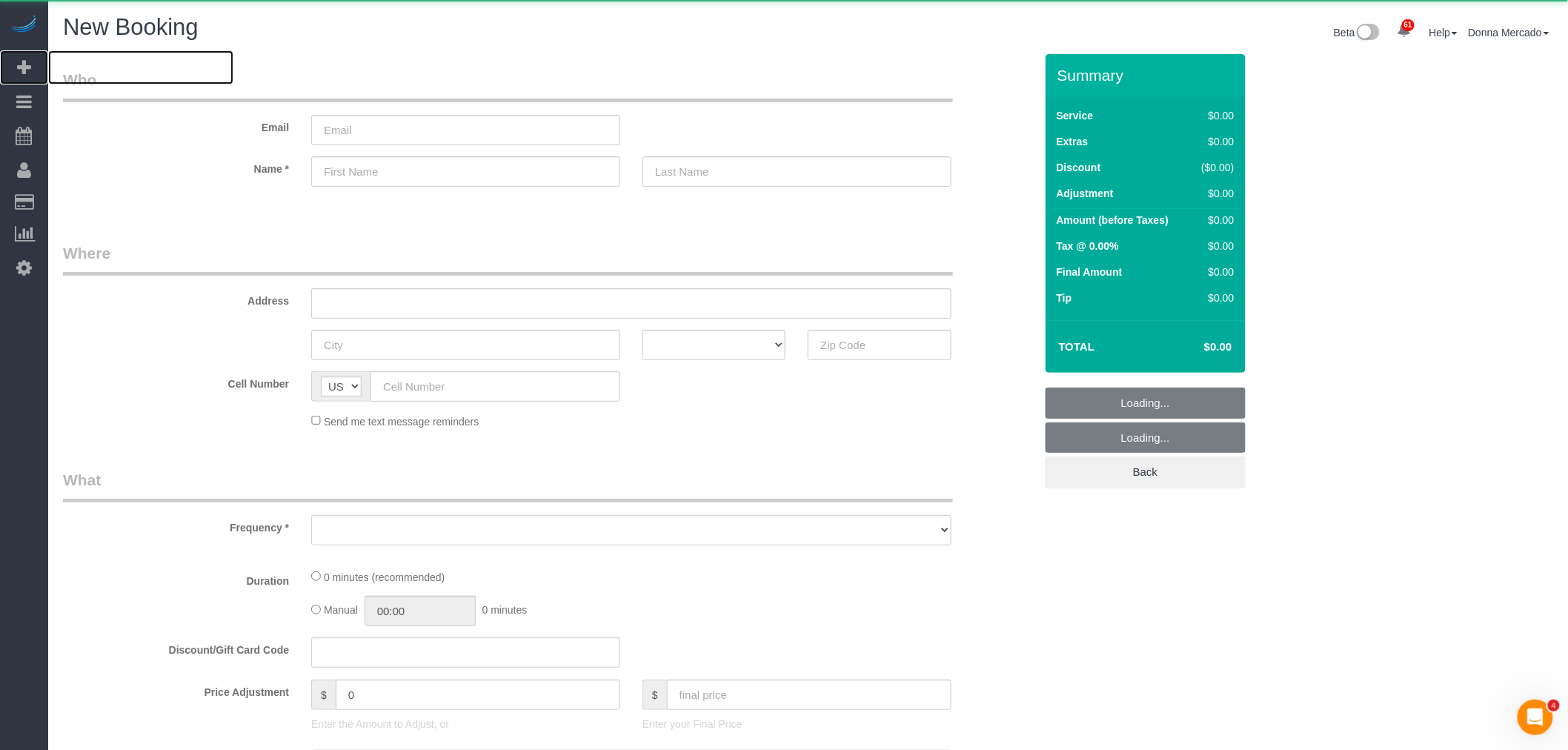 select on "object:5608" 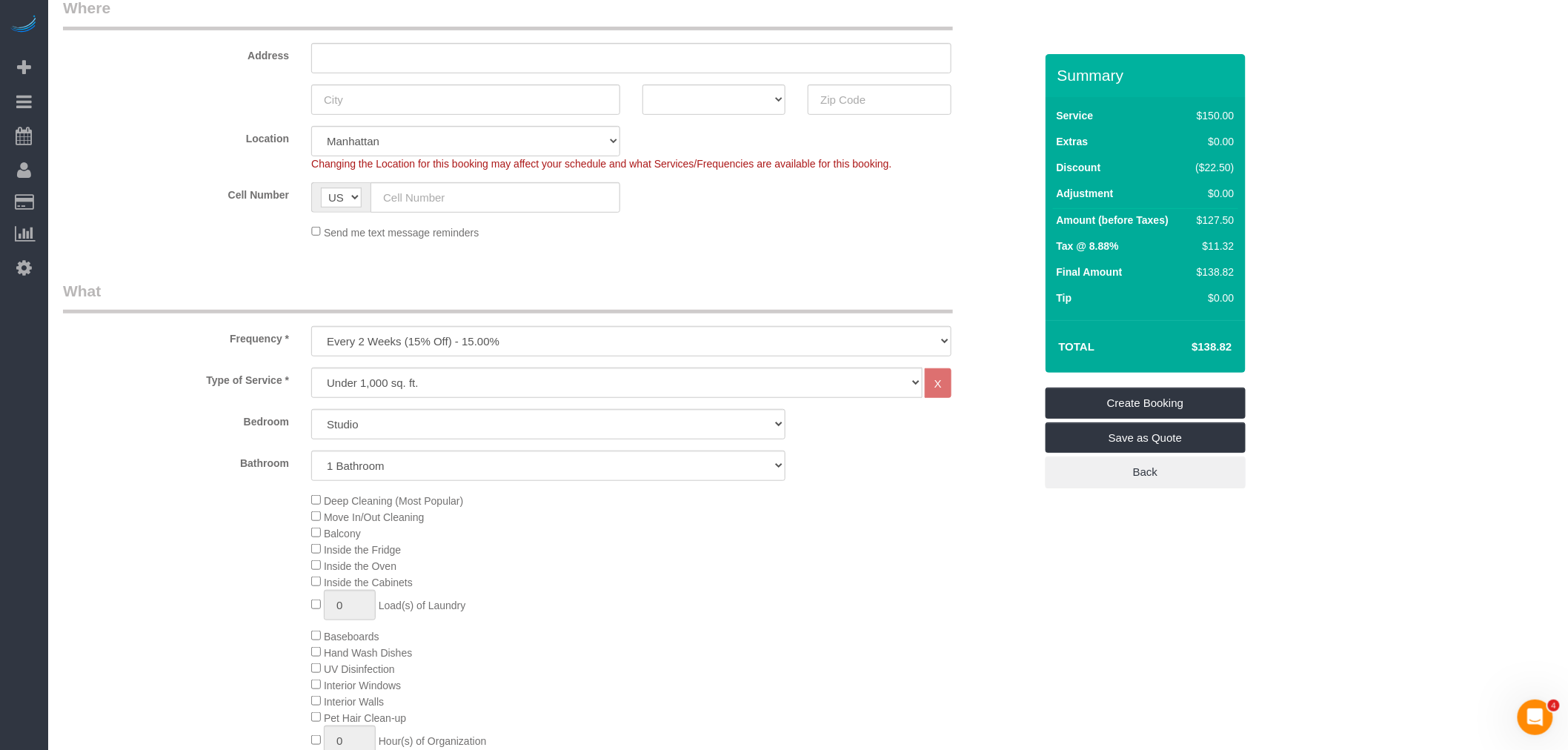 scroll, scrollTop: 329, scrollLeft: 0, axis: vertical 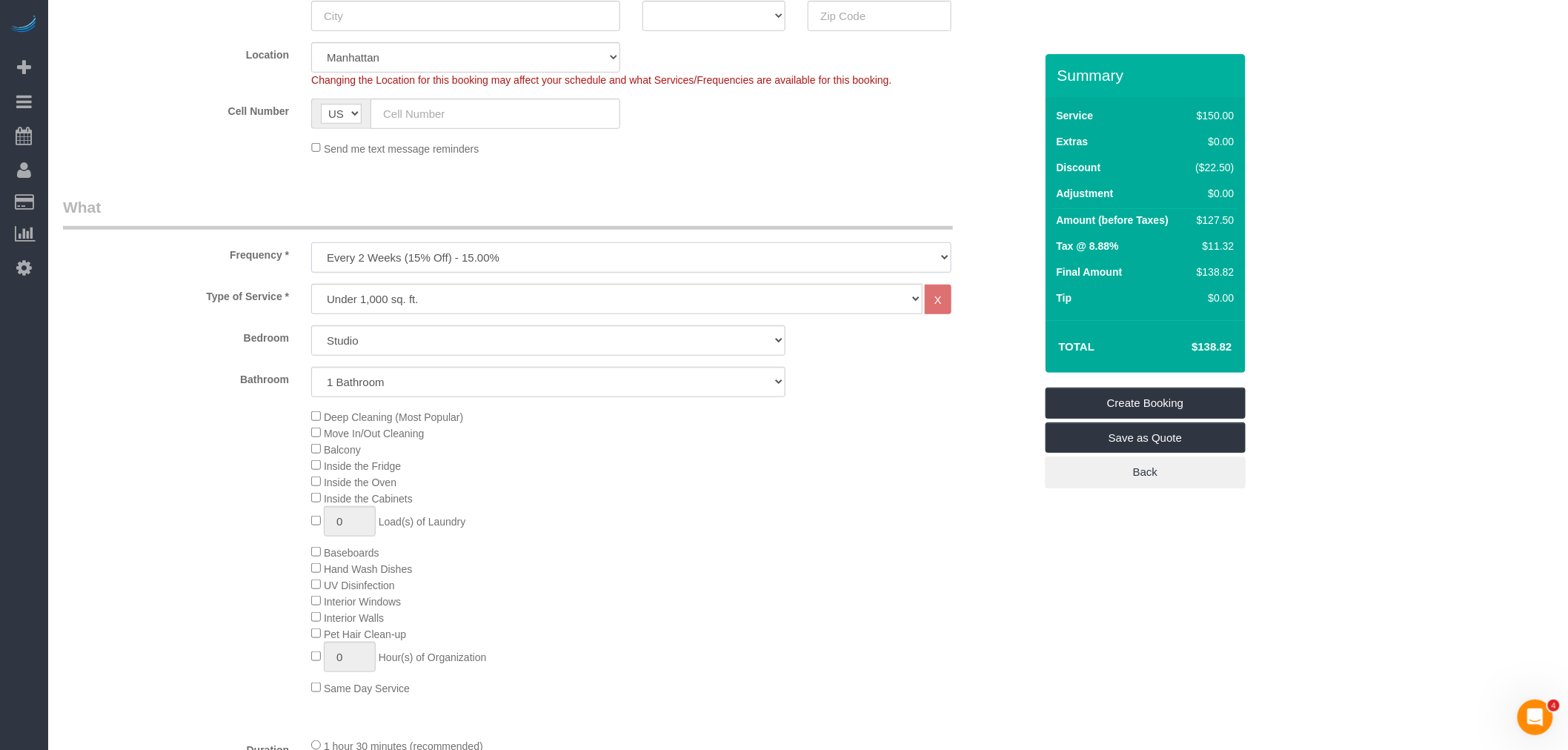 click on "One Time Weekly (20% Off) - 20.00% Every 2 Weeks (15% Off) - 15.00% Every 4 Weeks (10% Off) - 10.00%" at bounding box center (631, 257) 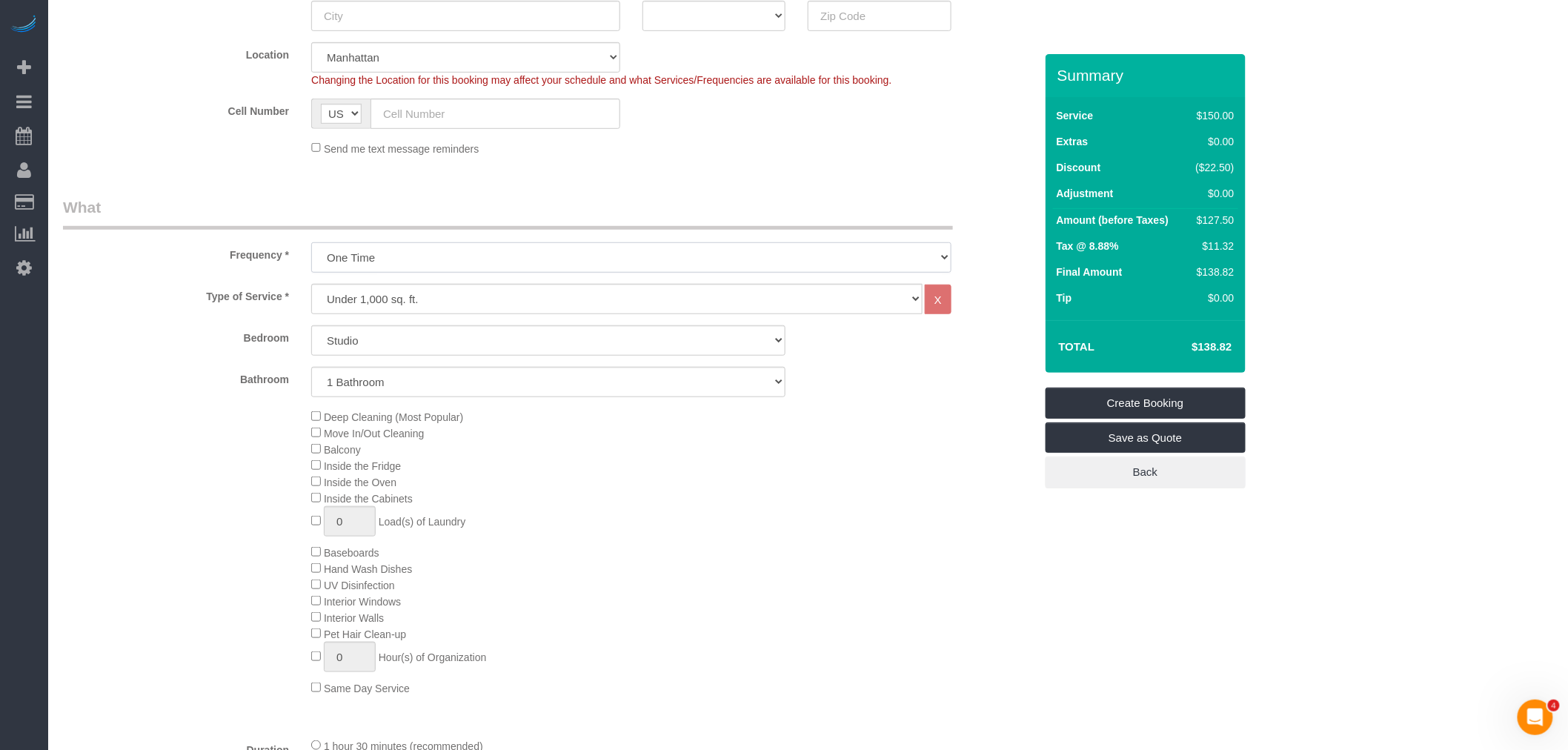 click on "One Time Weekly (20% Off) - 20.00% Every 2 Weeks (15% Off) - 15.00% Every 4 Weeks (10% Off) - 10.00%" at bounding box center [631, 257] 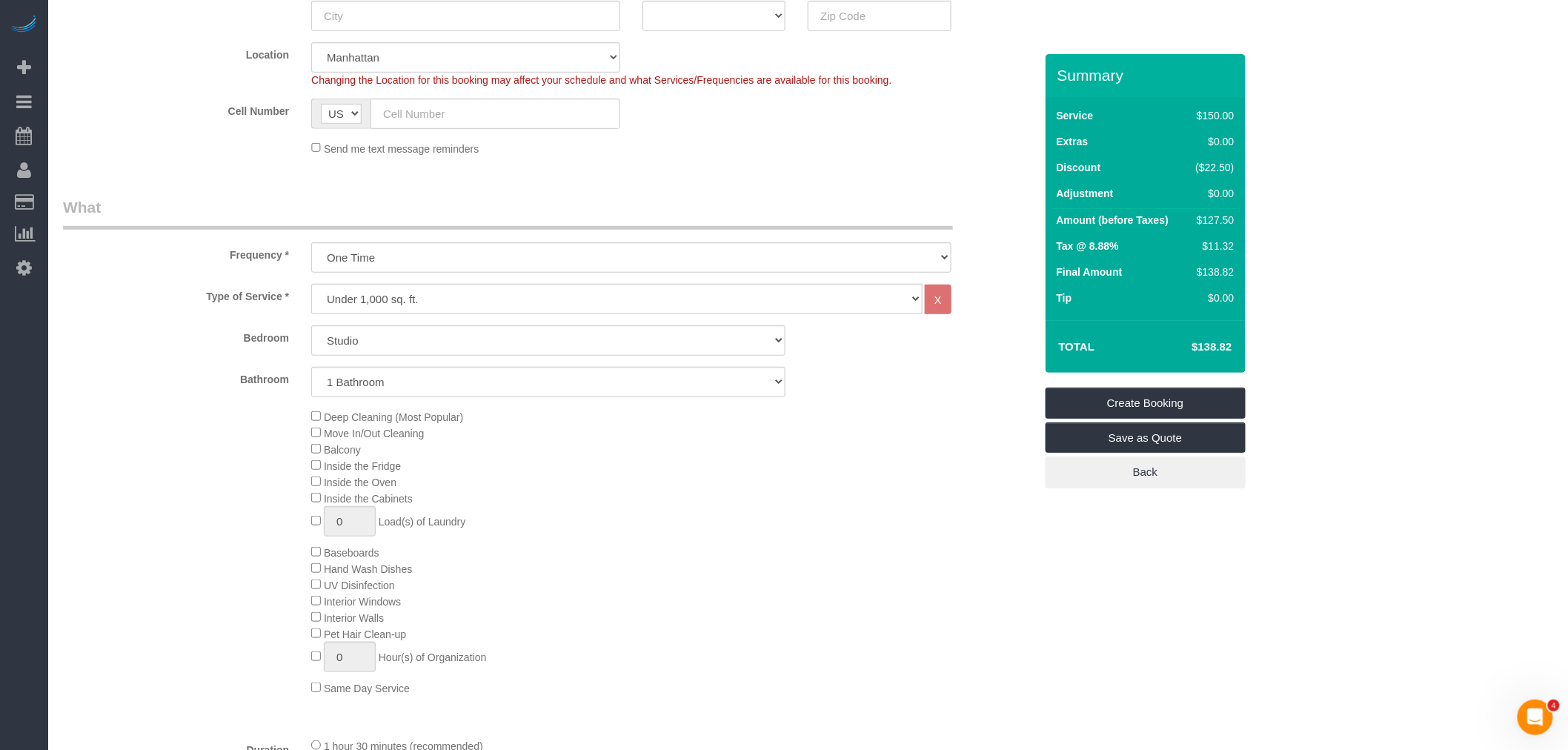 drag, startPoint x: 638, startPoint y: 208, endPoint x: 538, endPoint y: 286, distance: 126.82271 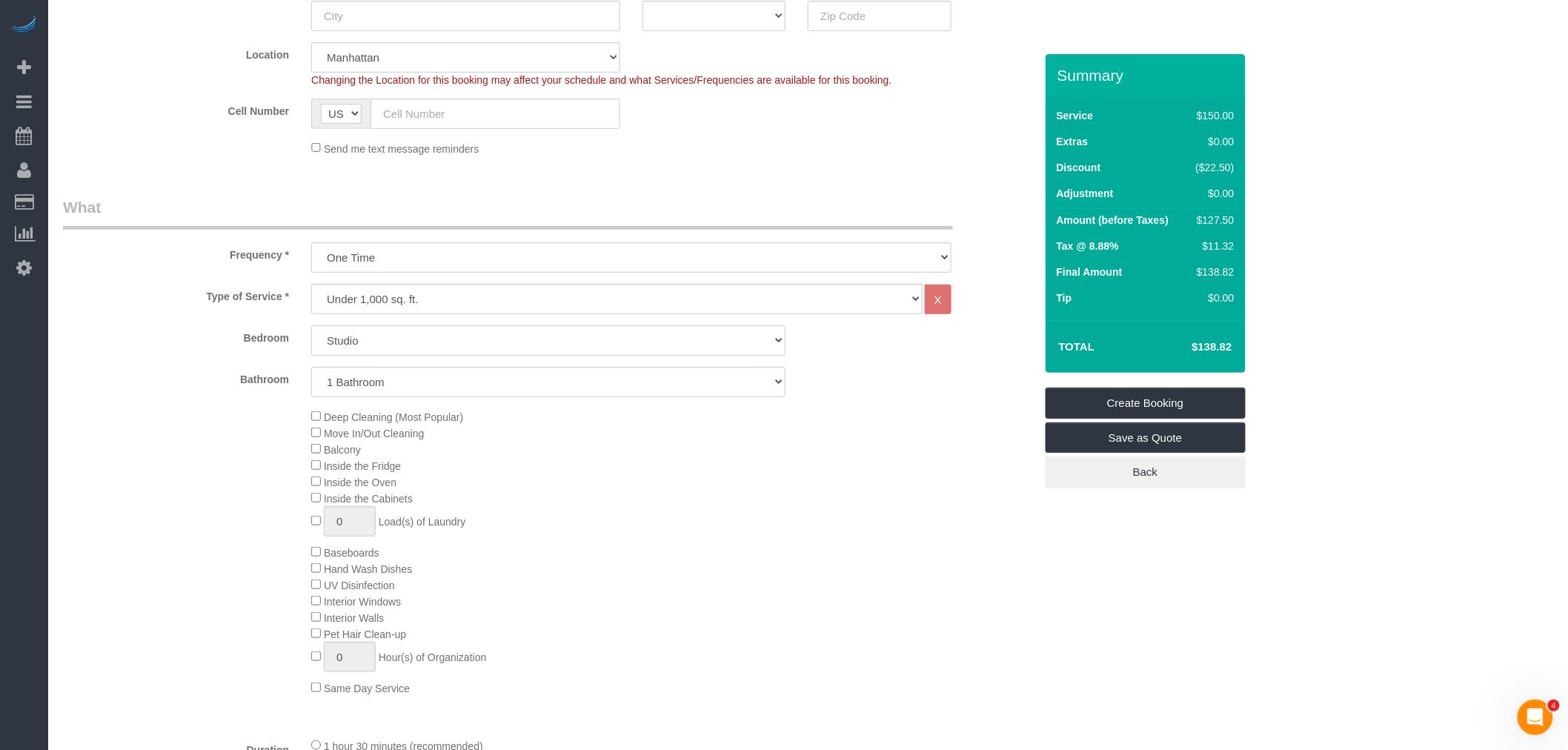 click on "Studio
1 Bedroom
2 Bedrooms
3 Bedrooms" 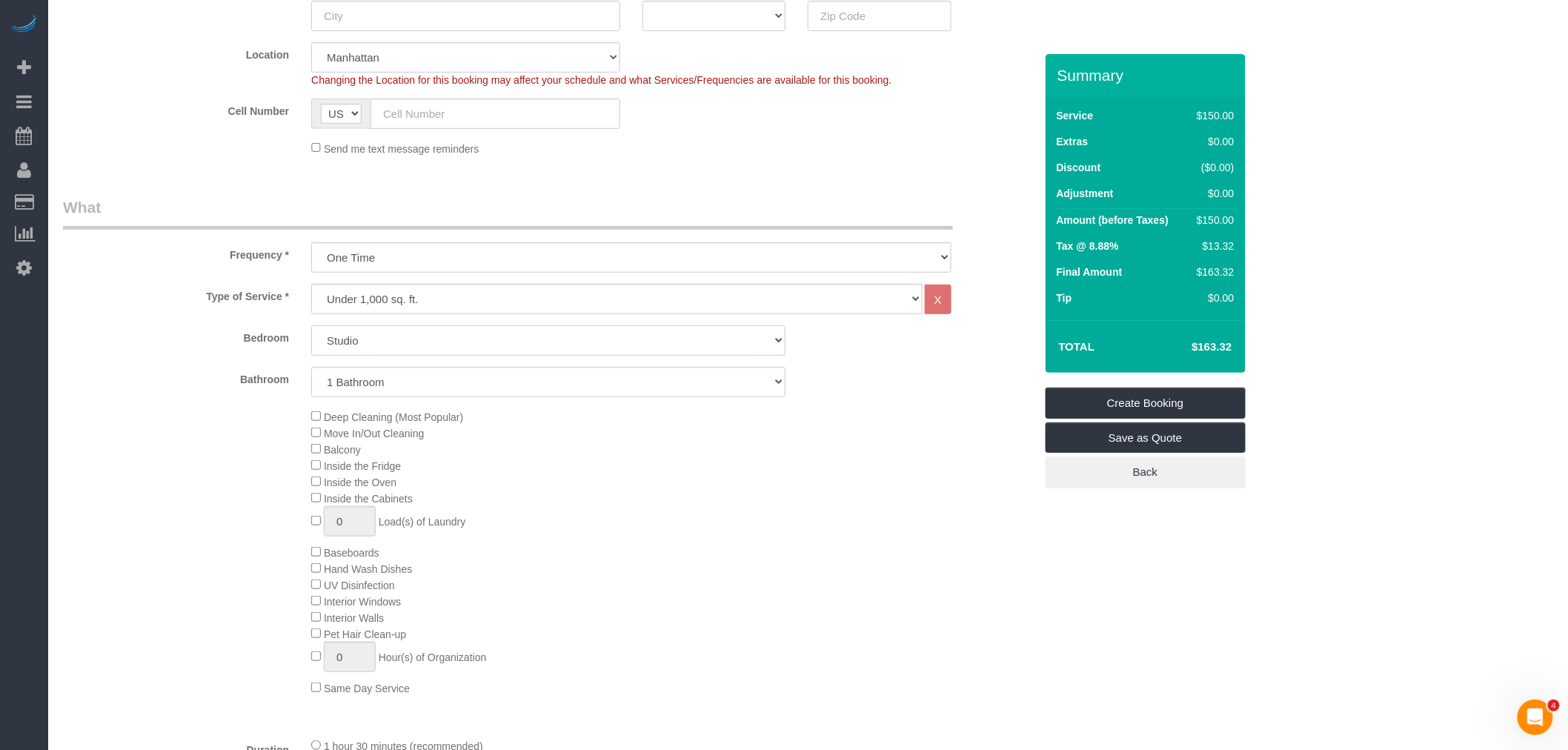 select on "1" 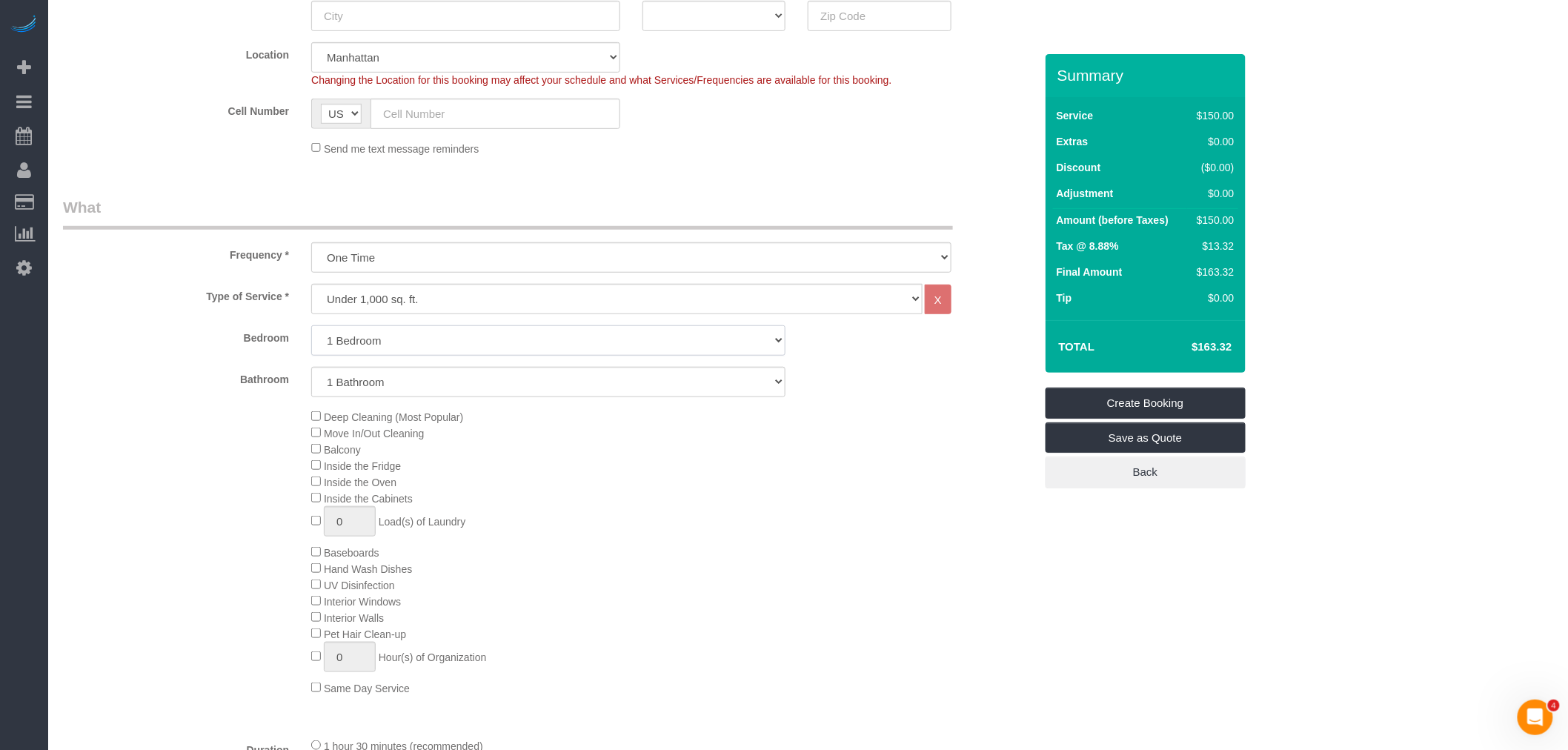 click on "Studio
1 Bedroom
2 Bedrooms
3 Bedrooms" 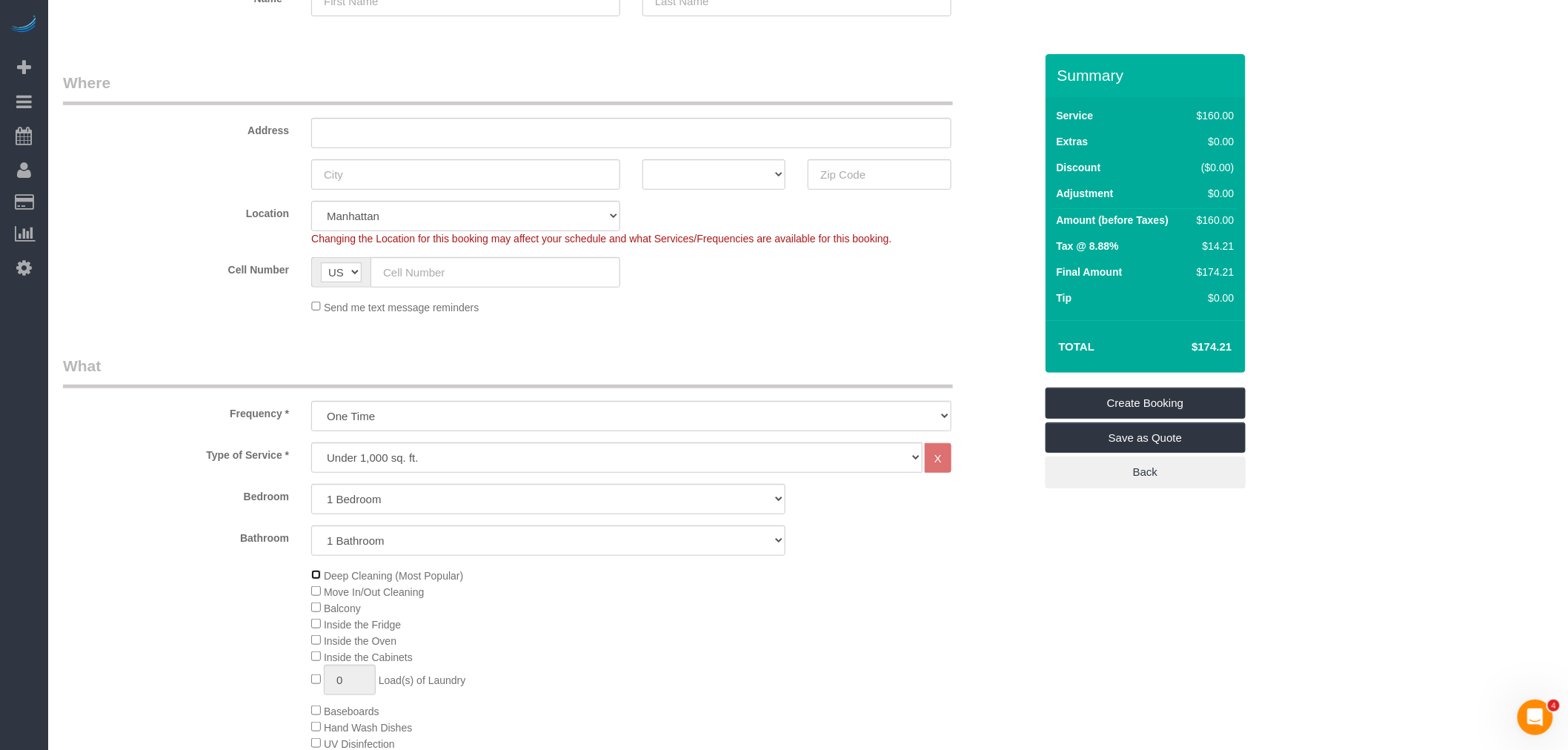 scroll, scrollTop: 165, scrollLeft: 0, axis: vertical 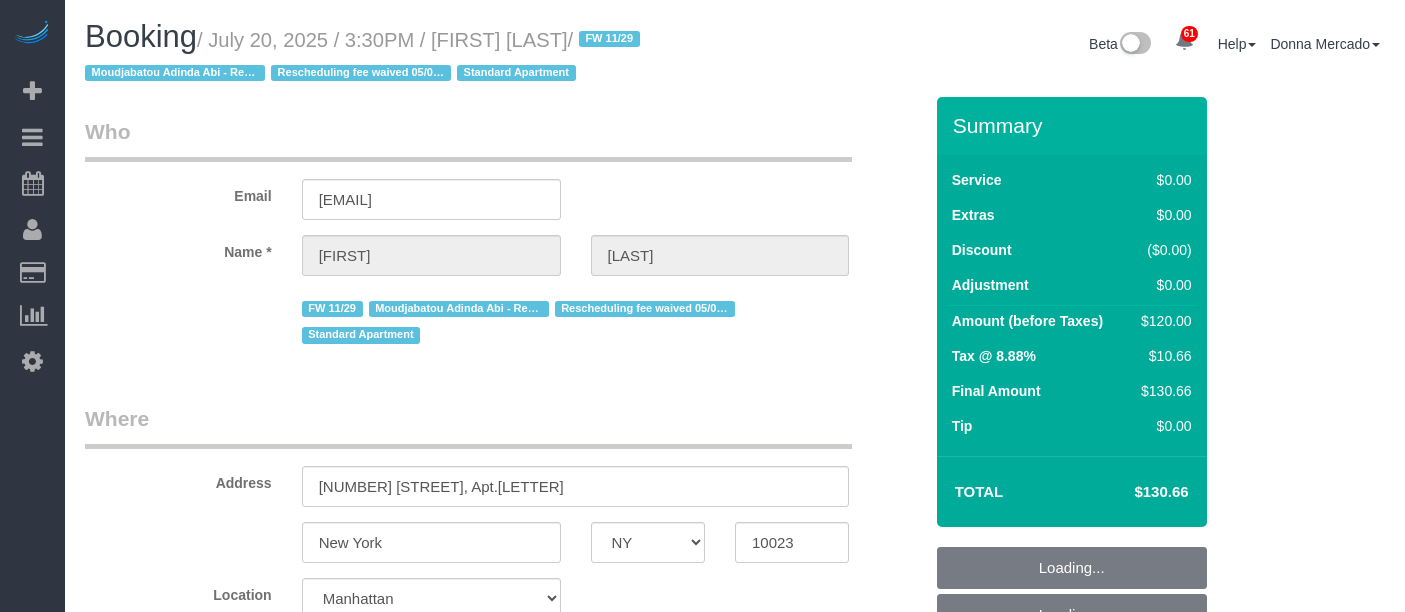 select on "NY" 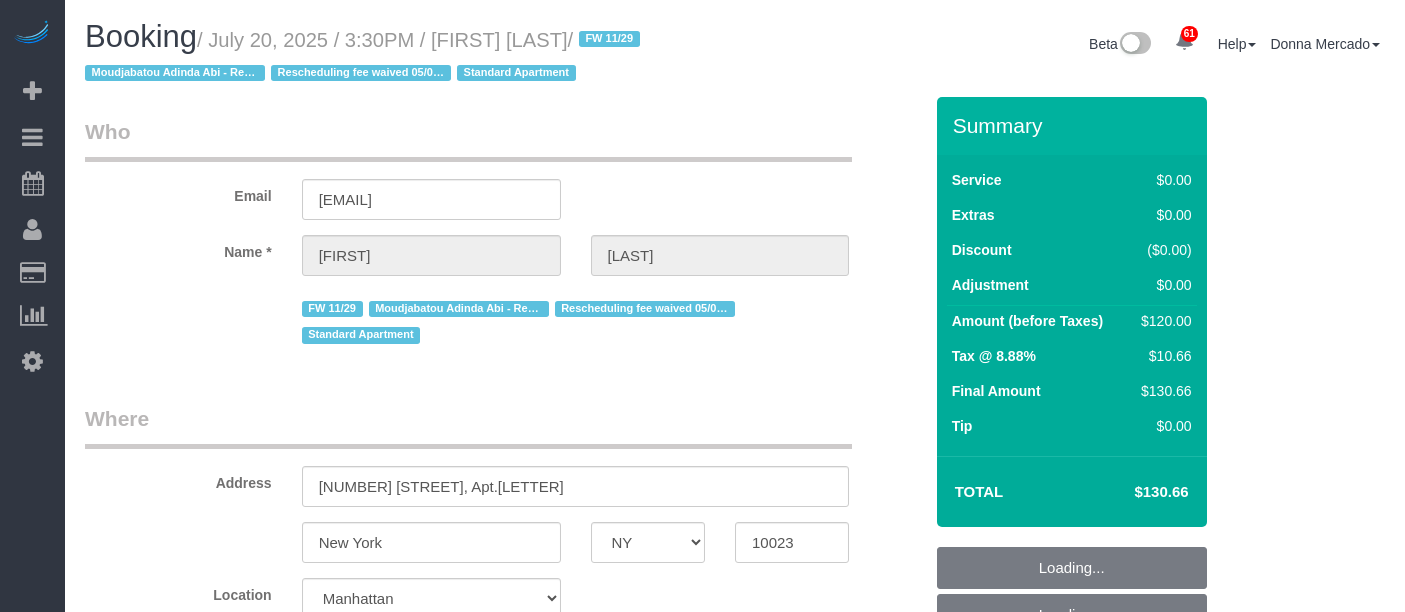 scroll, scrollTop: 0, scrollLeft: 0, axis: both 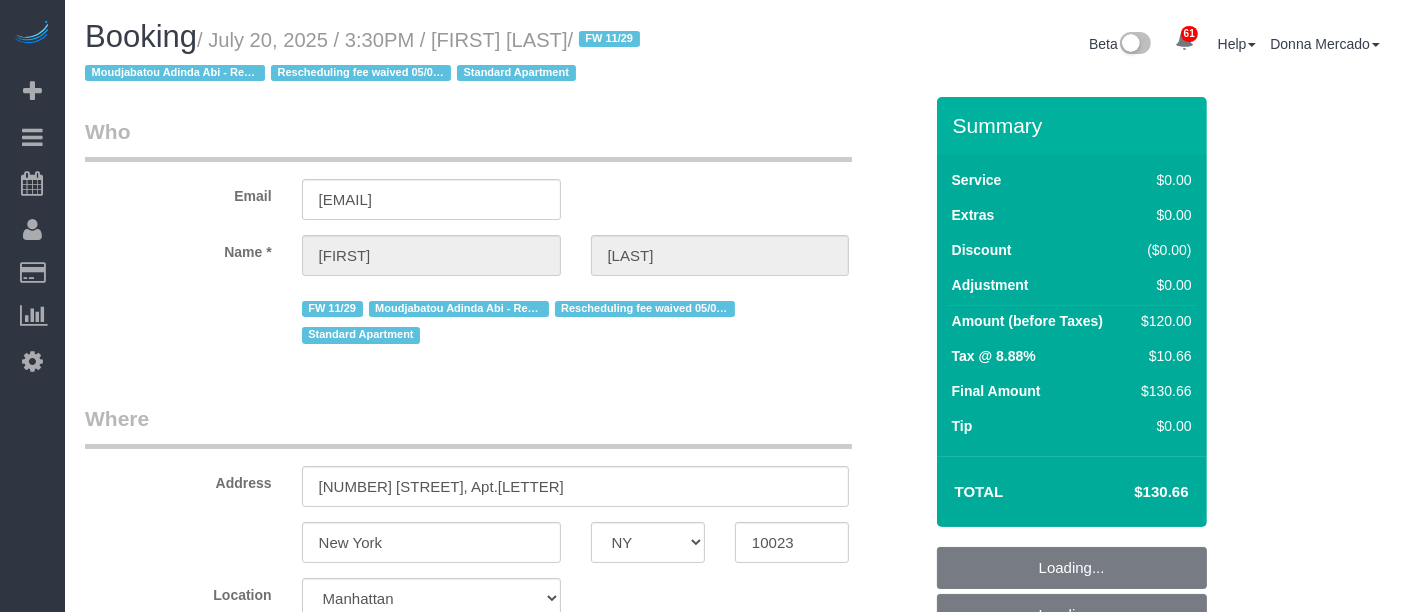 select on "object:992" 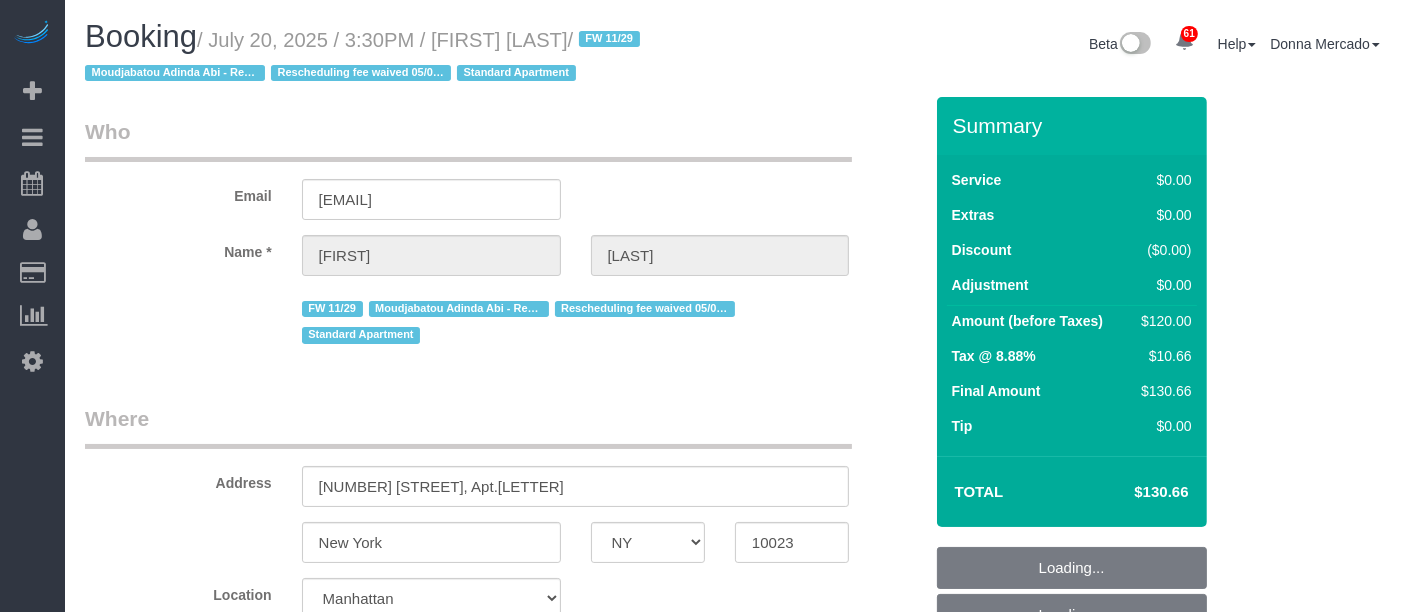 select on "string:stripe-pm_1PeIXw4VGloSiKo7SrwGQ5oC" 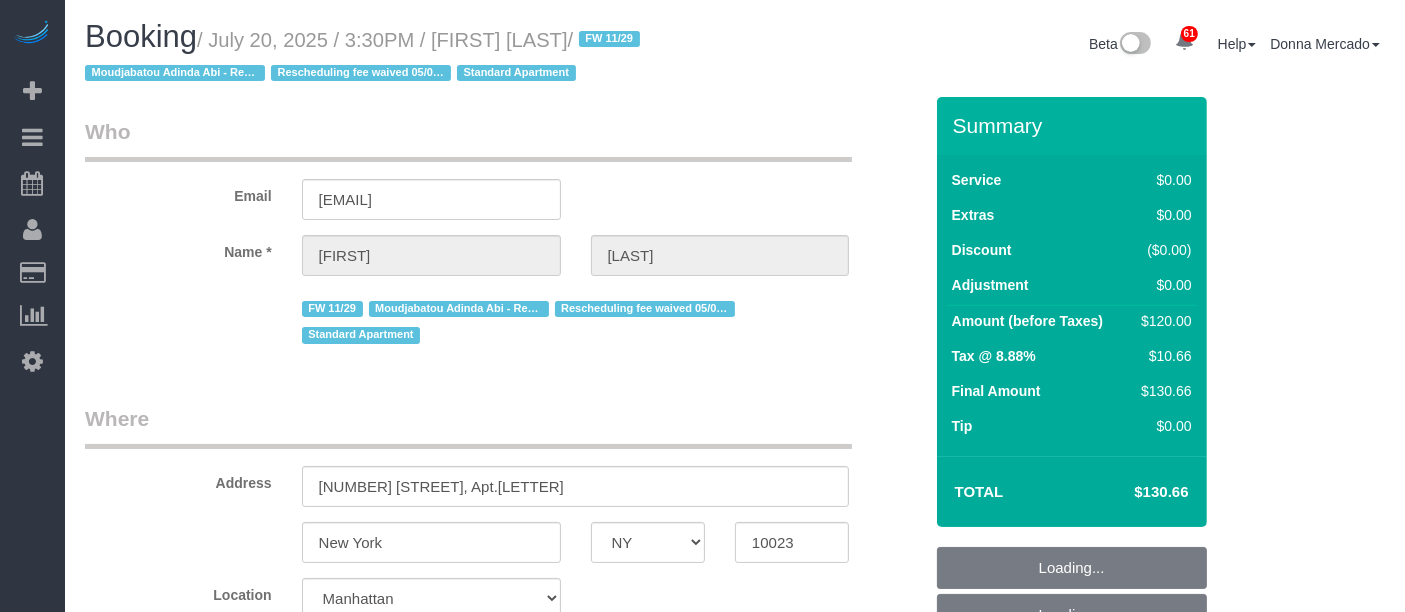 select on "object:1477" 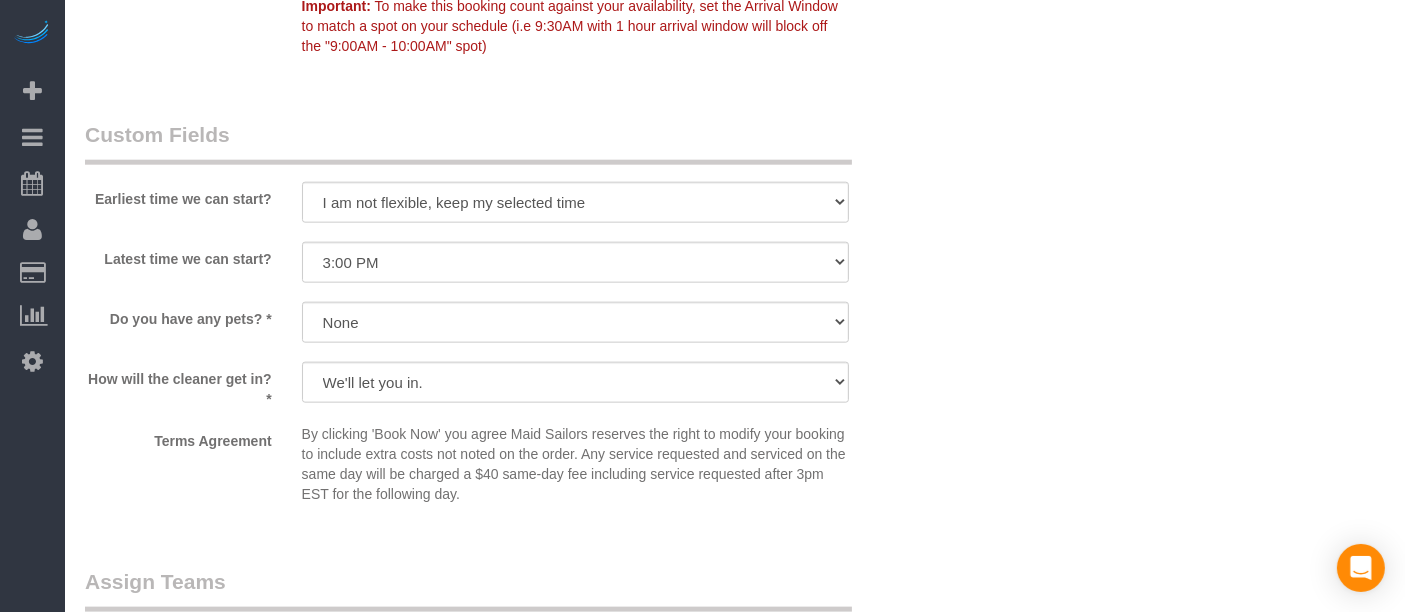 scroll, scrollTop: 2555, scrollLeft: 0, axis: vertical 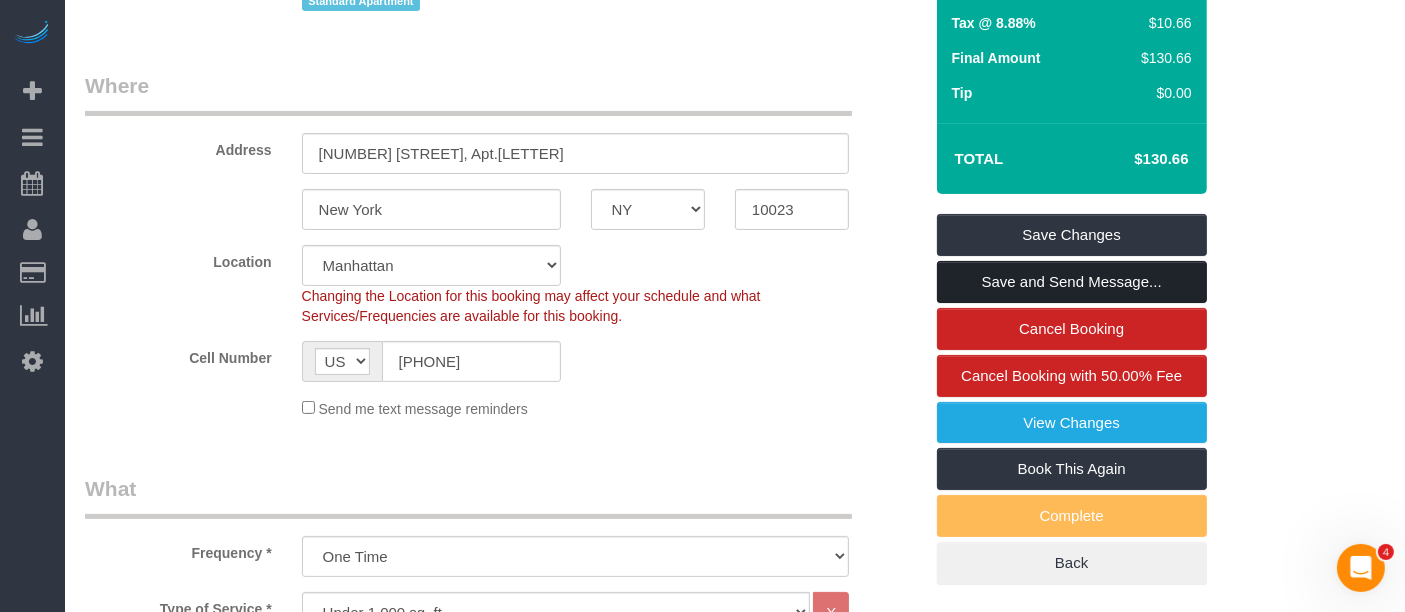 click on "Save and Send Message..." at bounding box center [1072, 282] 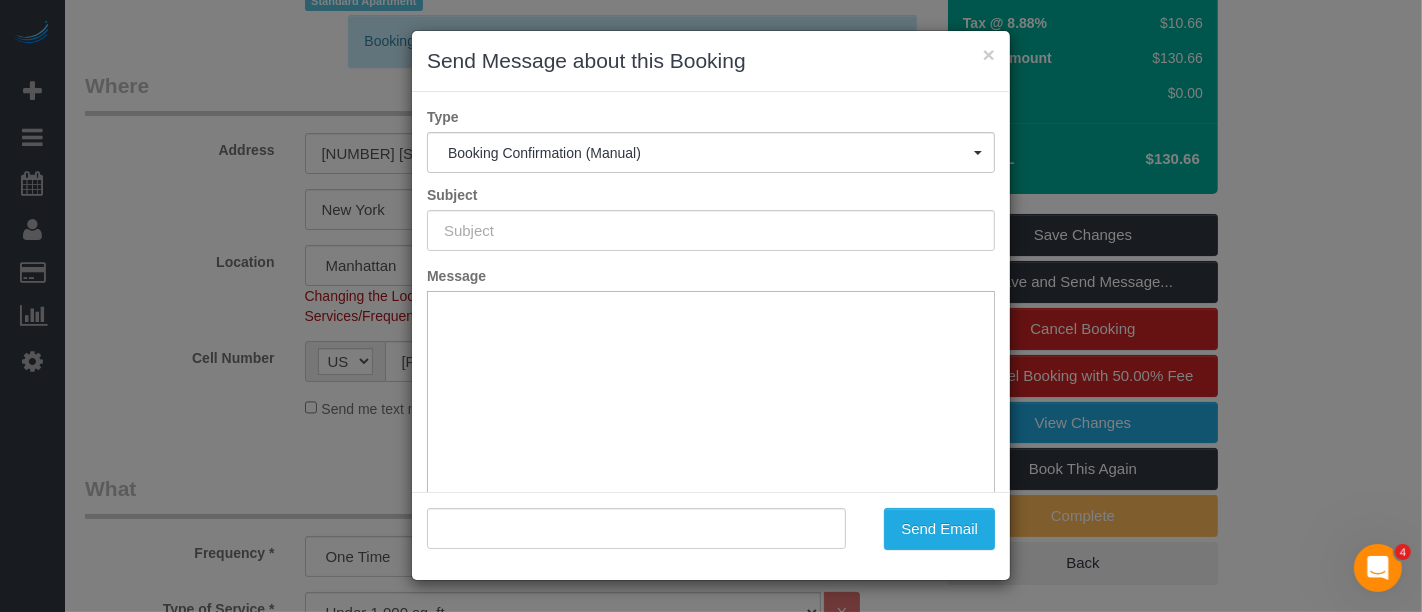 type on "Cleaning Confirmed for 07/20/2025 at 3:30pm" 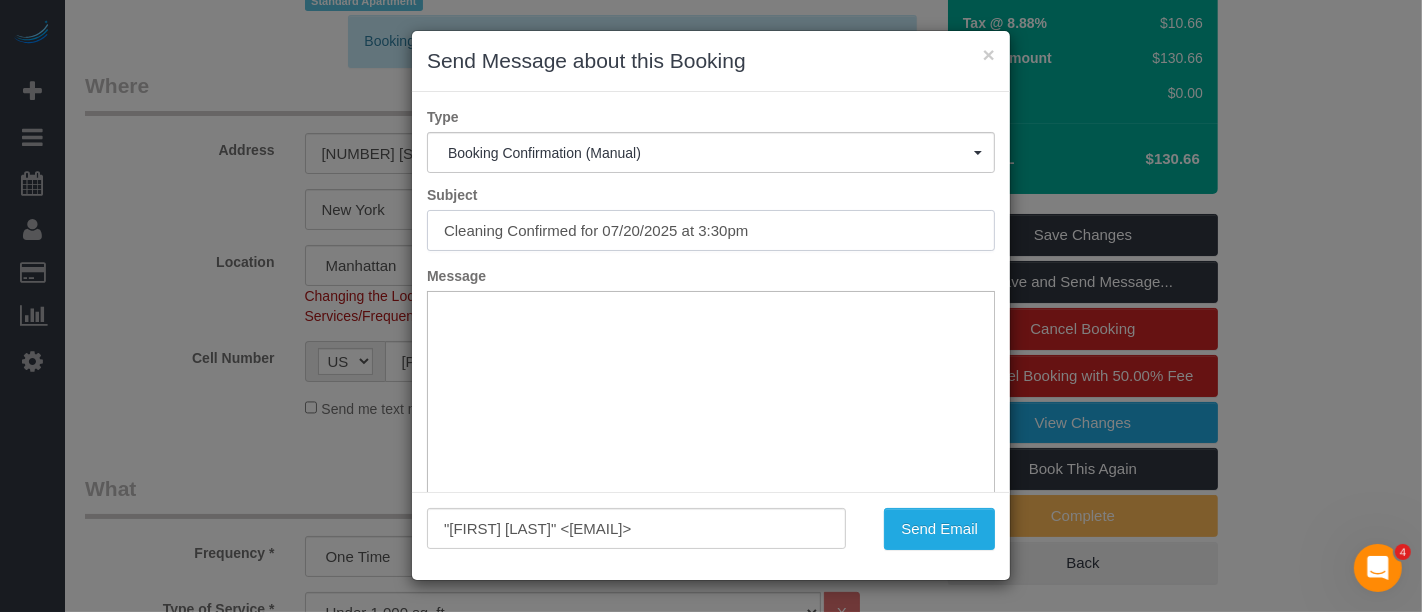scroll, scrollTop: 0, scrollLeft: 0, axis: both 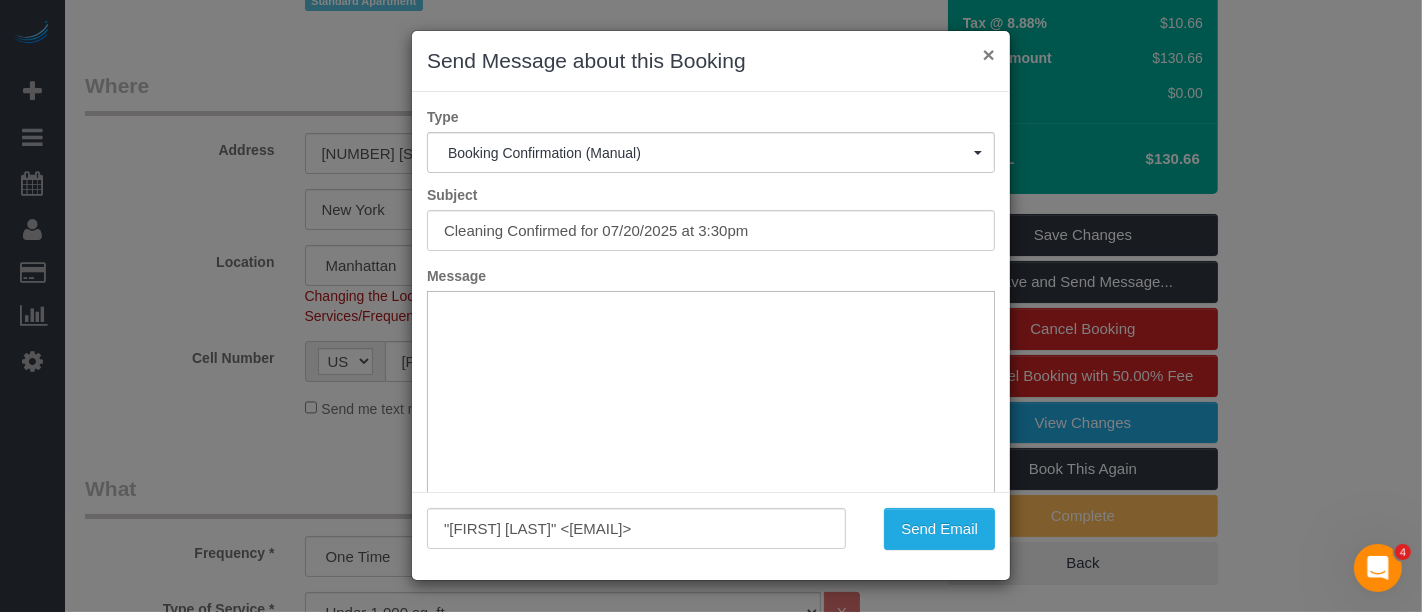 drag, startPoint x: 989, startPoint y: 48, endPoint x: 1014, endPoint y: 180, distance: 134.34657 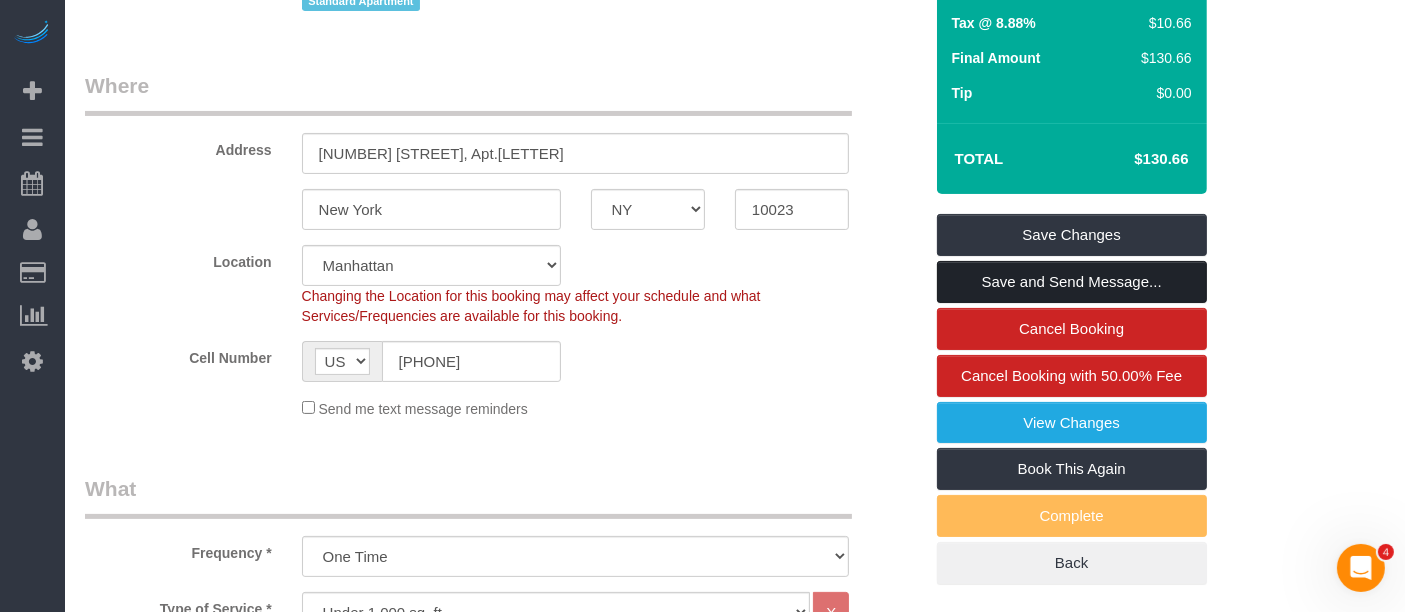 click on "Save and Send Message..." at bounding box center [1072, 282] 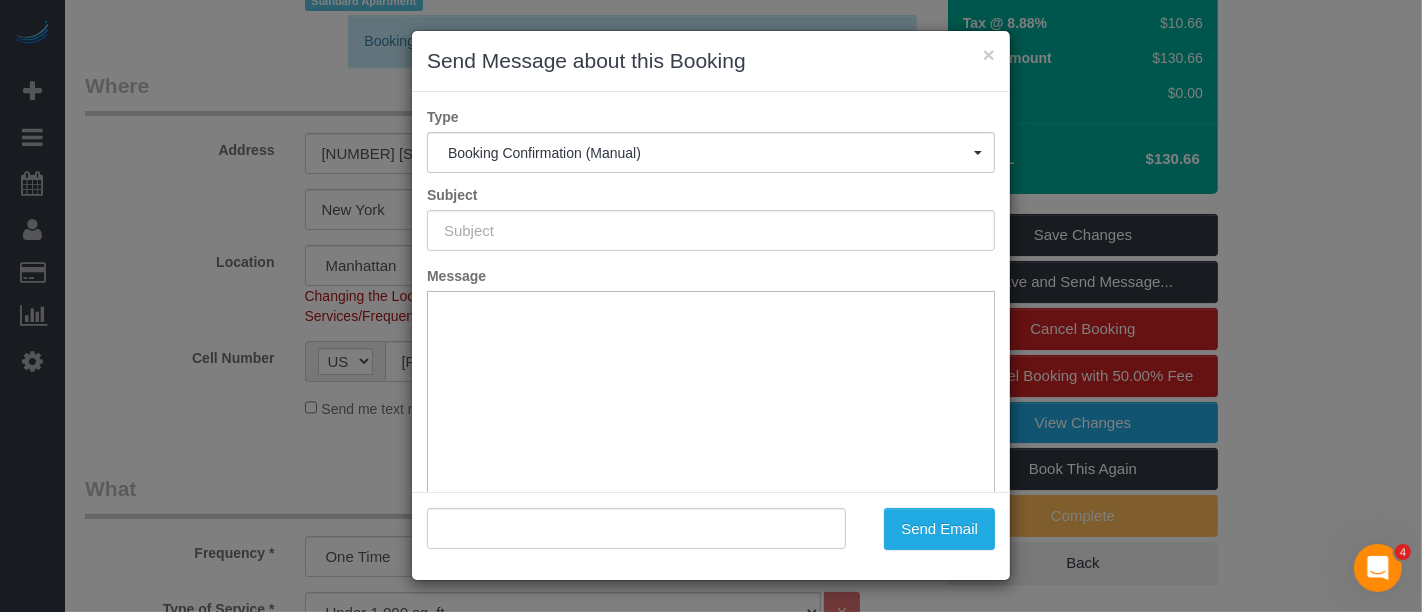 scroll, scrollTop: 0, scrollLeft: 0, axis: both 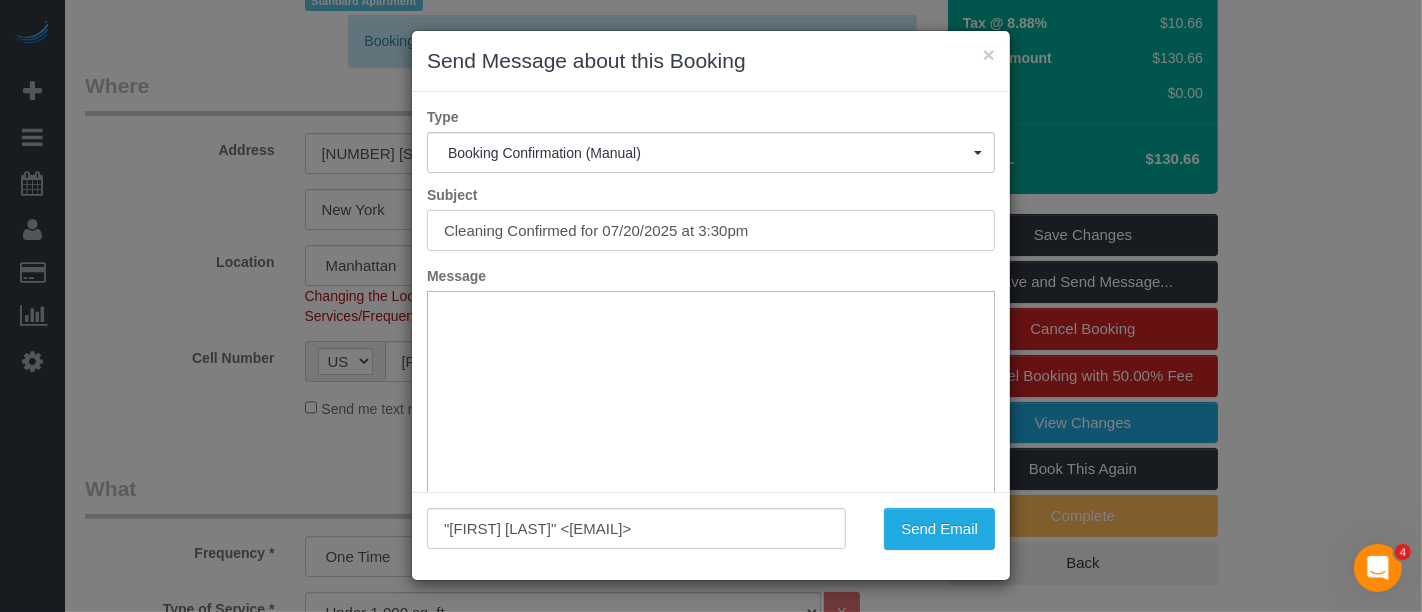 drag, startPoint x: 794, startPoint y: 230, endPoint x: 247, endPoint y: 244, distance: 547.17914 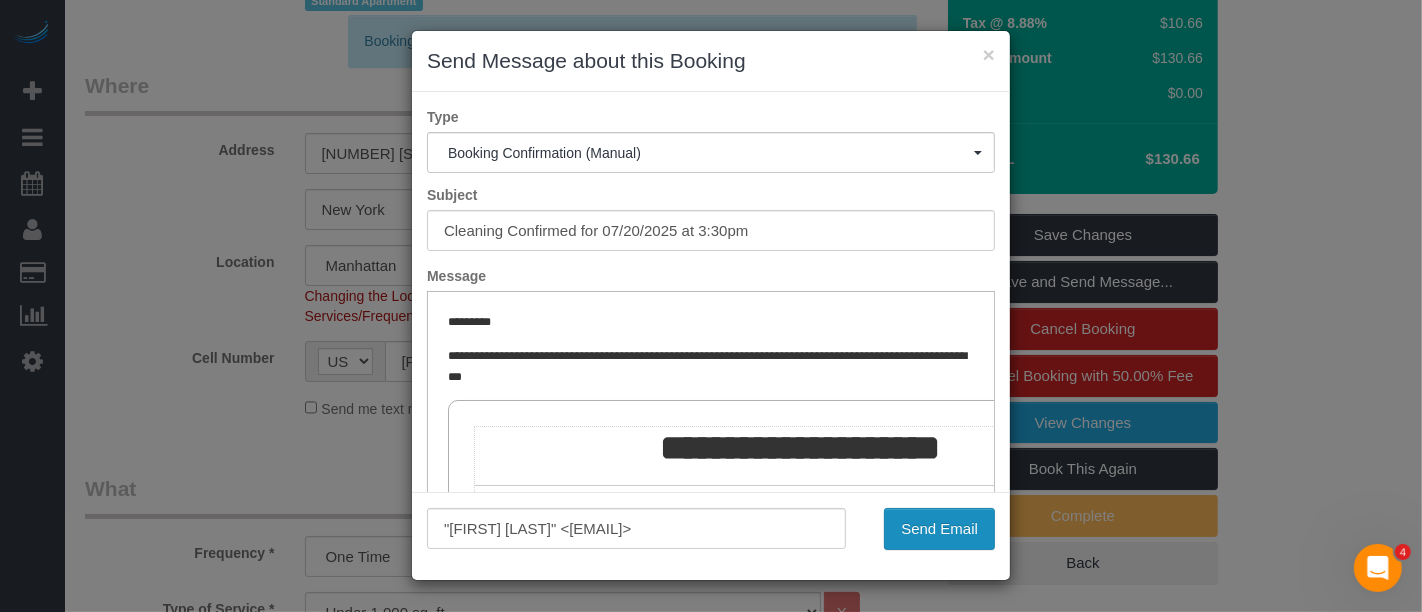 click on "Send Email" at bounding box center (939, 529) 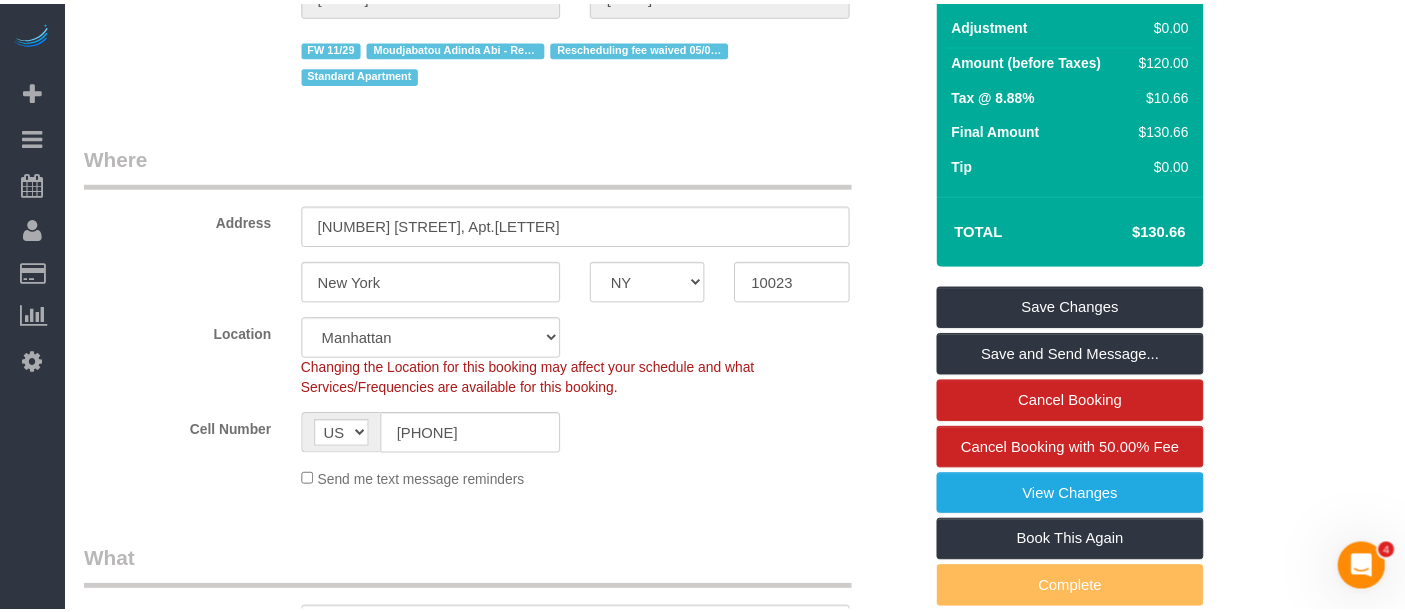 scroll, scrollTop: 404, scrollLeft: 0, axis: vertical 